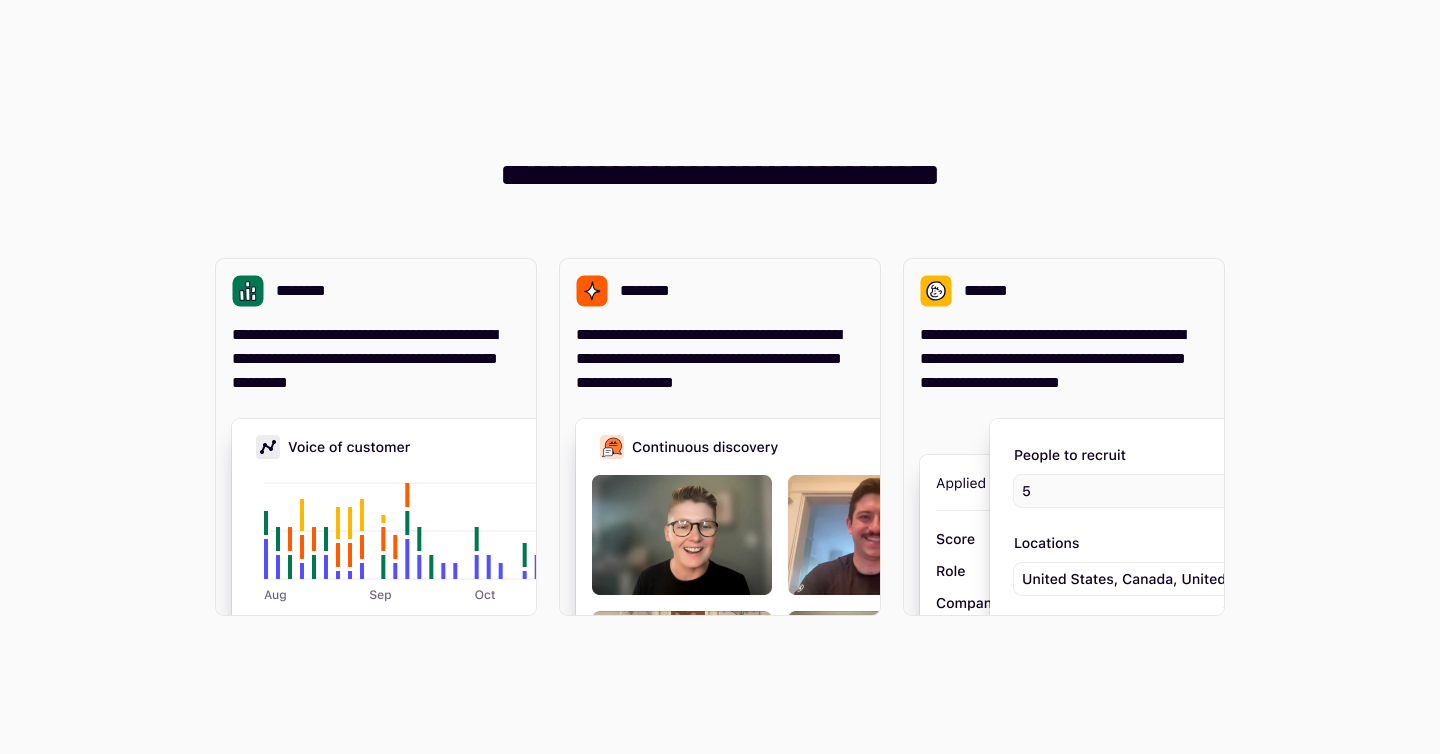 scroll, scrollTop: 0, scrollLeft: 0, axis: both 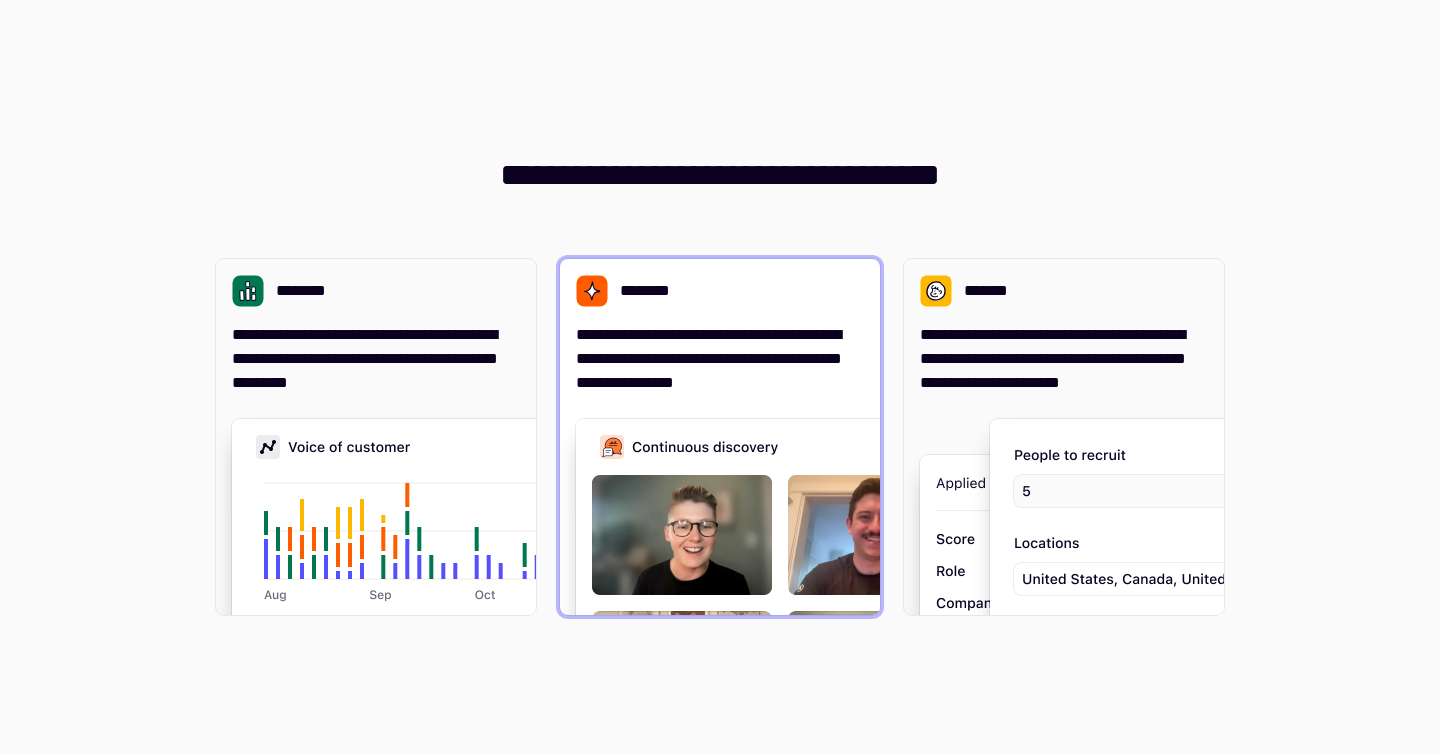 click on "**********" at bounding box center [720, 359] 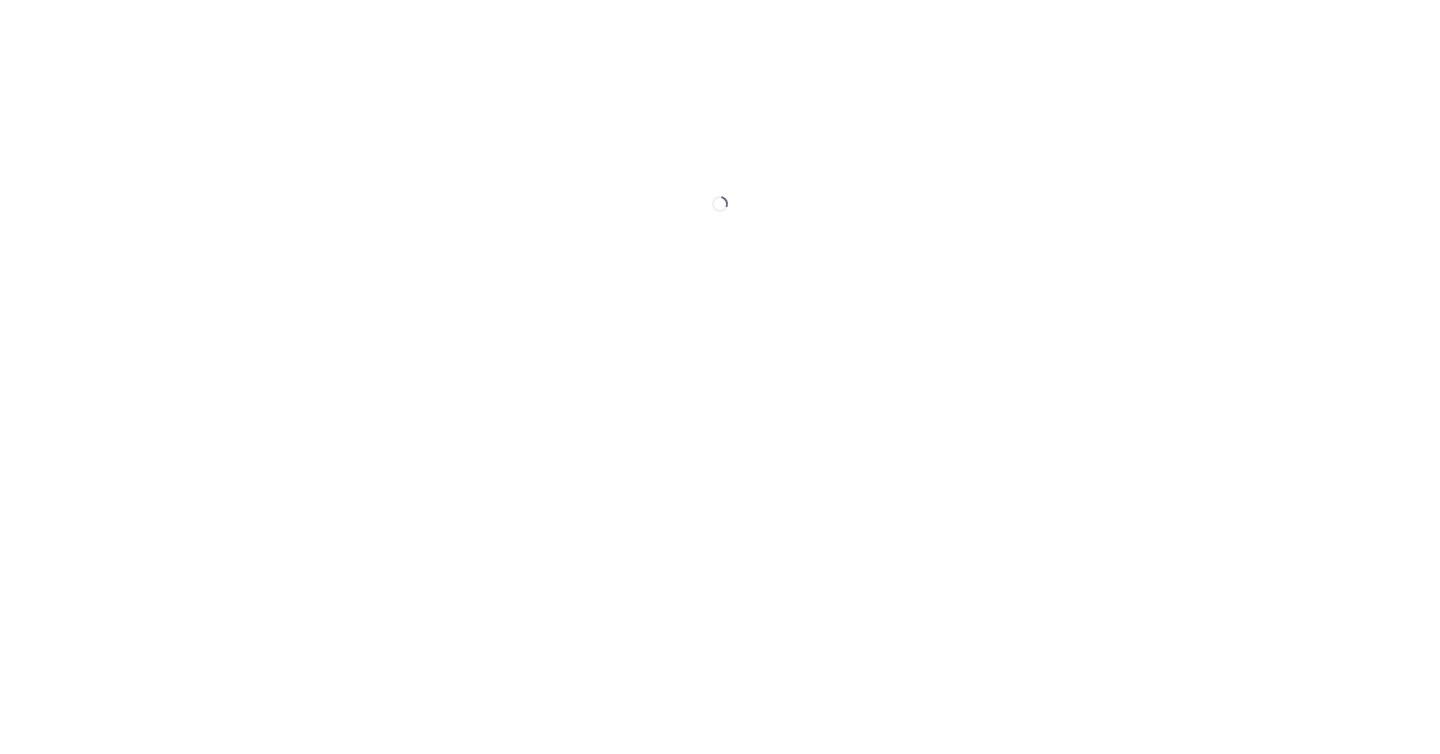 scroll, scrollTop: 0, scrollLeft: 0, axis: both 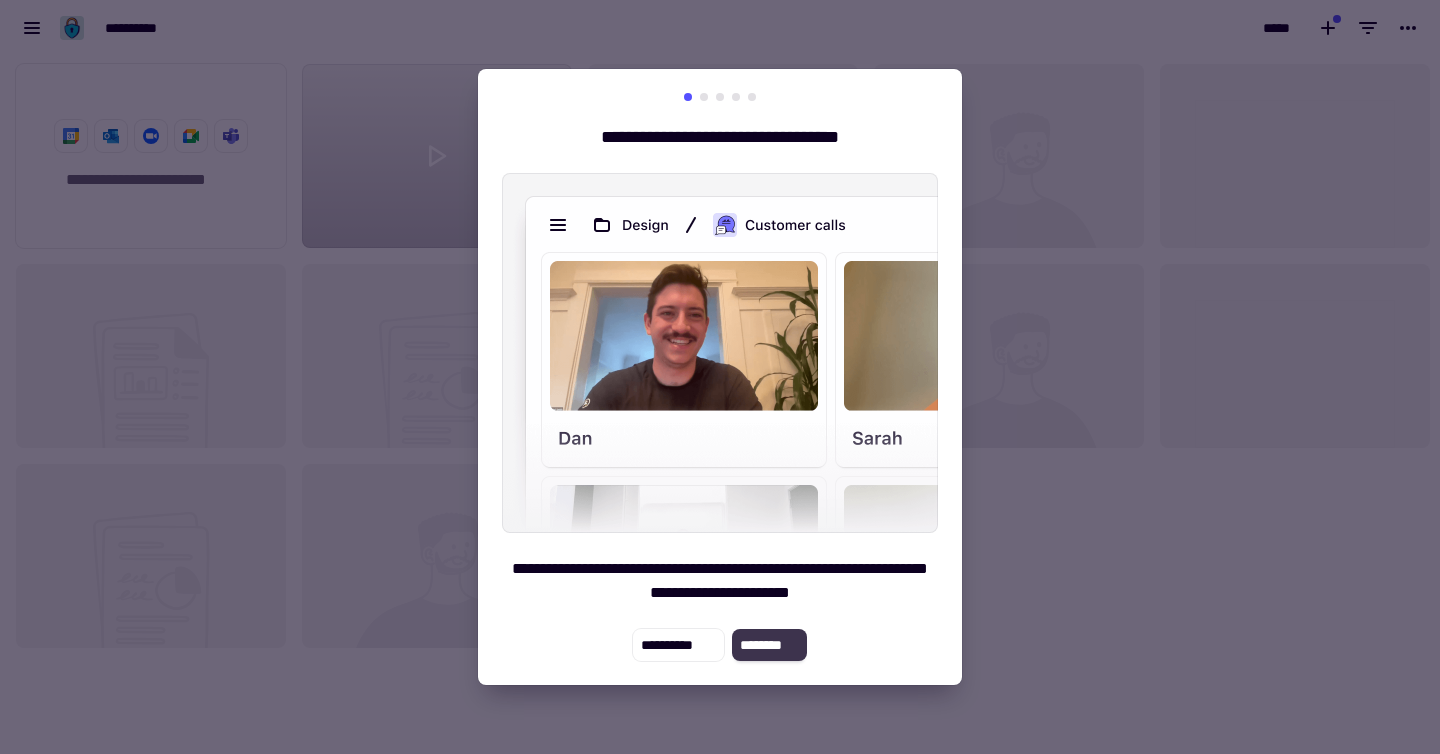 click on "********" 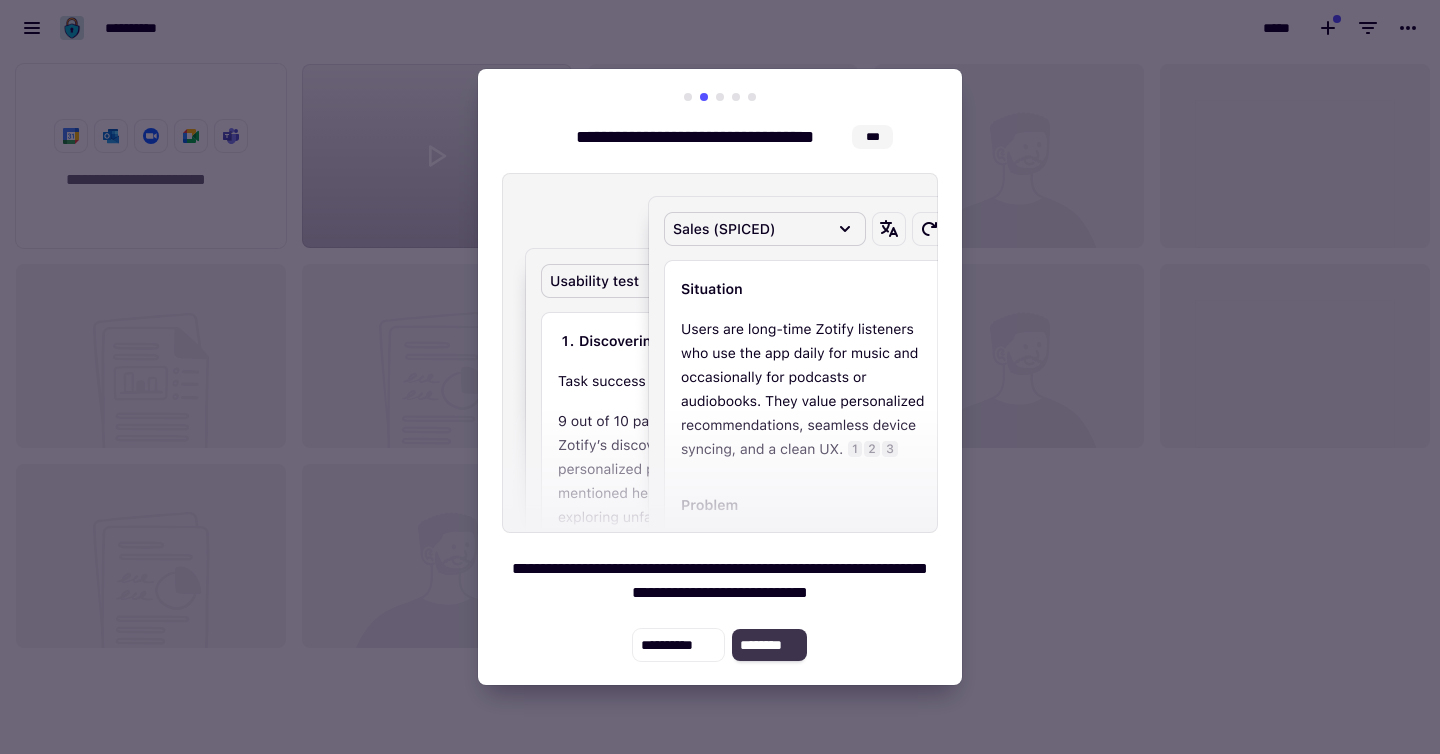 click on "********" 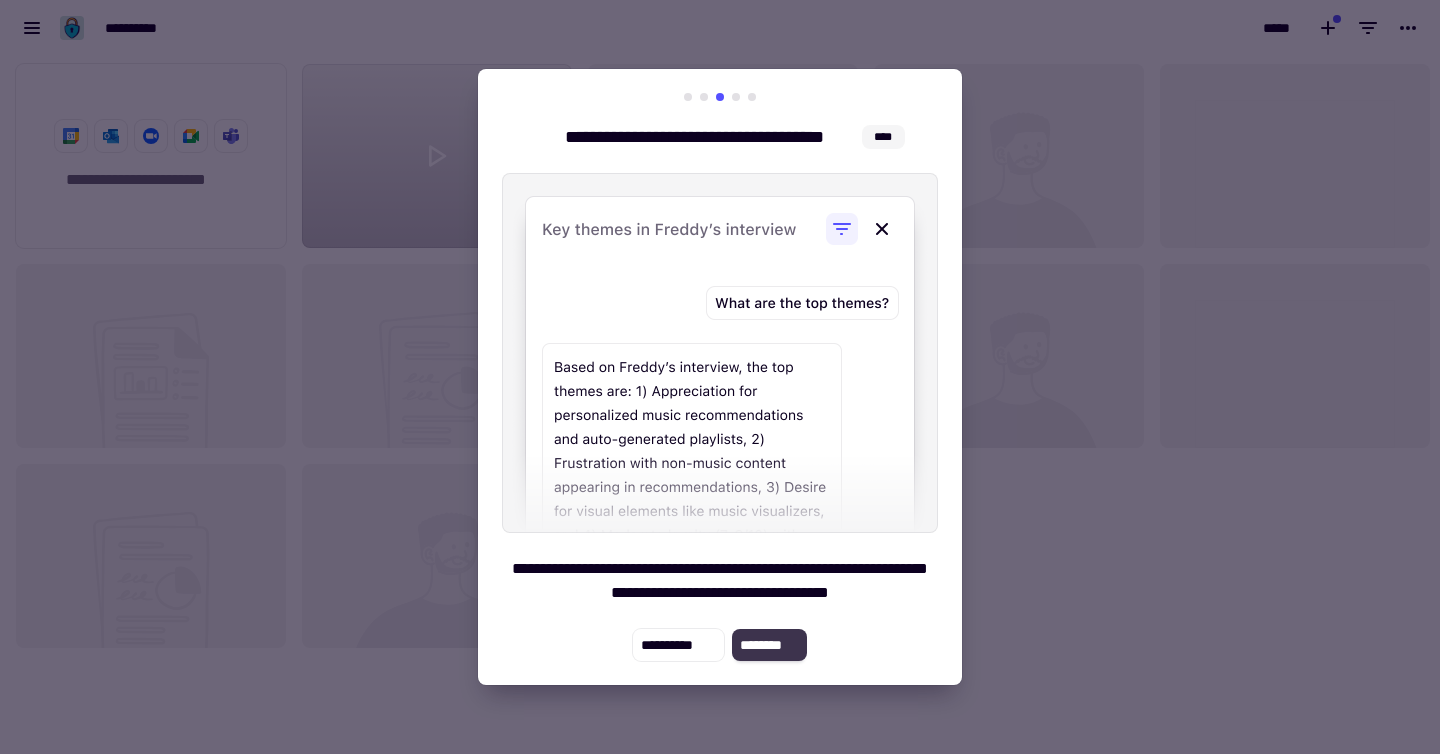 click on "********" 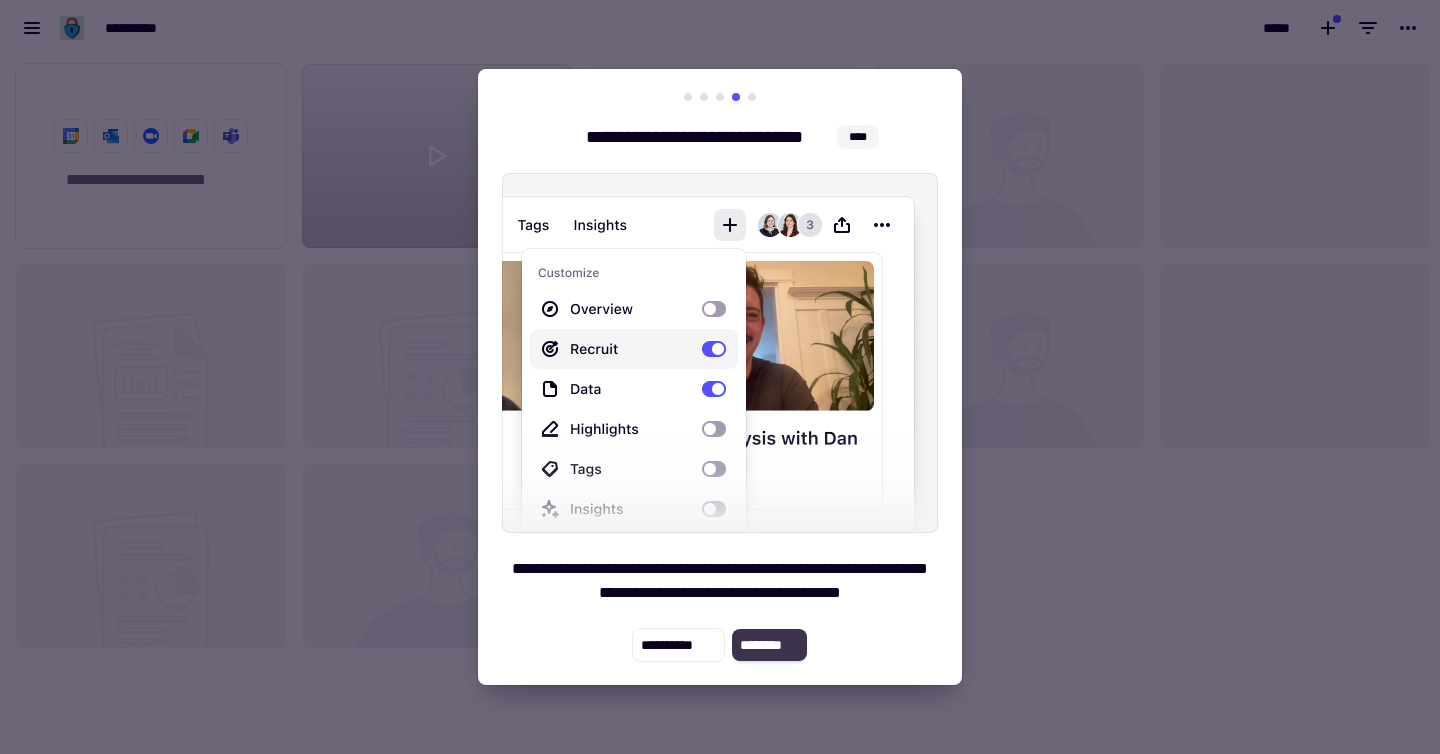 click on "********" 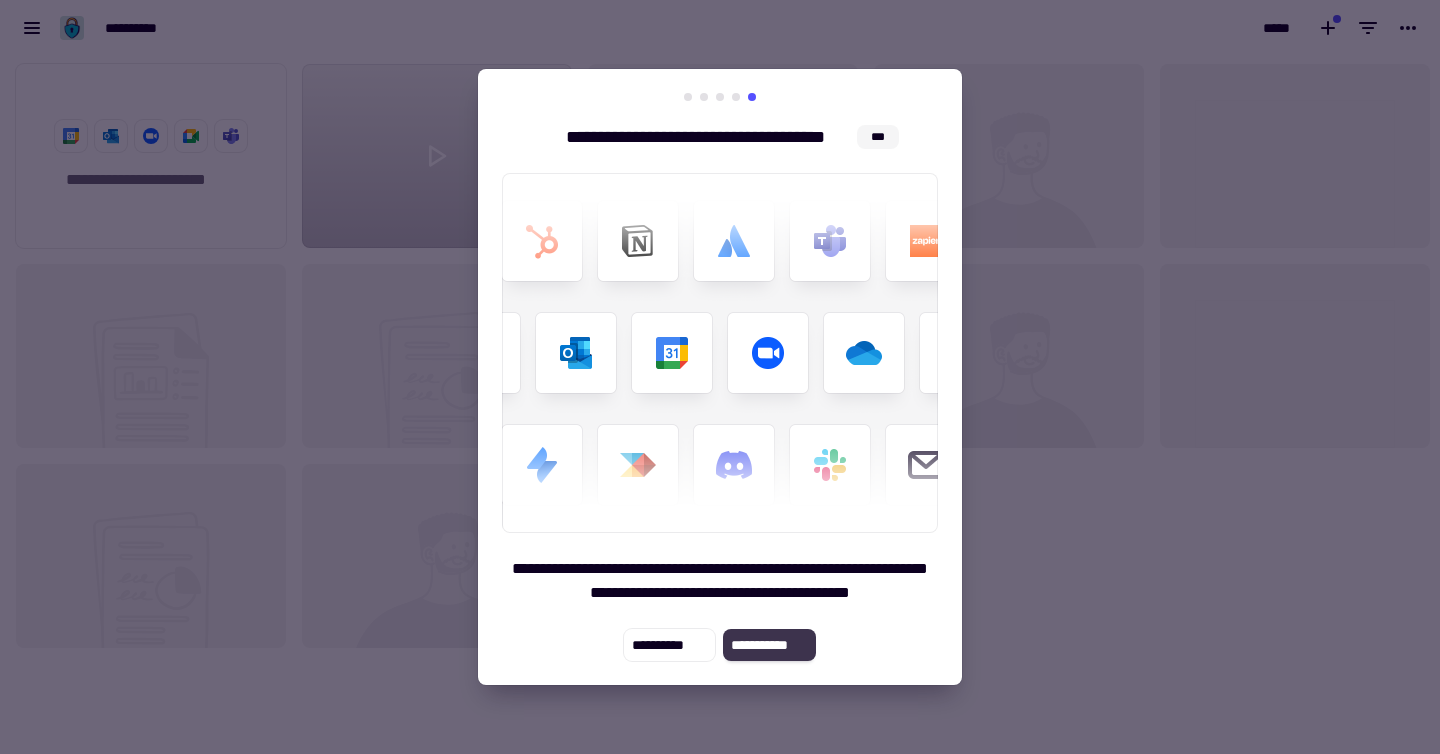 click on "**********" 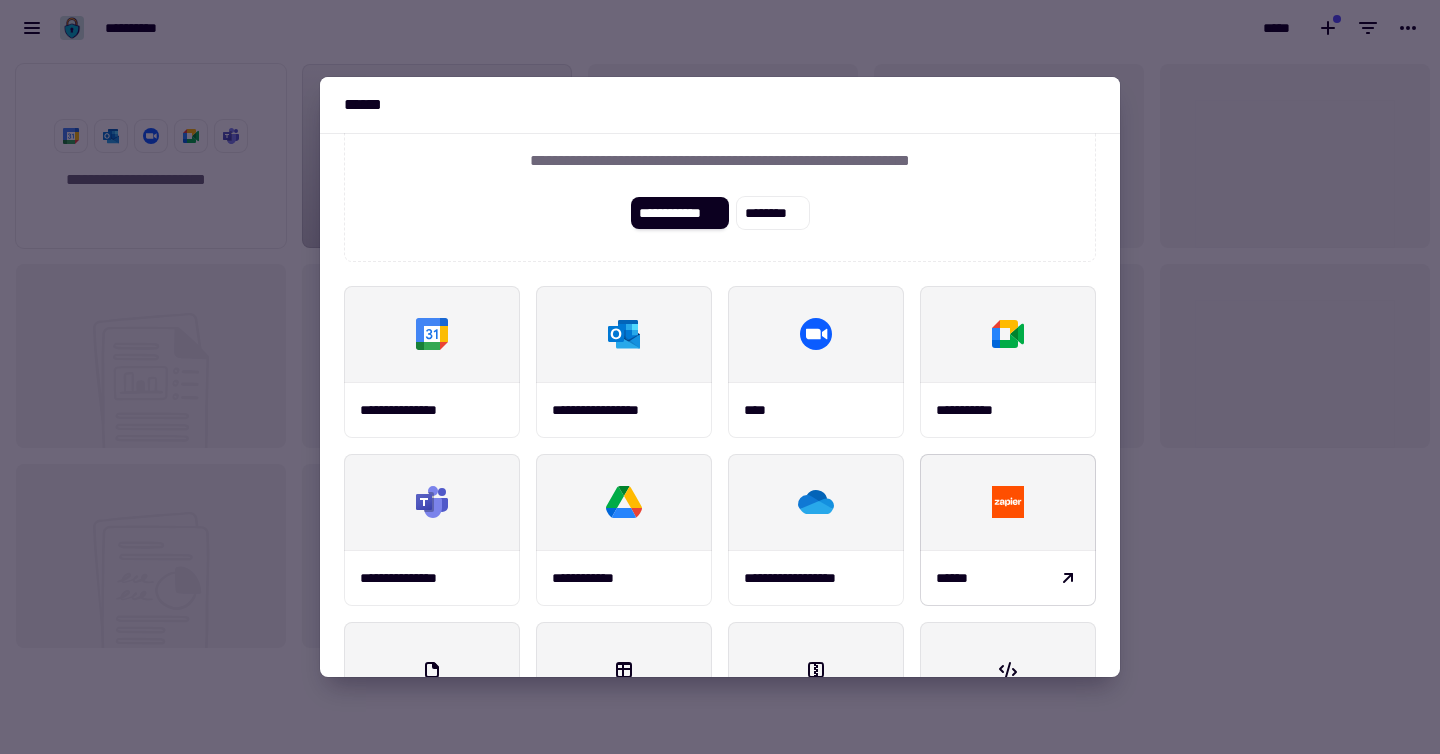 scroll, scrollTop: 0, scrollLeft: 0, axis: both 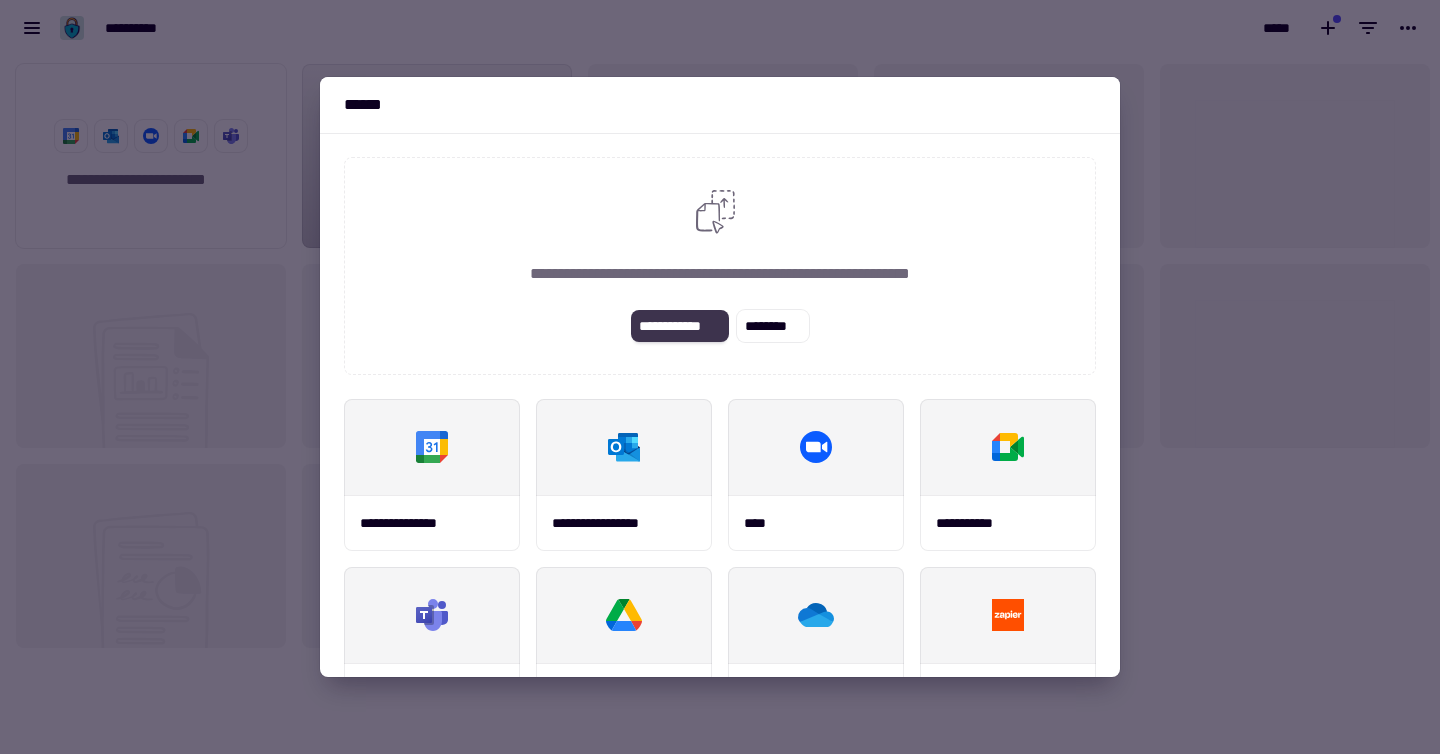 click on "**********" 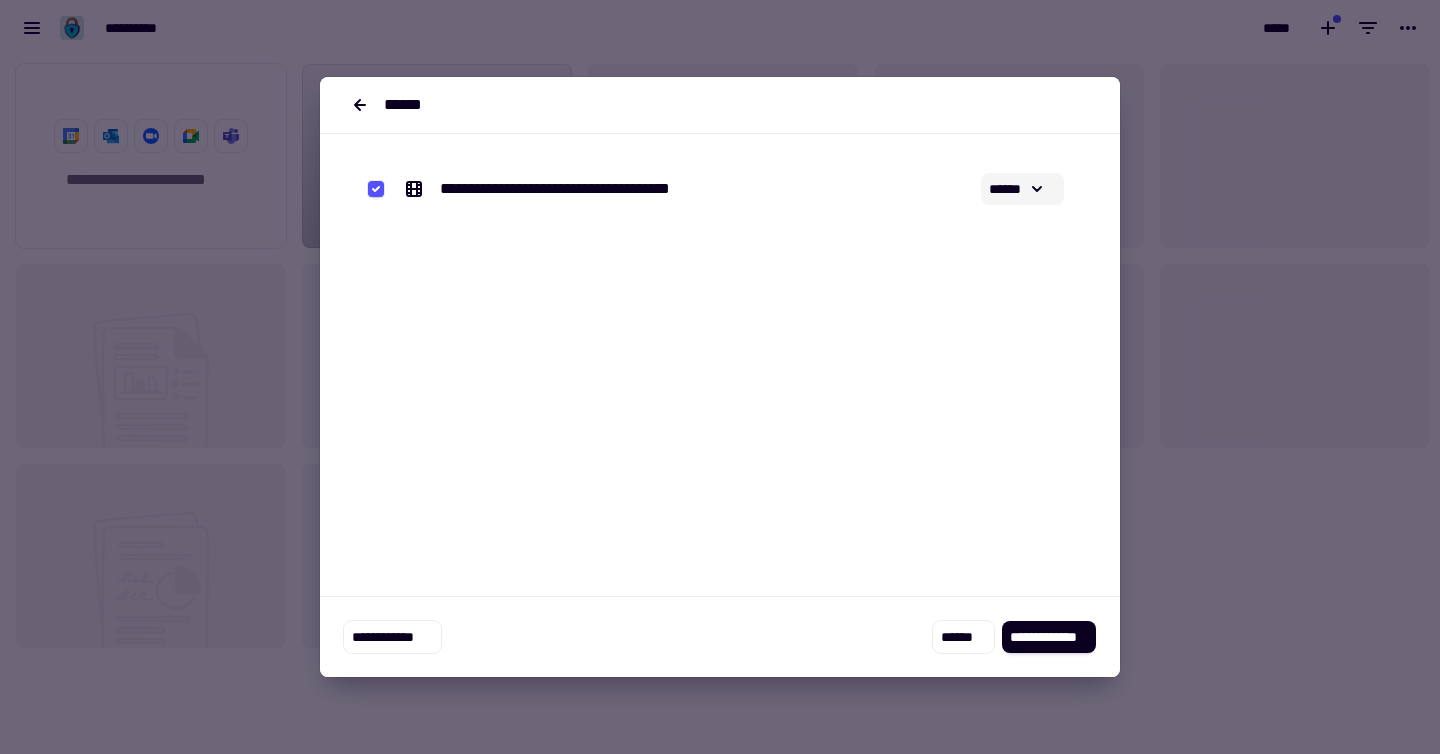 click on "******" 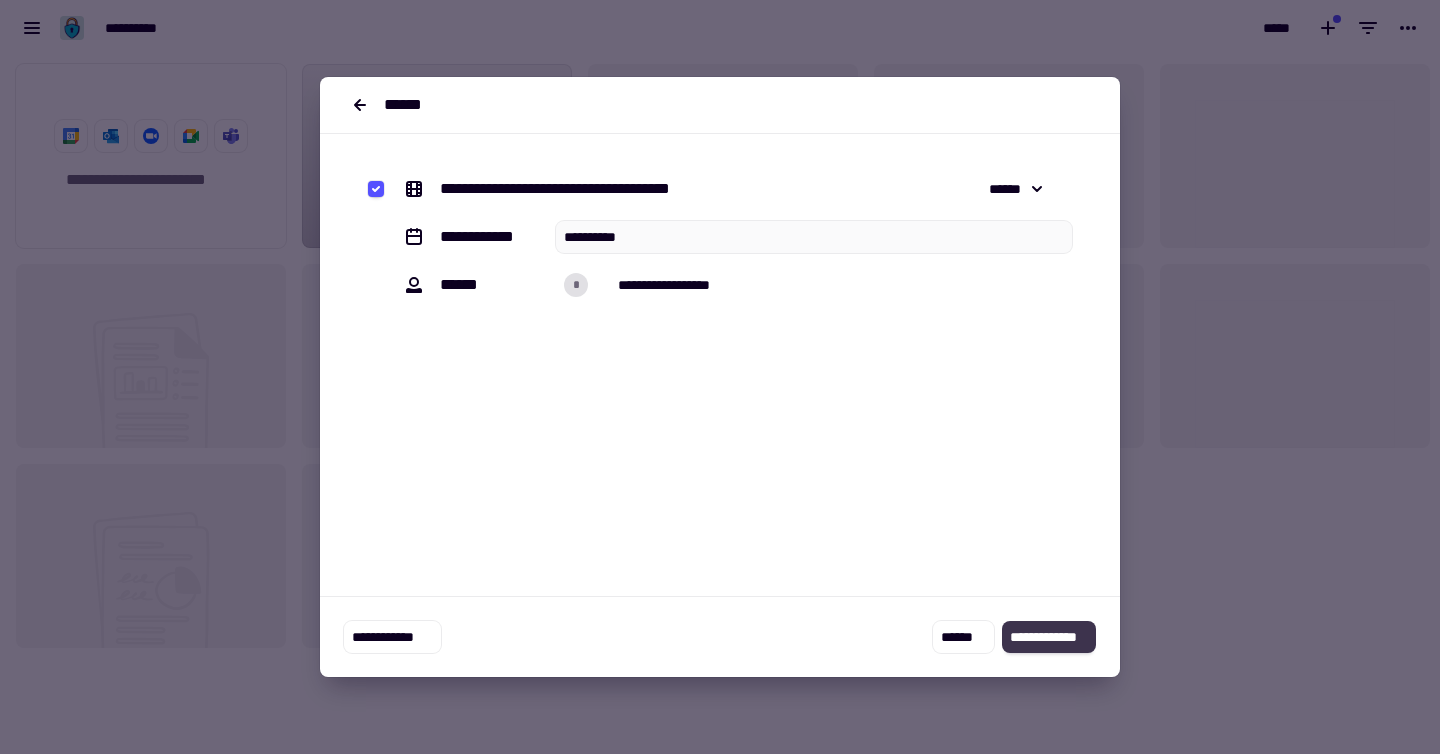 click on "**********" 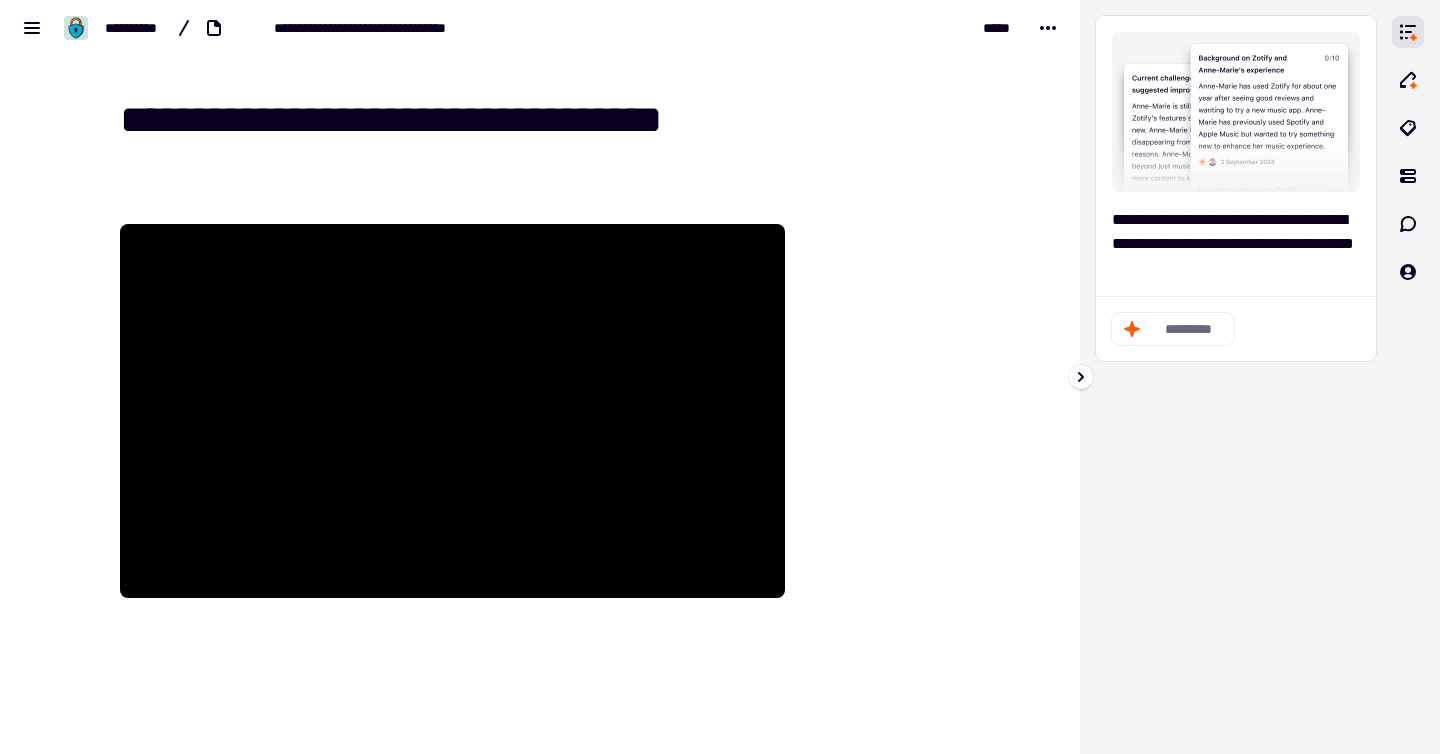 scroll, scrollTop: 0, scrollLeft: 0, axis: both 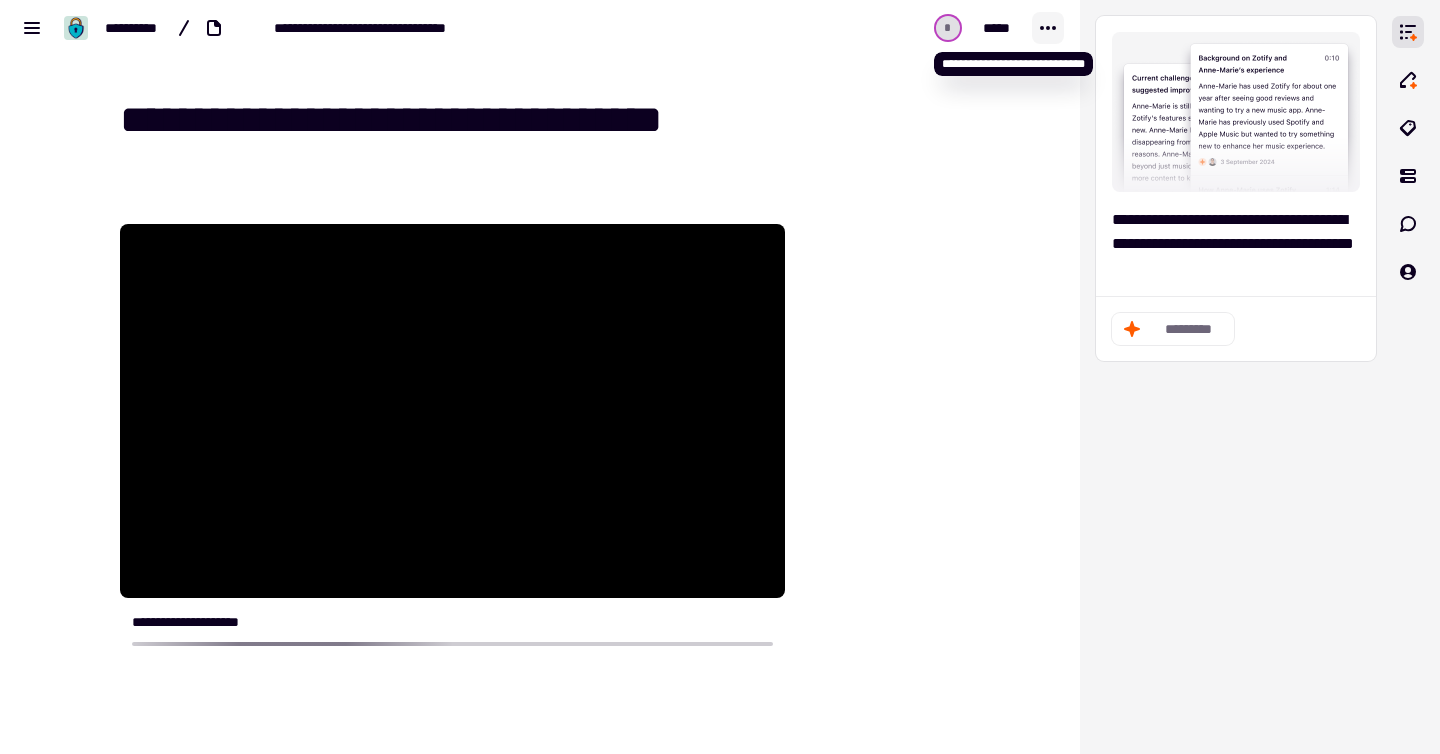 click 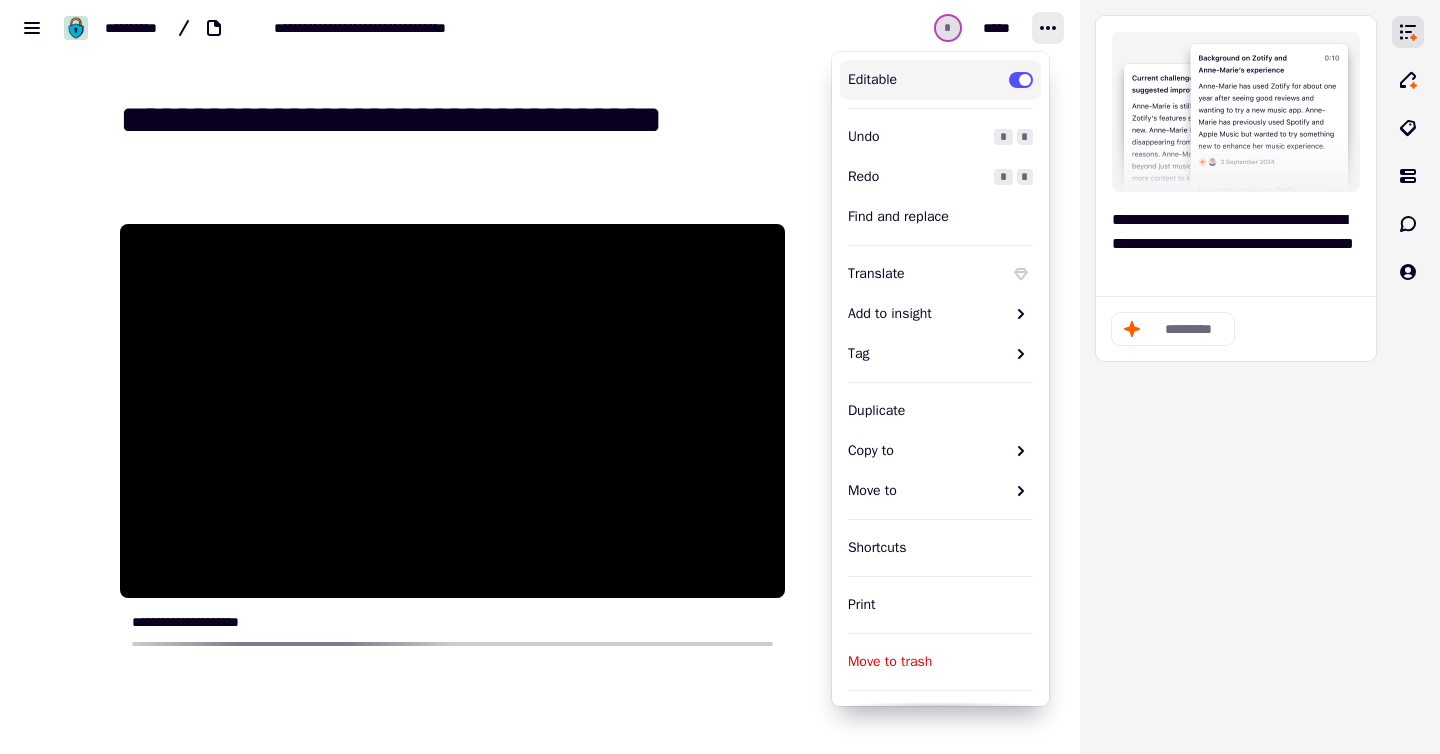 click on "**********" at bounding box center (540, 516) 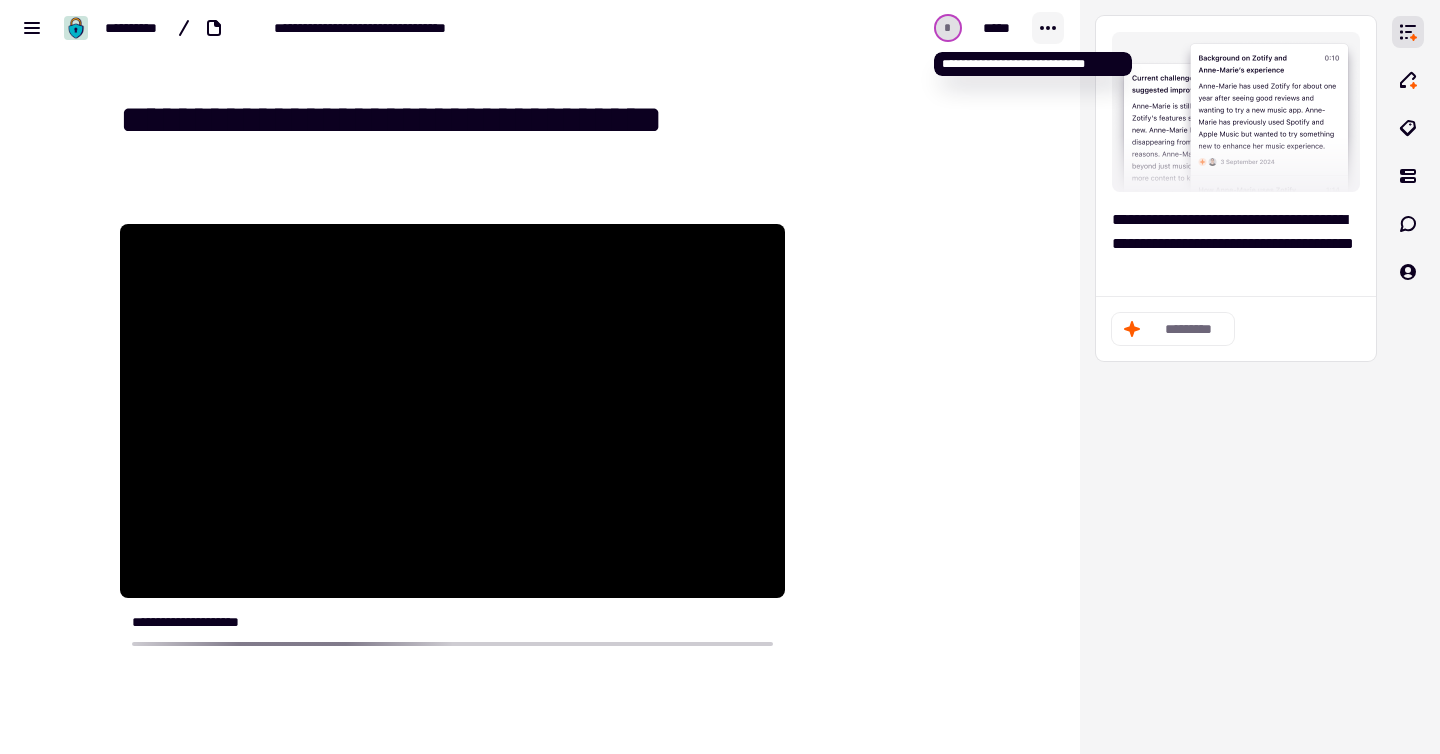 click 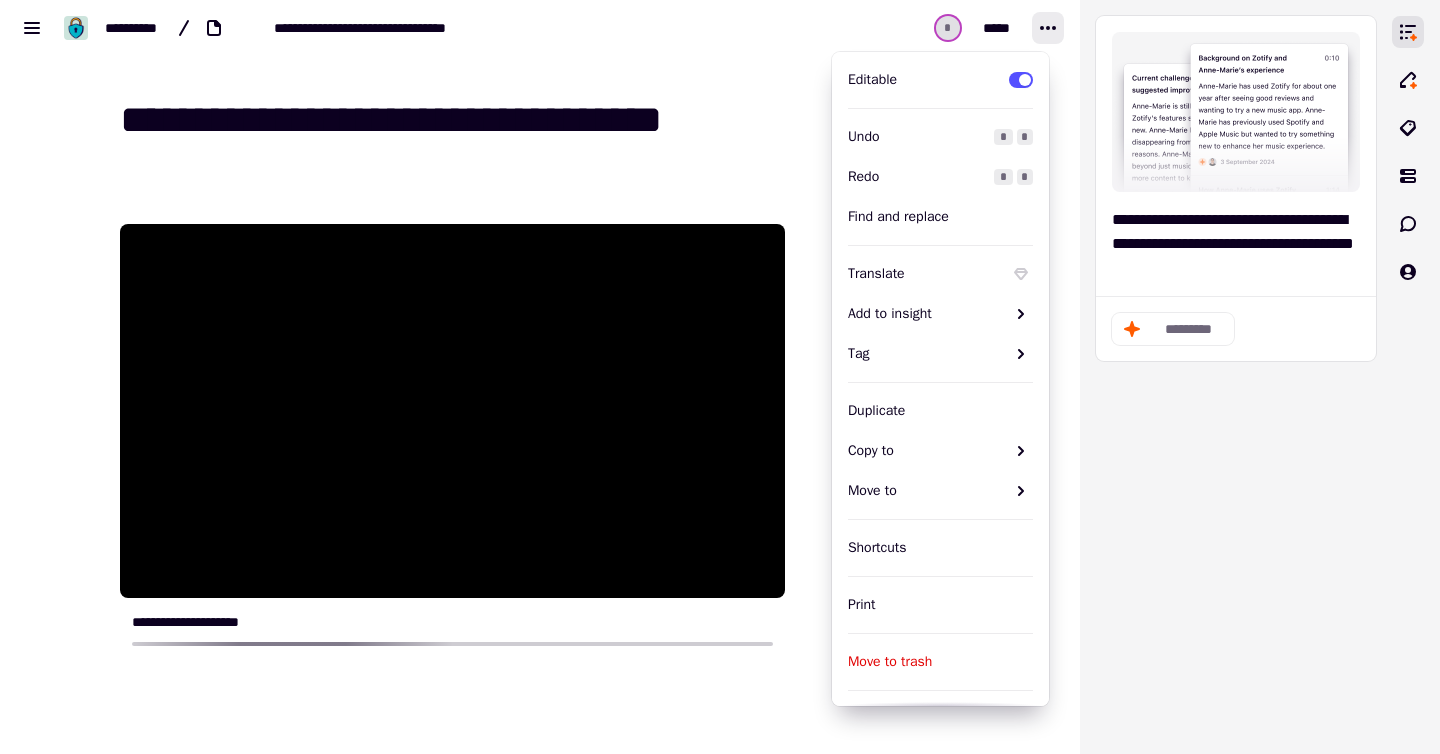 click on "**********" at bounding box center [540, 516] 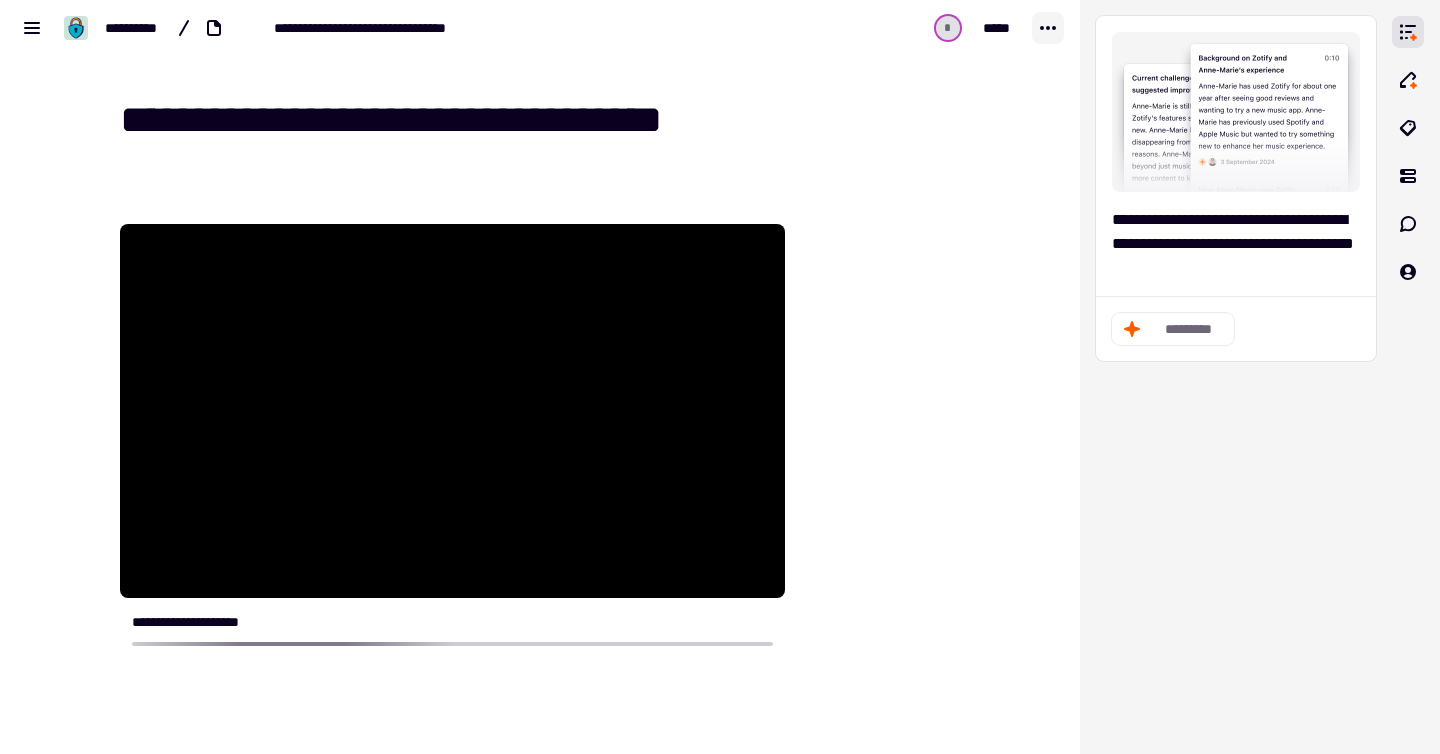 click 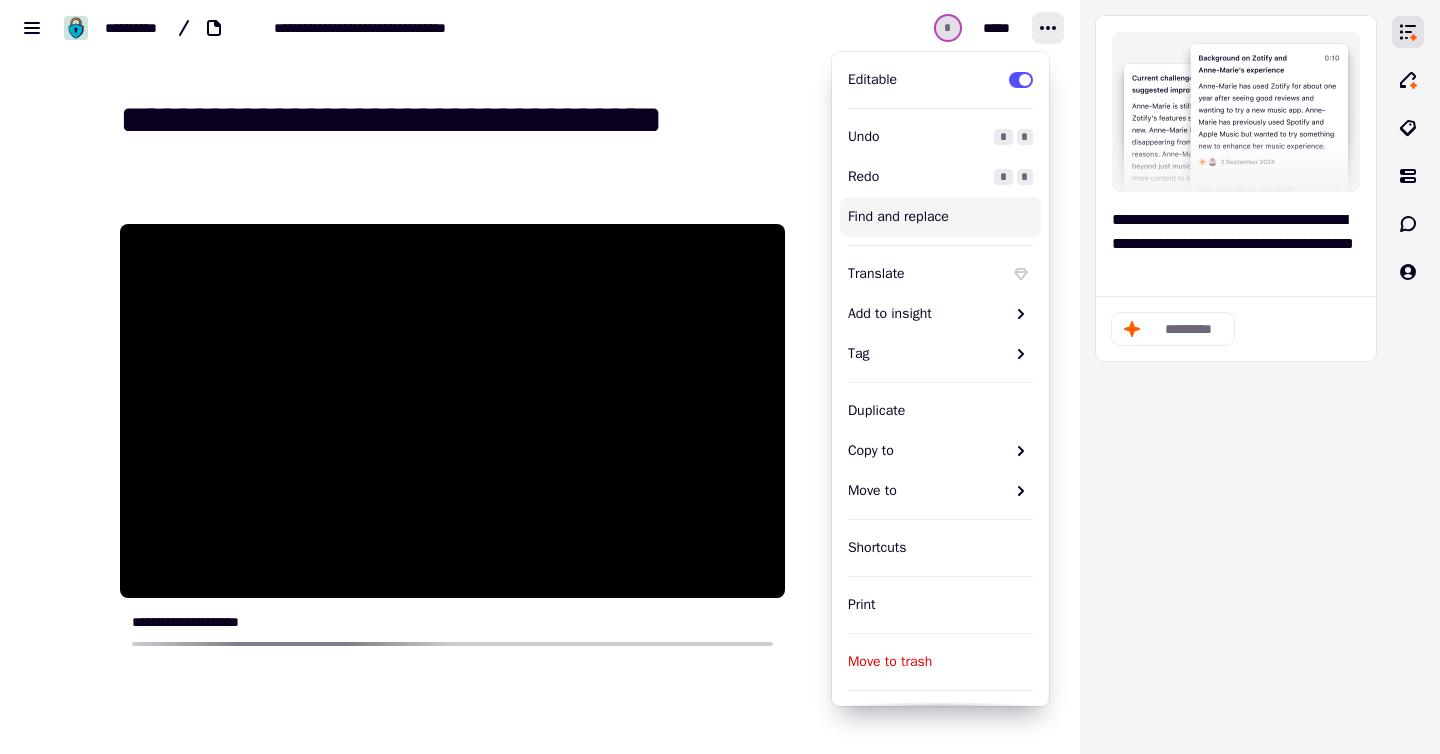click on "* *****" at bounding box center (893, 28) 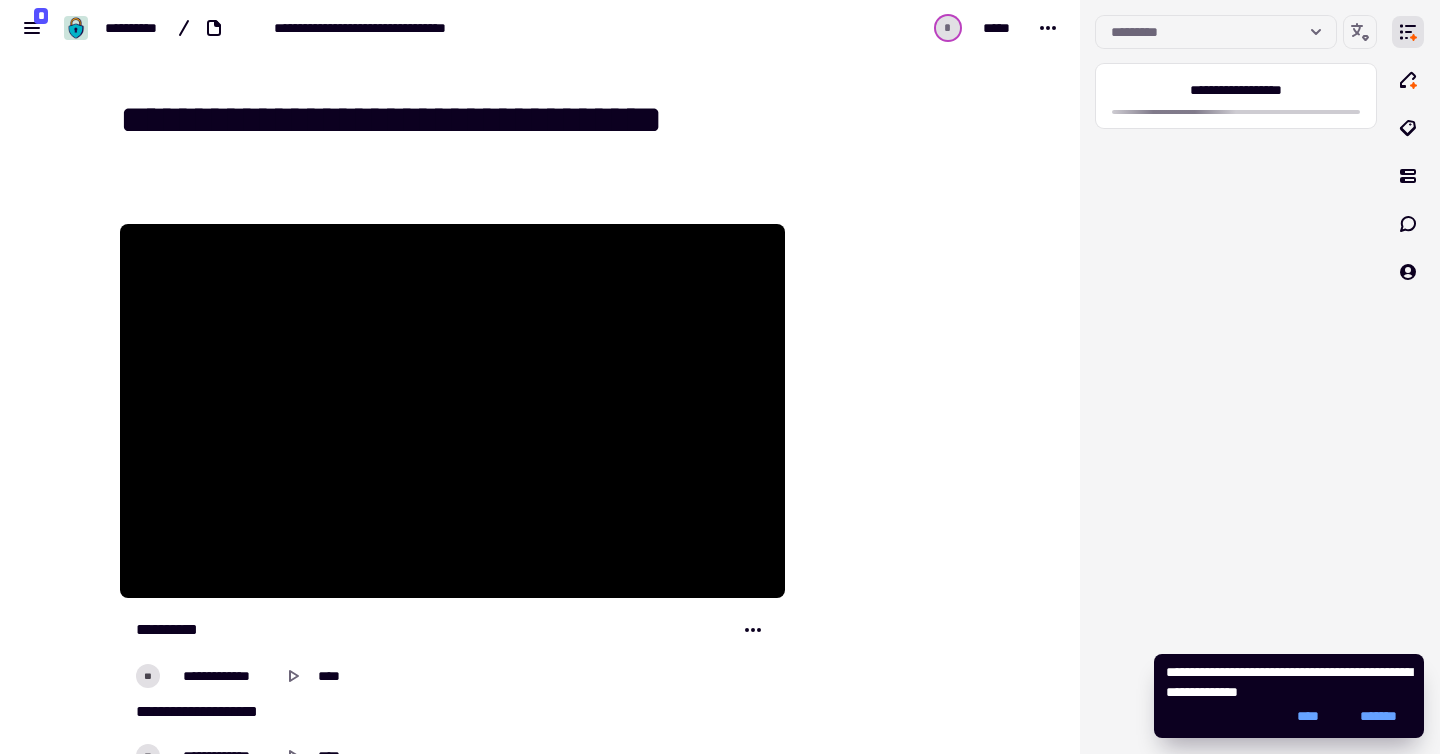 type on "****" 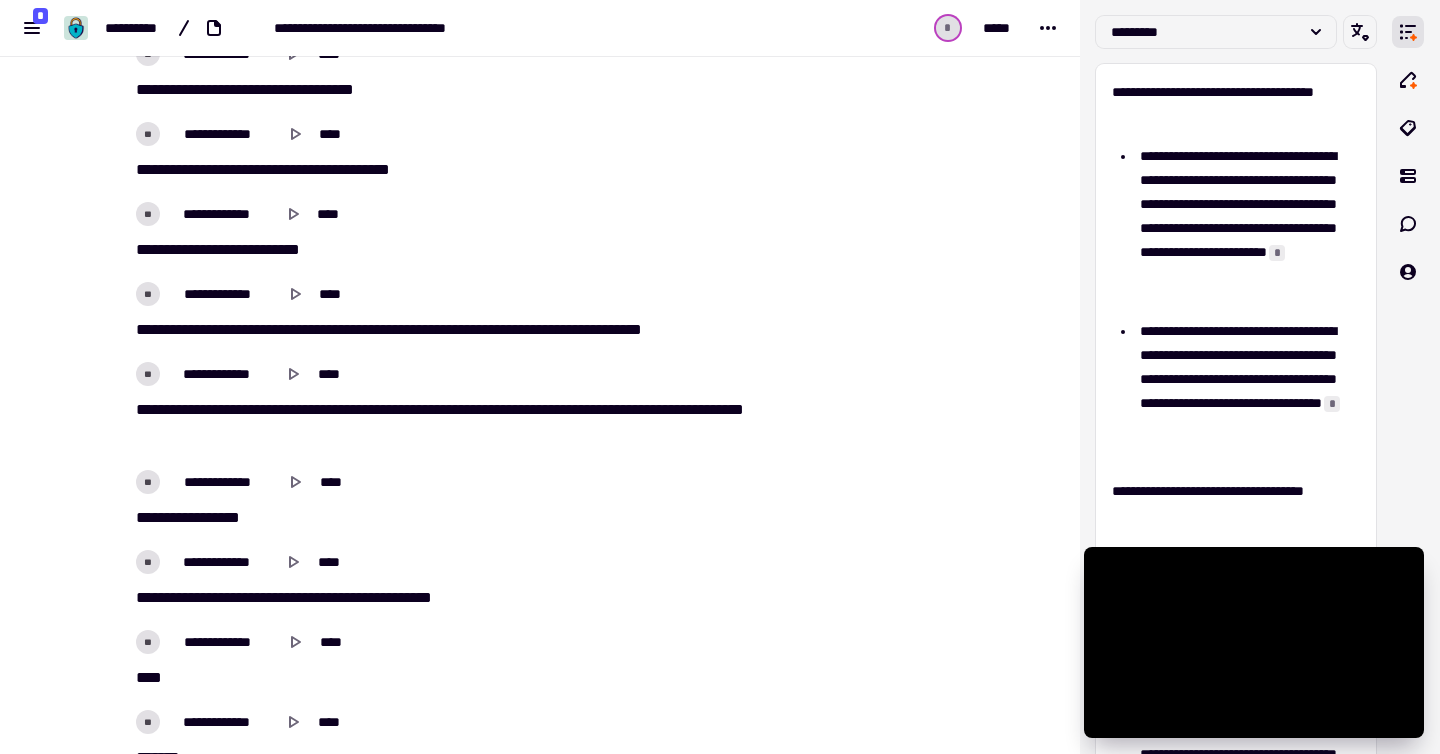 scroll, scrollTop: 873, scrollLeft: 0, axis: vertical 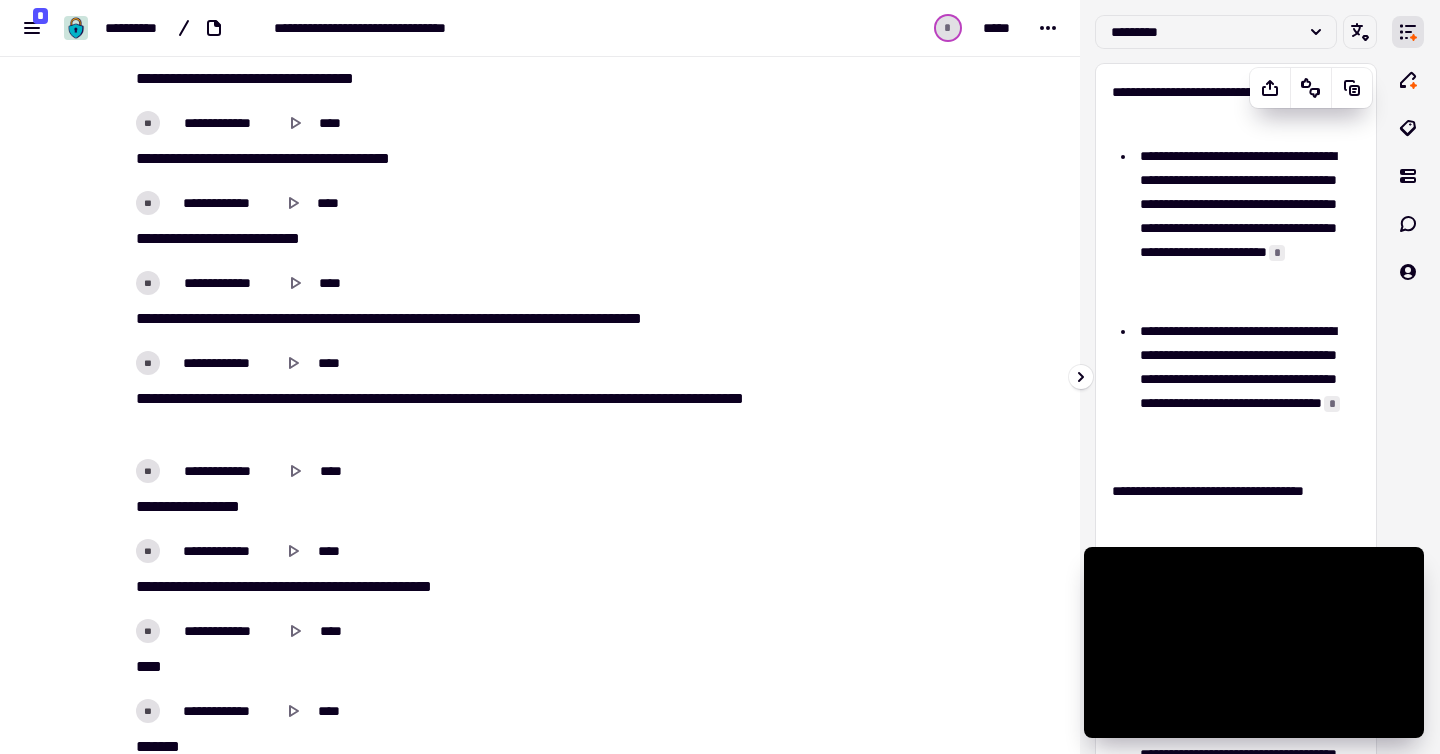 click on "**********" at bounding box center (1240, 228) 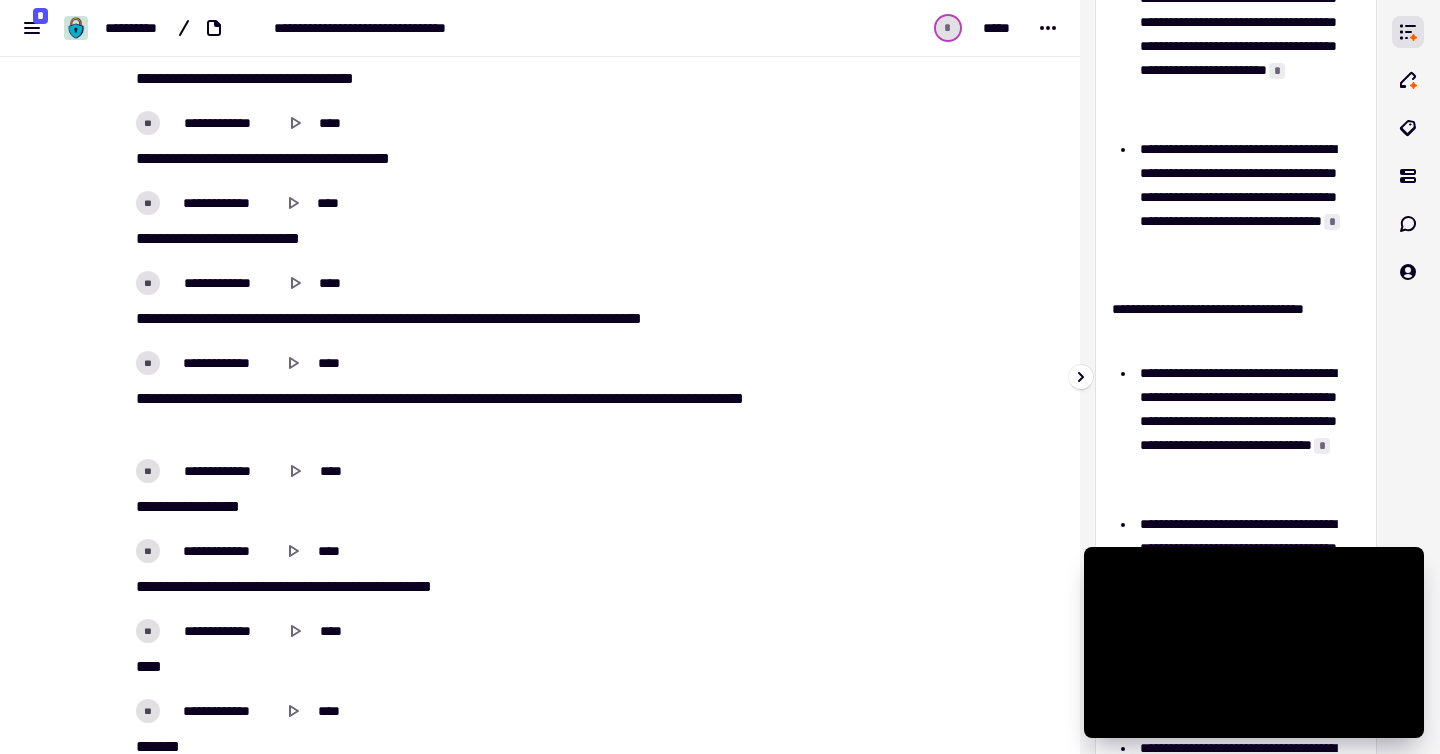 scroll, scrollTop: 0, scrollLeft: 0, axis: both 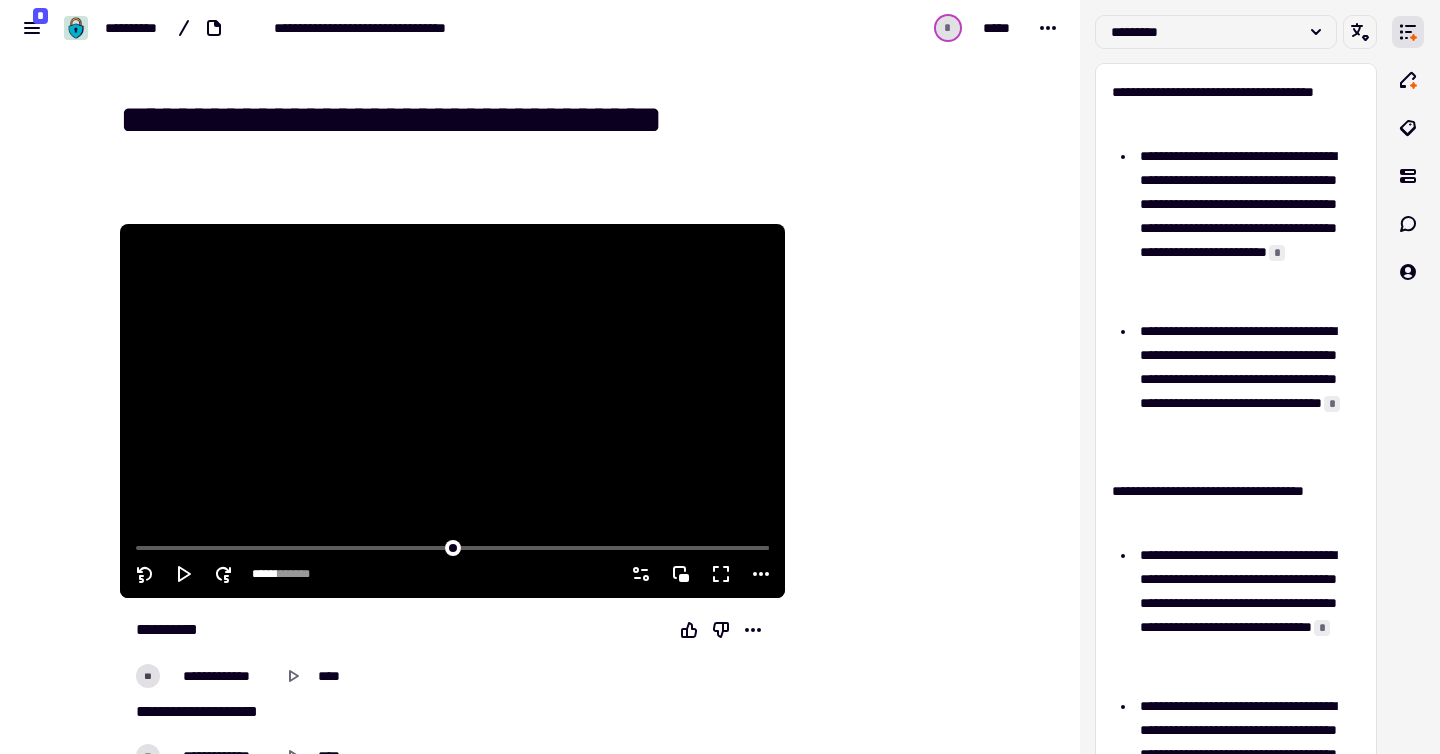 click 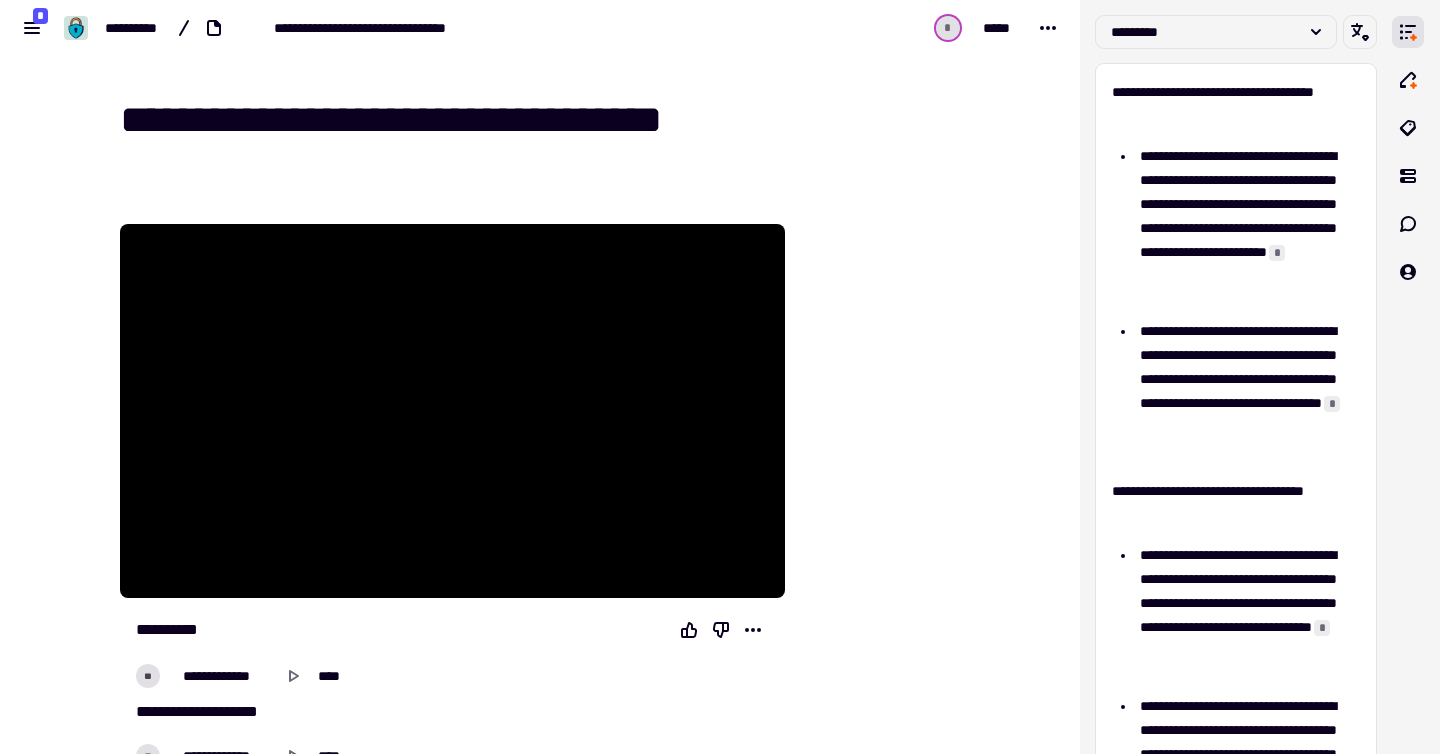 type on "*****" 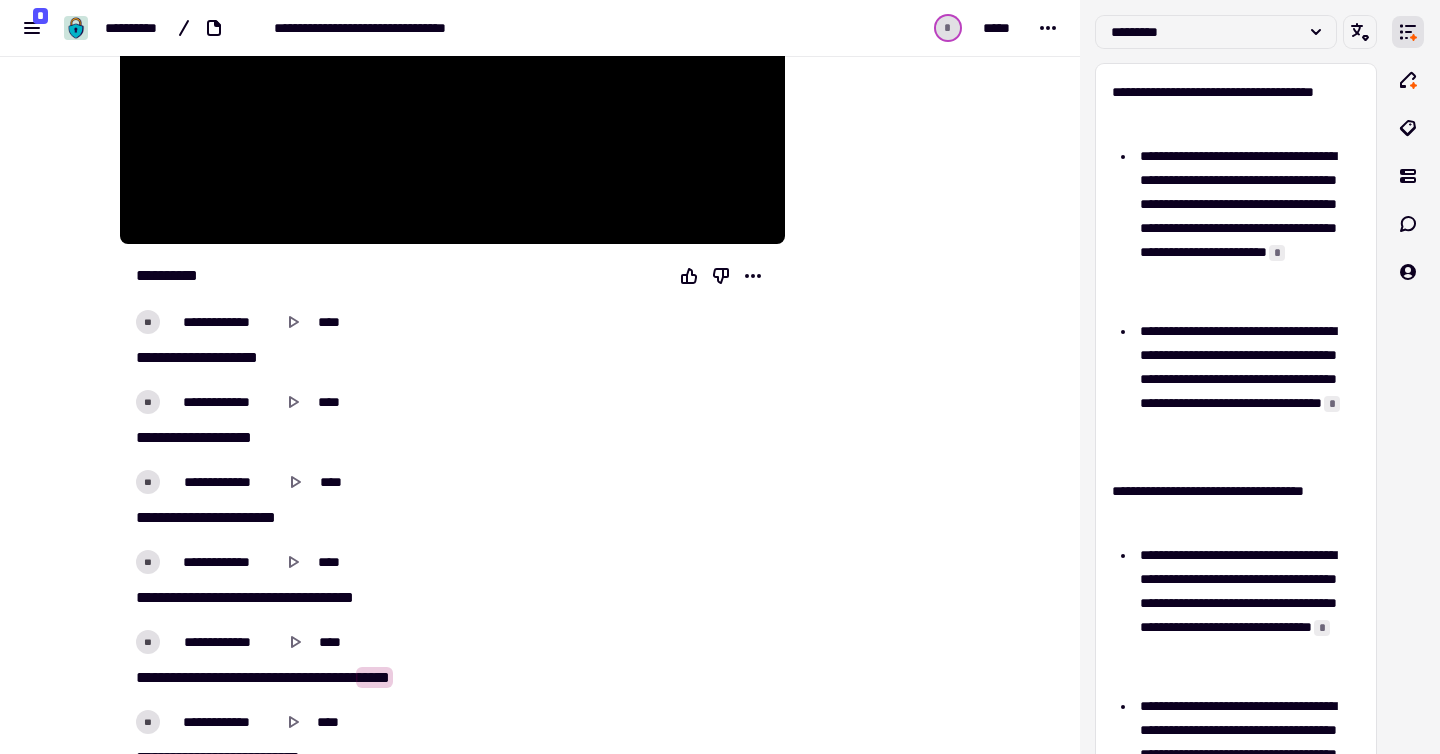 type on "*****" 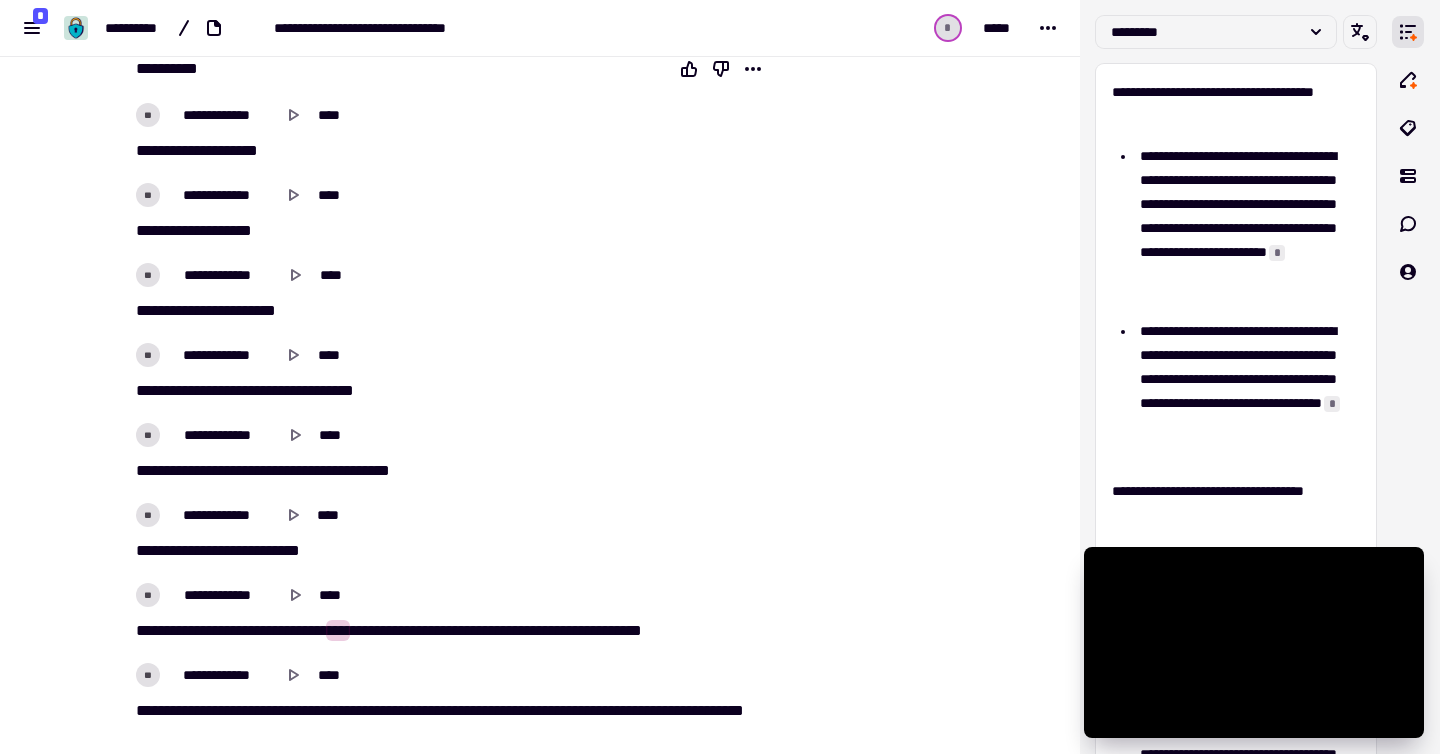 scroll, scrollTop: 538, scrollLeft: 0, axis: vertical 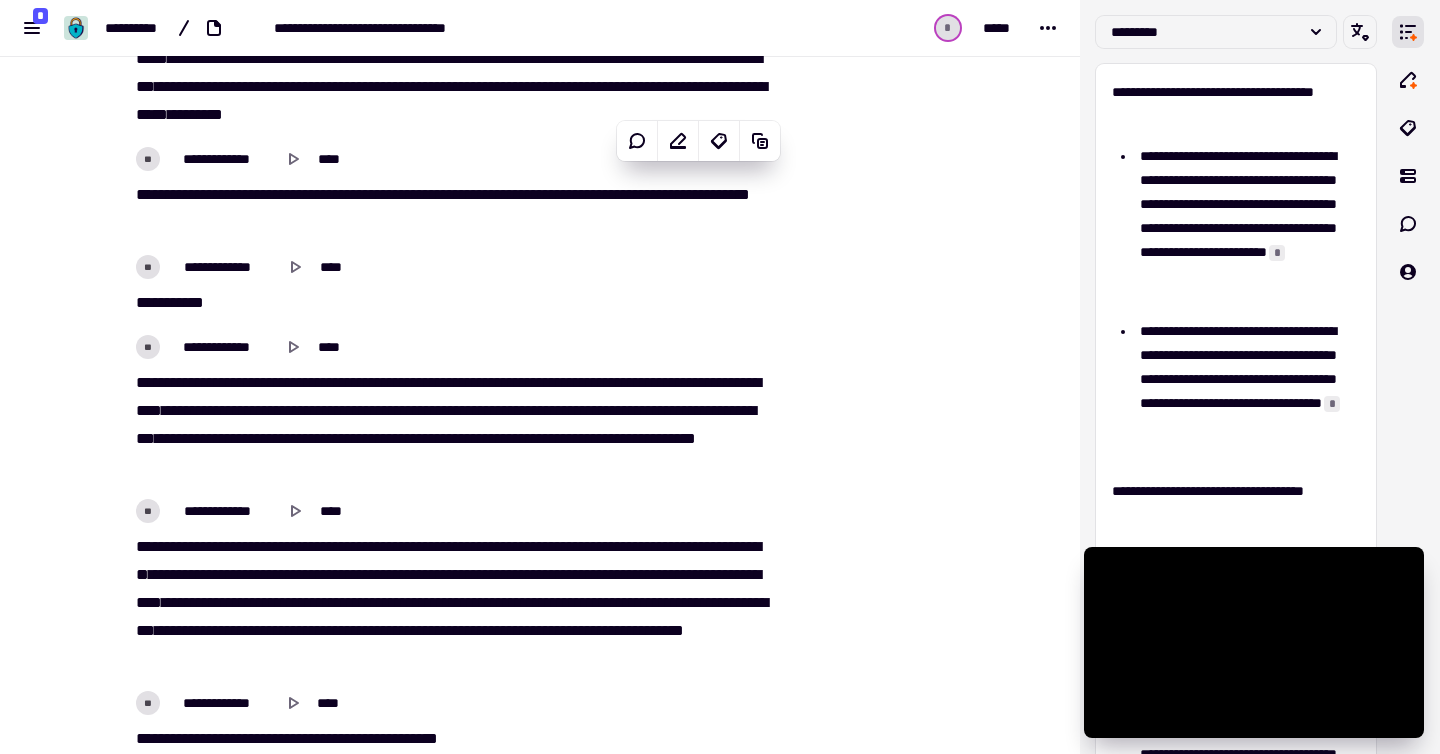 type on "*****" 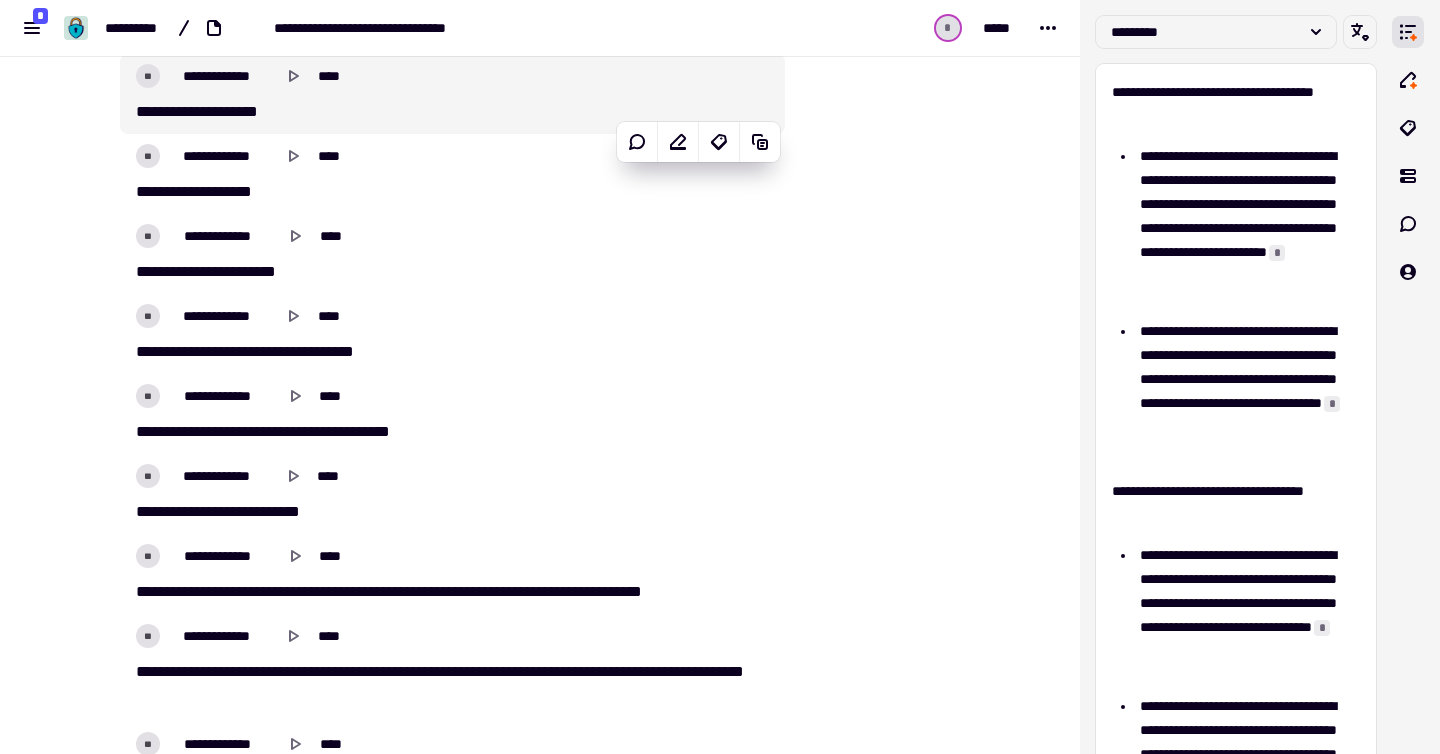 scroll, scrollTop: 0, scrollLeft: 0, axis: both 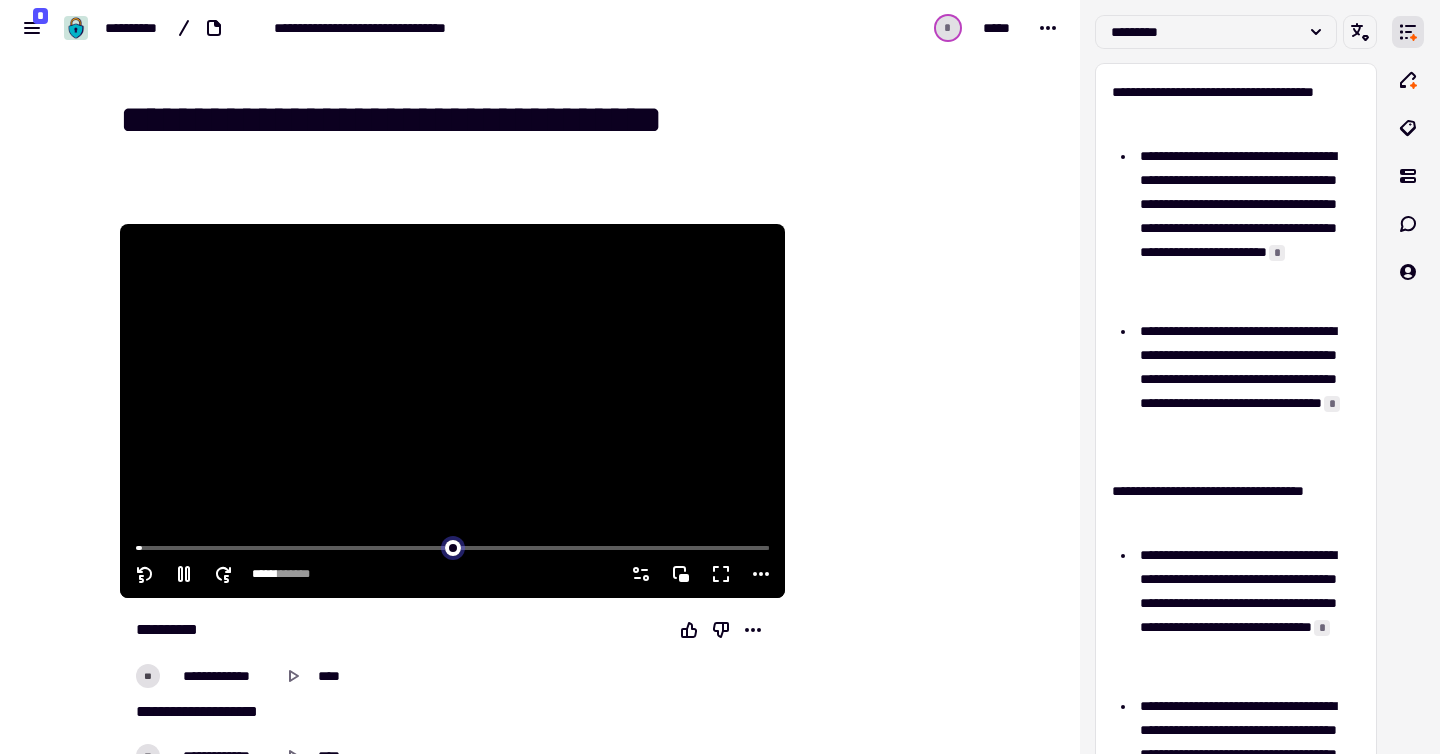 click at bounding box center [452, 546] 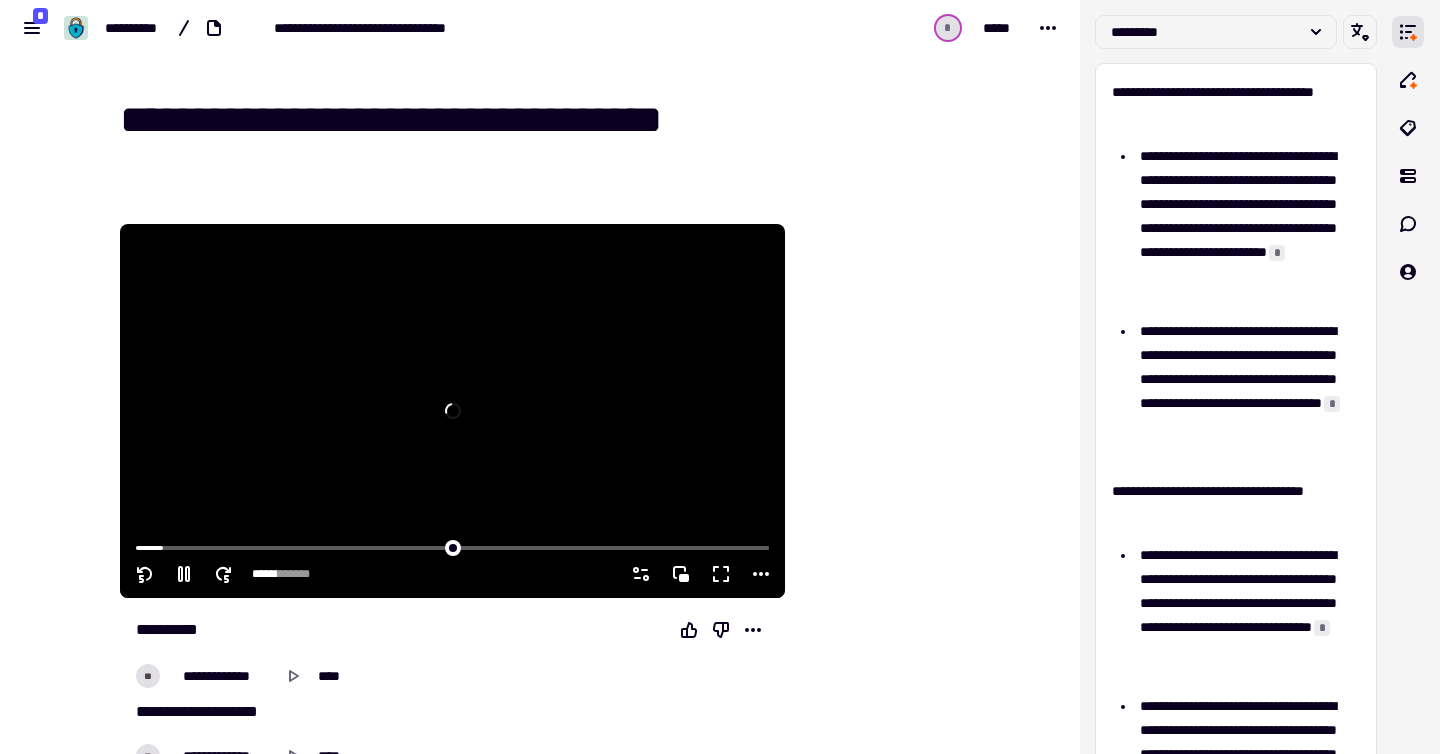 click 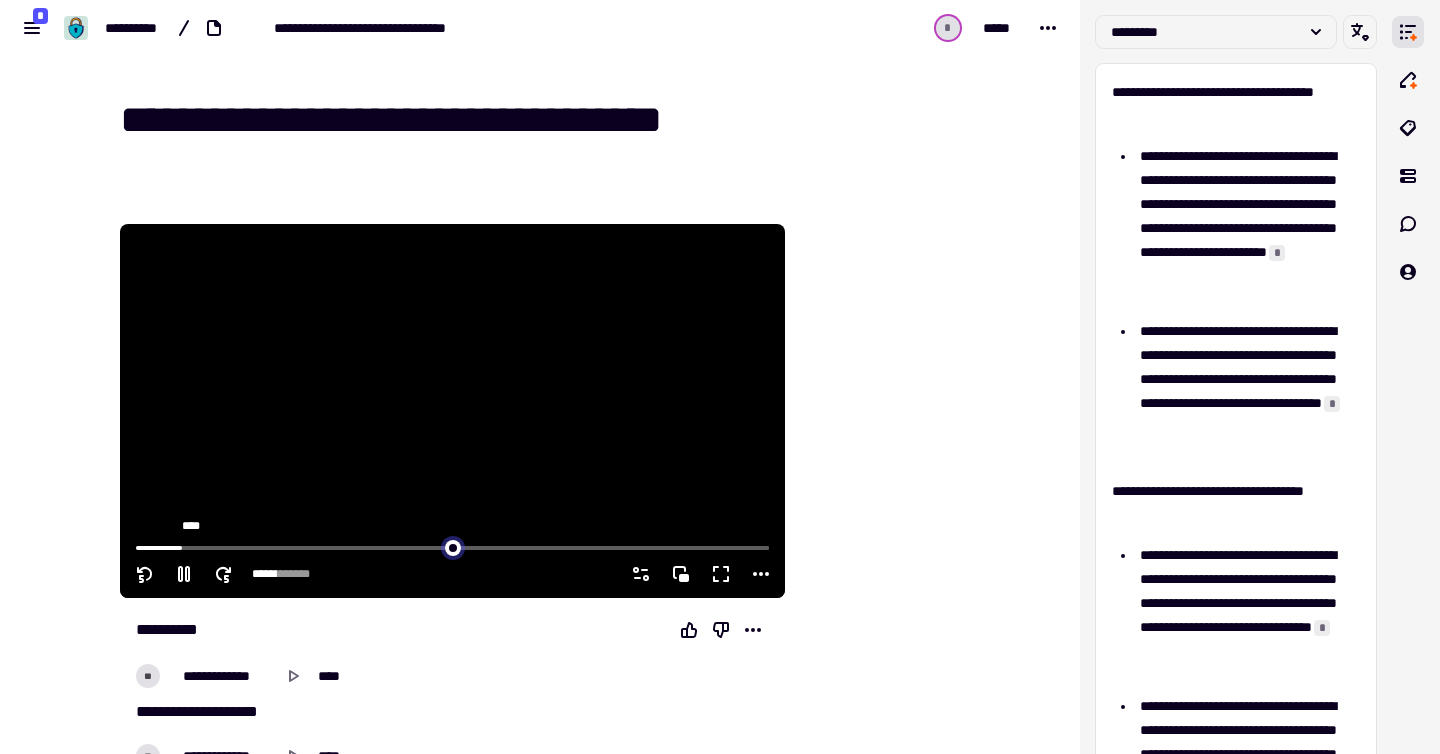click at bounding box center (452, 546) 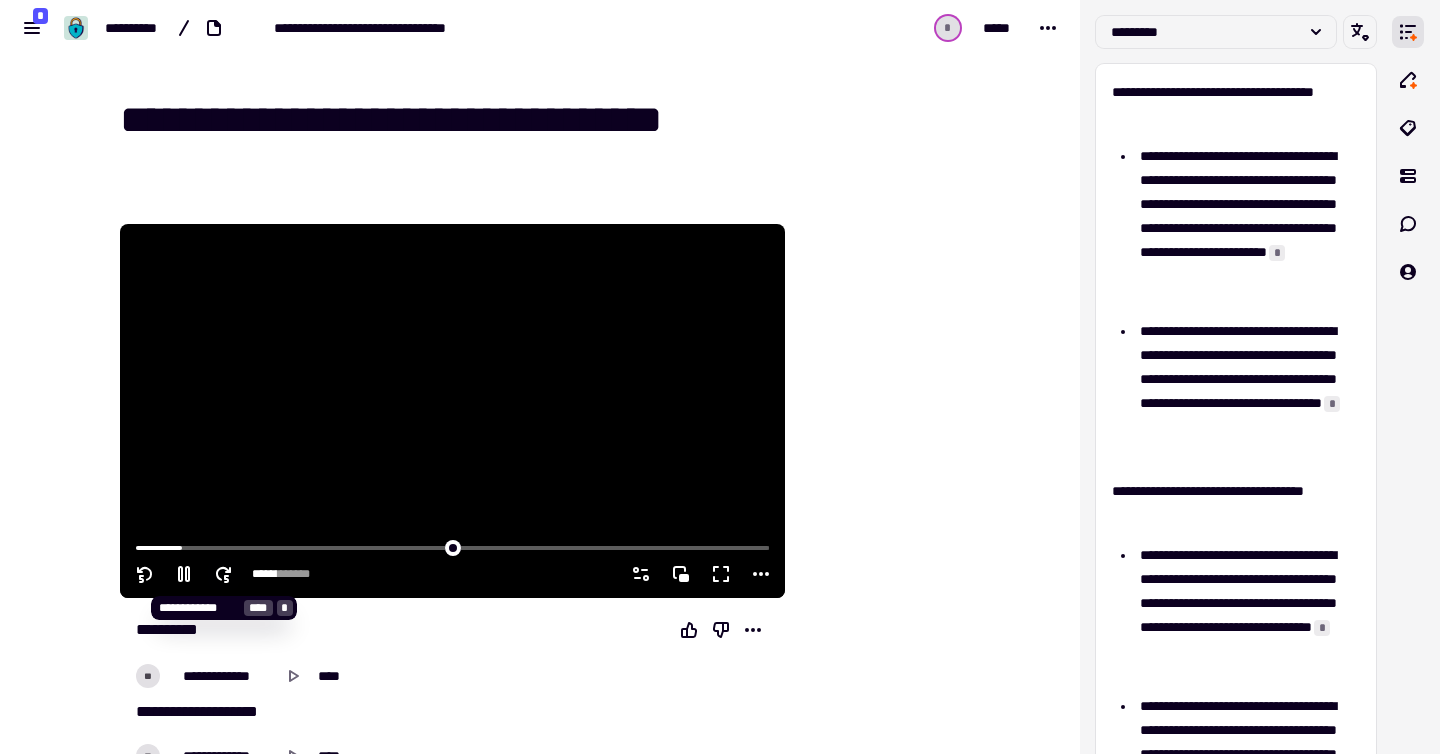 click 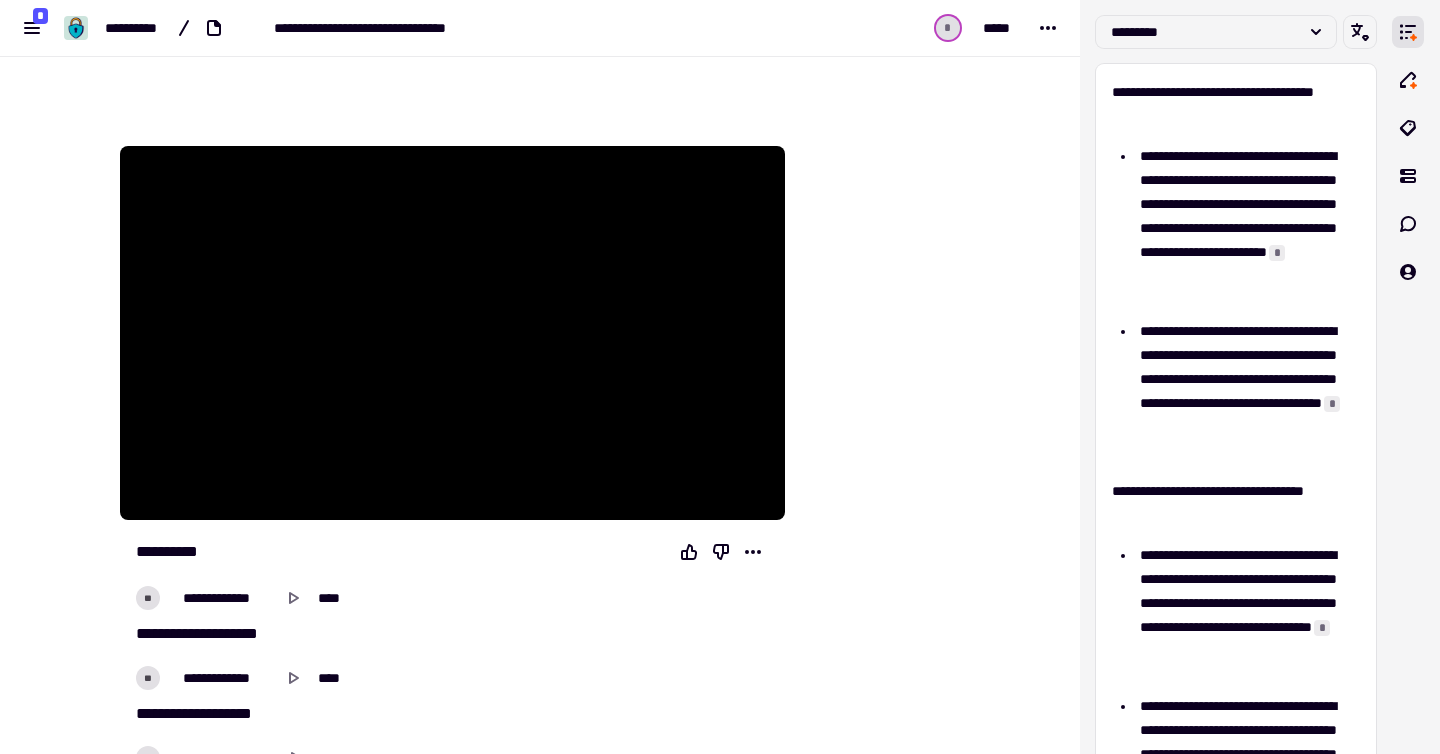 scroll, scrollTop: 75, scrollLeft: 0, axis: vertical 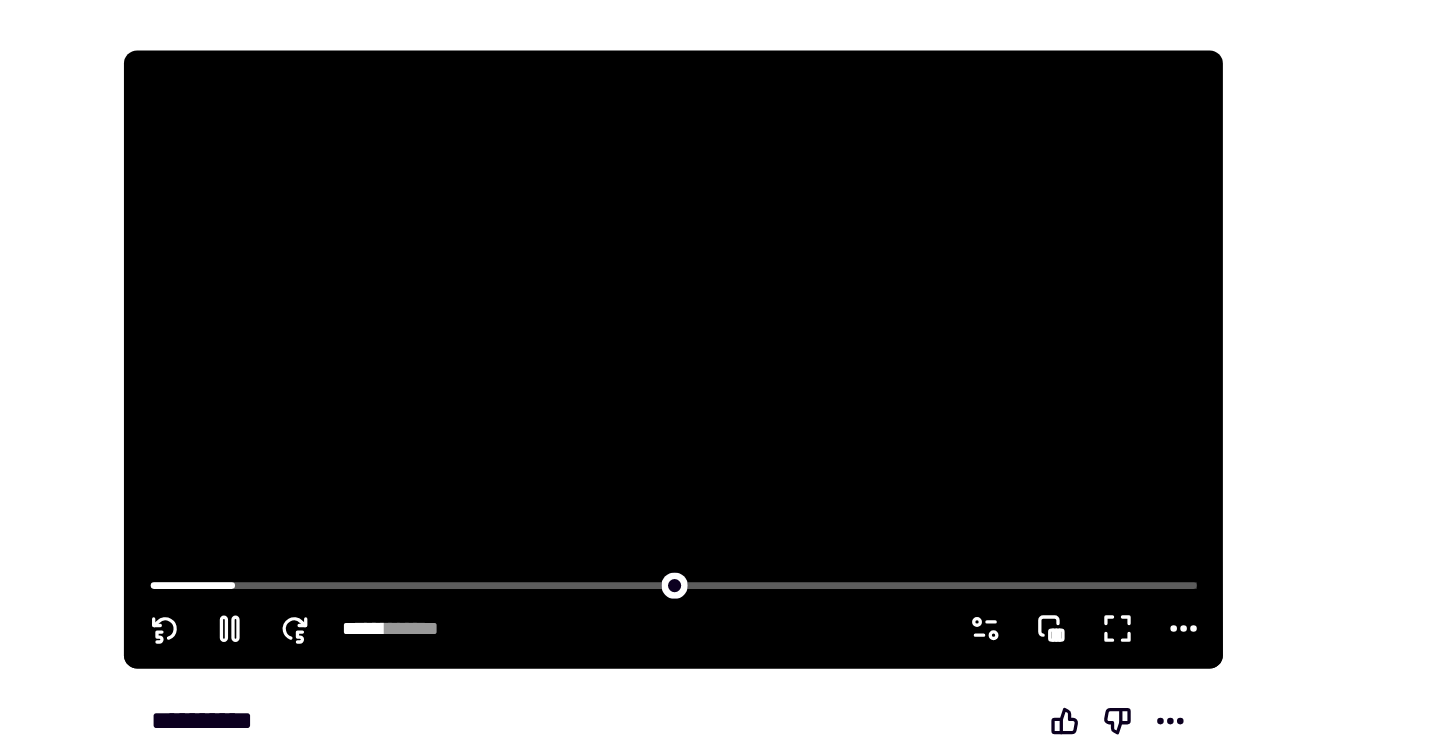 click at bounding box center (452, 336) 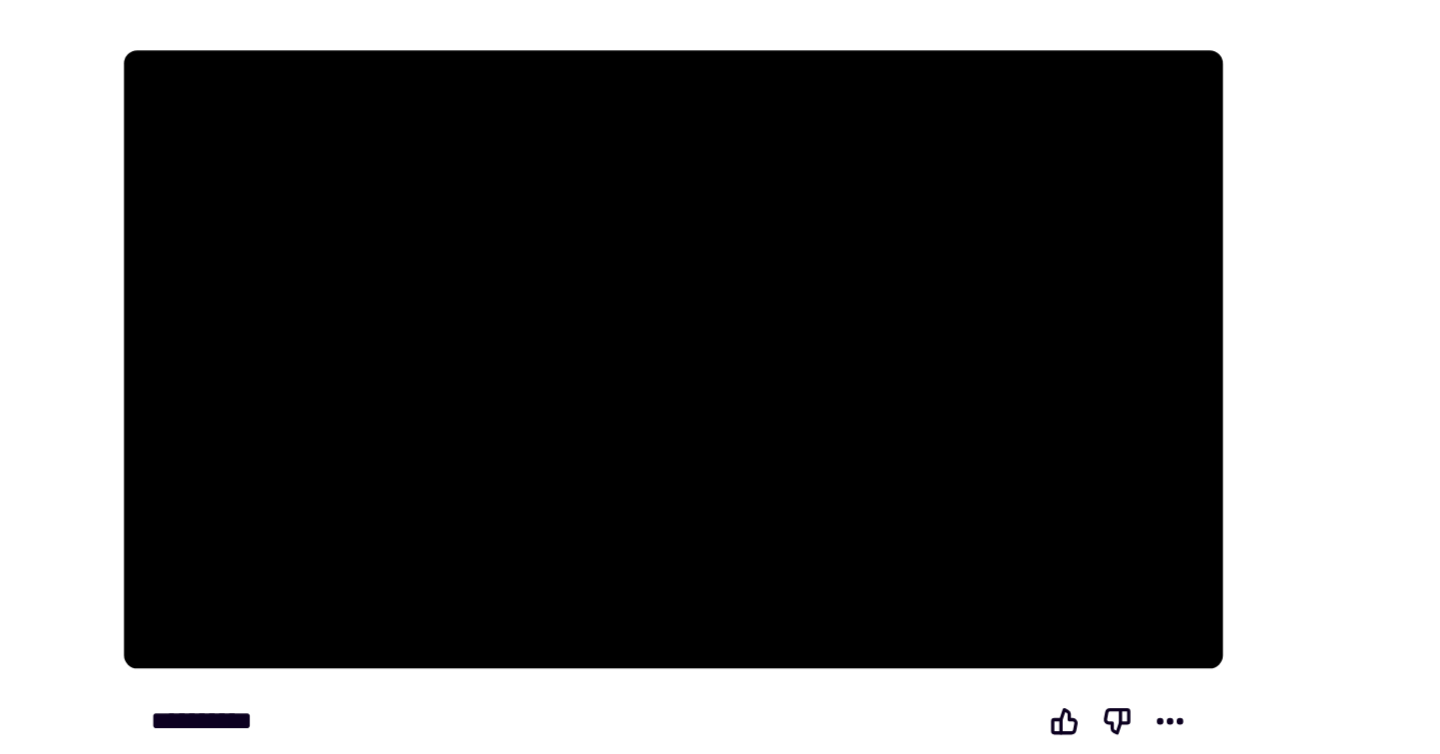 click 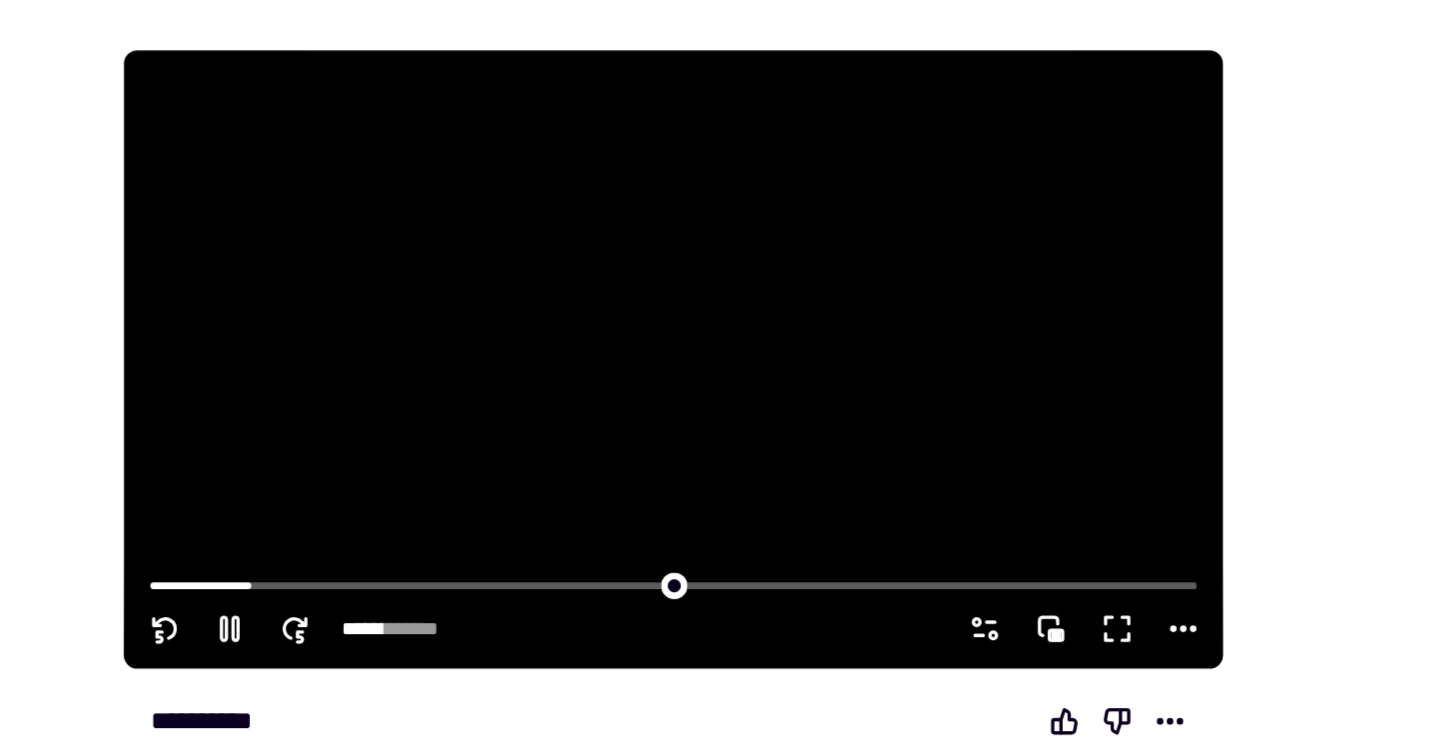 click 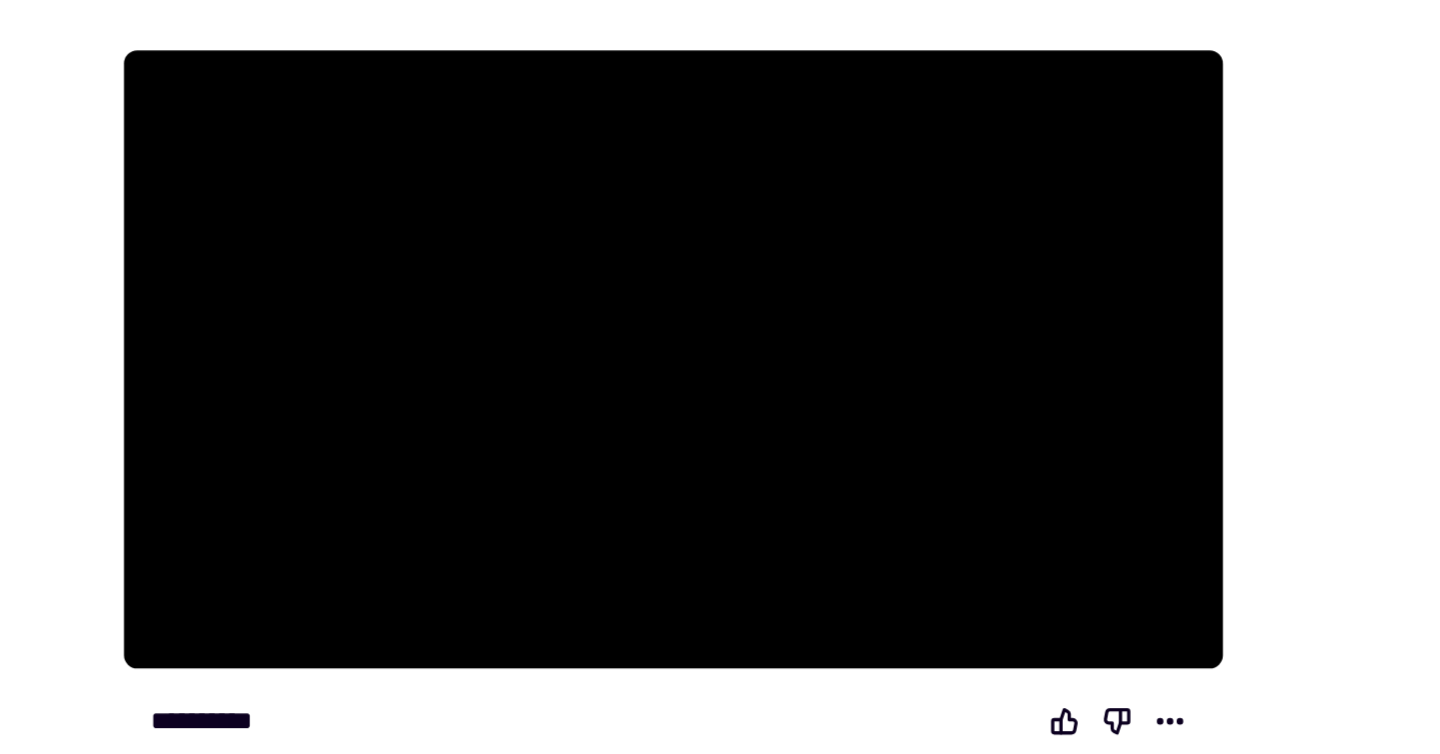 click 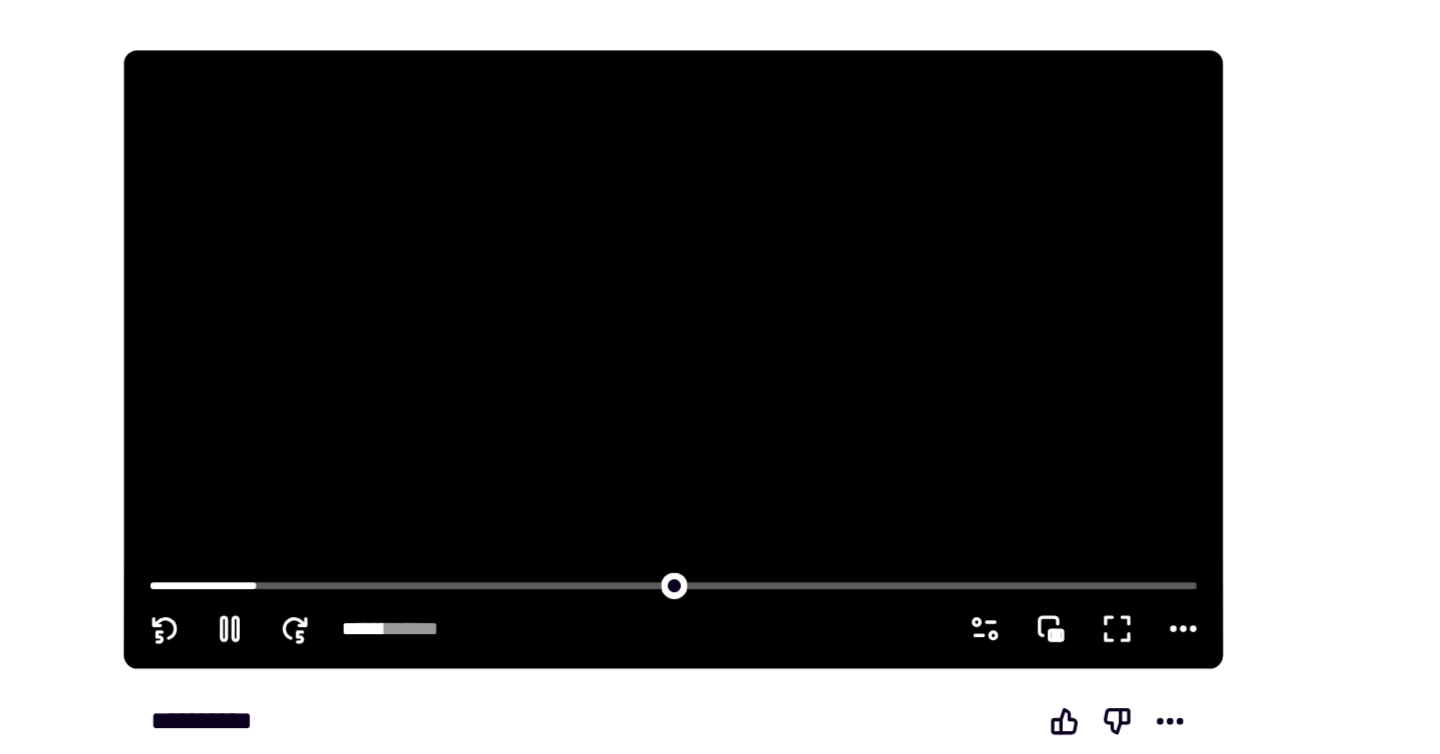 click 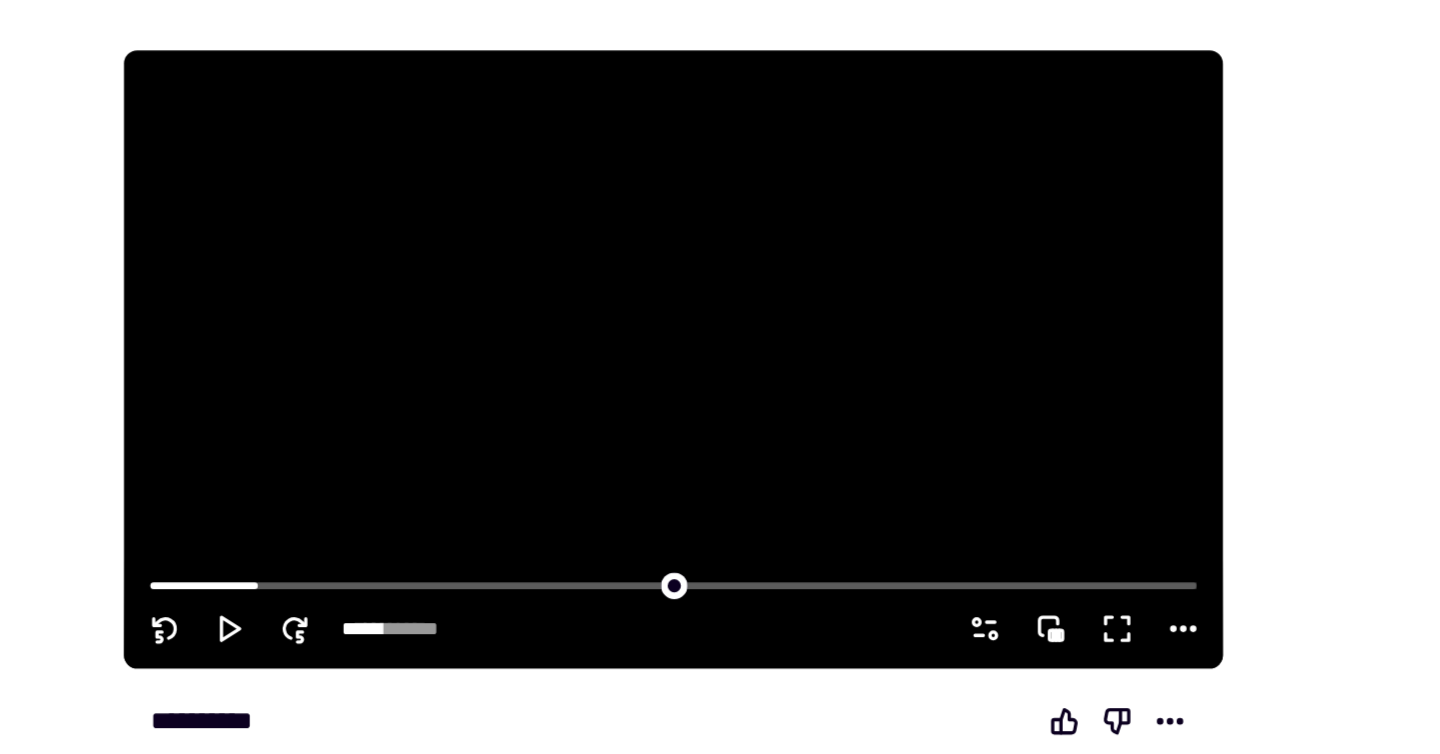 click 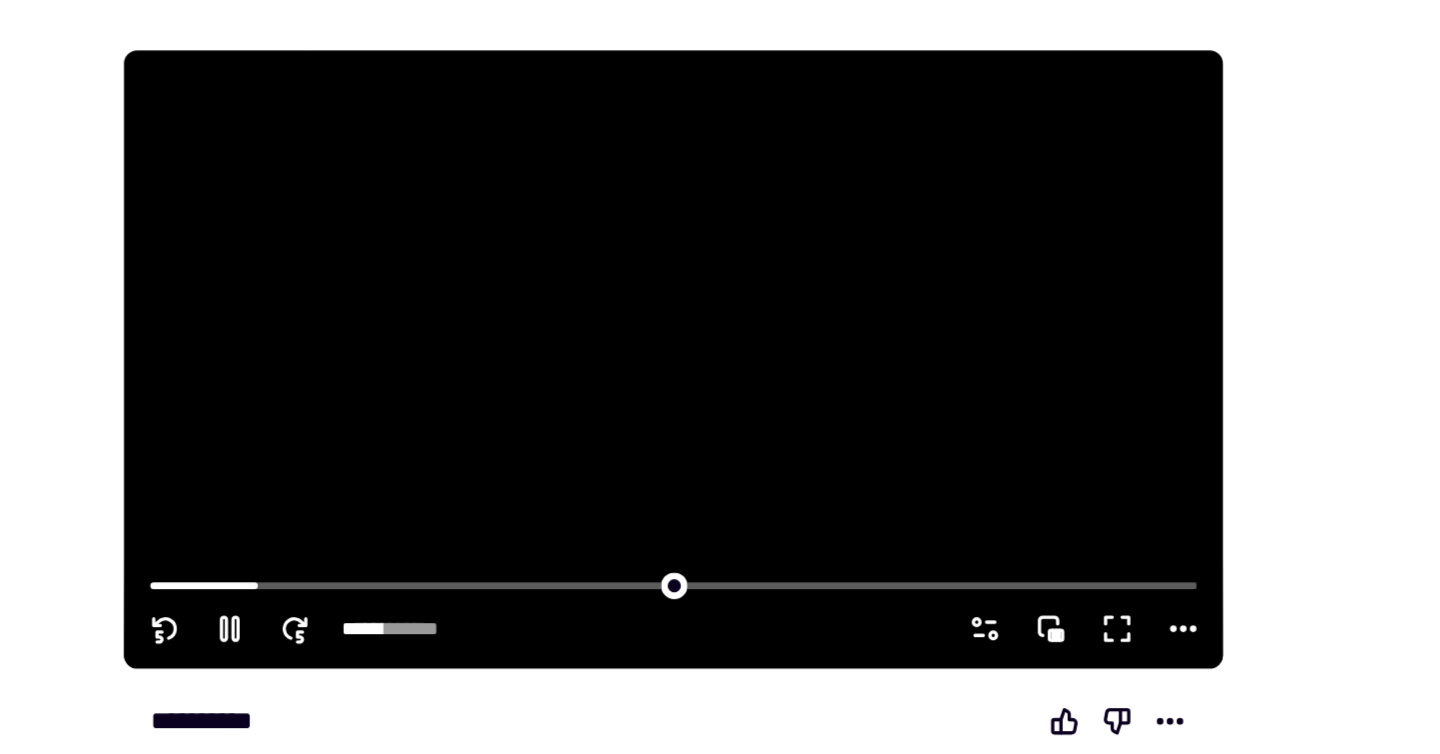 click 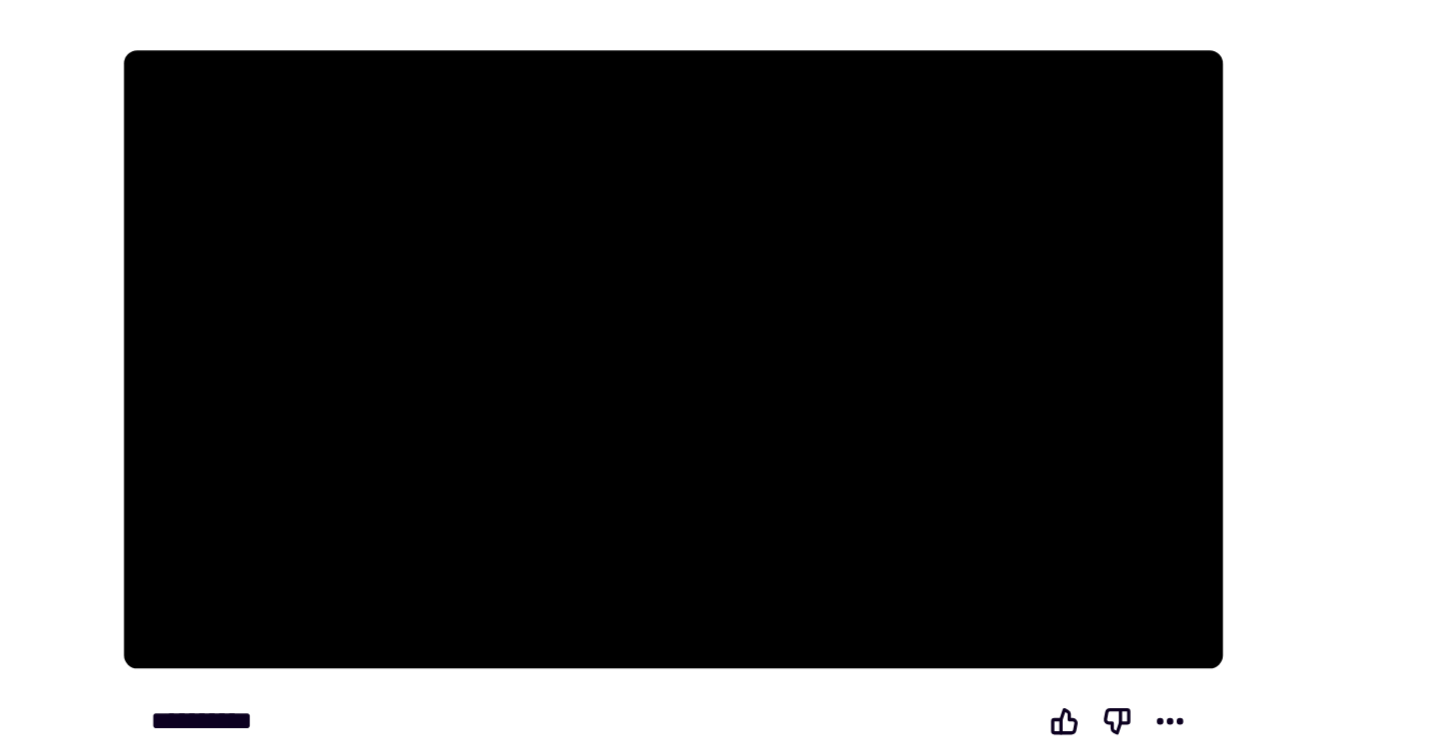 click 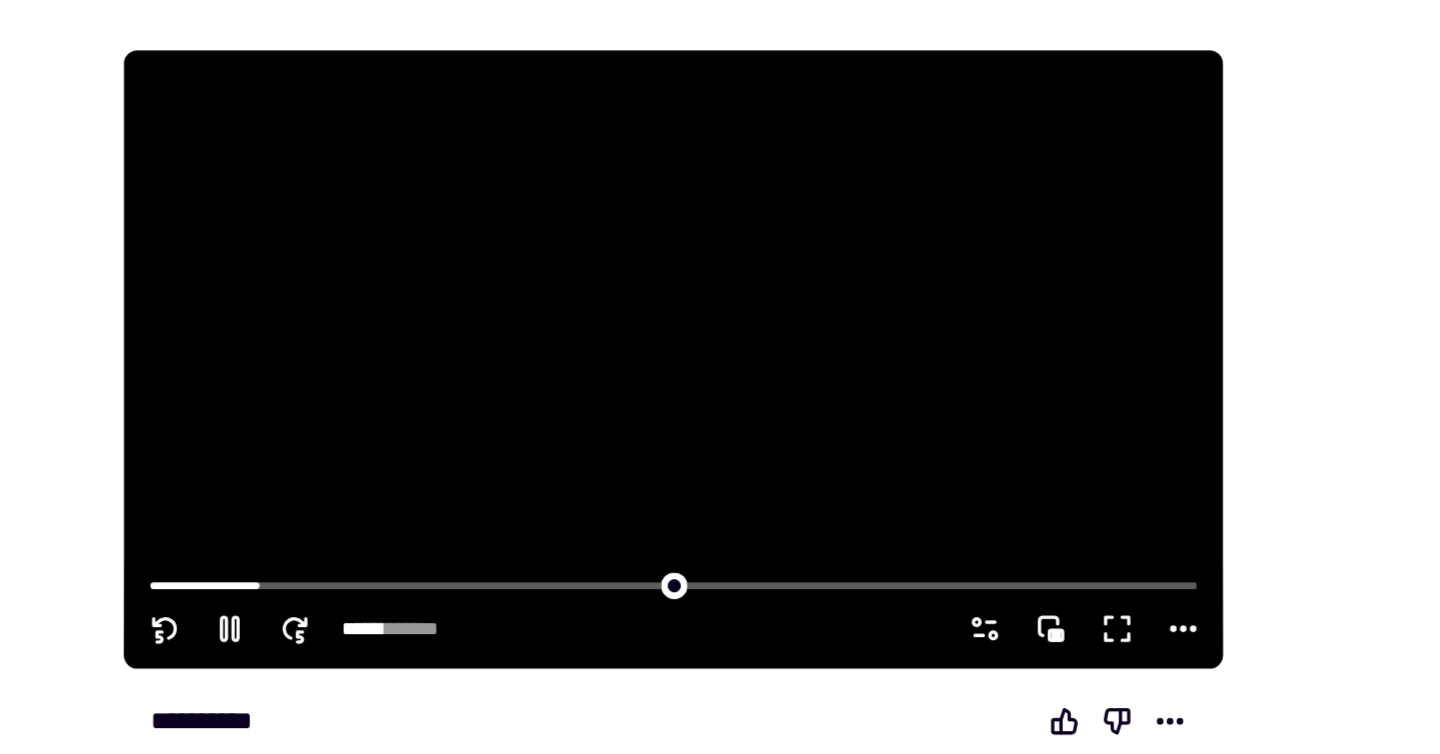 click 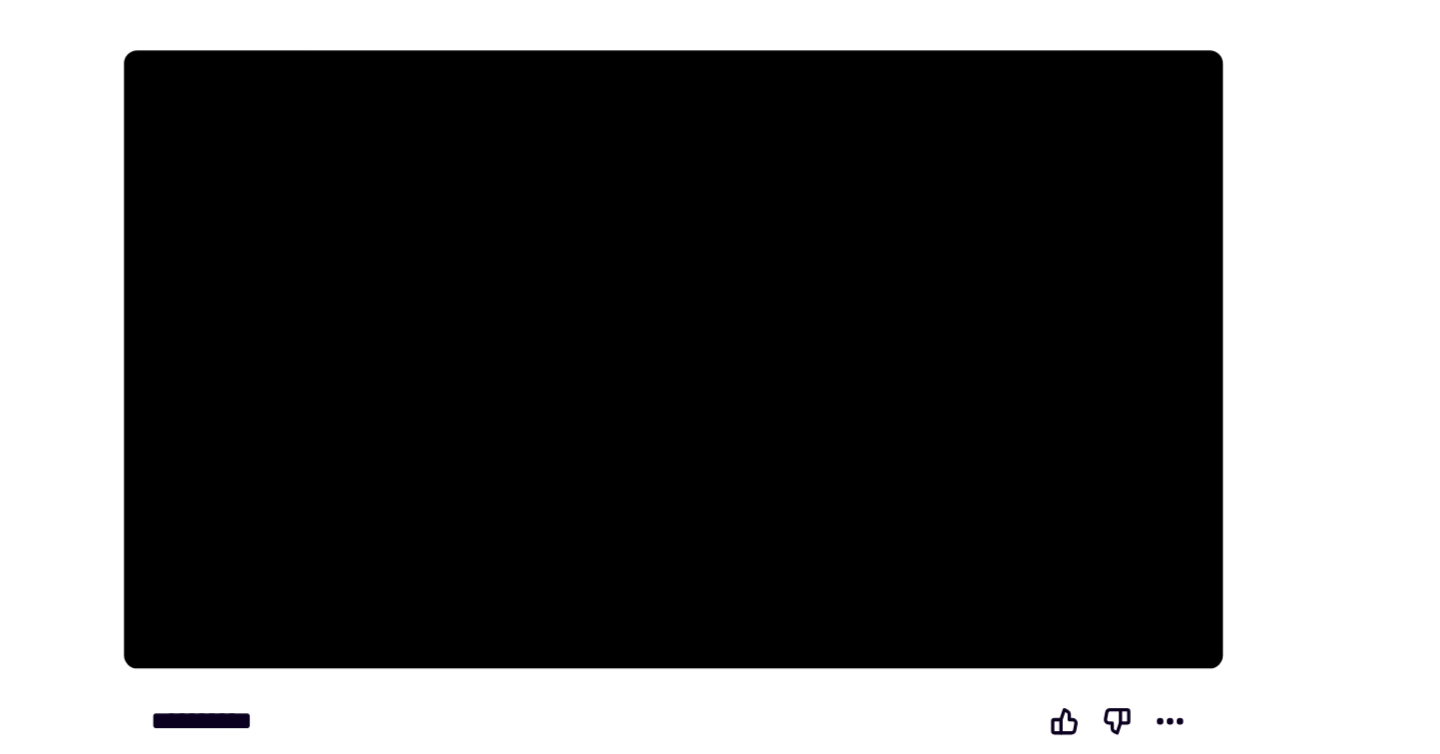 click 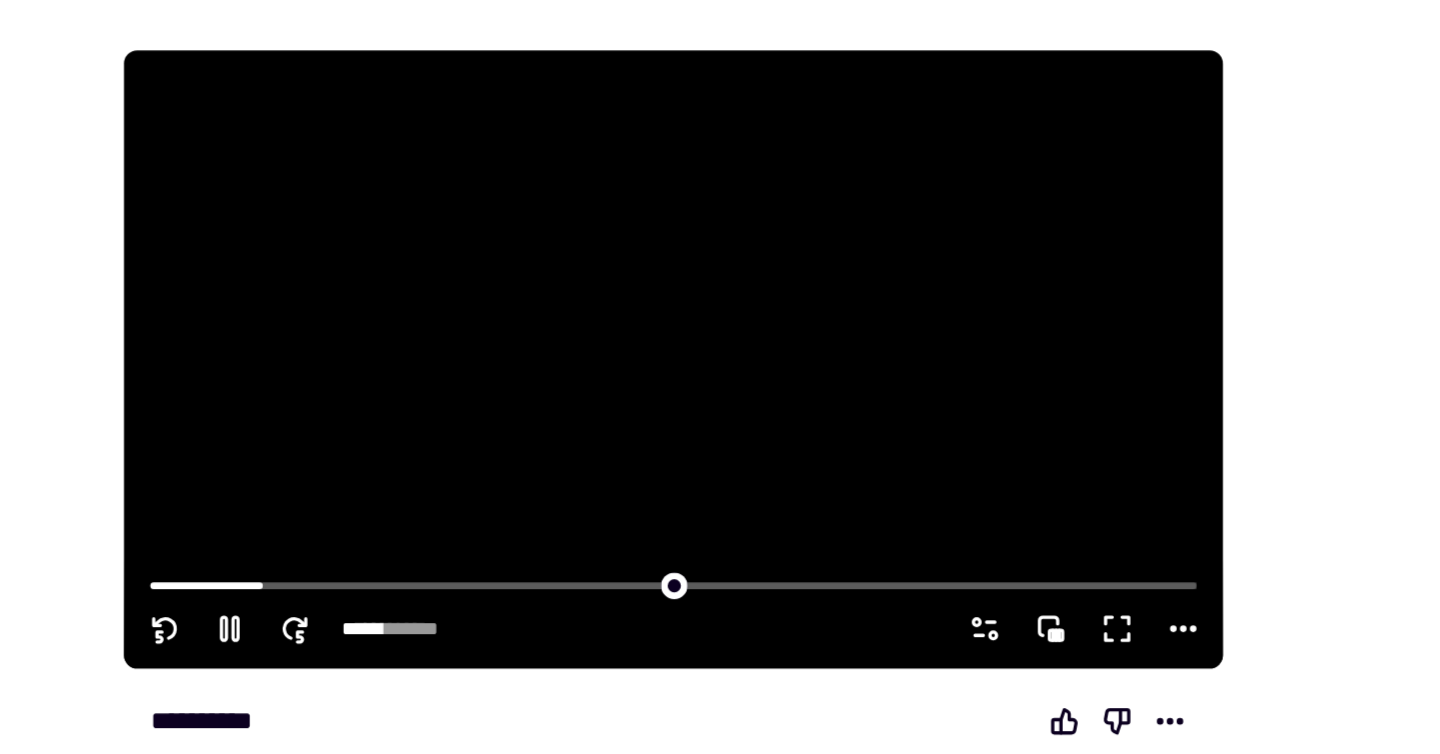click 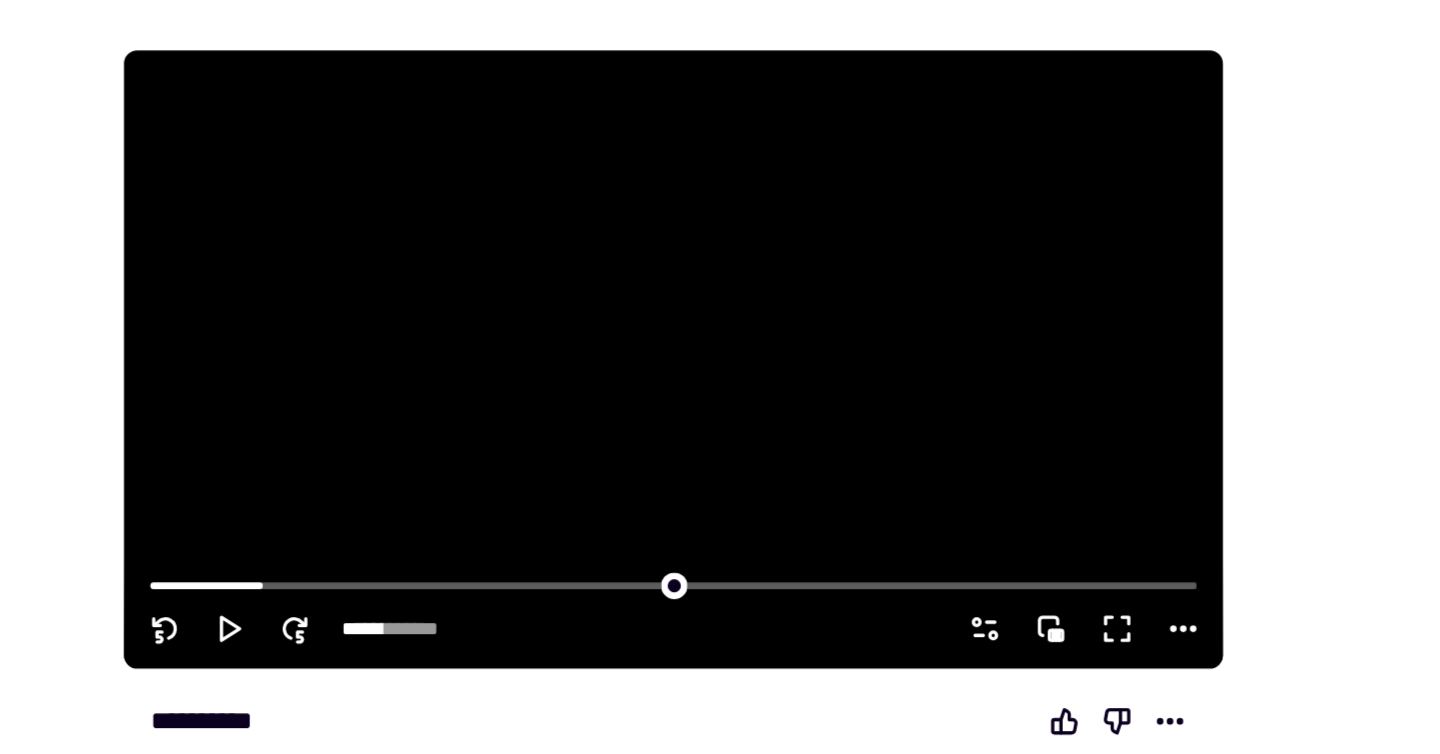 click 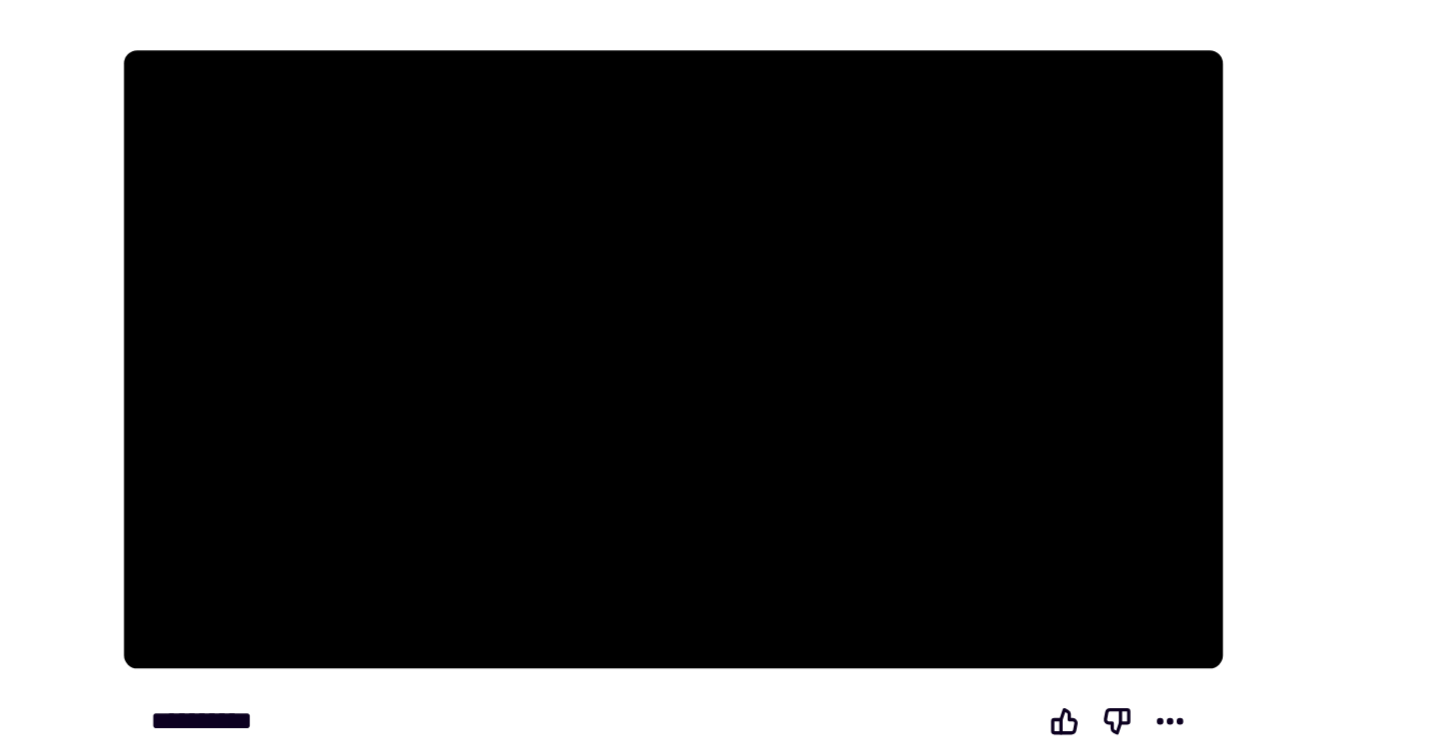 click 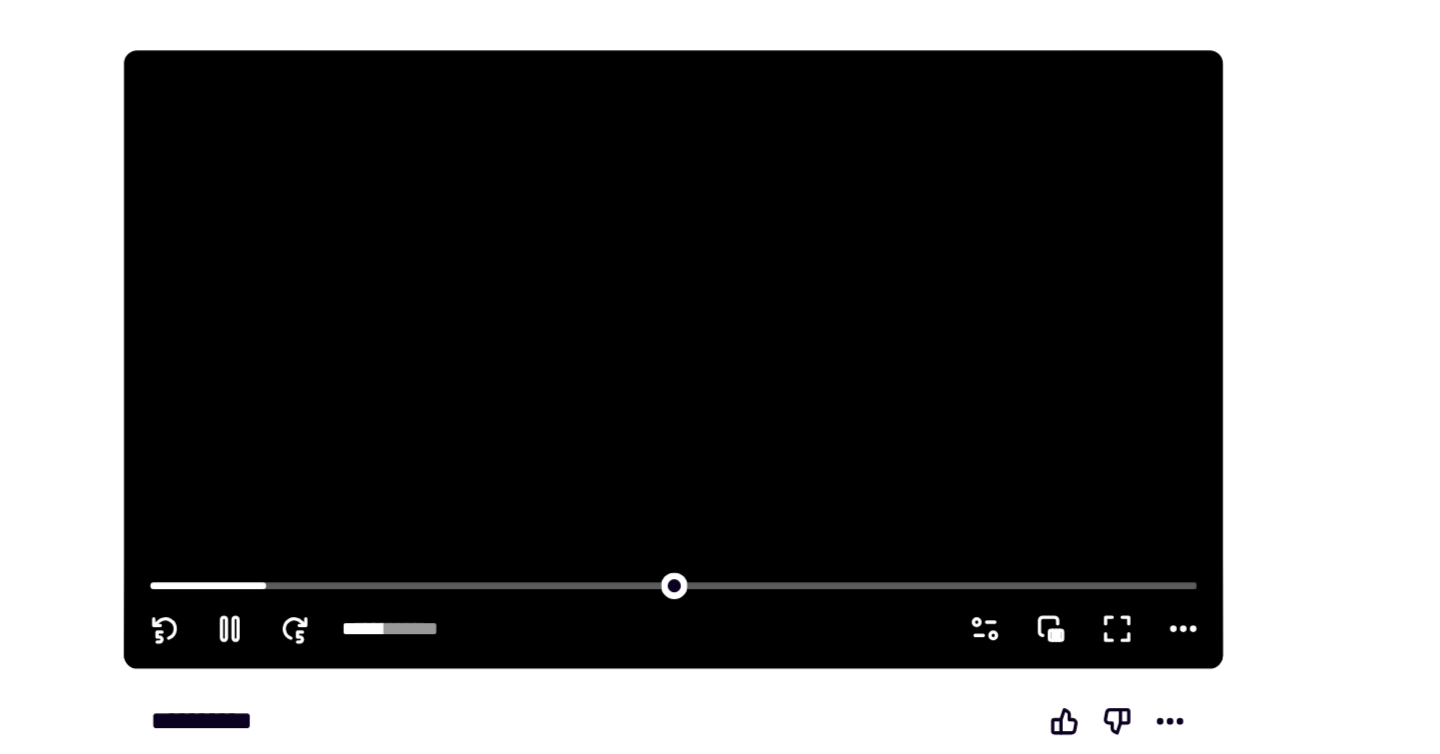 click 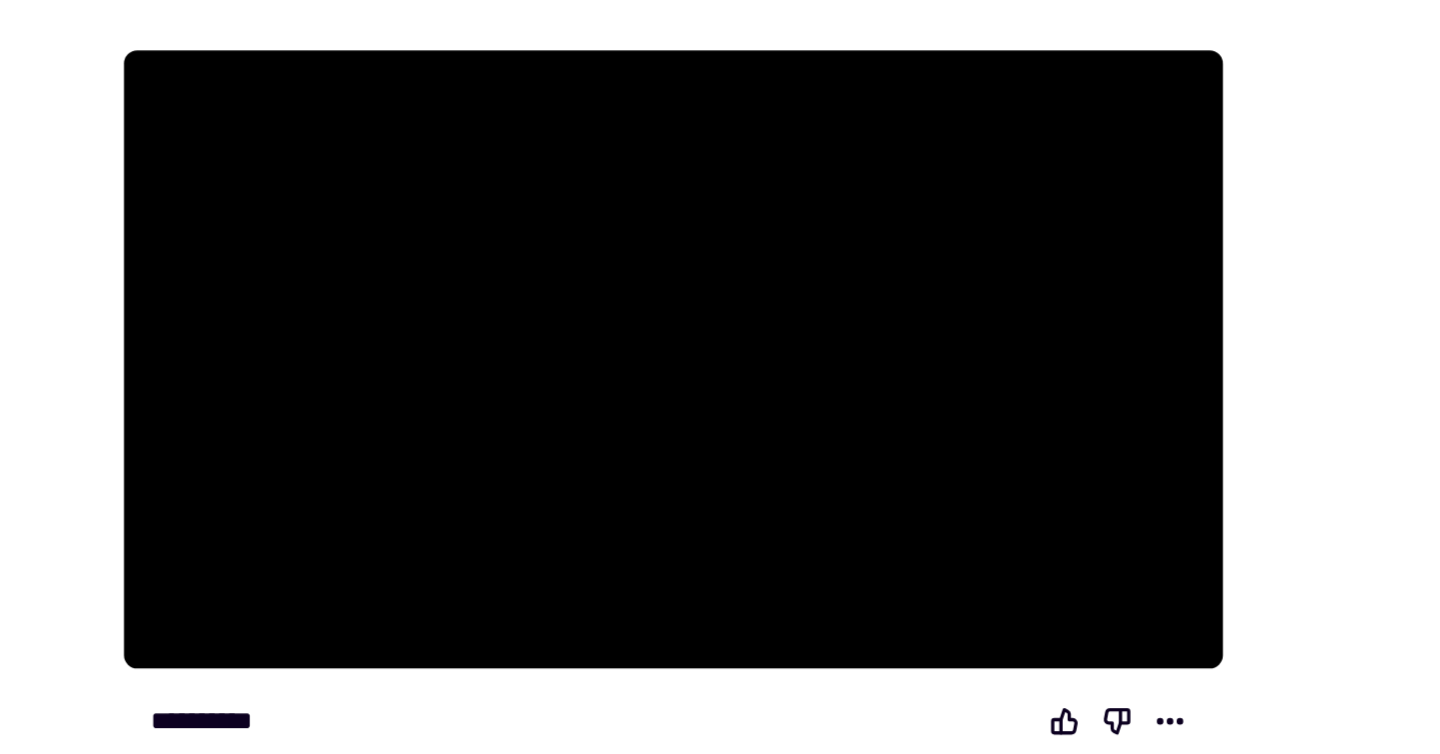 click 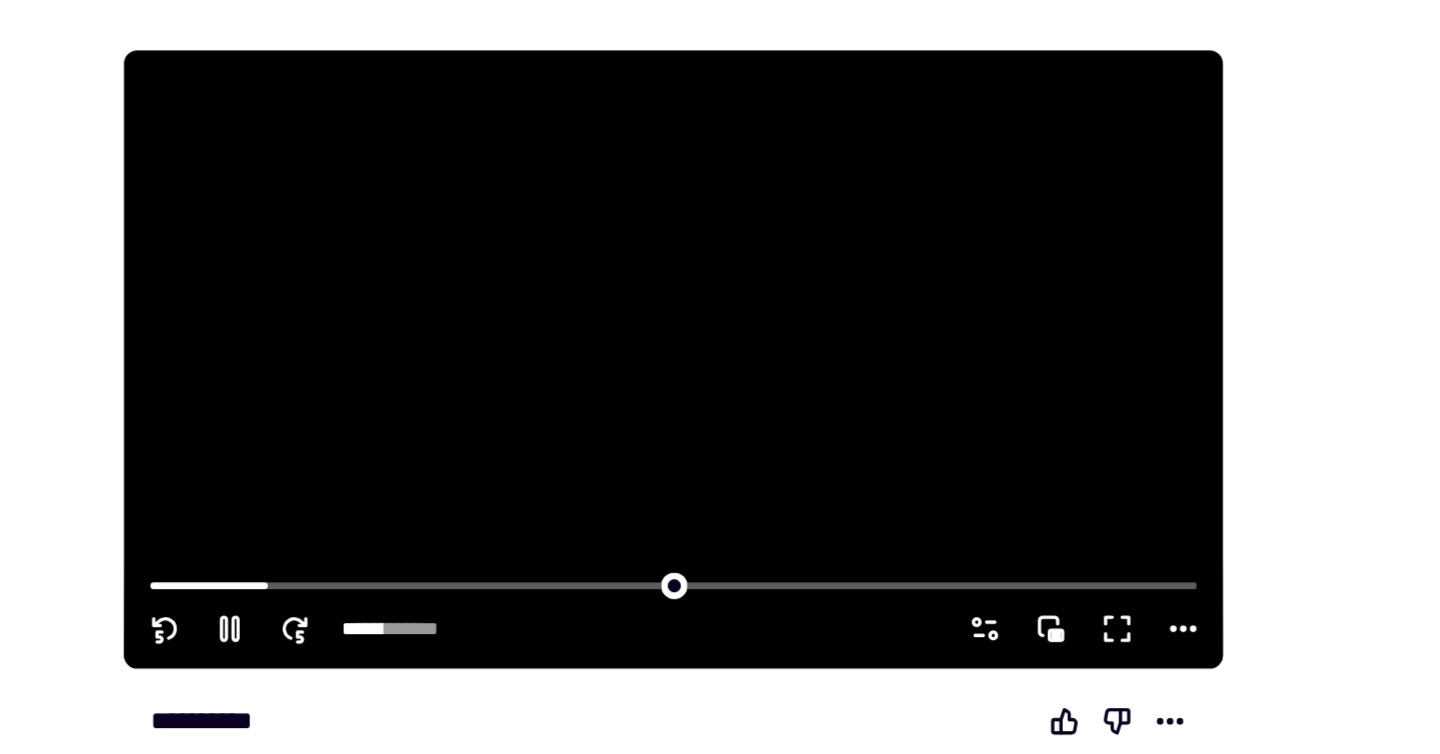 click 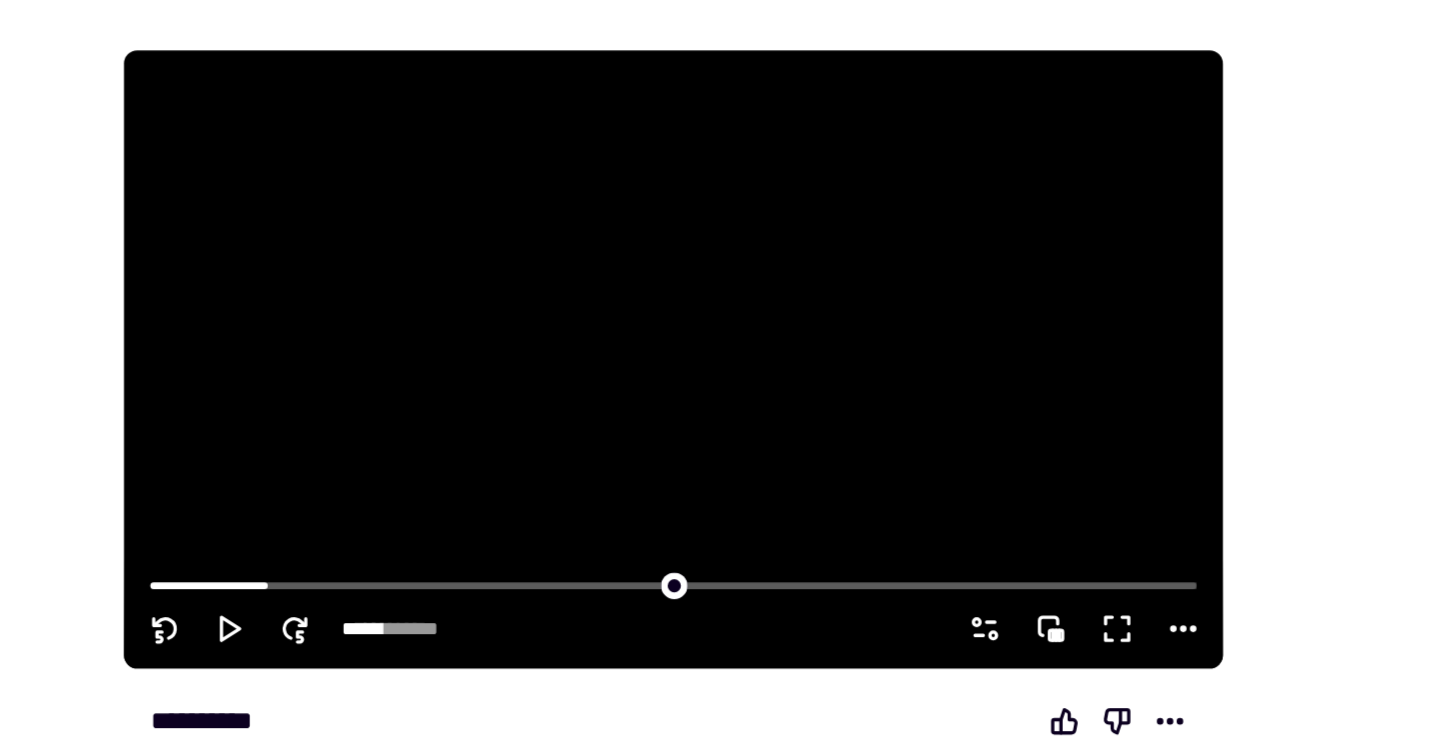 click 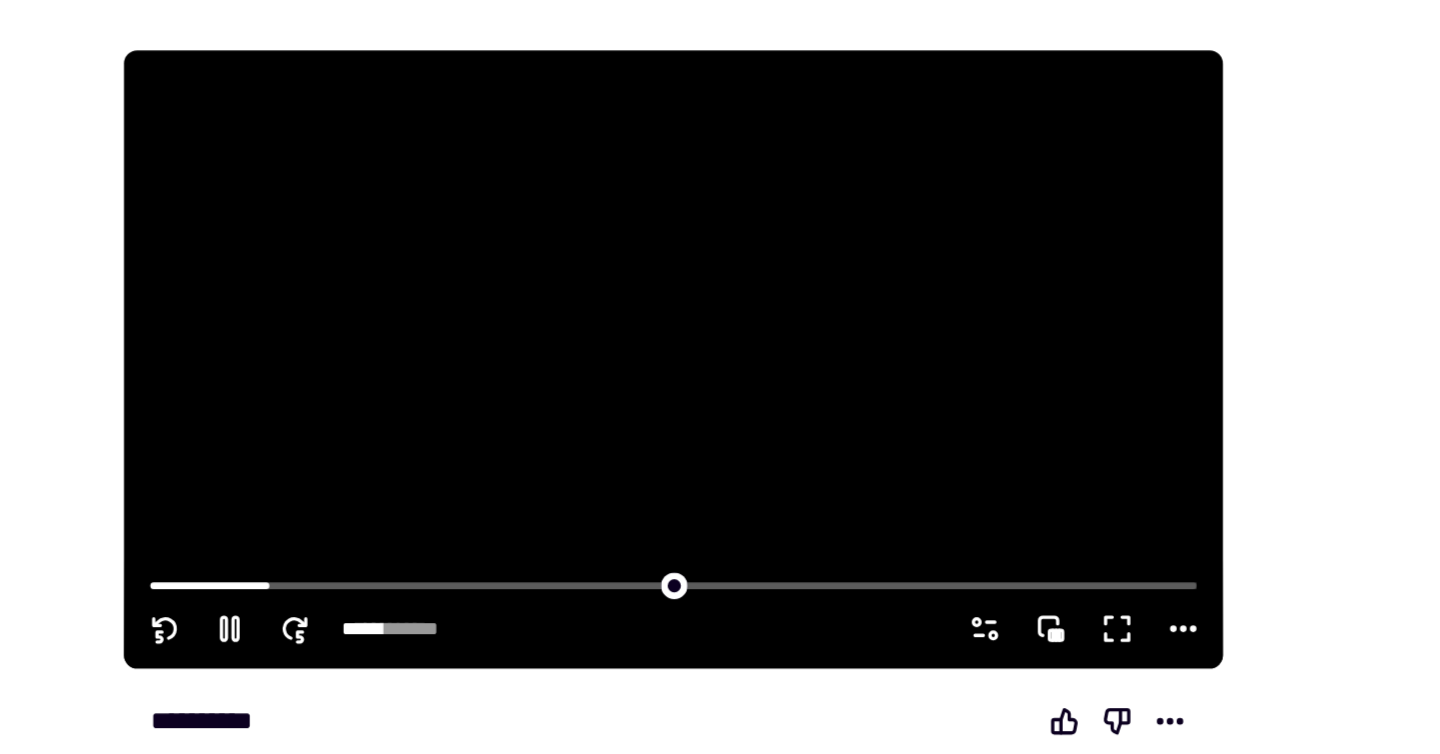 click 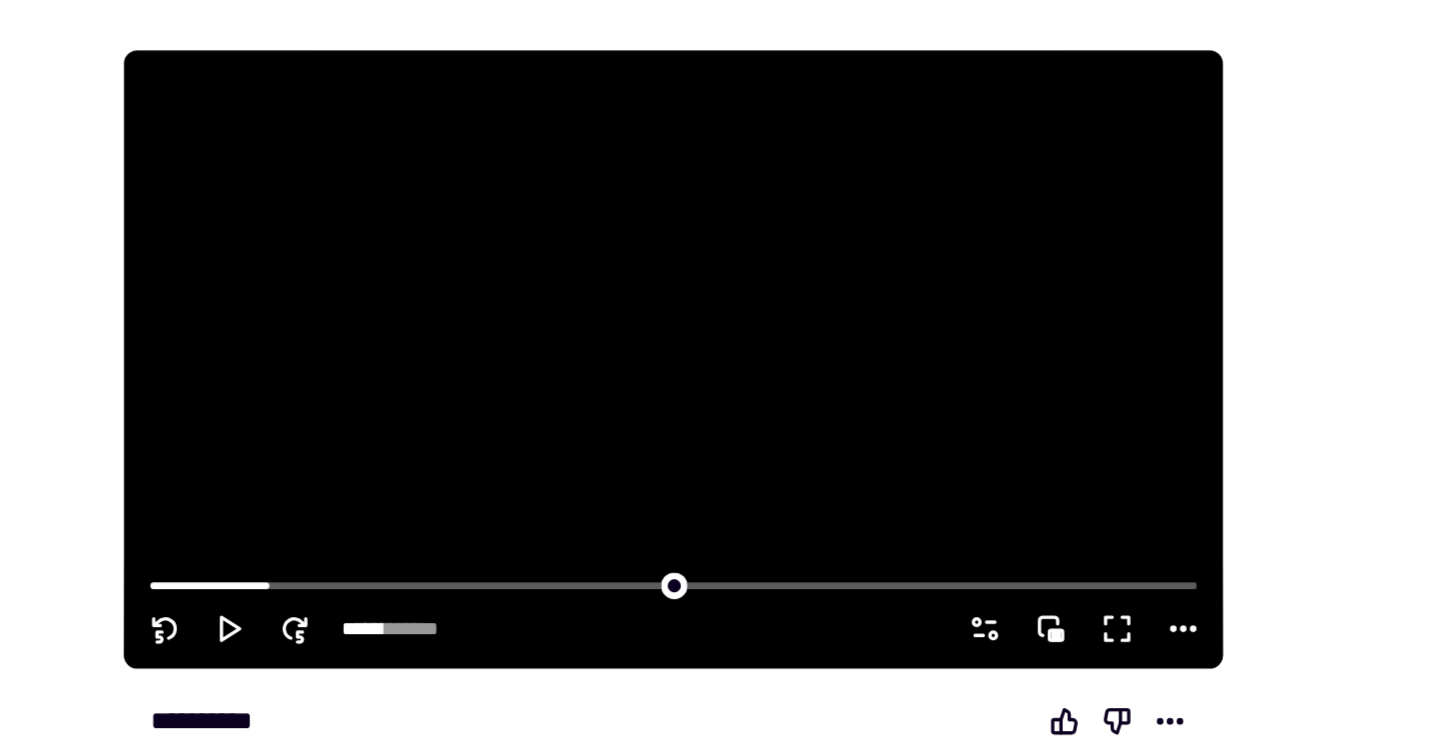 click 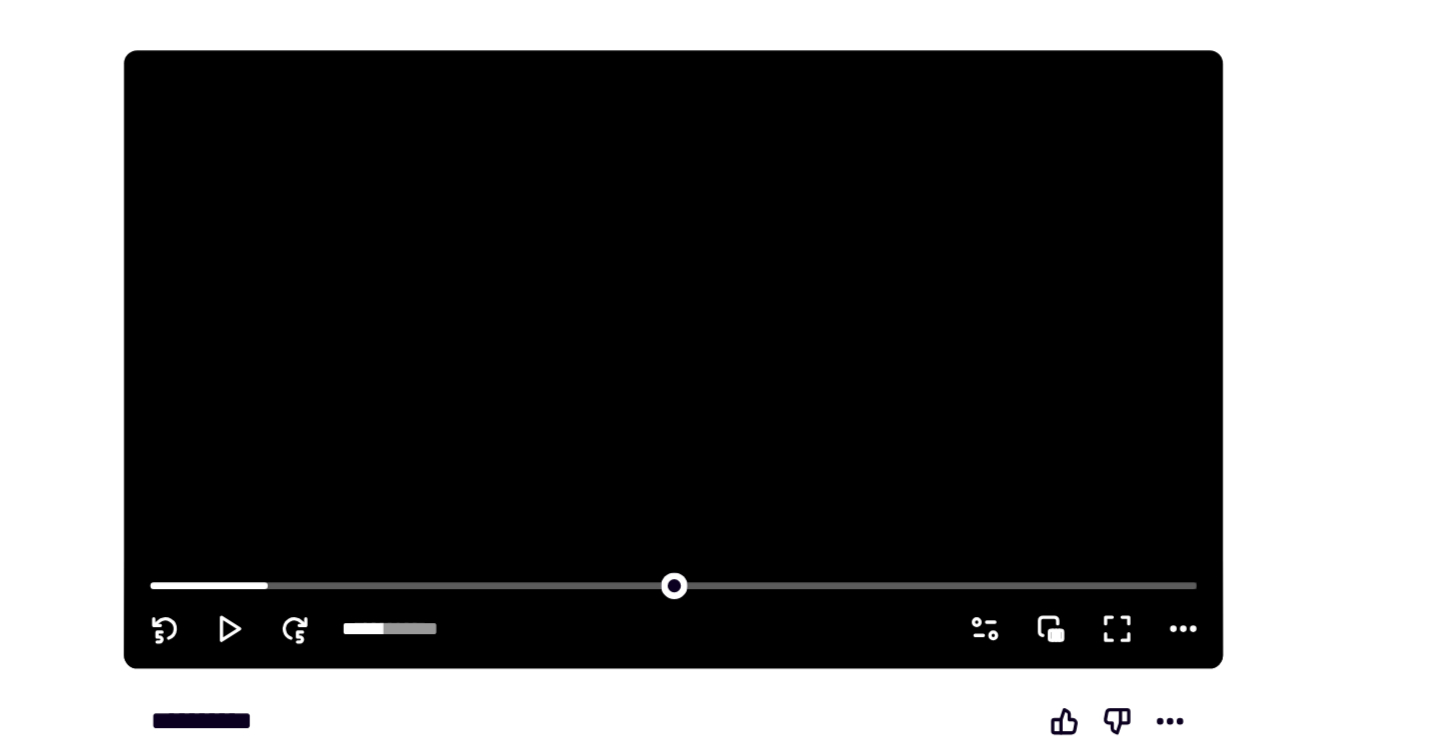 click 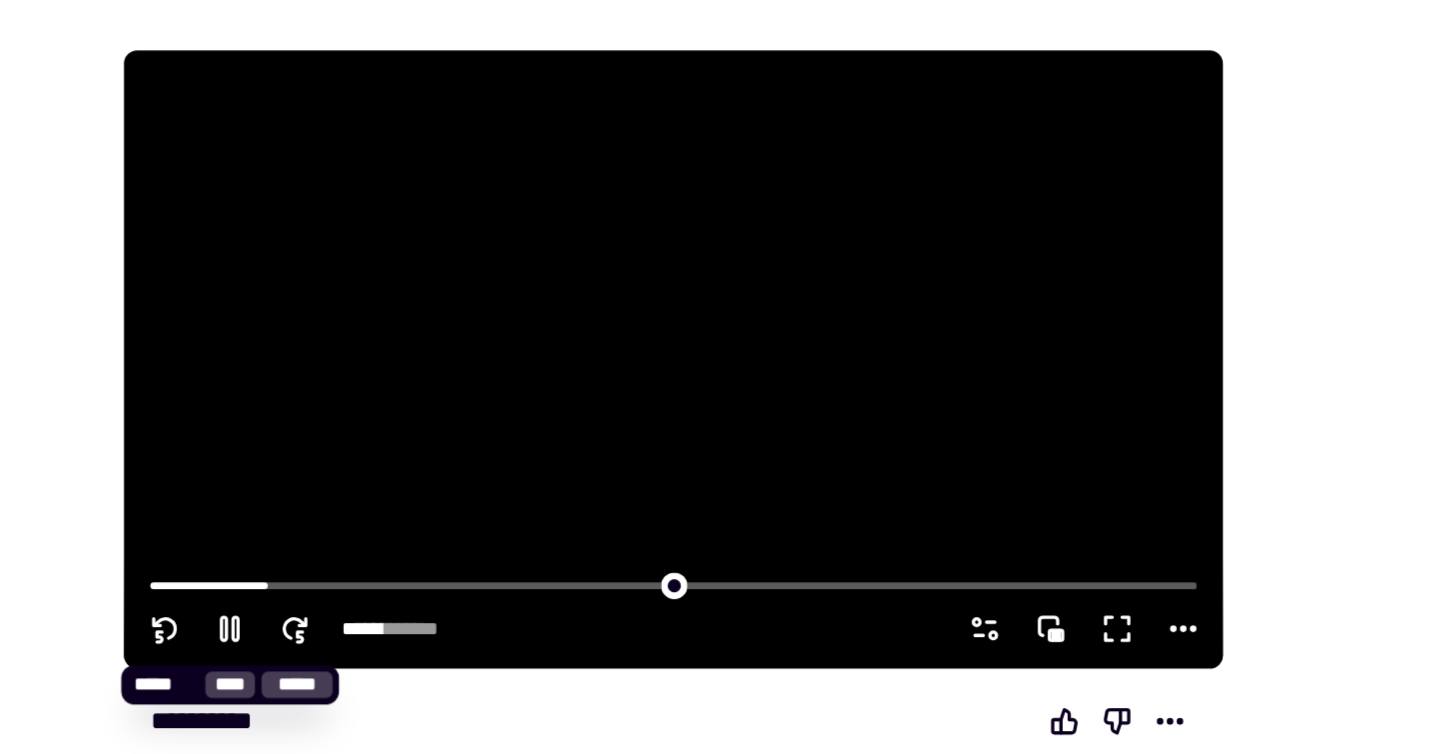 click 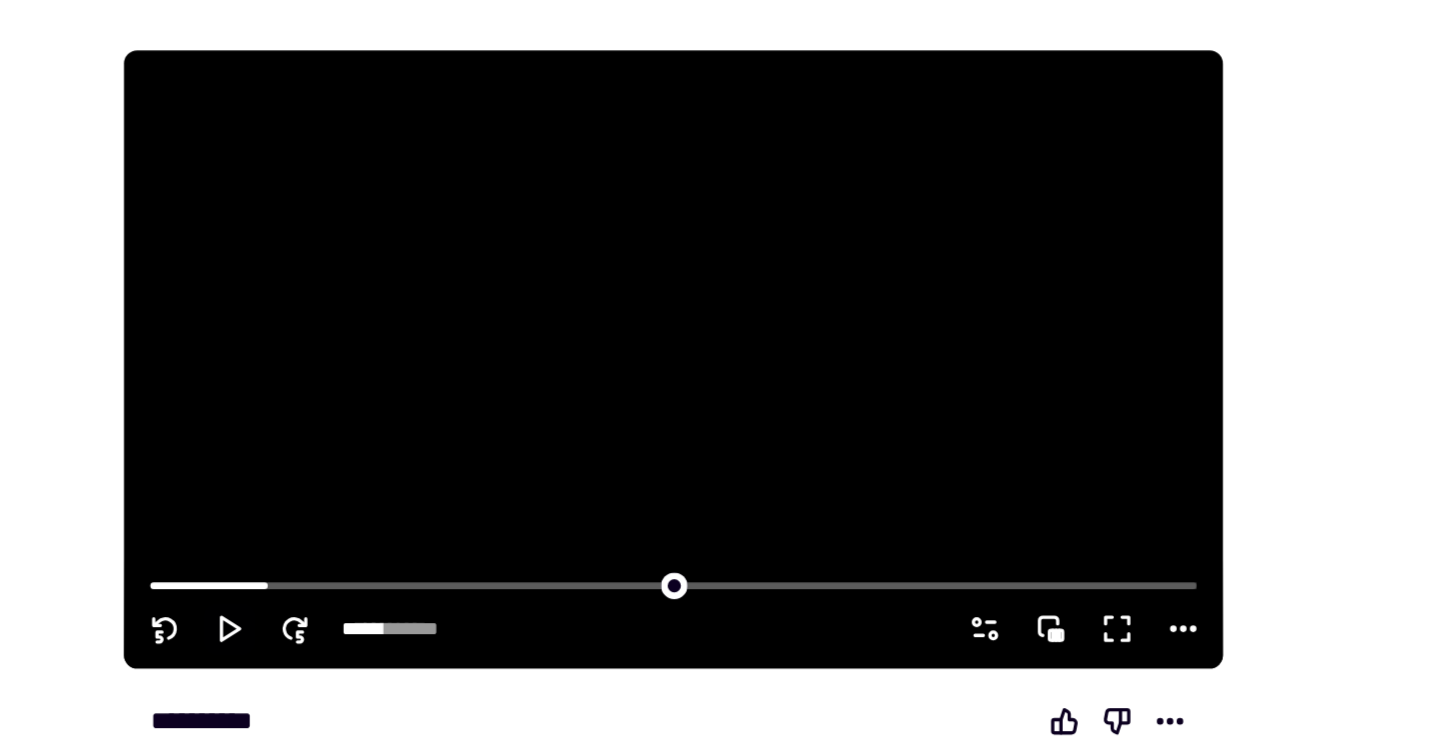 click 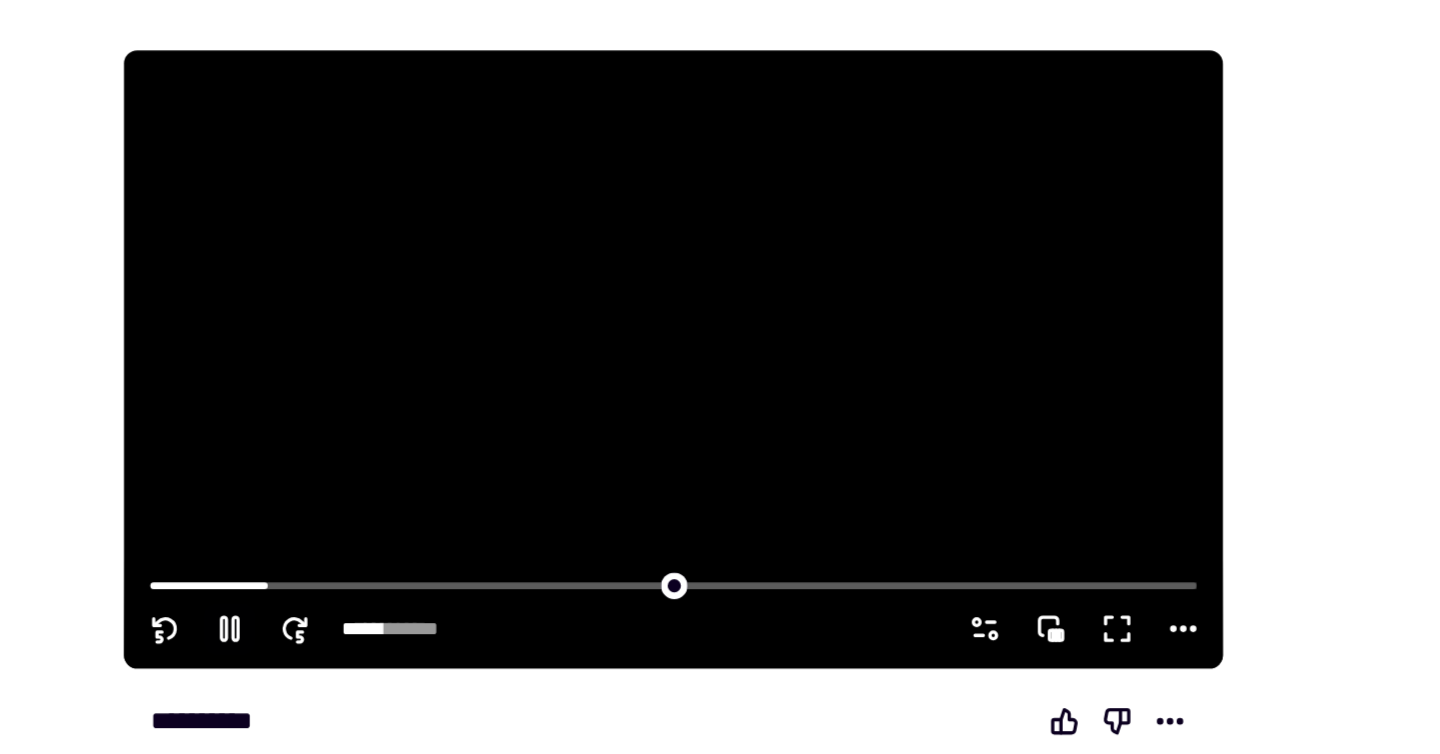 click 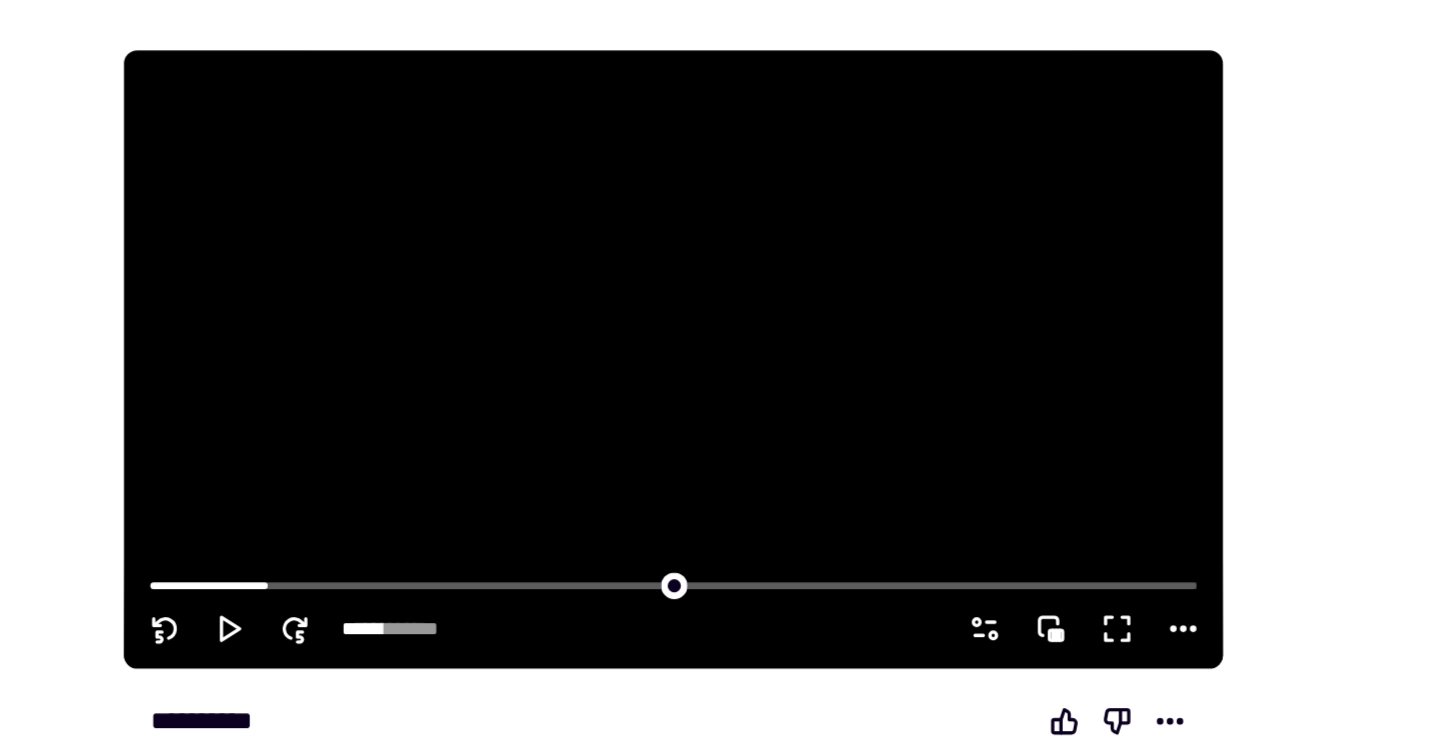 click 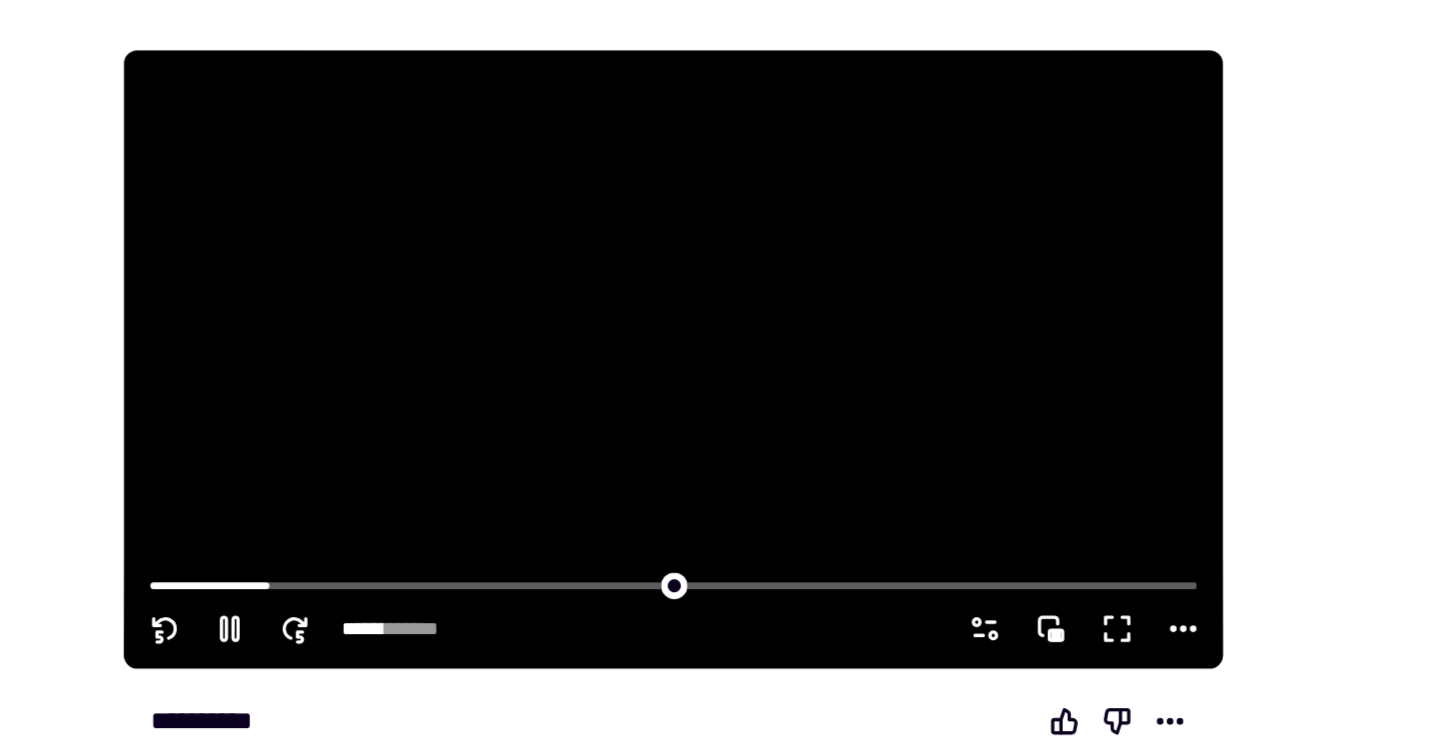 click 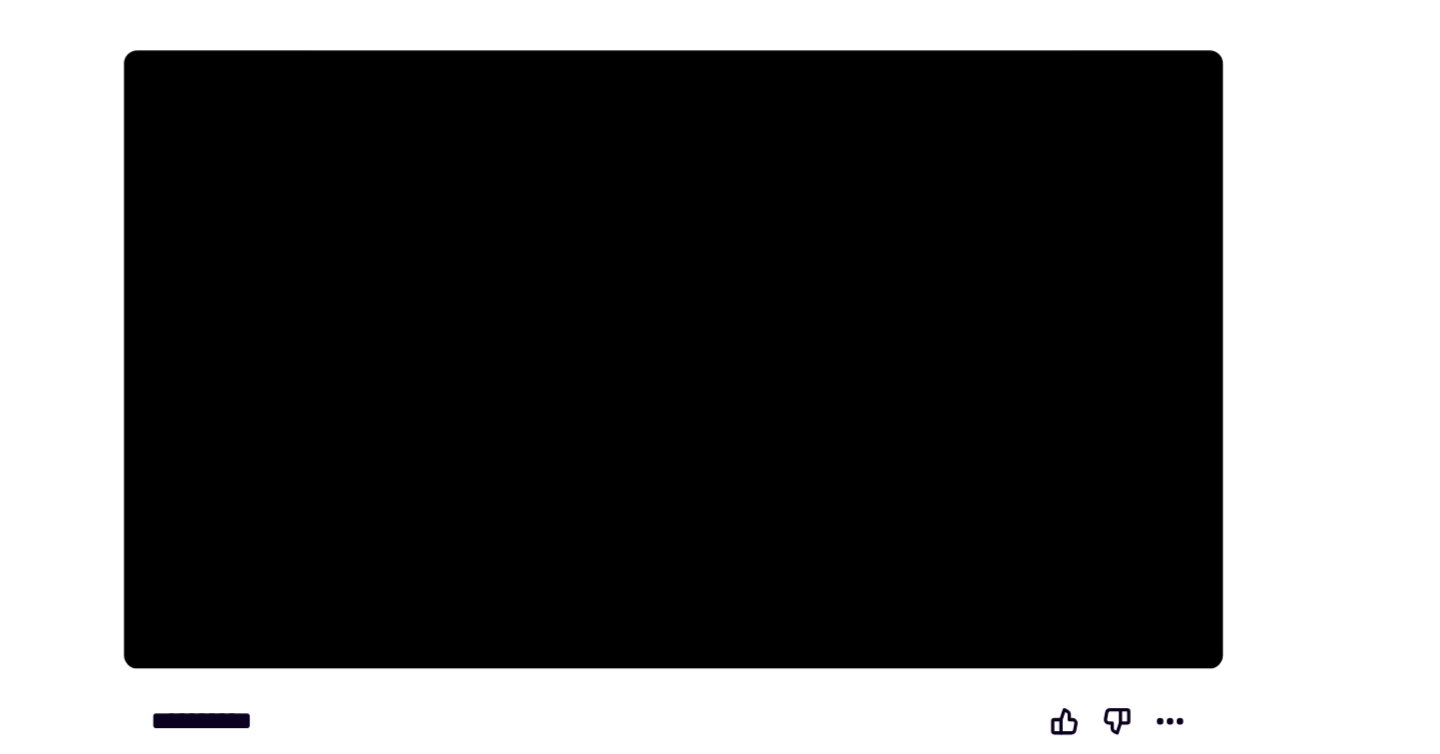click 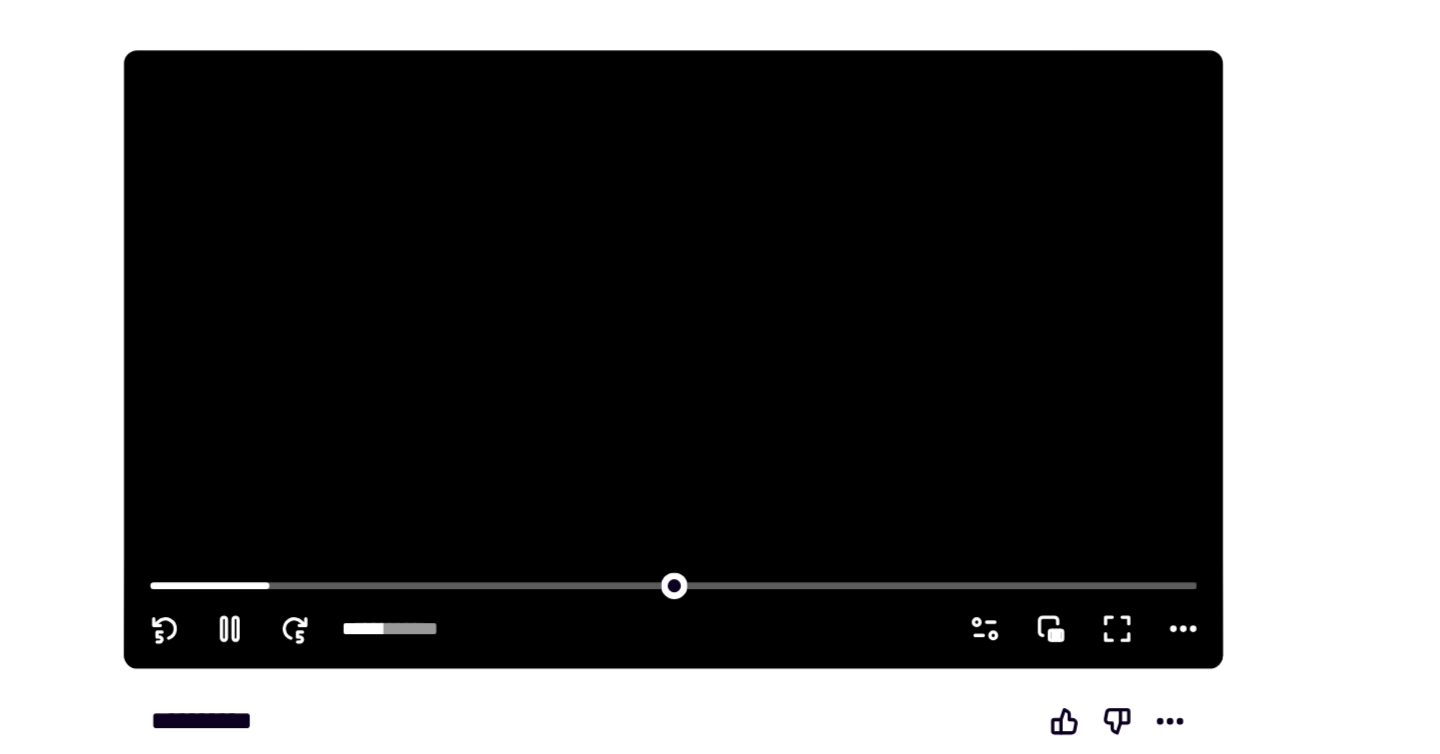 click 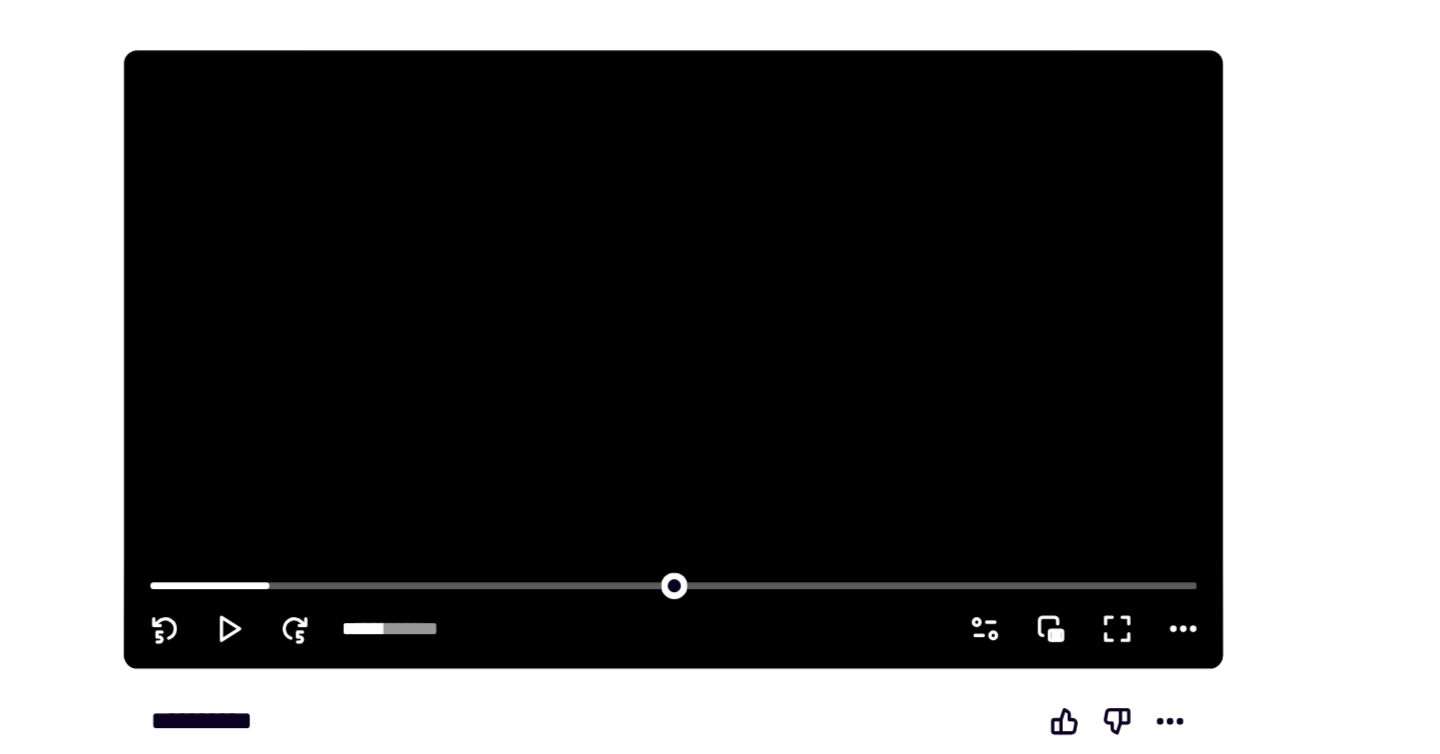click 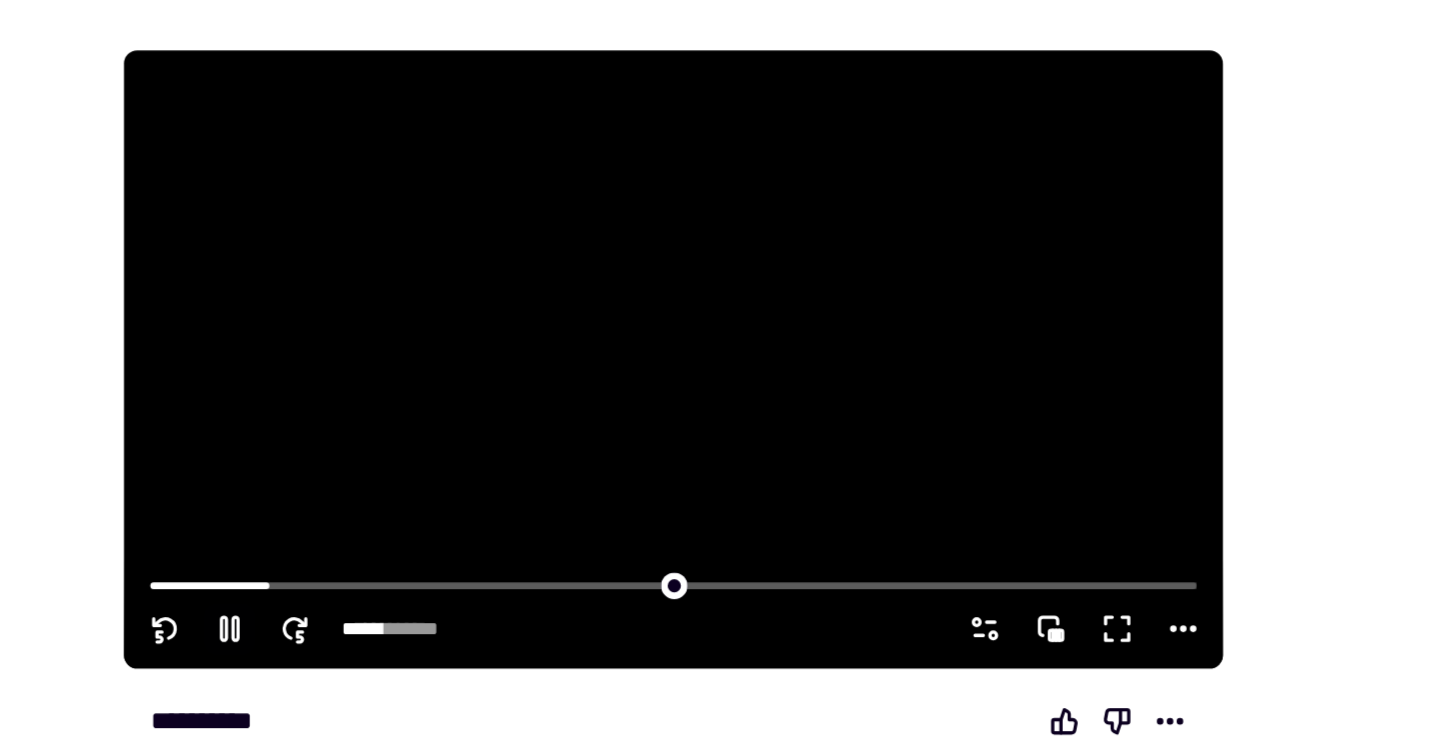 click 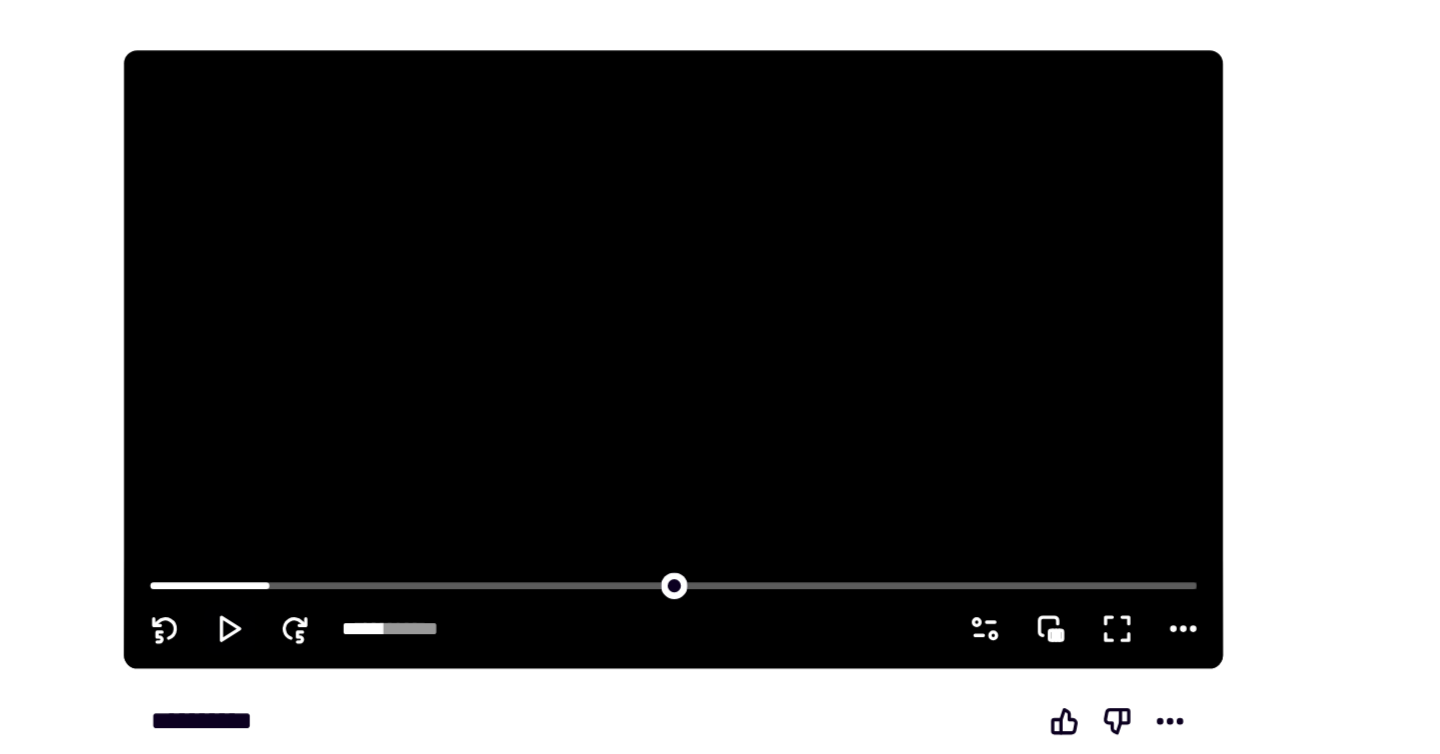 click 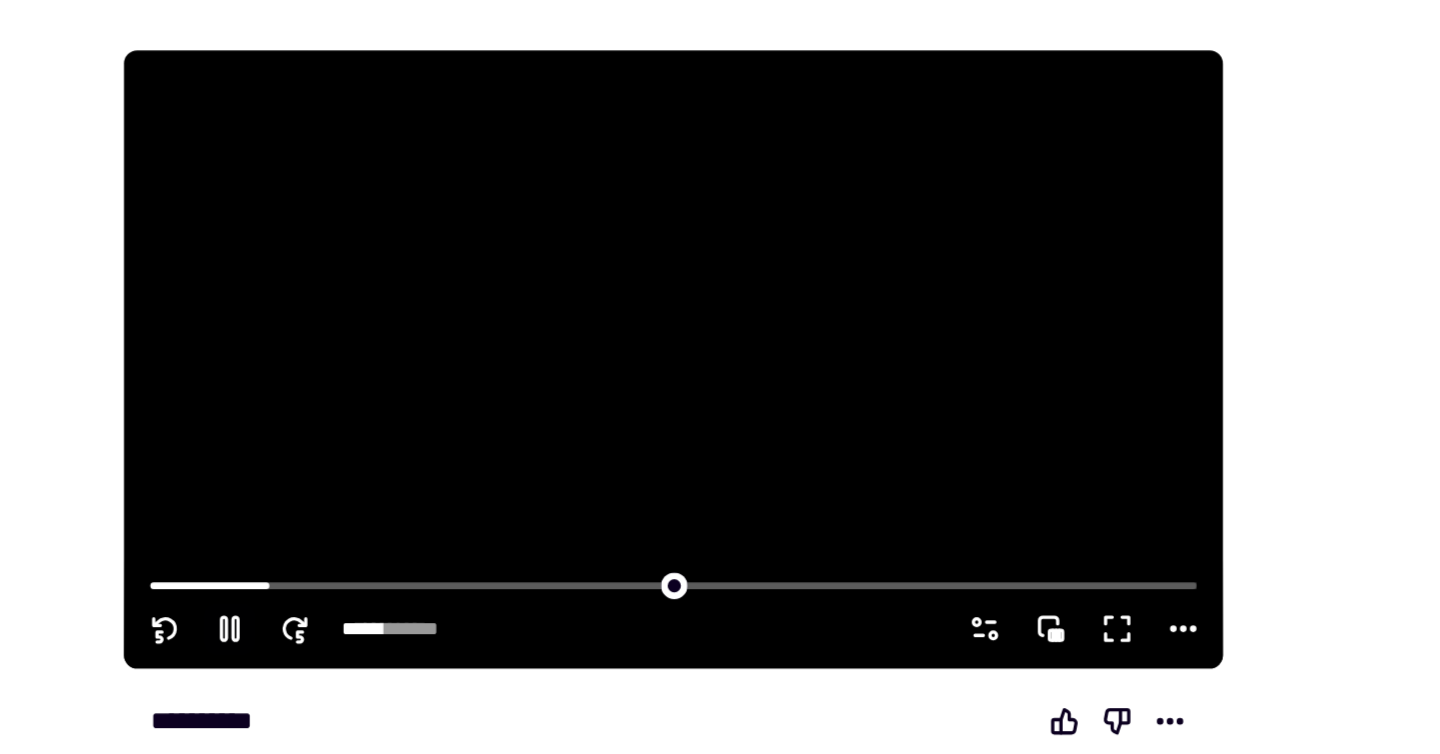 click 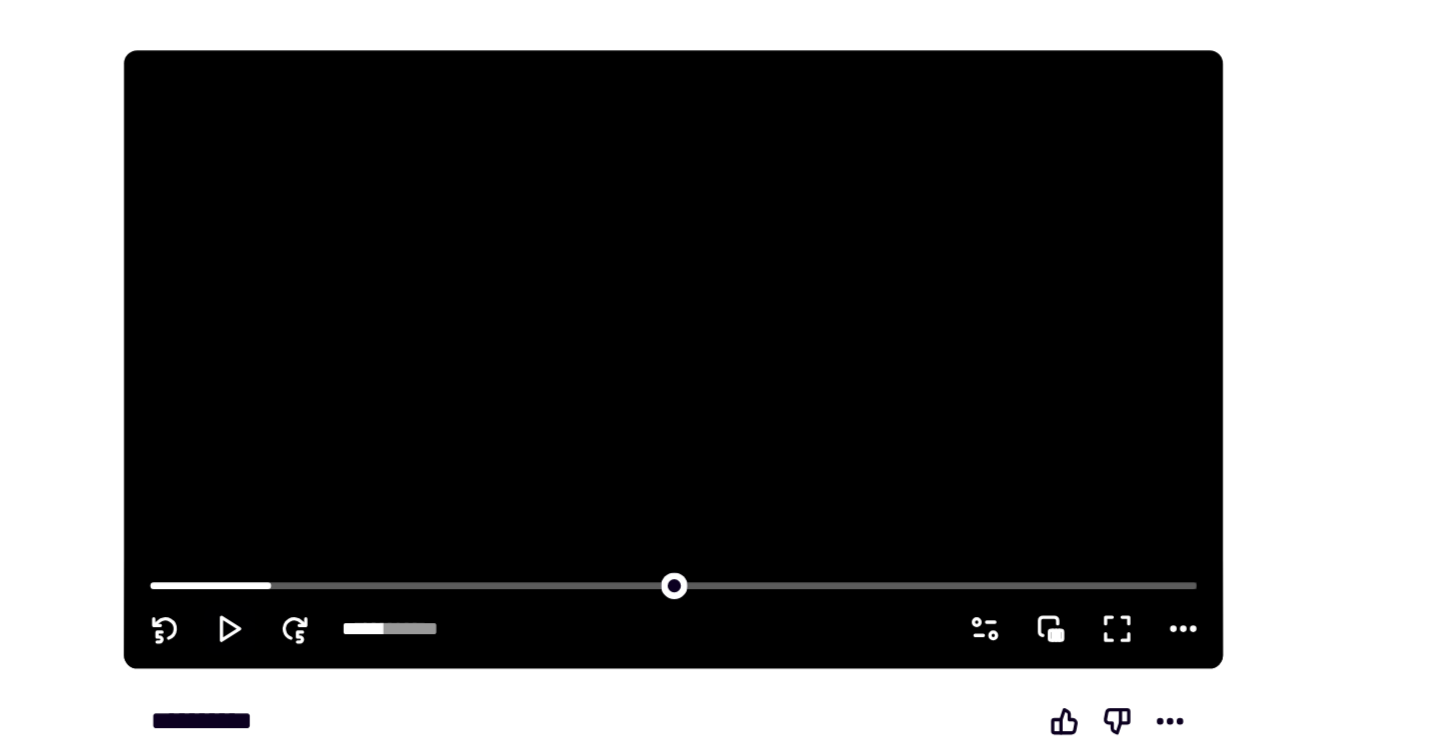 click 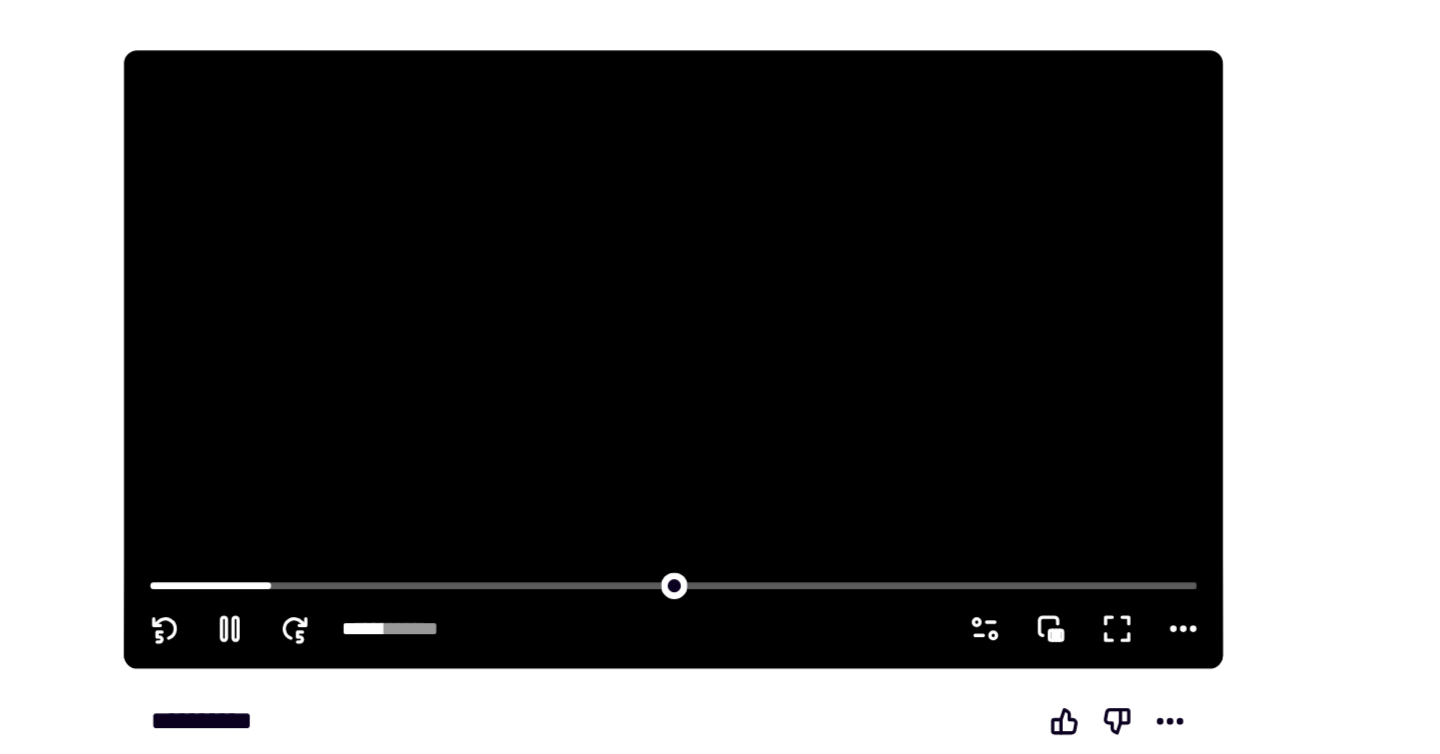 click 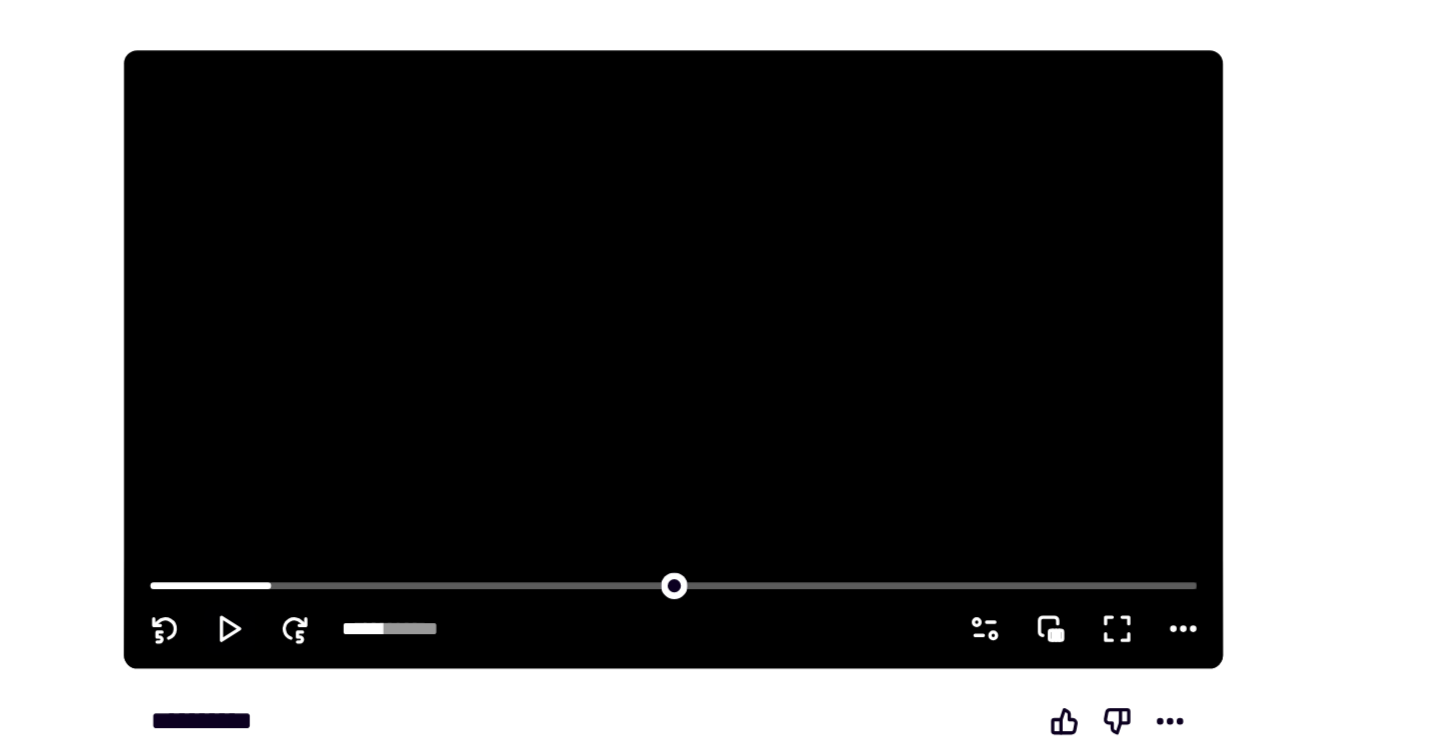click 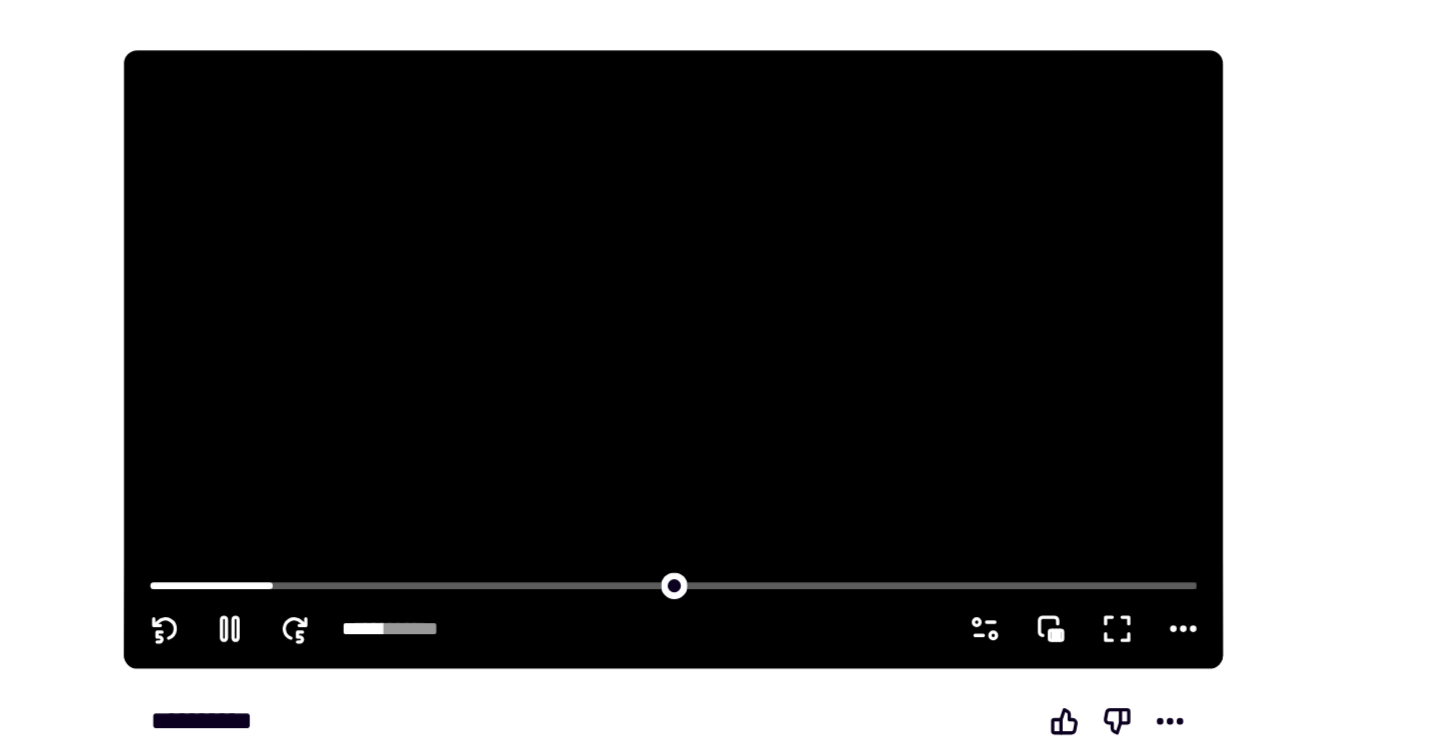 click 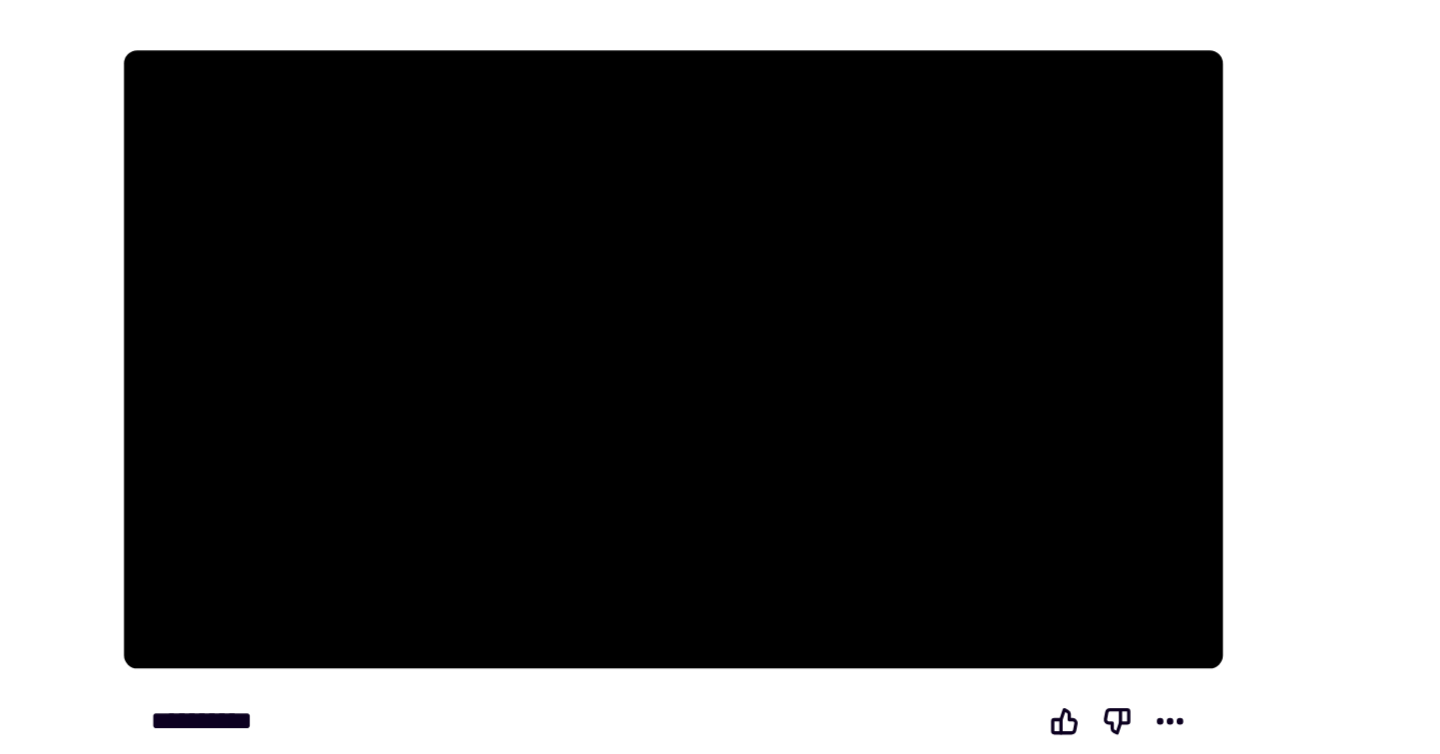 click at bounding box center [886, 21545] 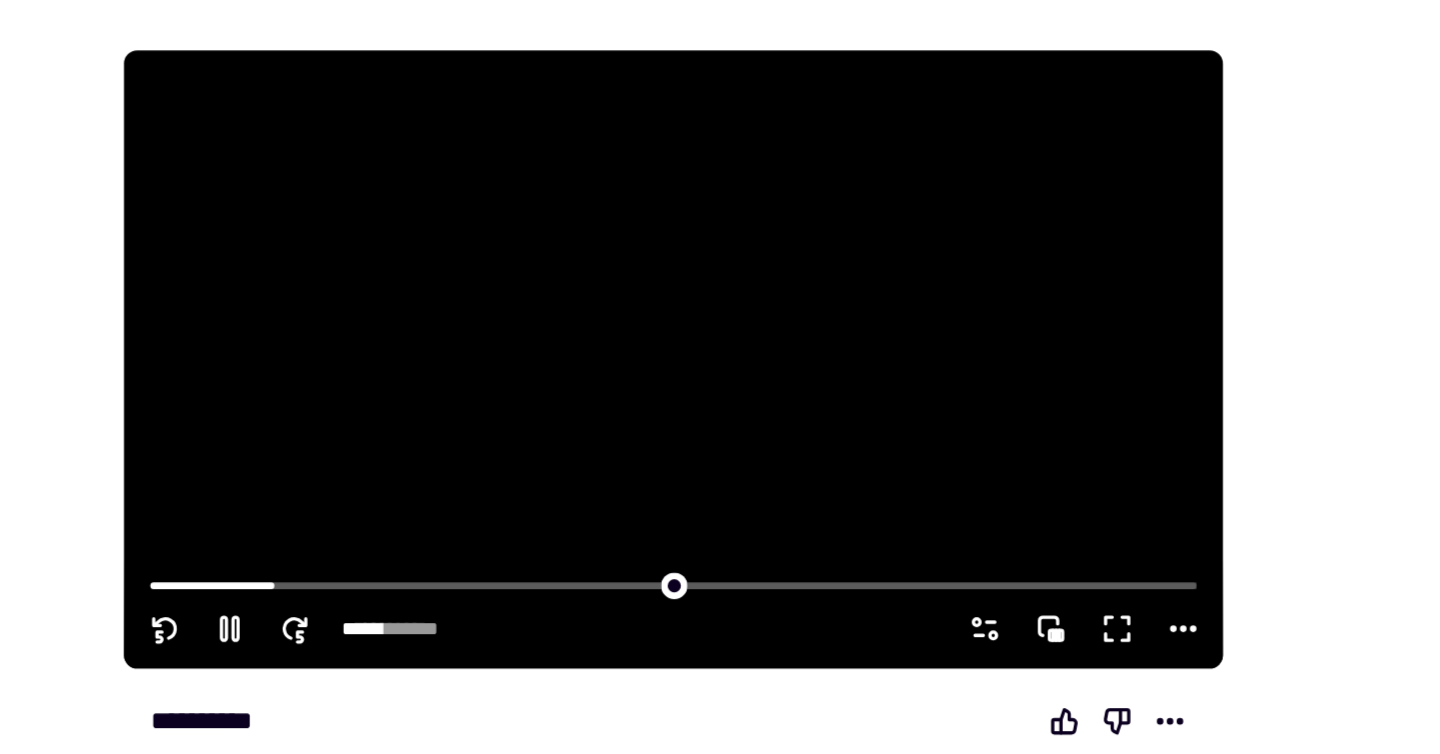 click 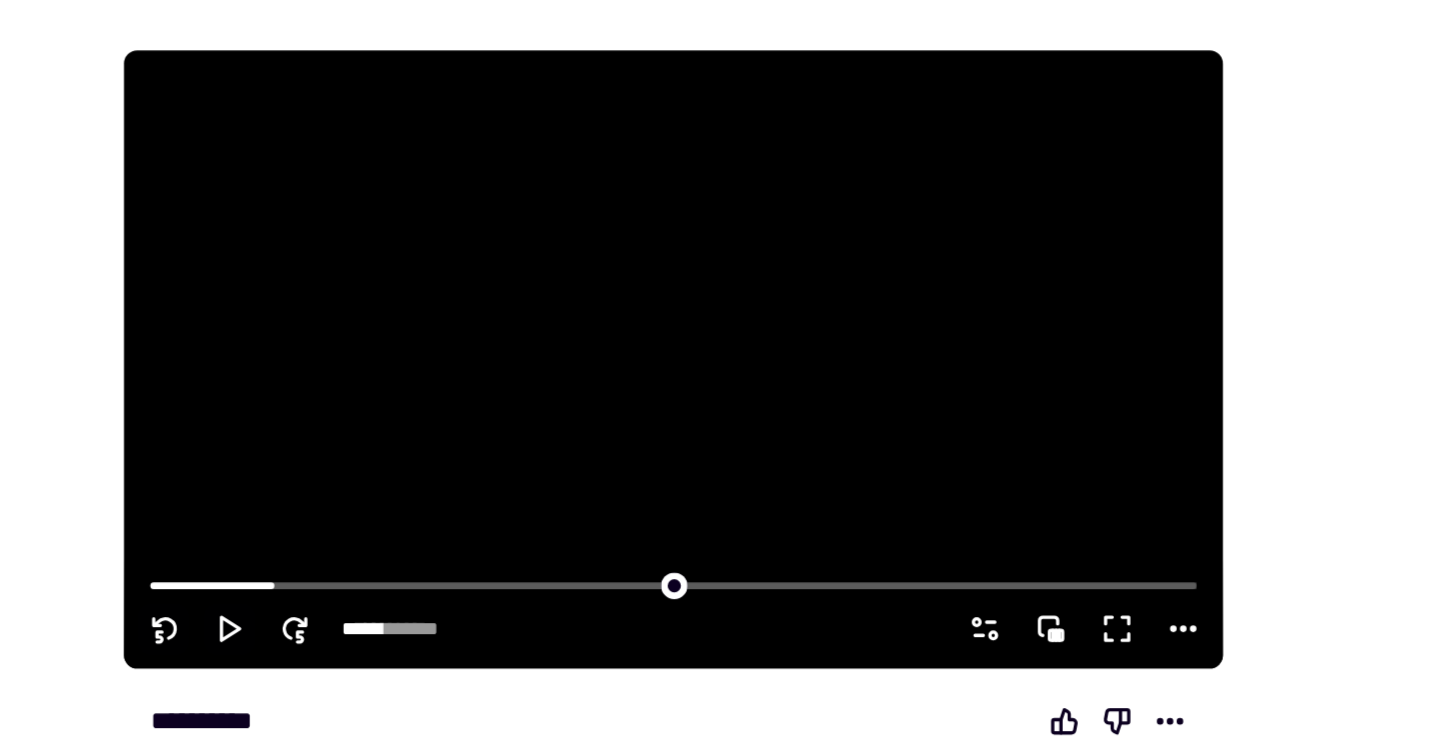 click 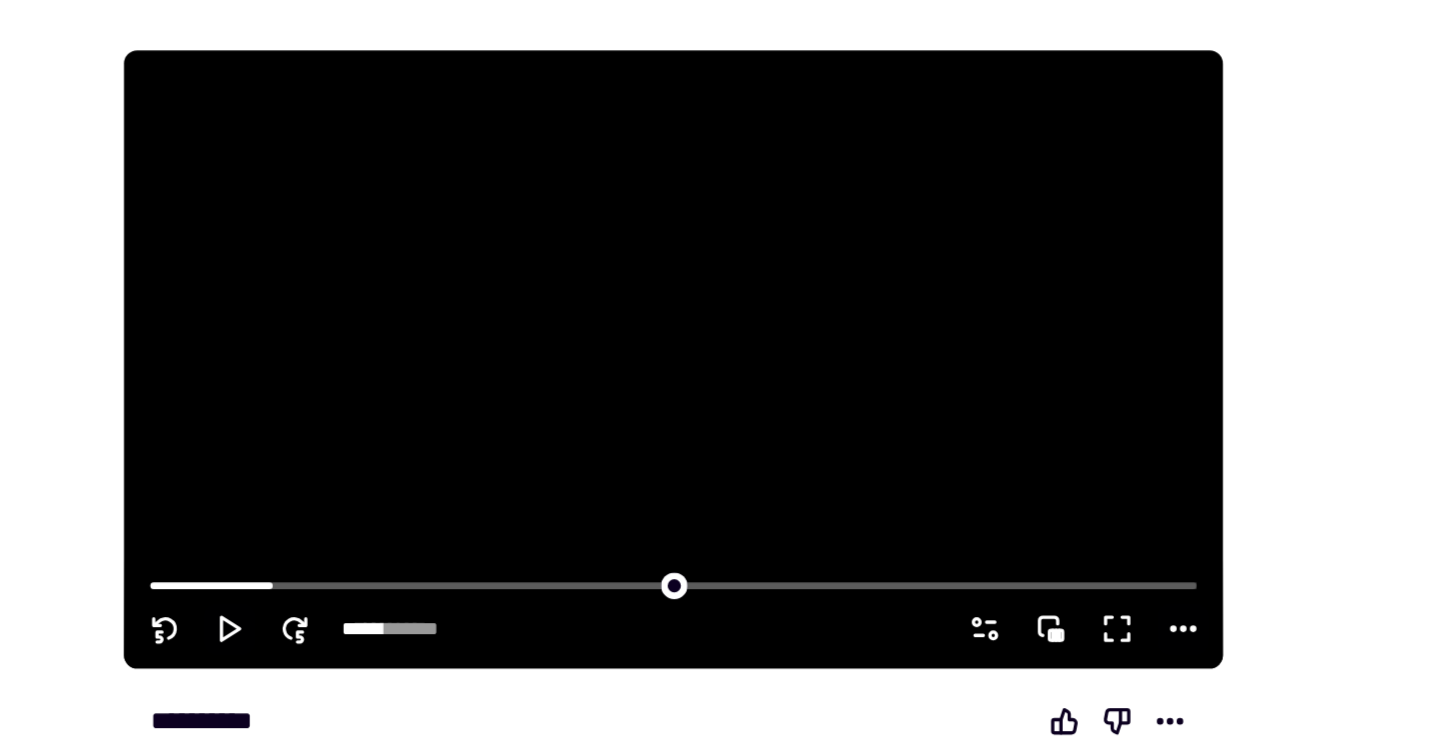 click 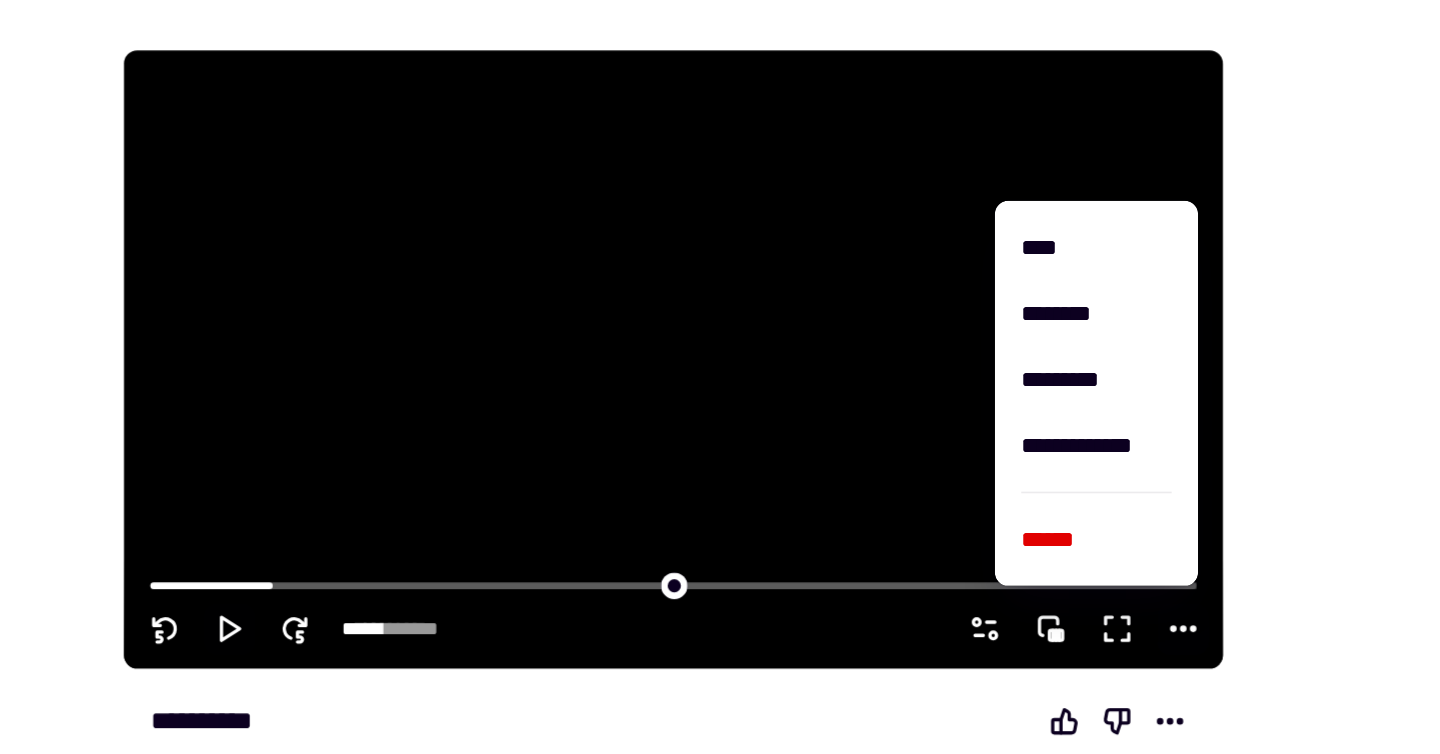 click at bounding box center (886, 21545) 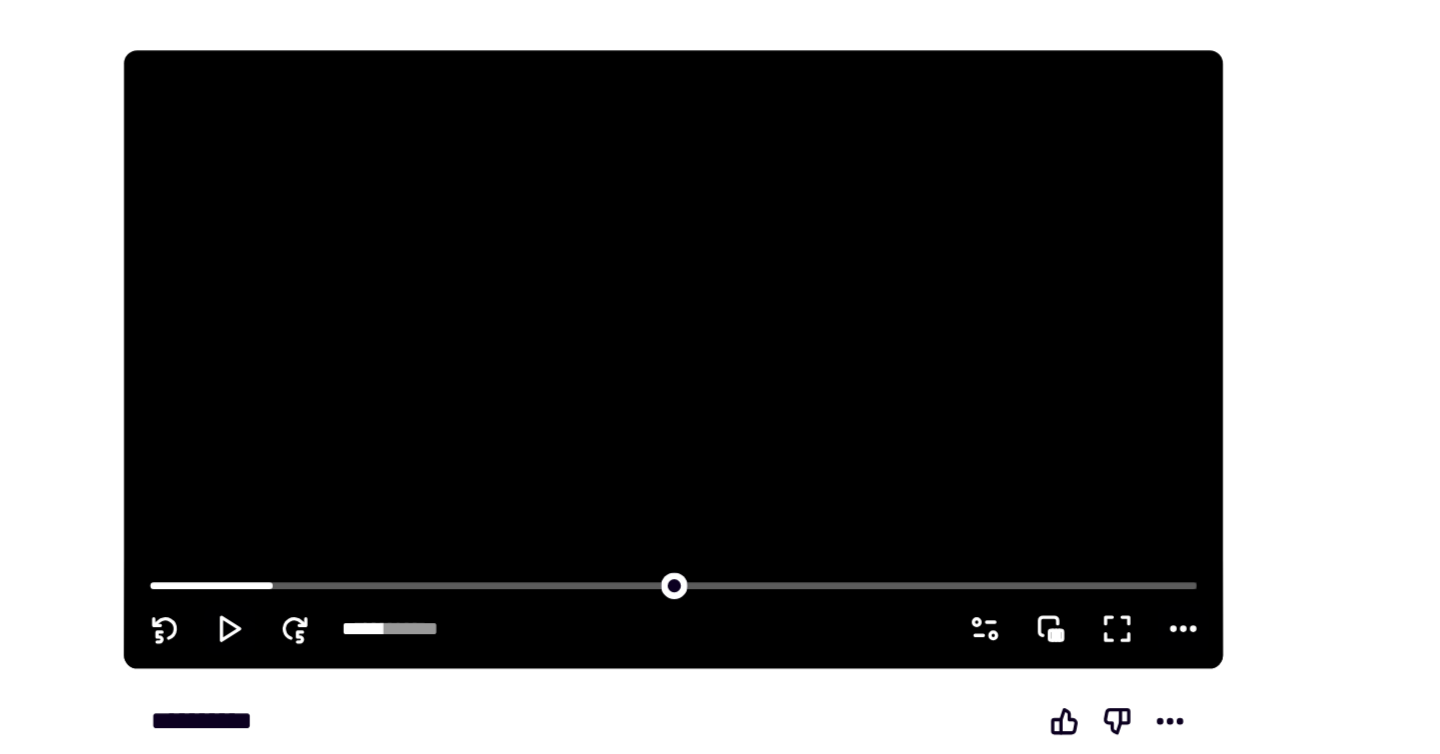 click 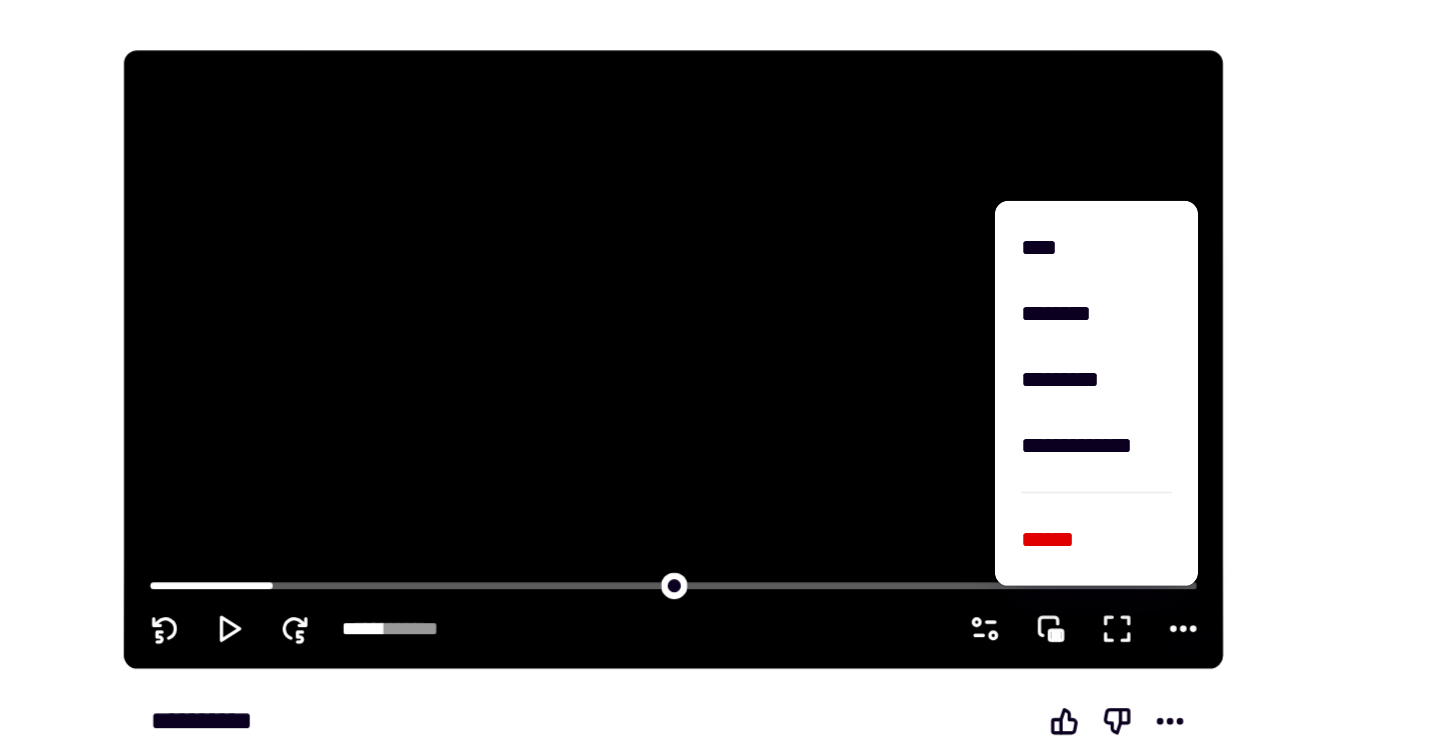 click at bounding box center [886, 21545] 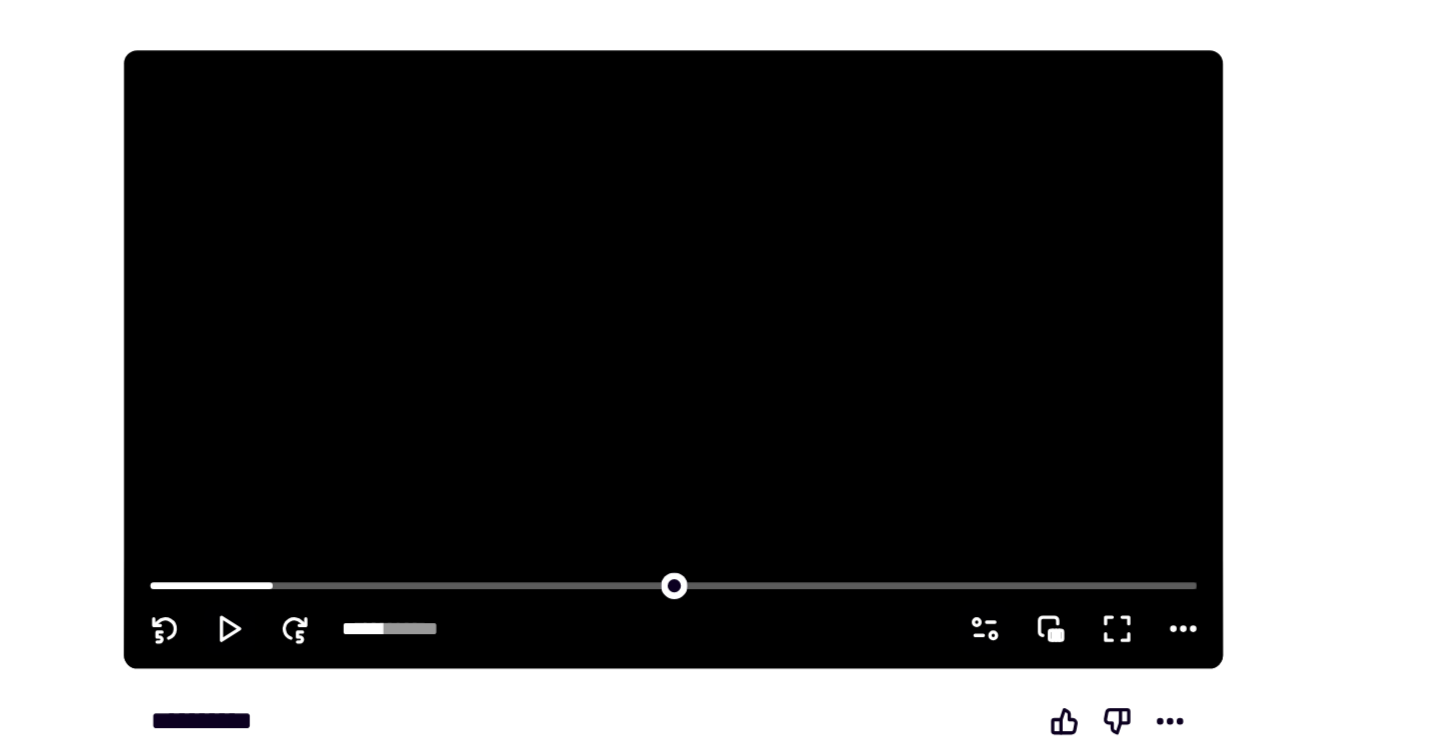 click 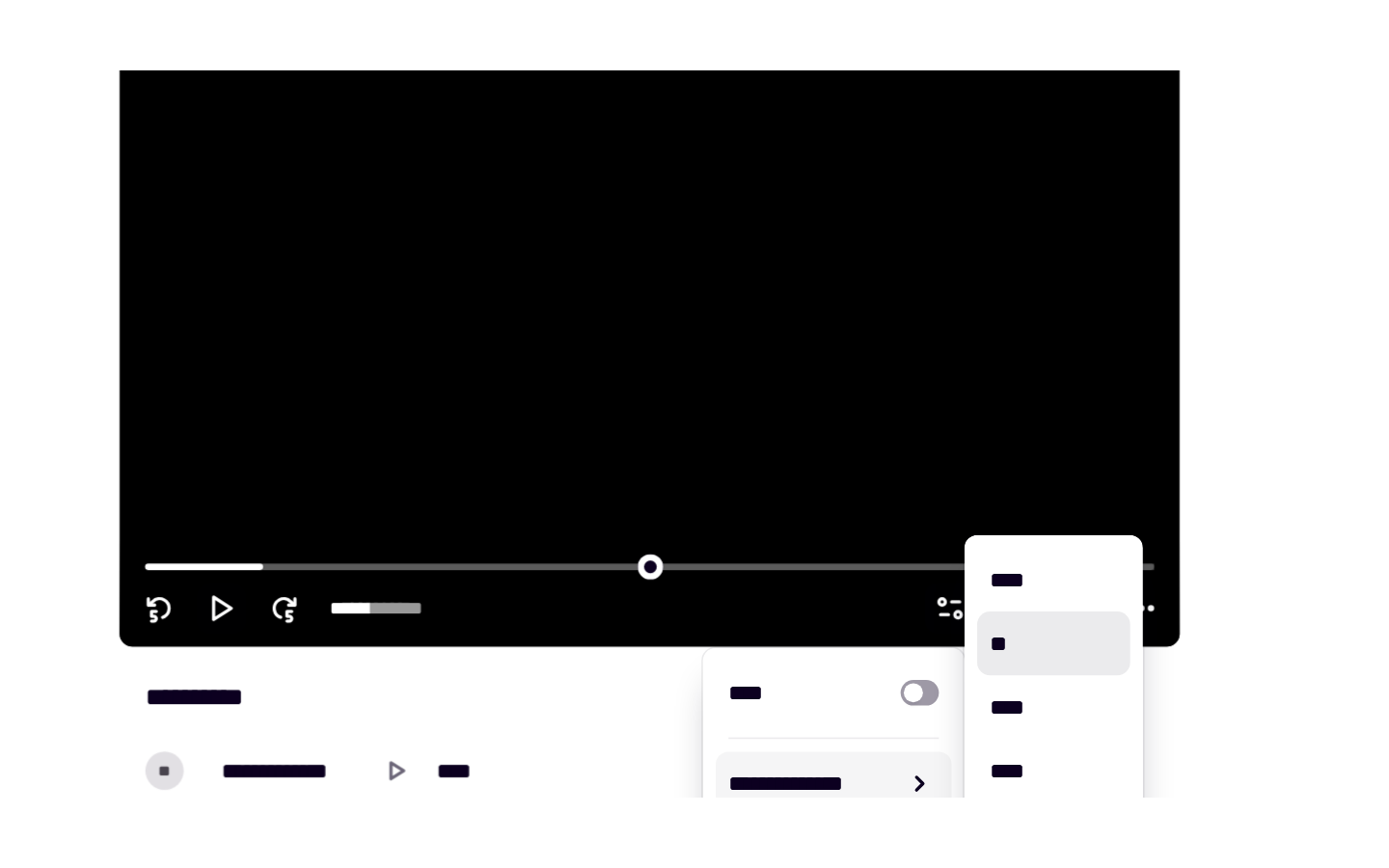 scroll, scrollTop: 111, scrollLeft: 0, axis: vertical 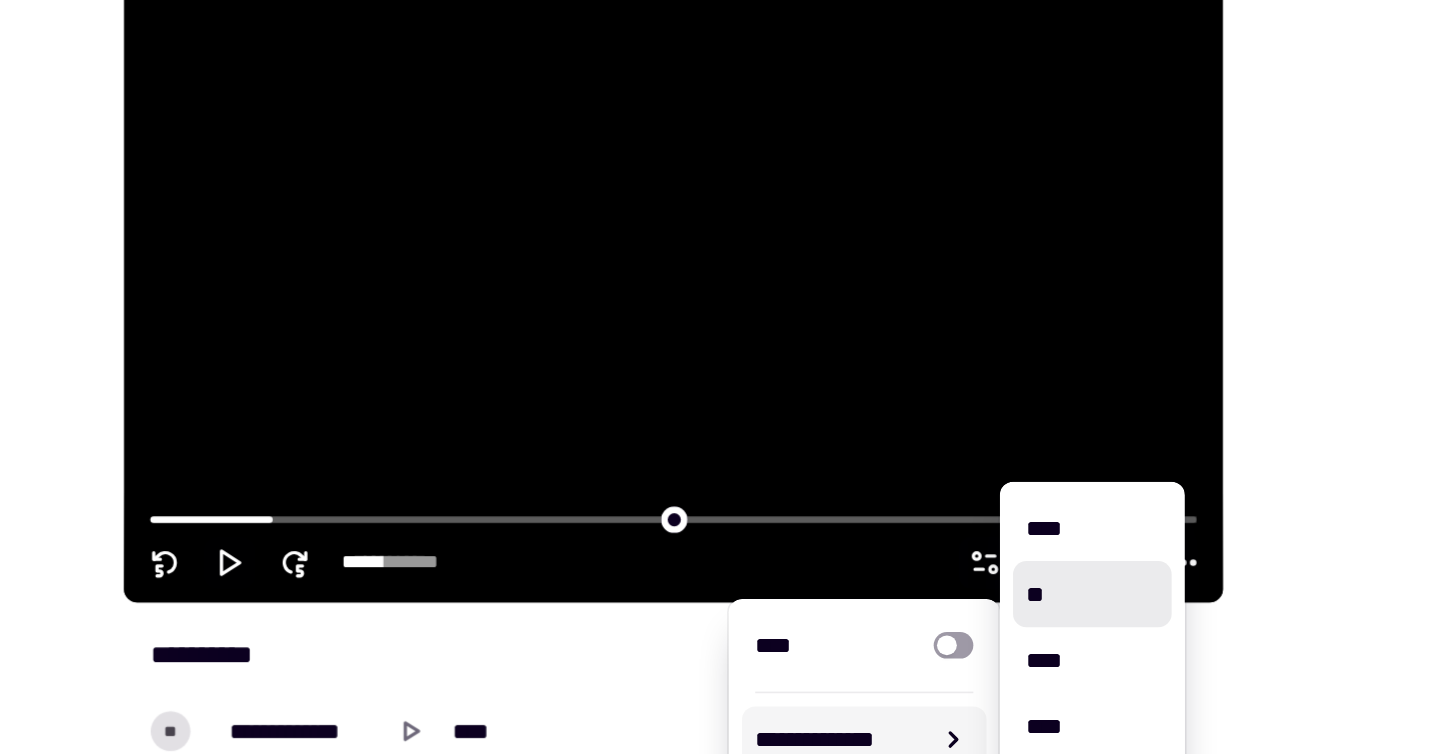 click 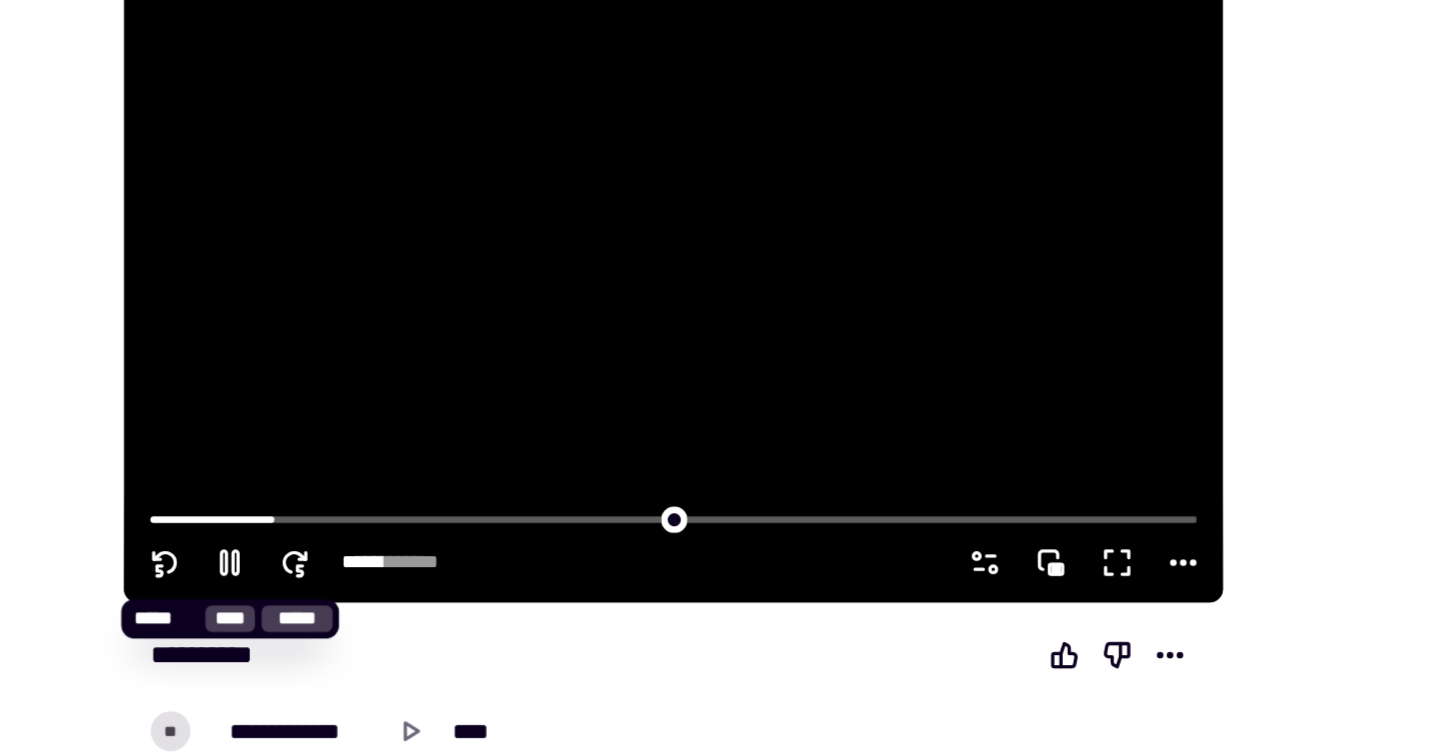 click 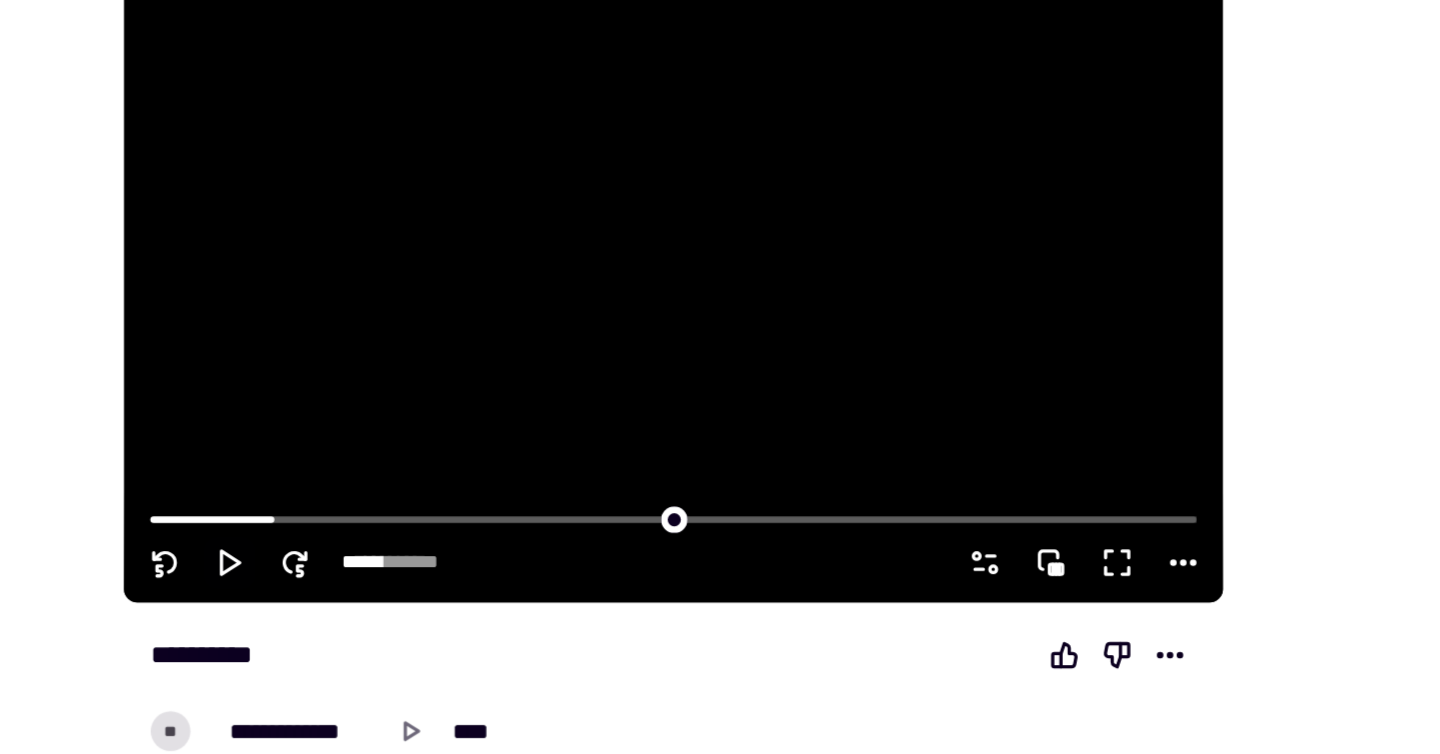 click 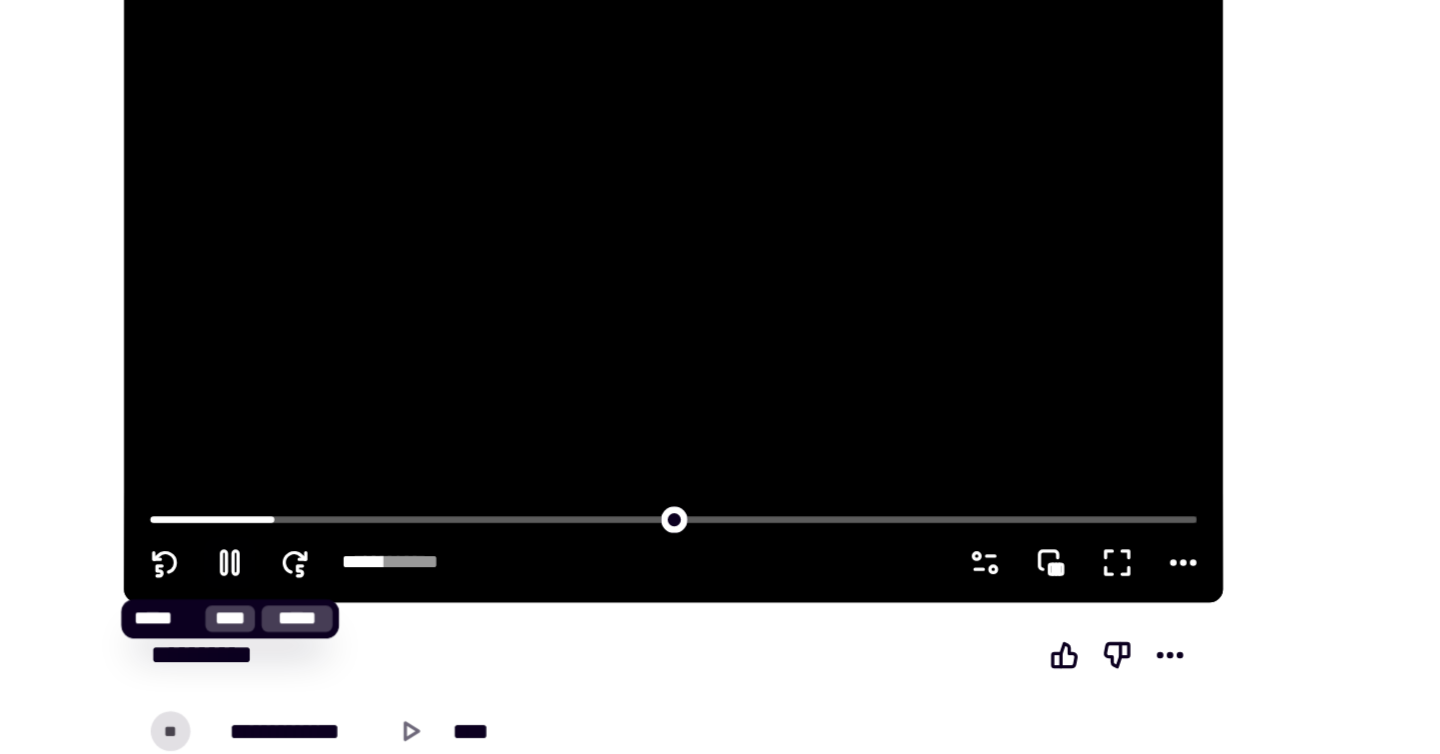 click 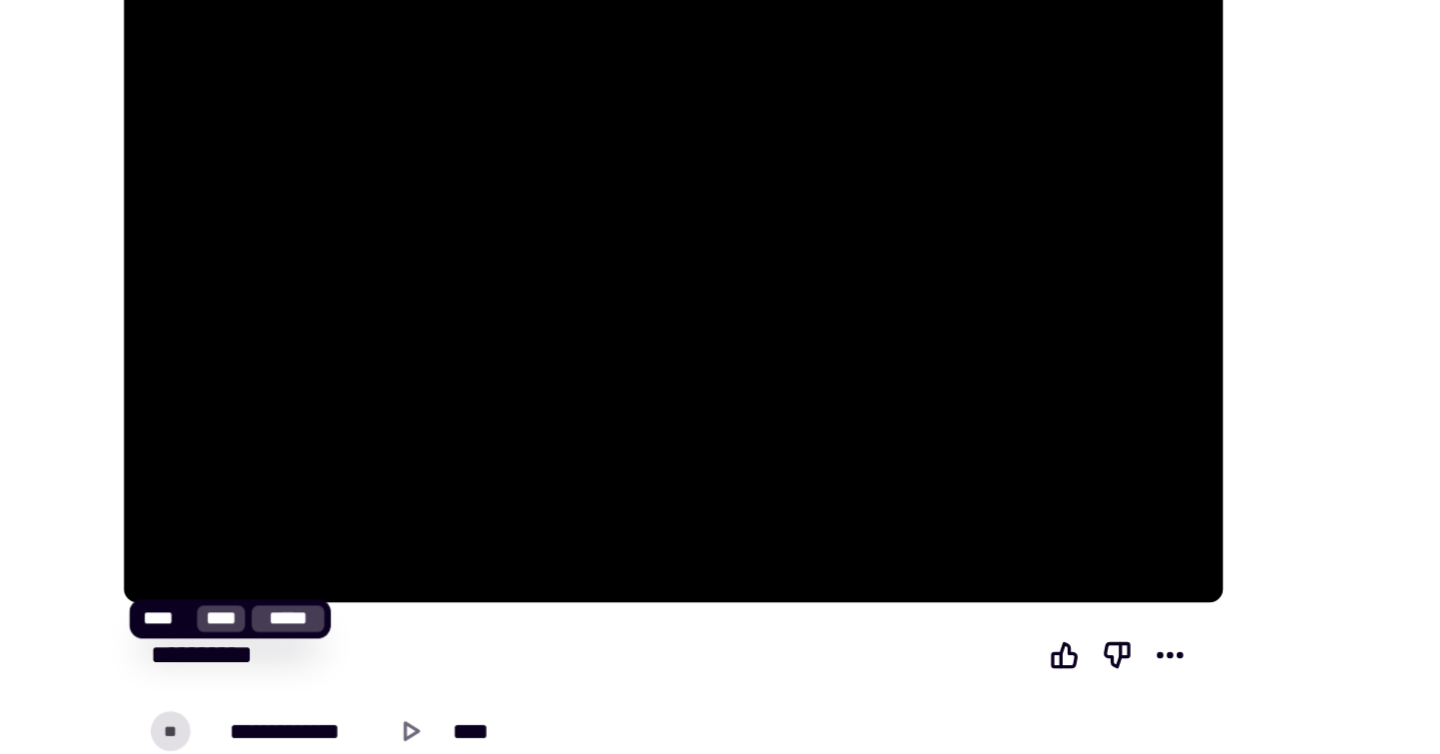 click 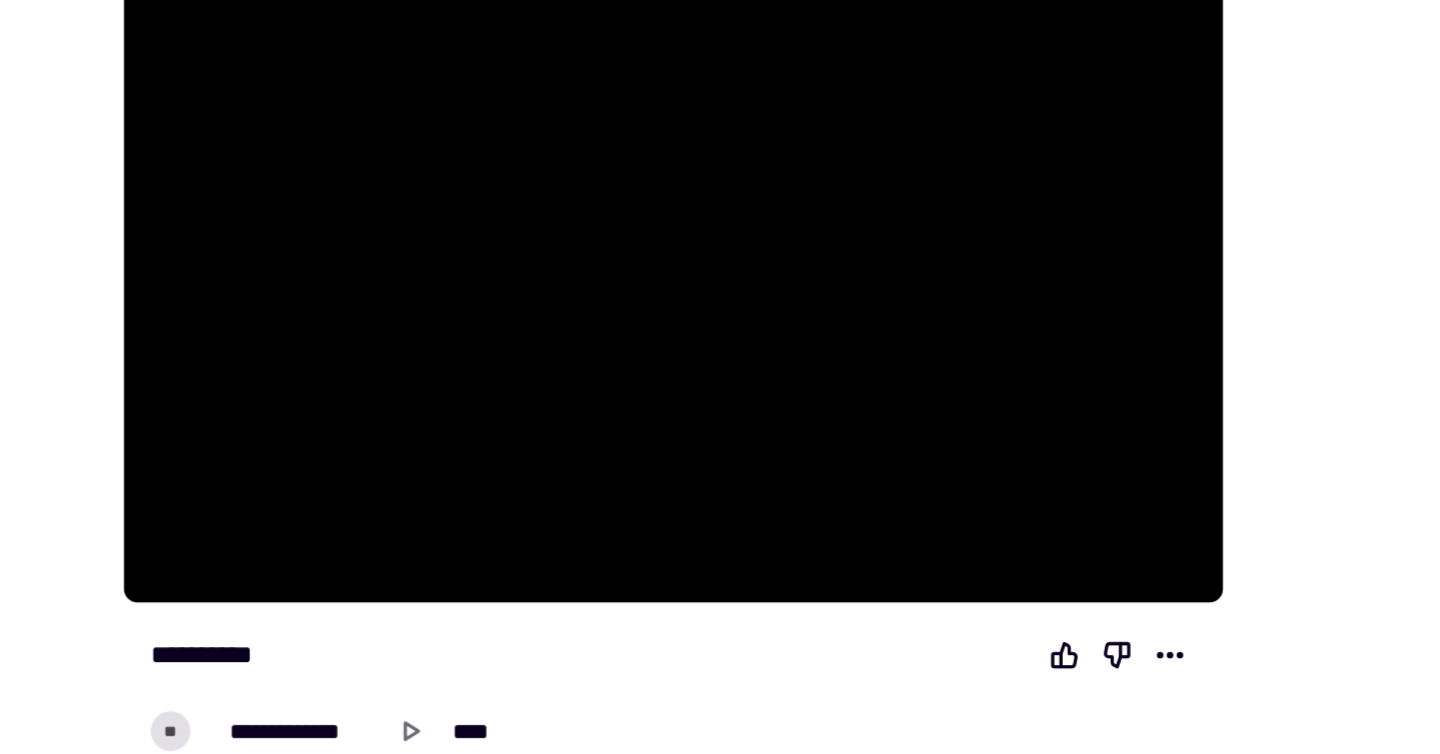 click 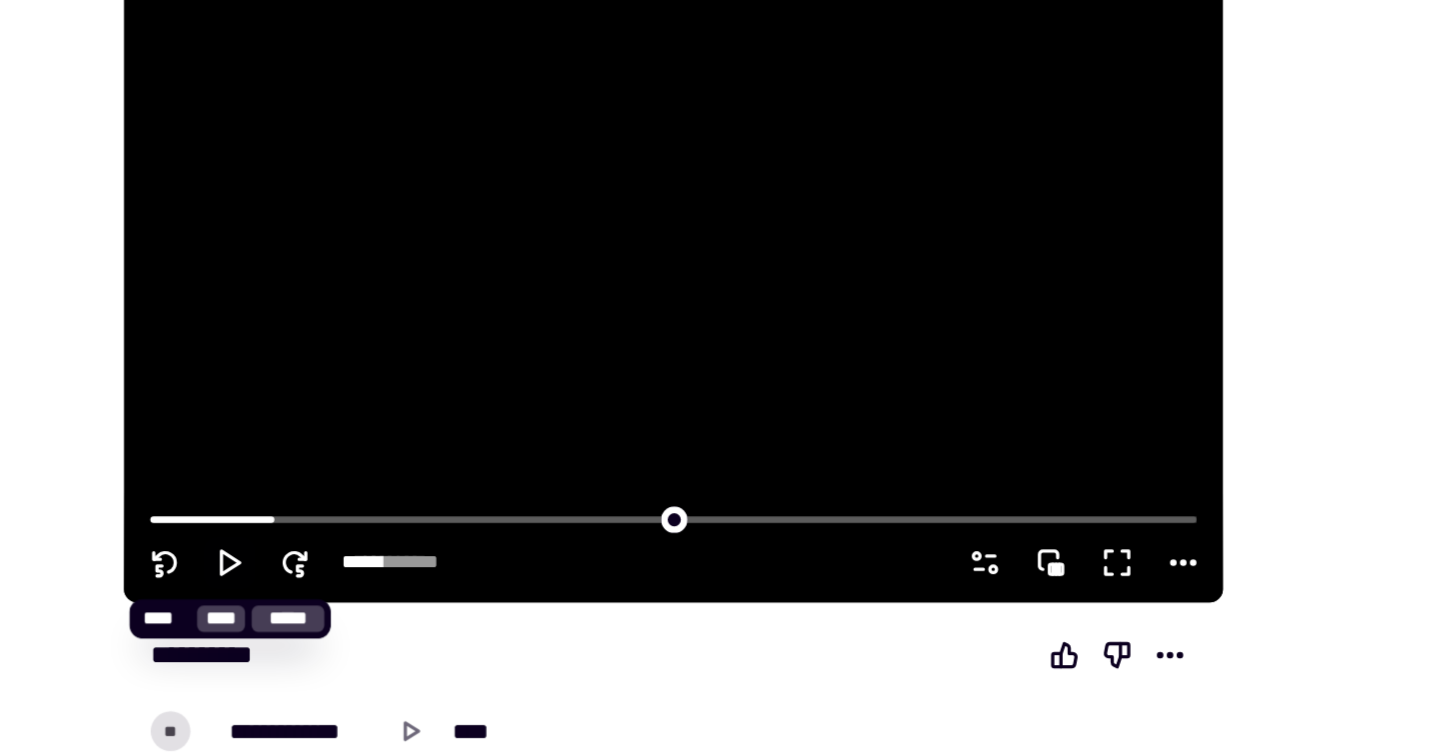 click 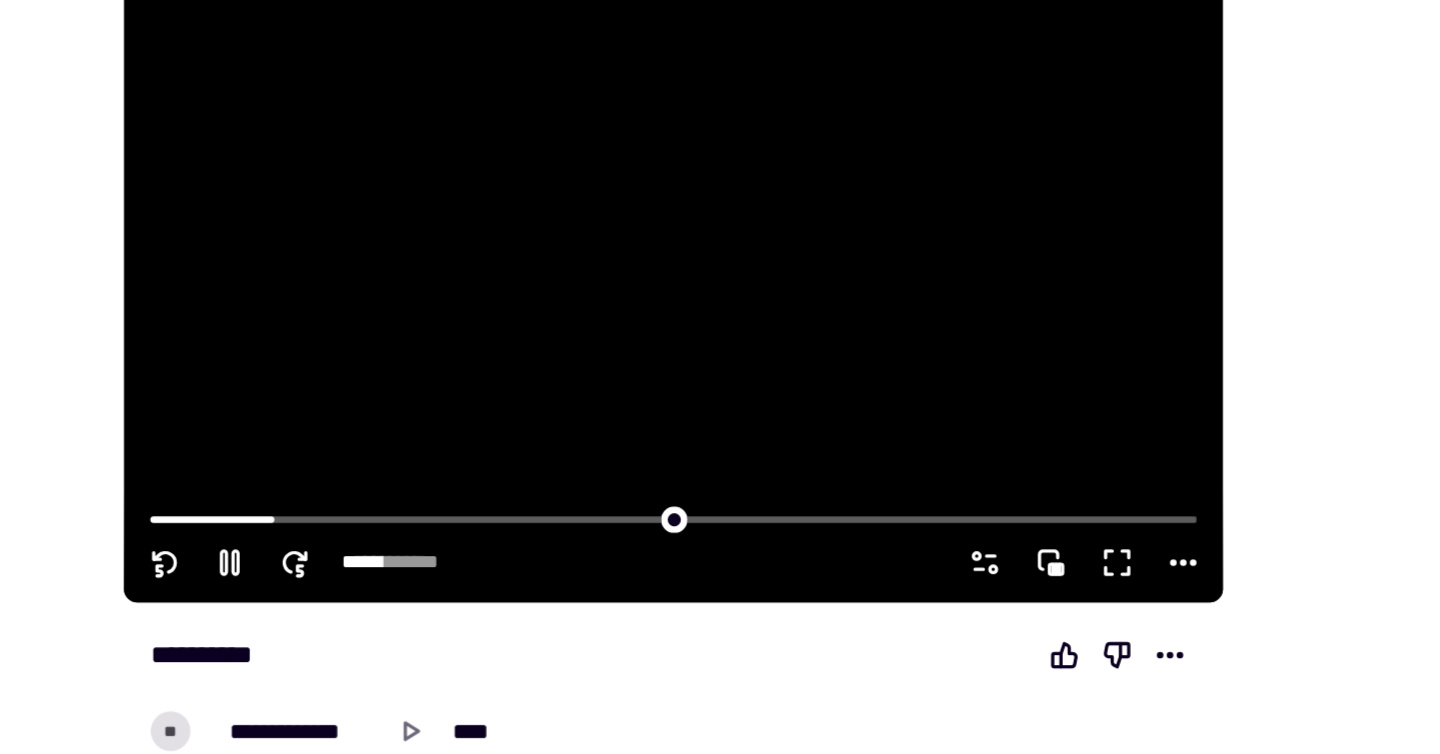 click 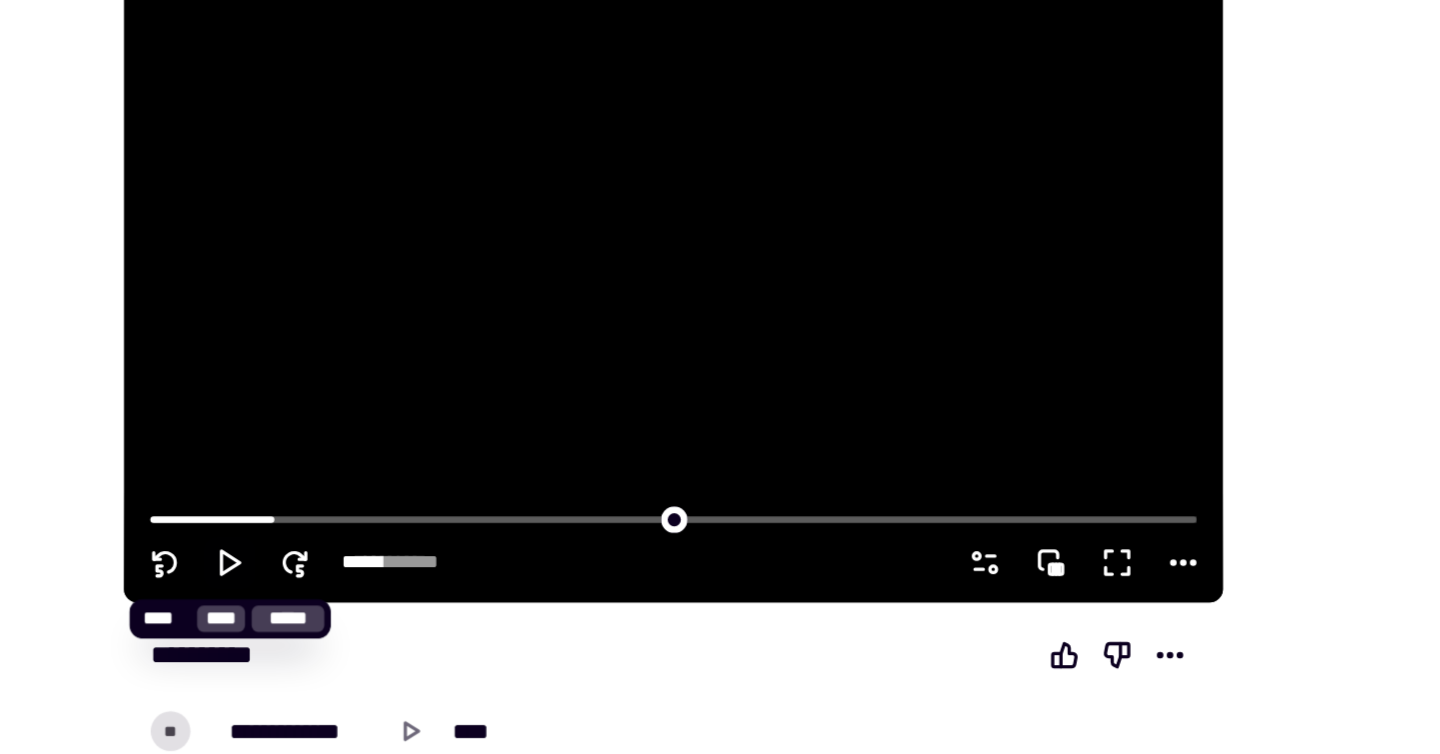 click 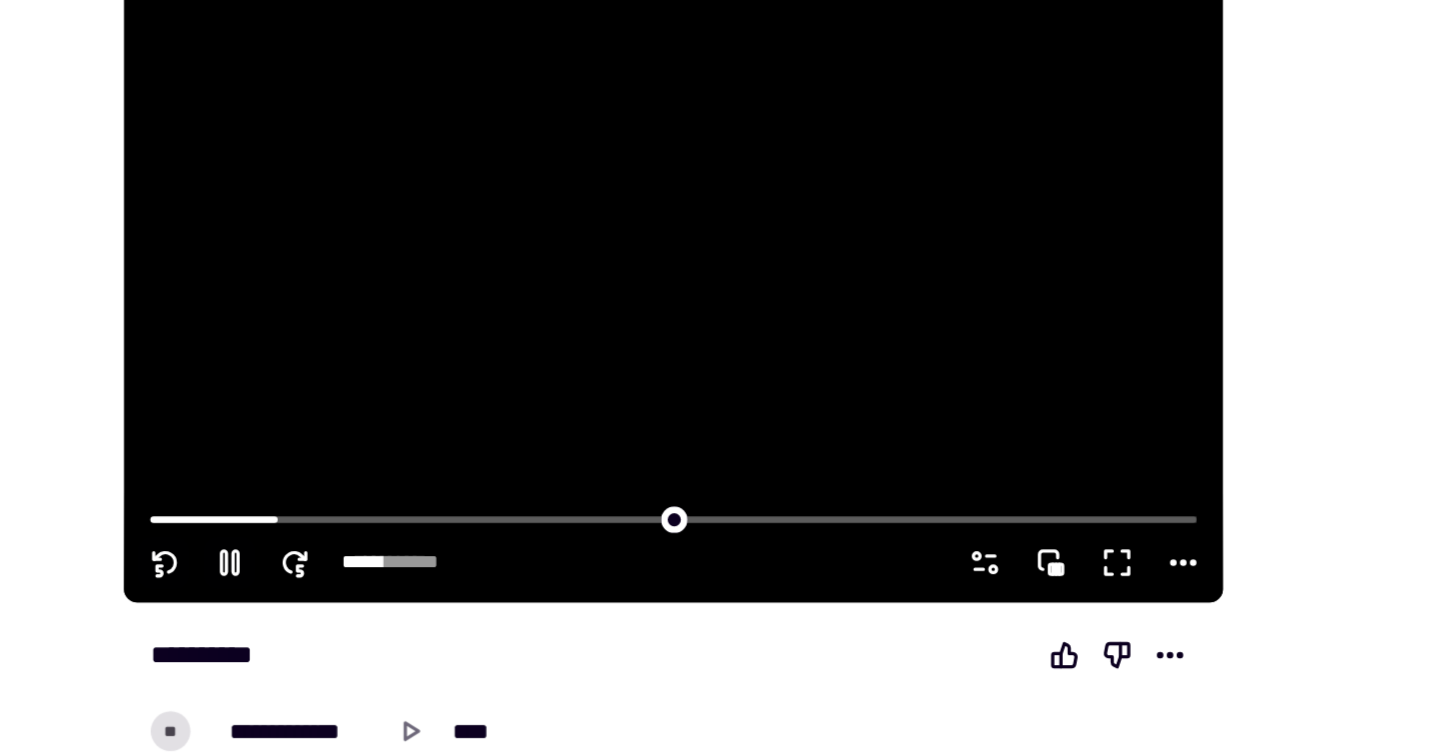 click 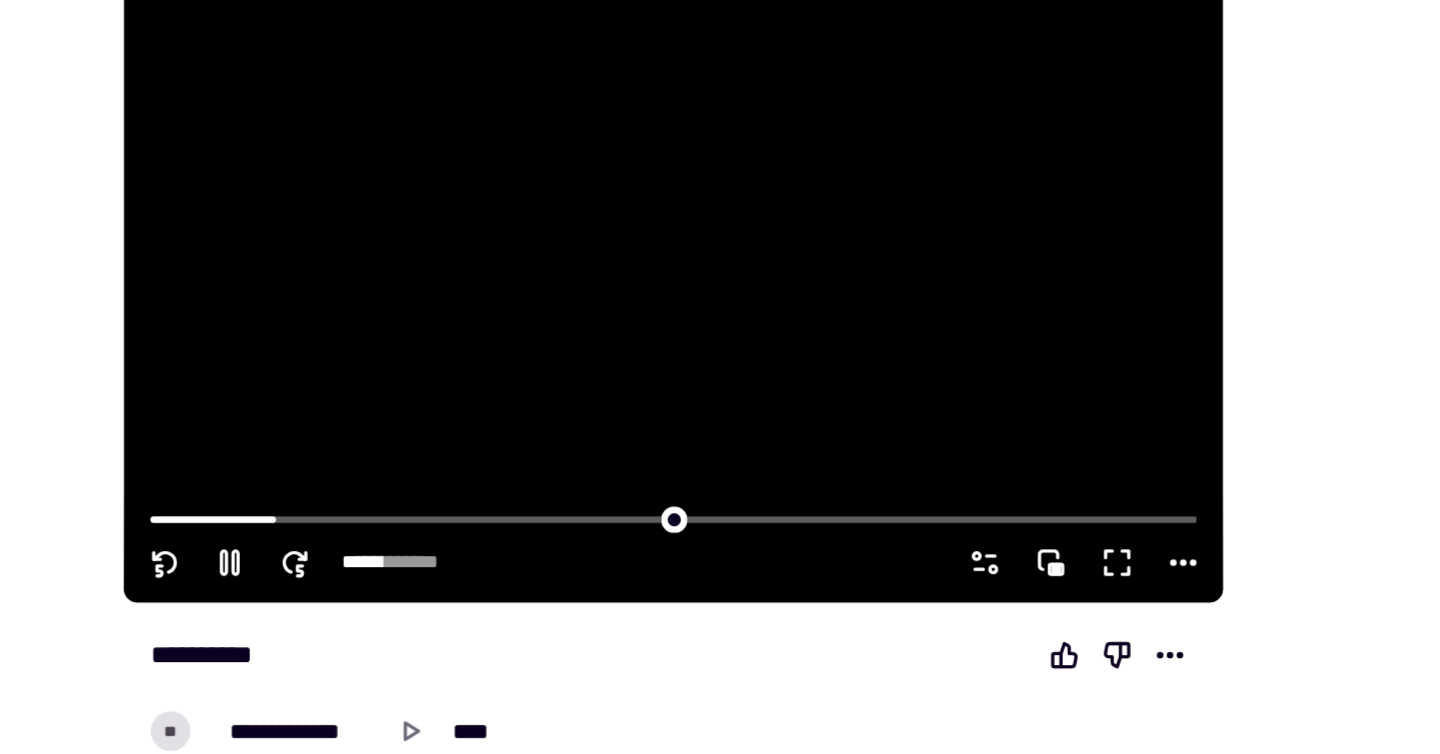 click 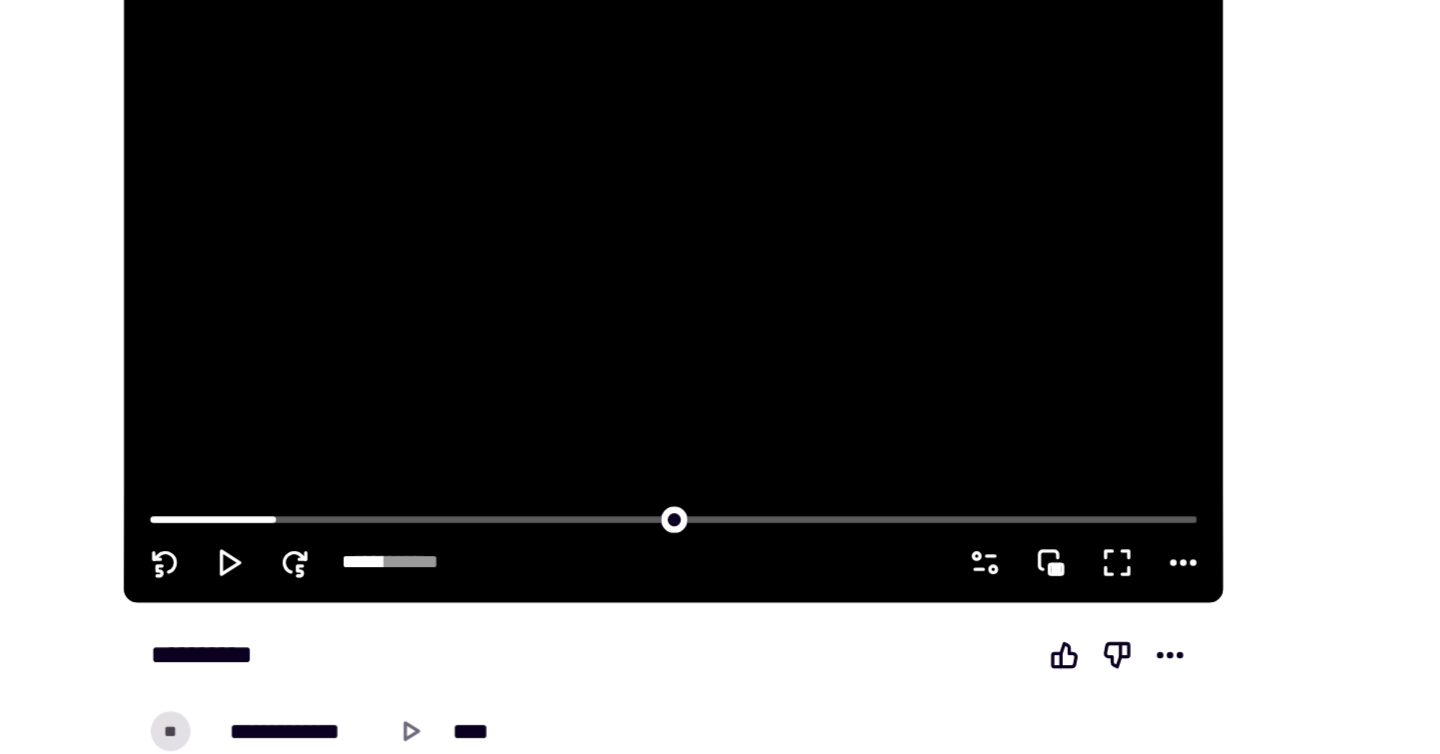 type 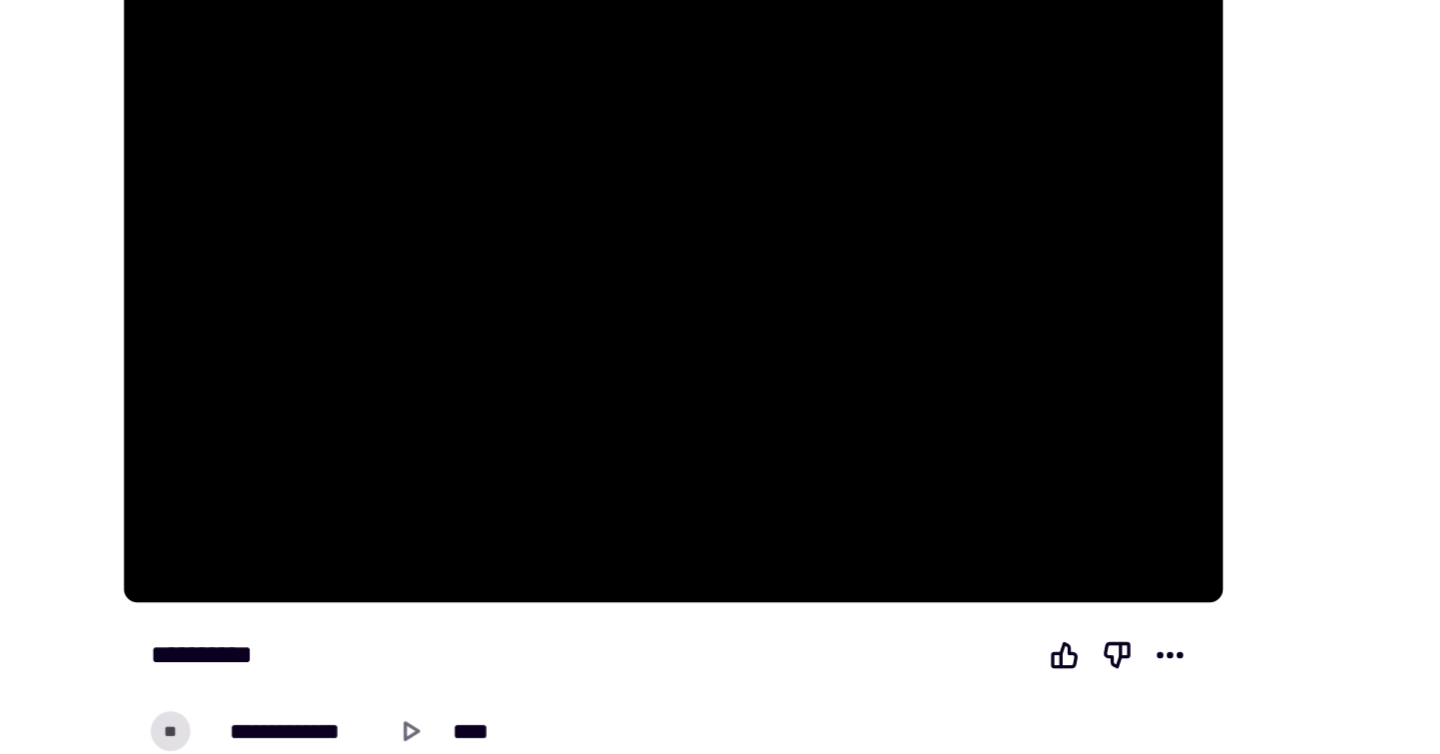 click 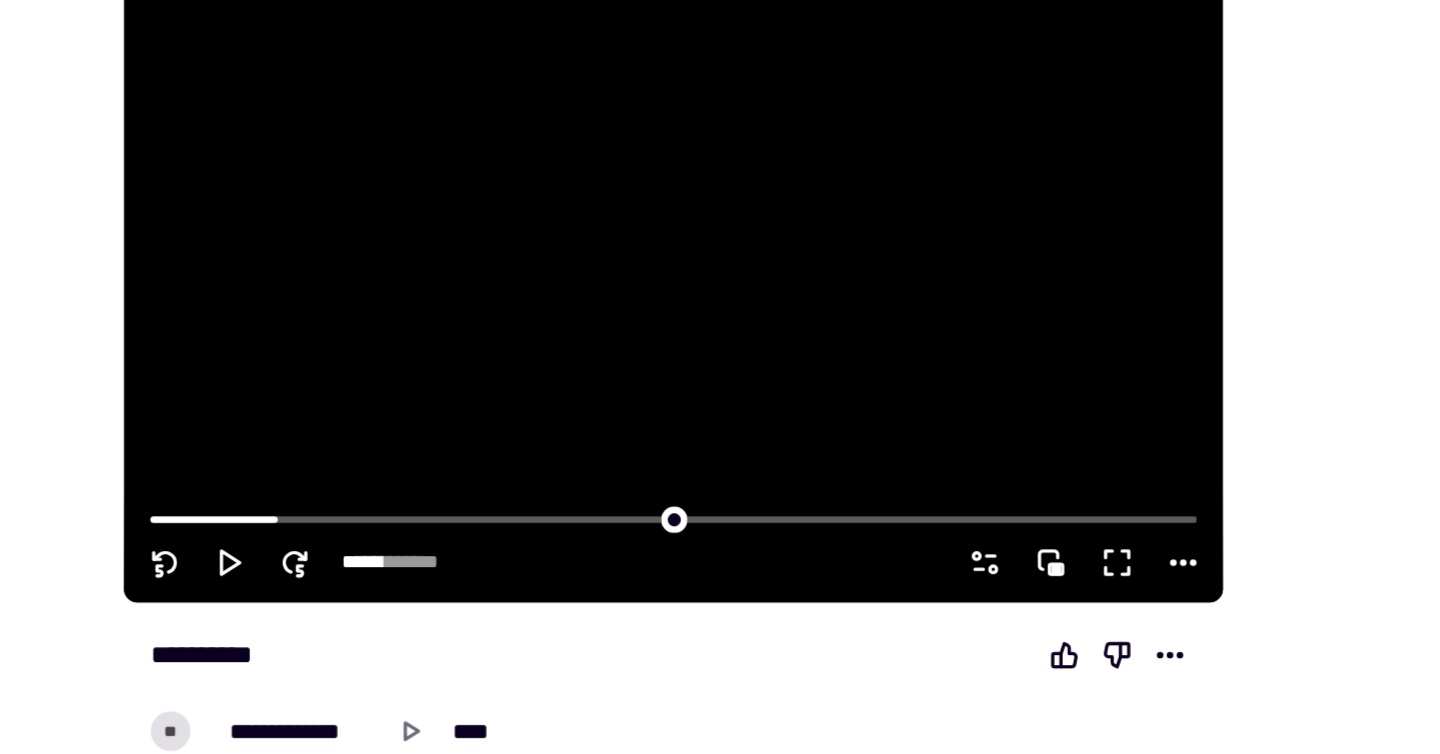 click 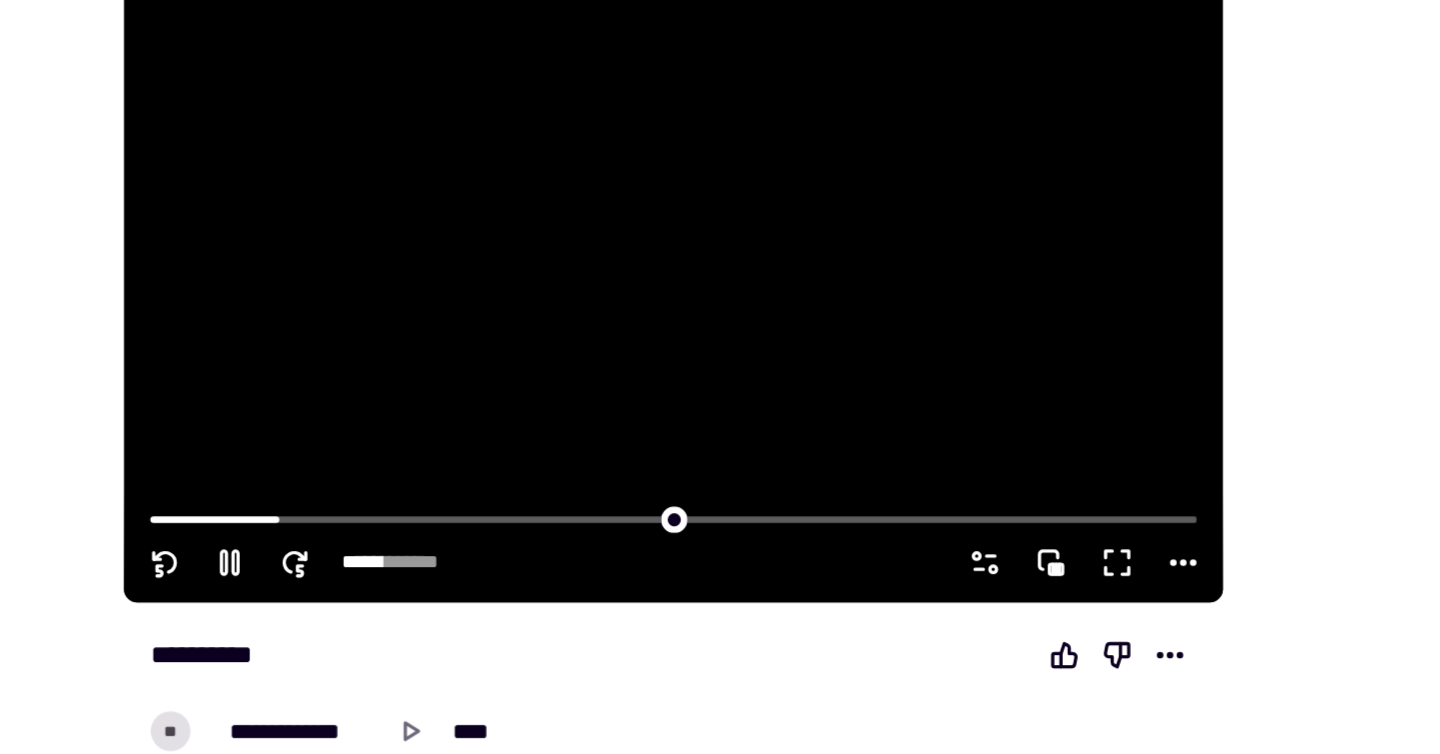 click 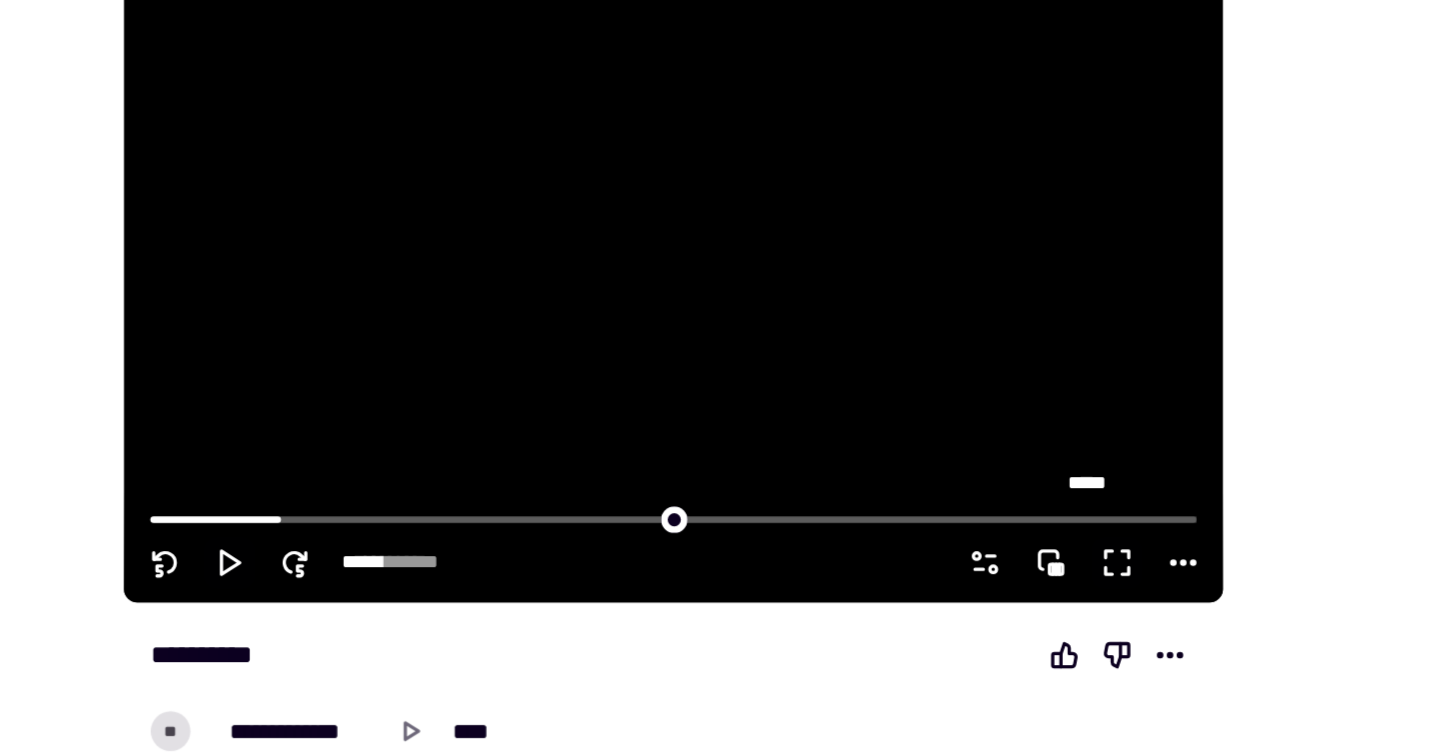 click 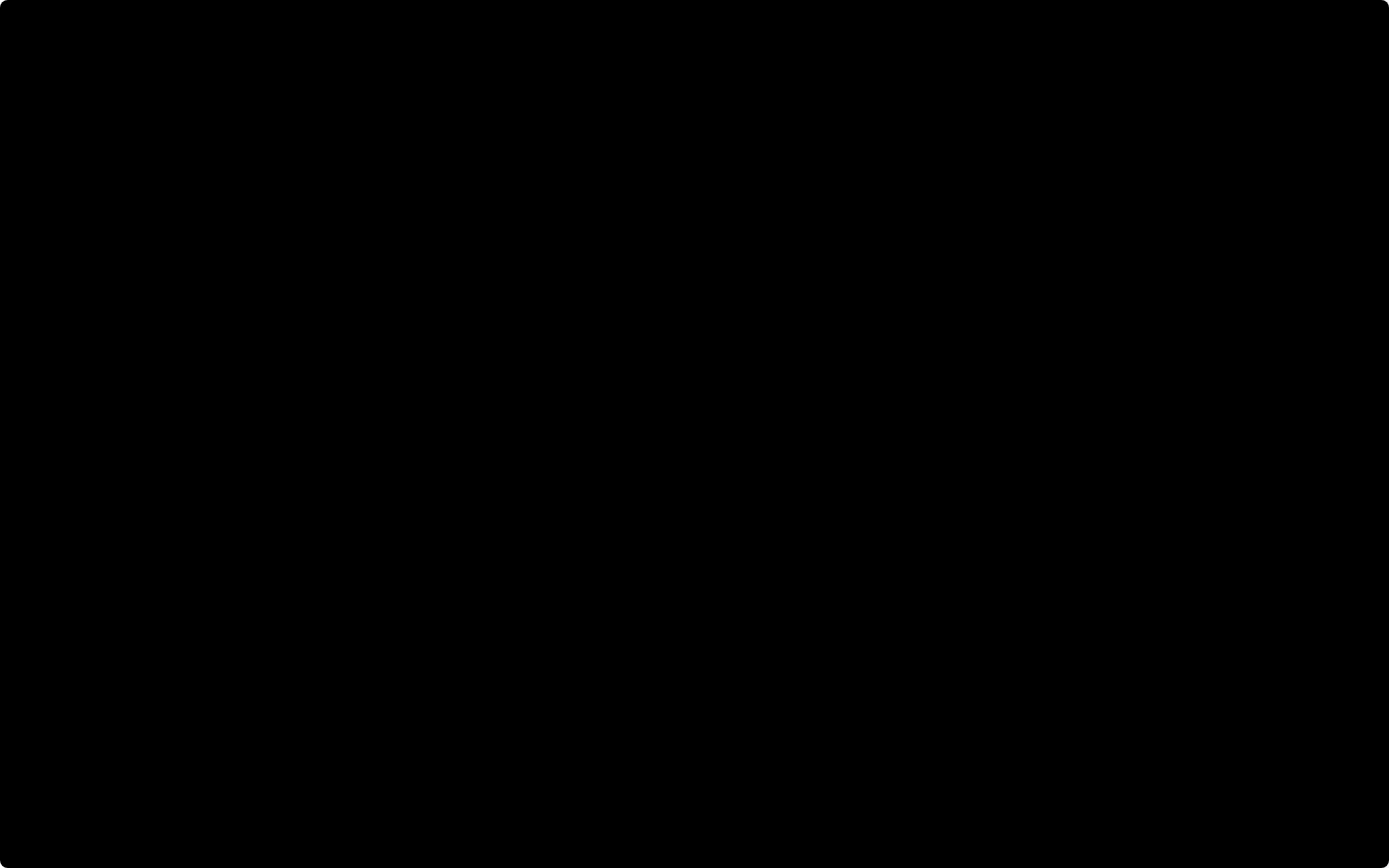 click 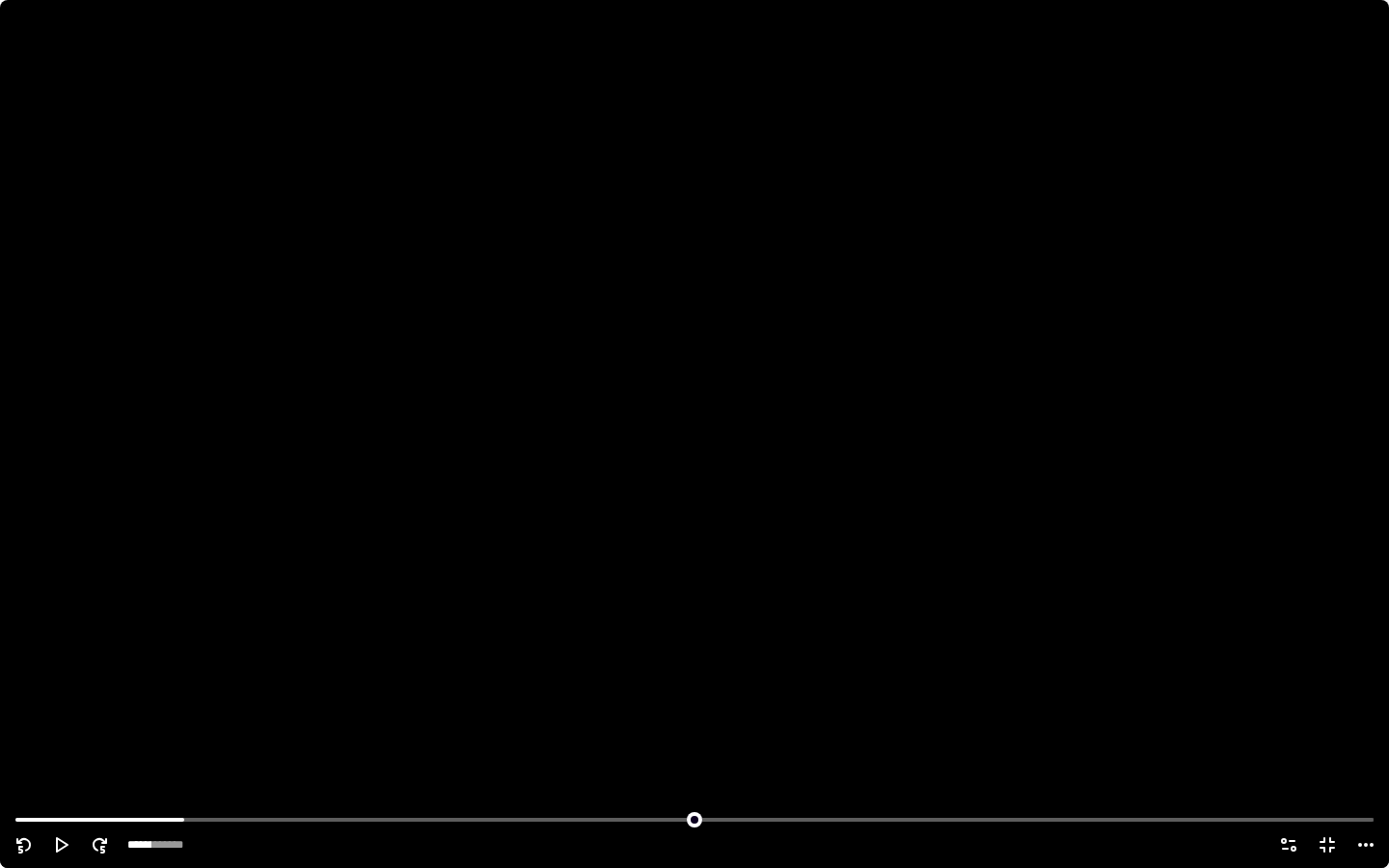 click 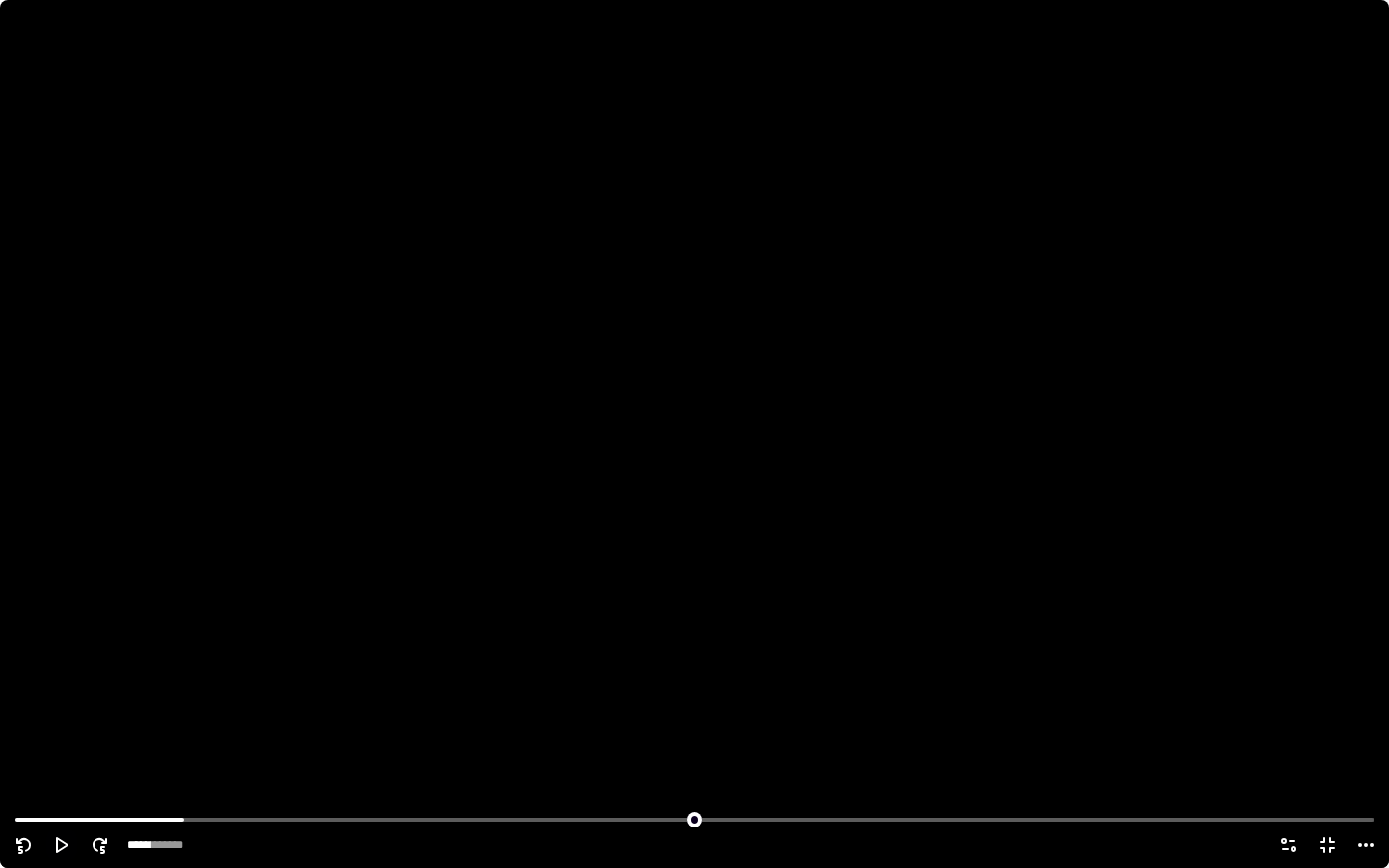 click 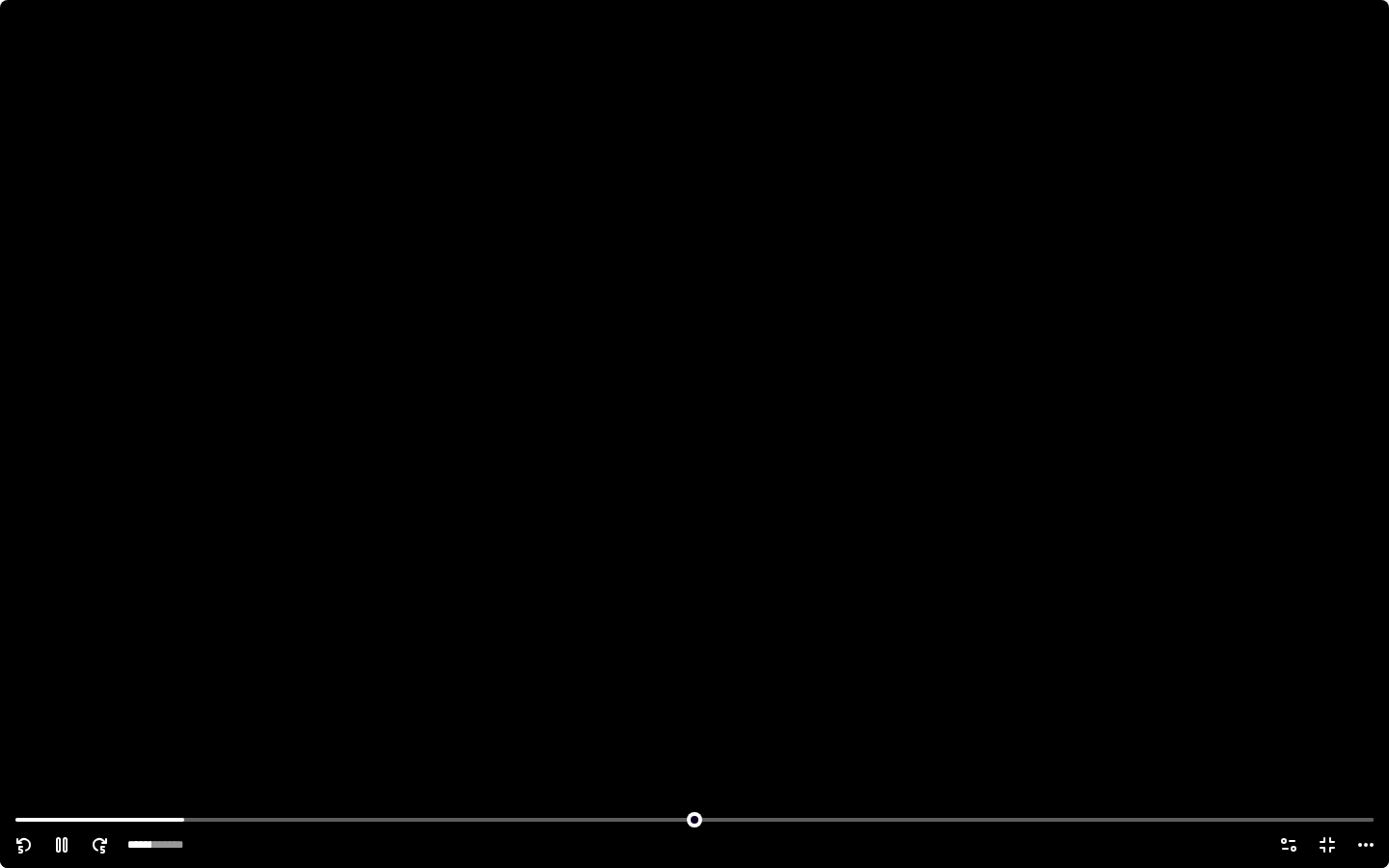 type on "******" 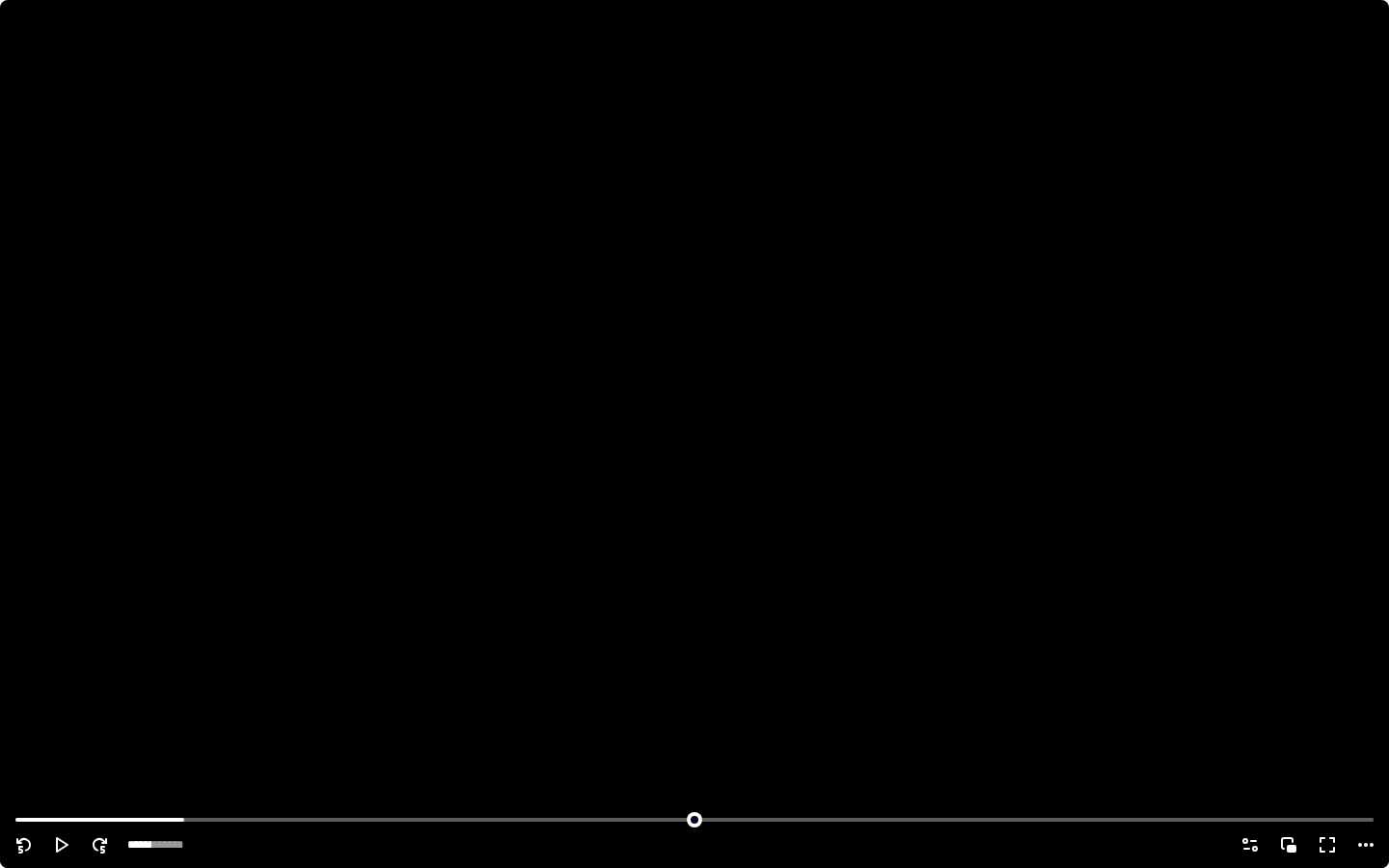 type on "******" 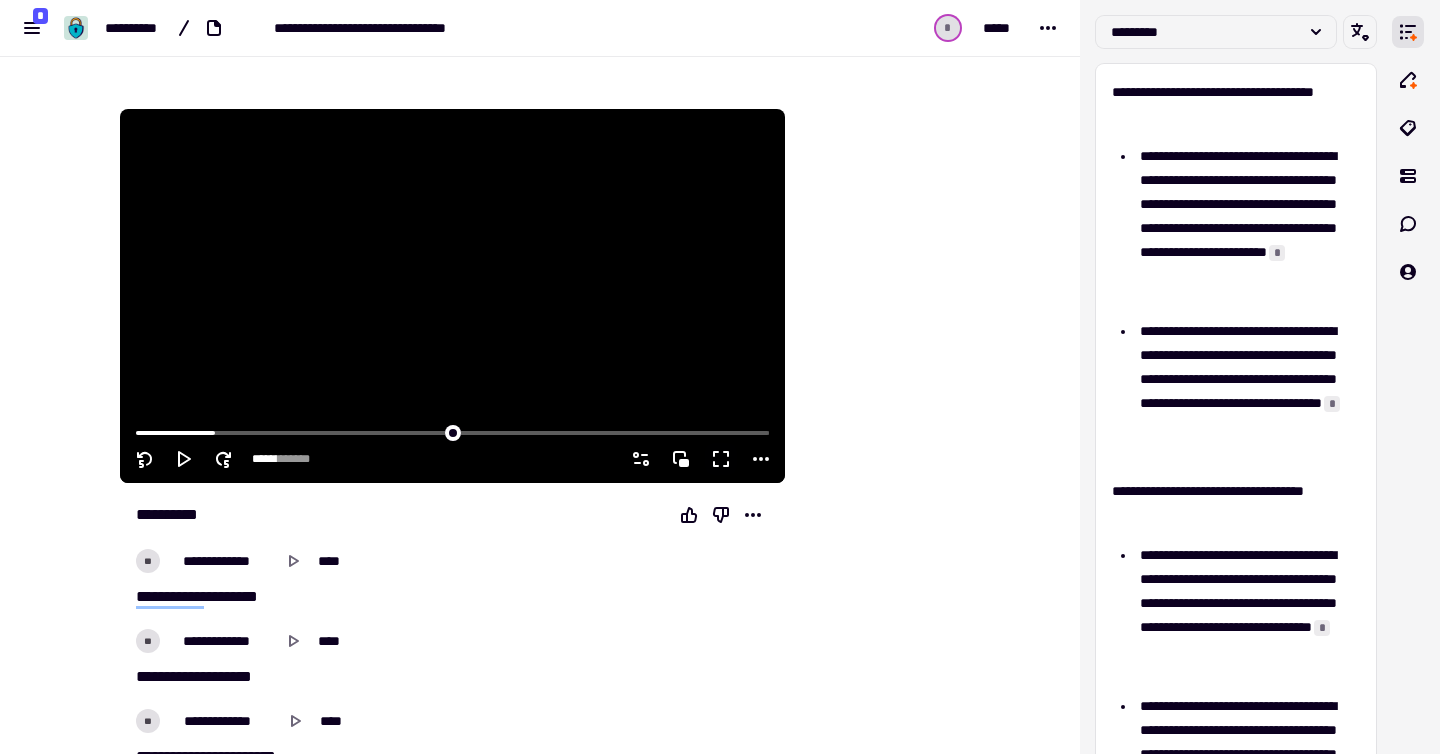 click 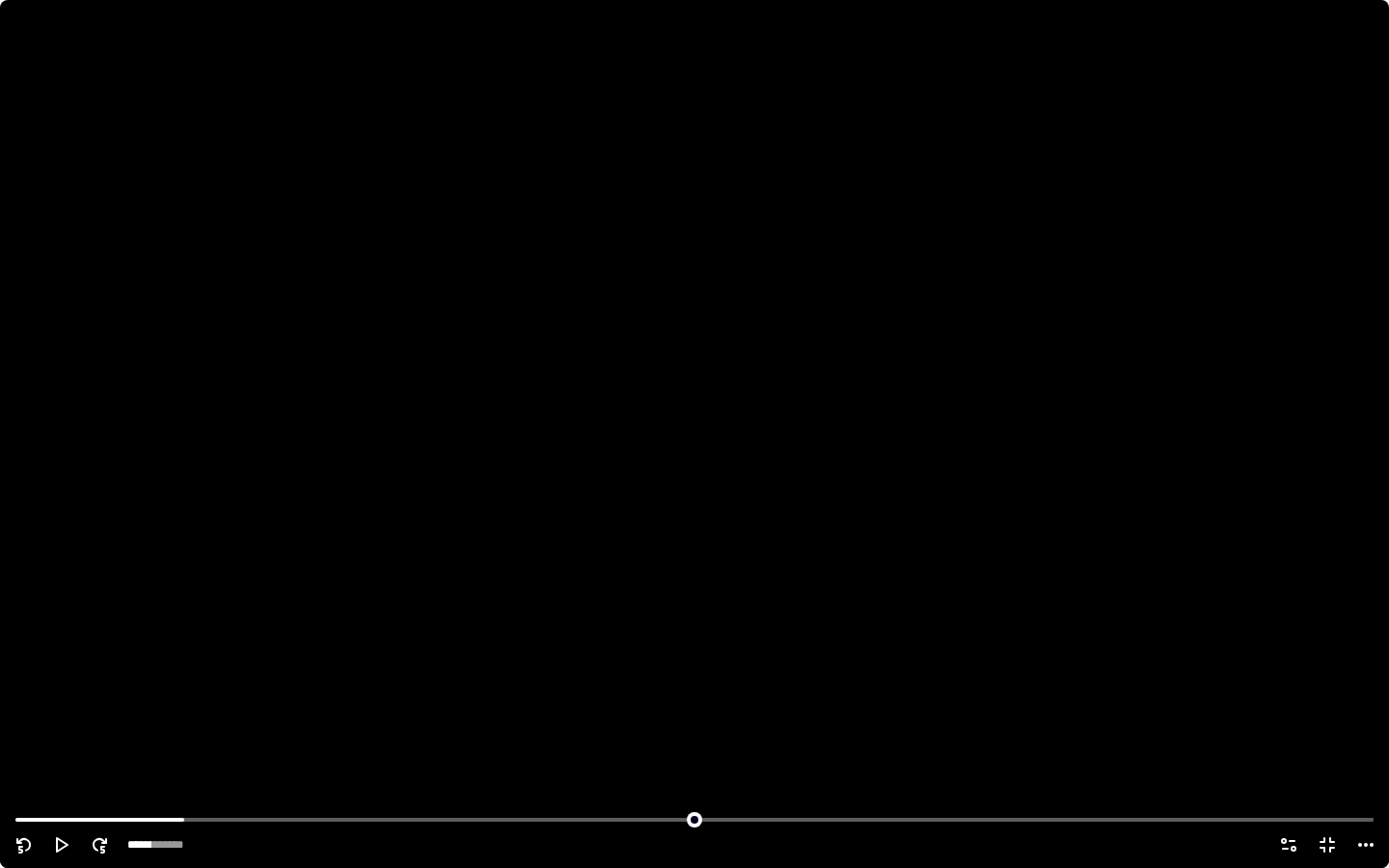 click 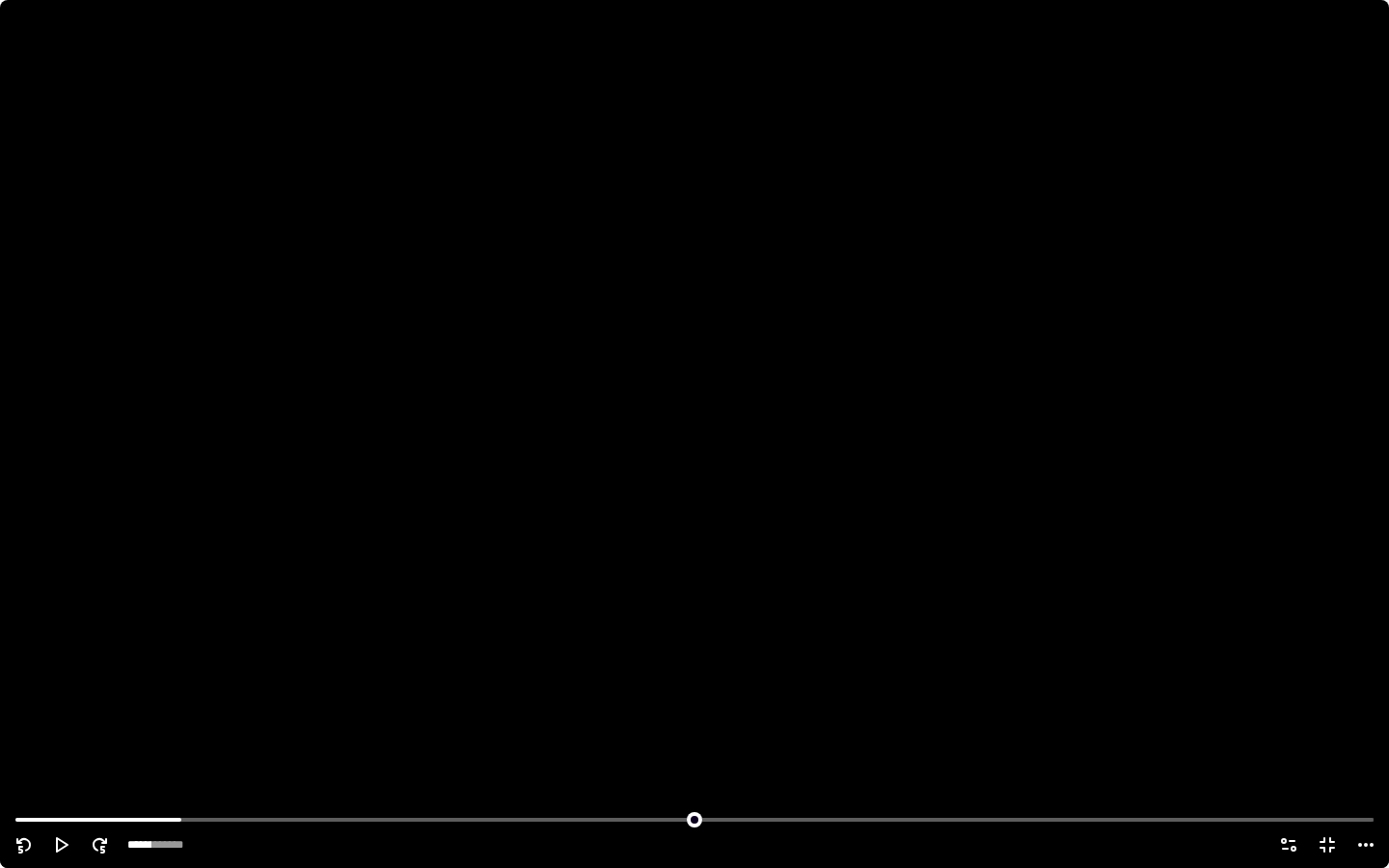 click 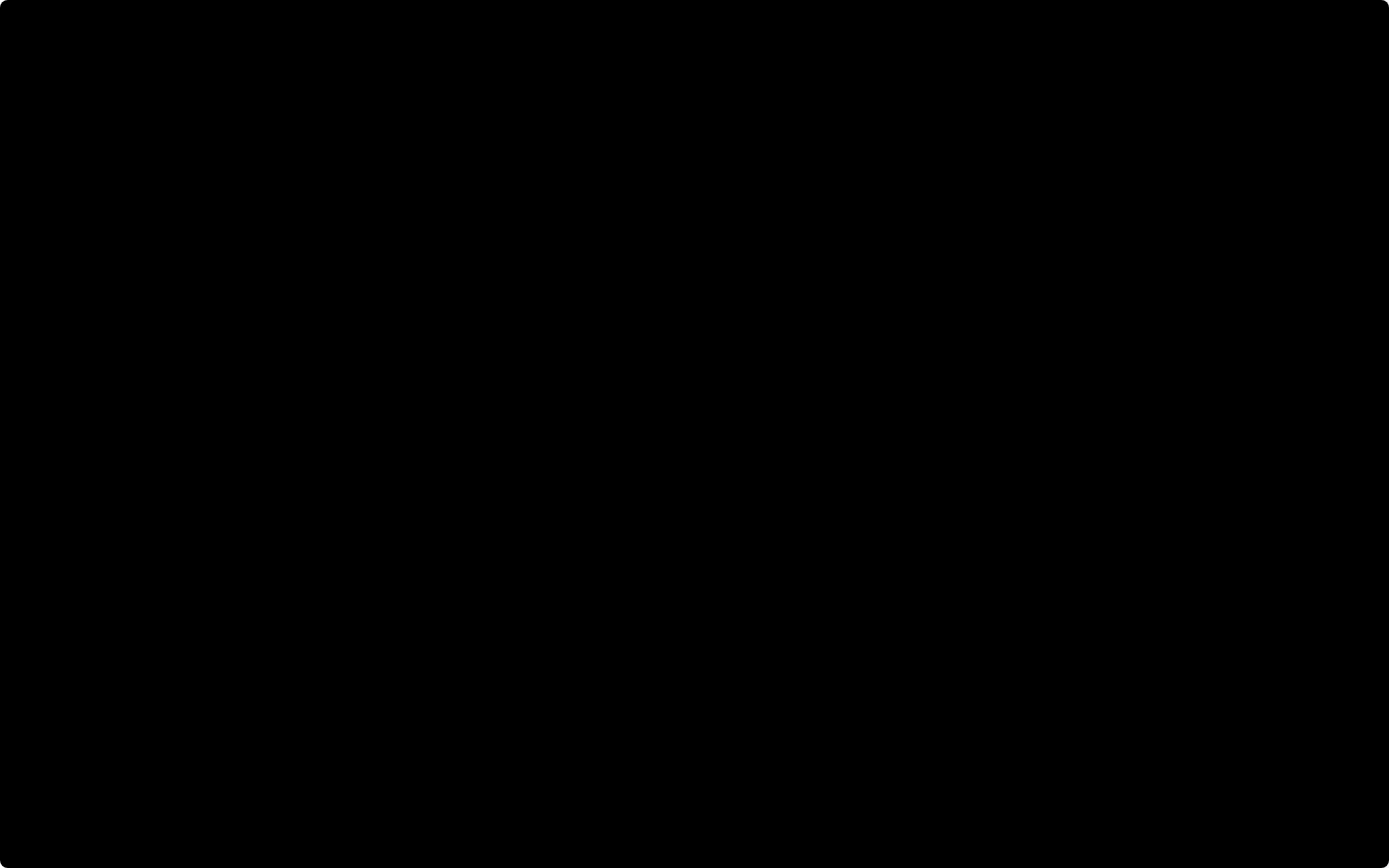 click 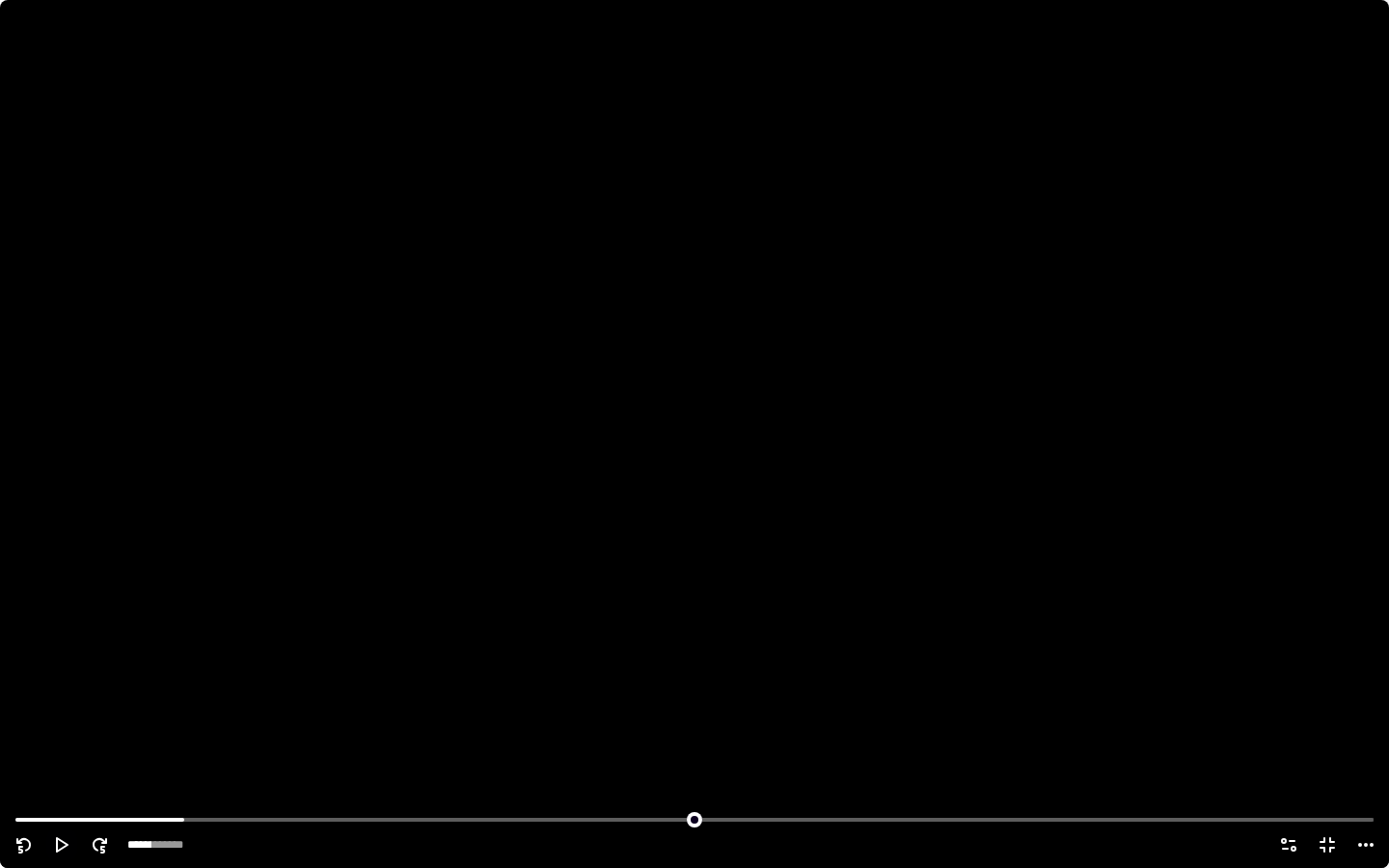 type 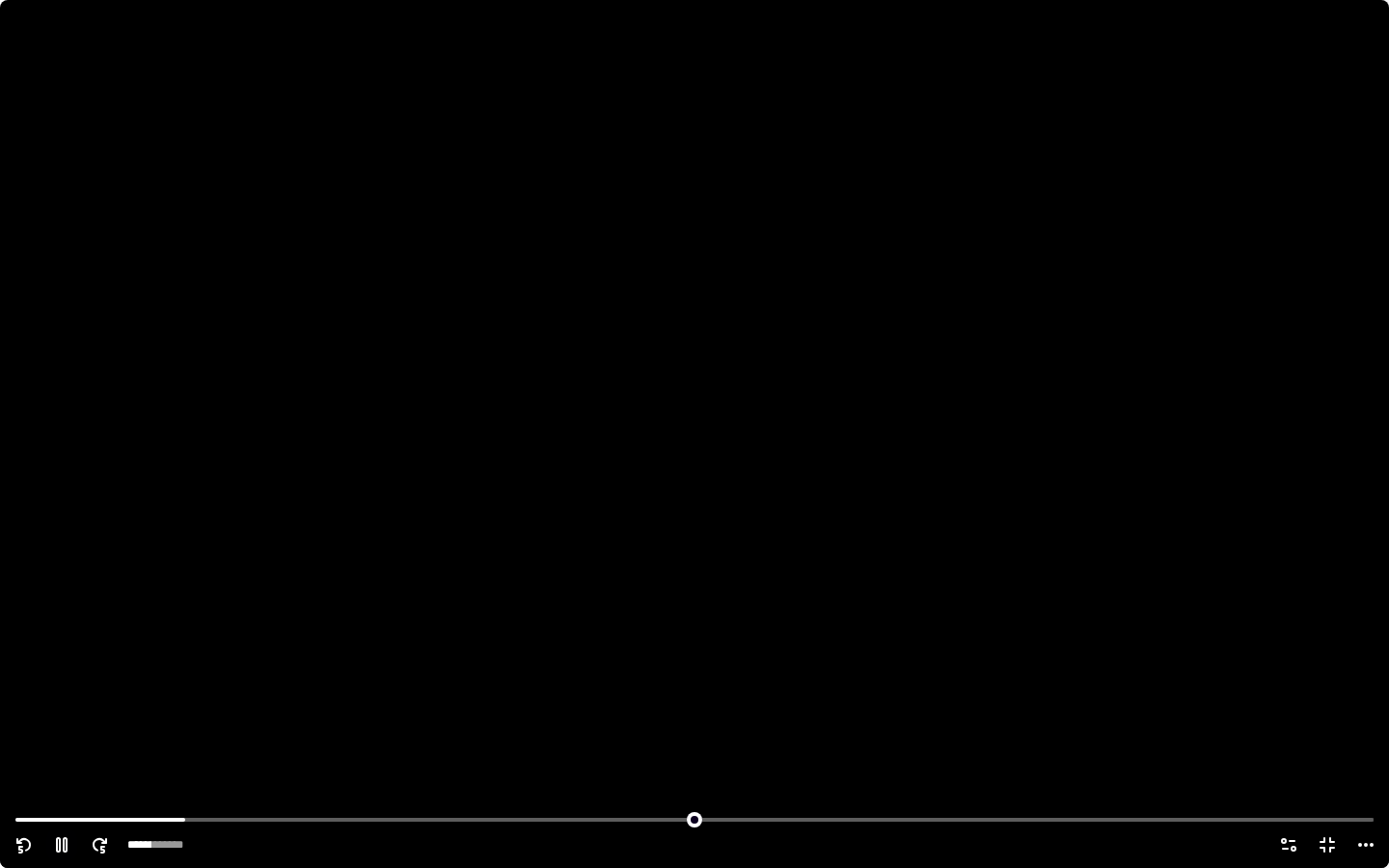 click 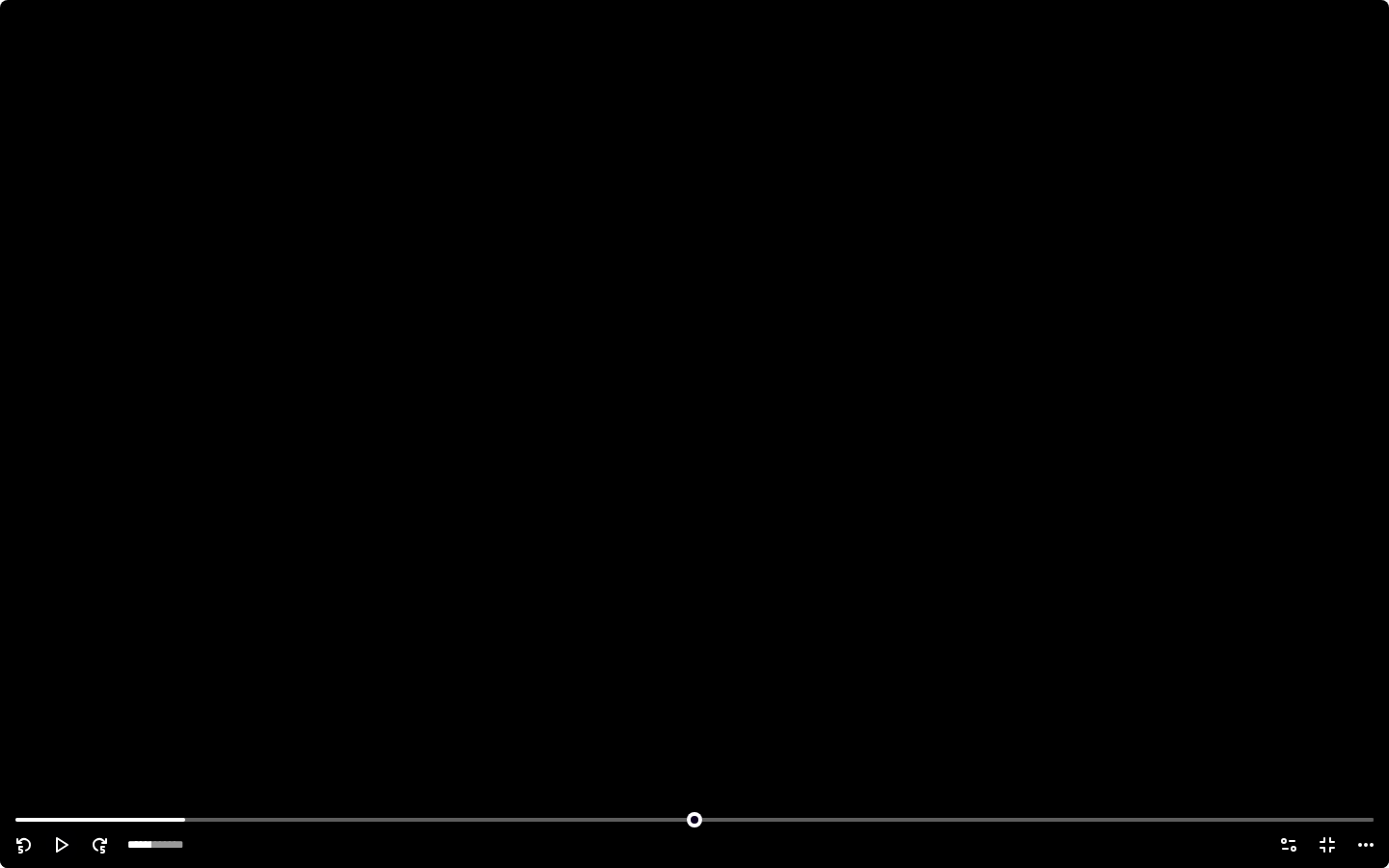 click 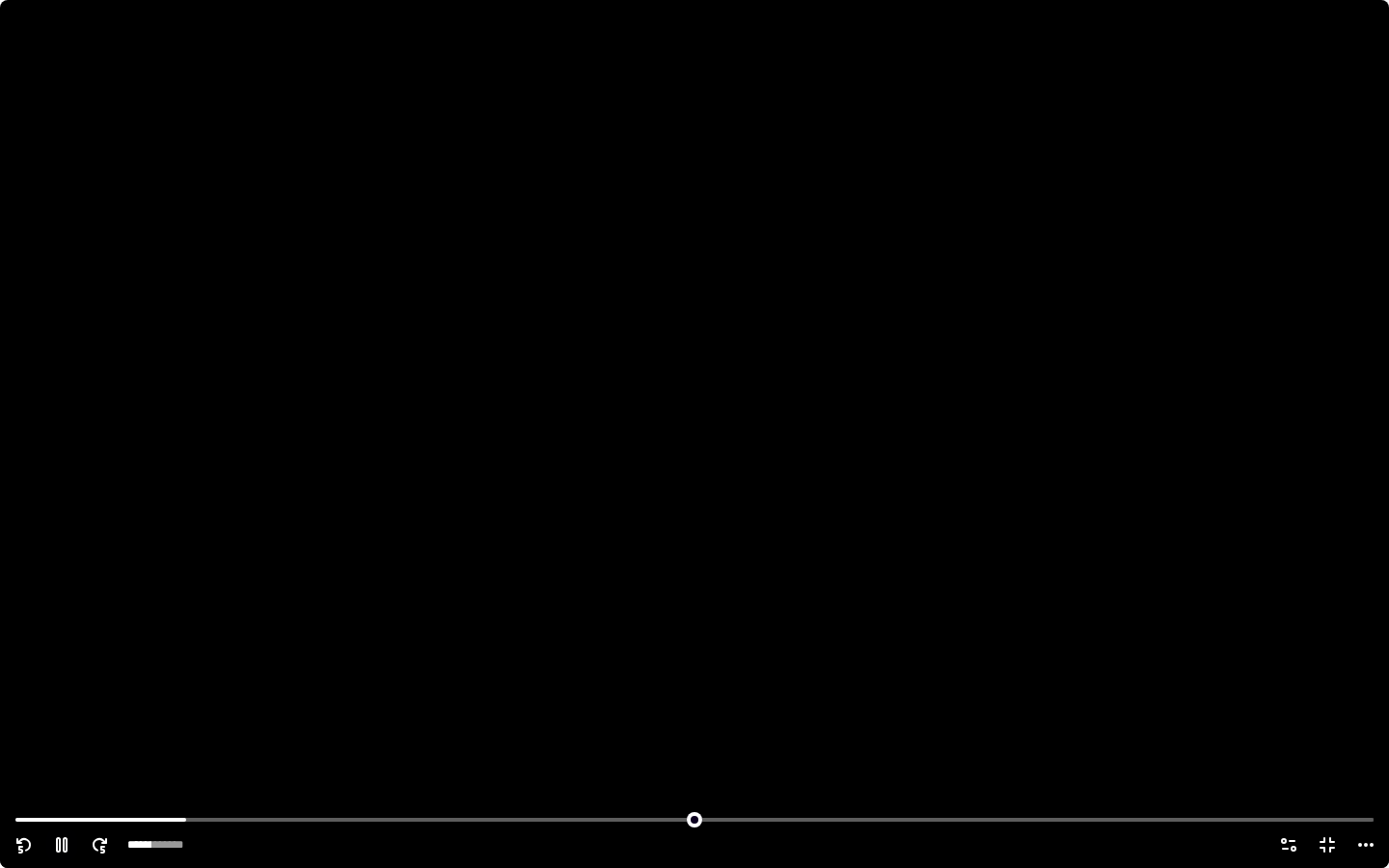 click 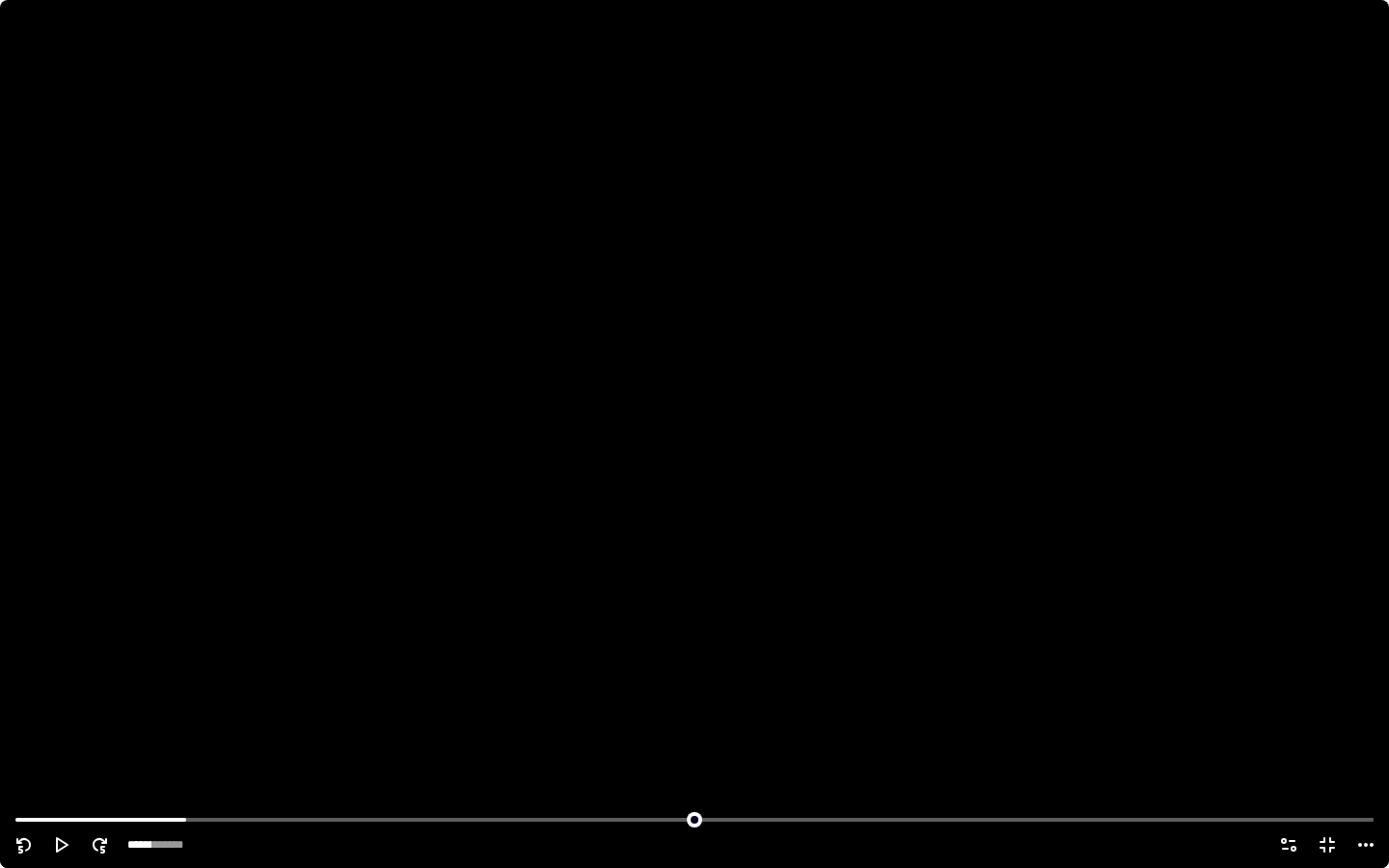 click 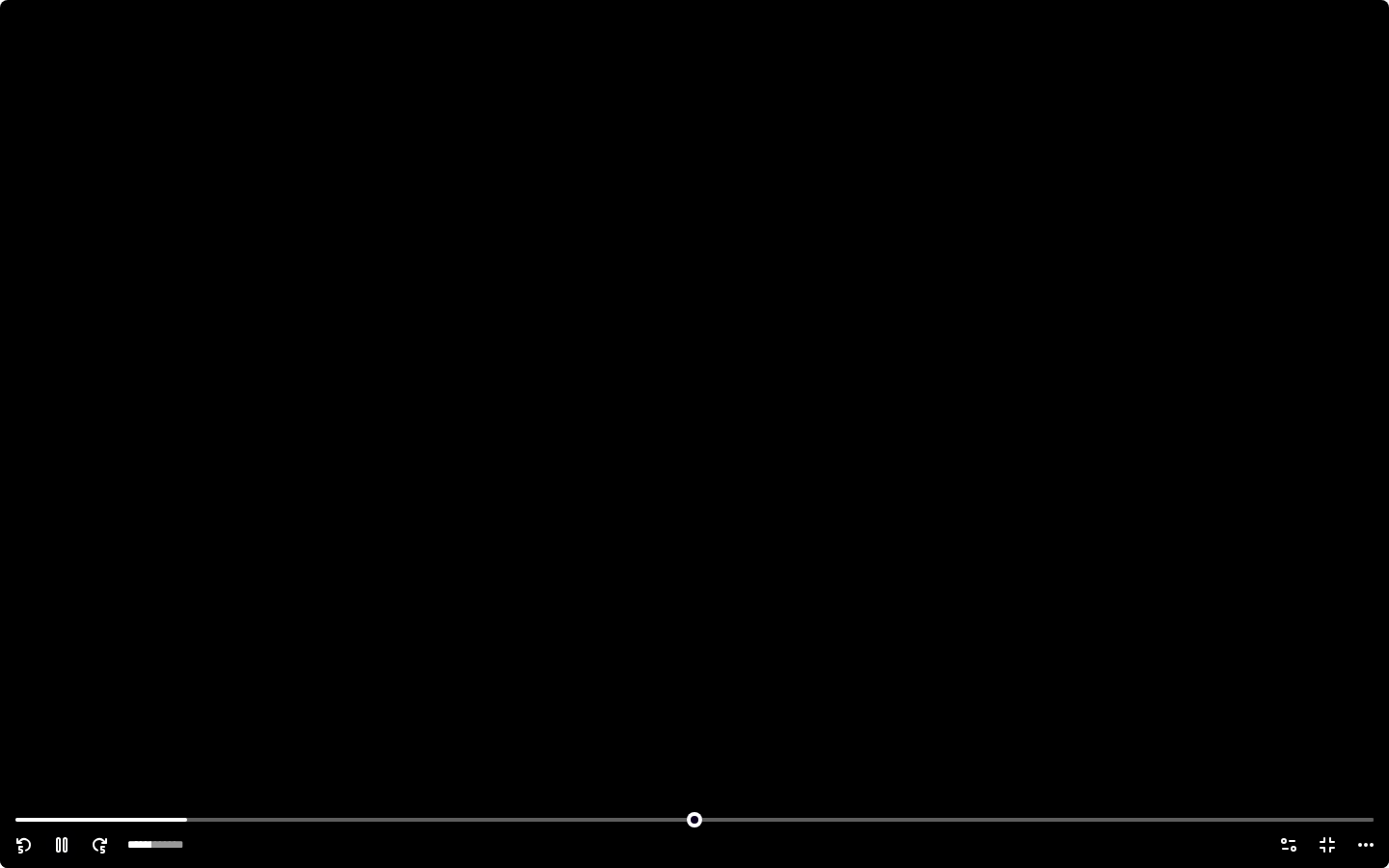 click 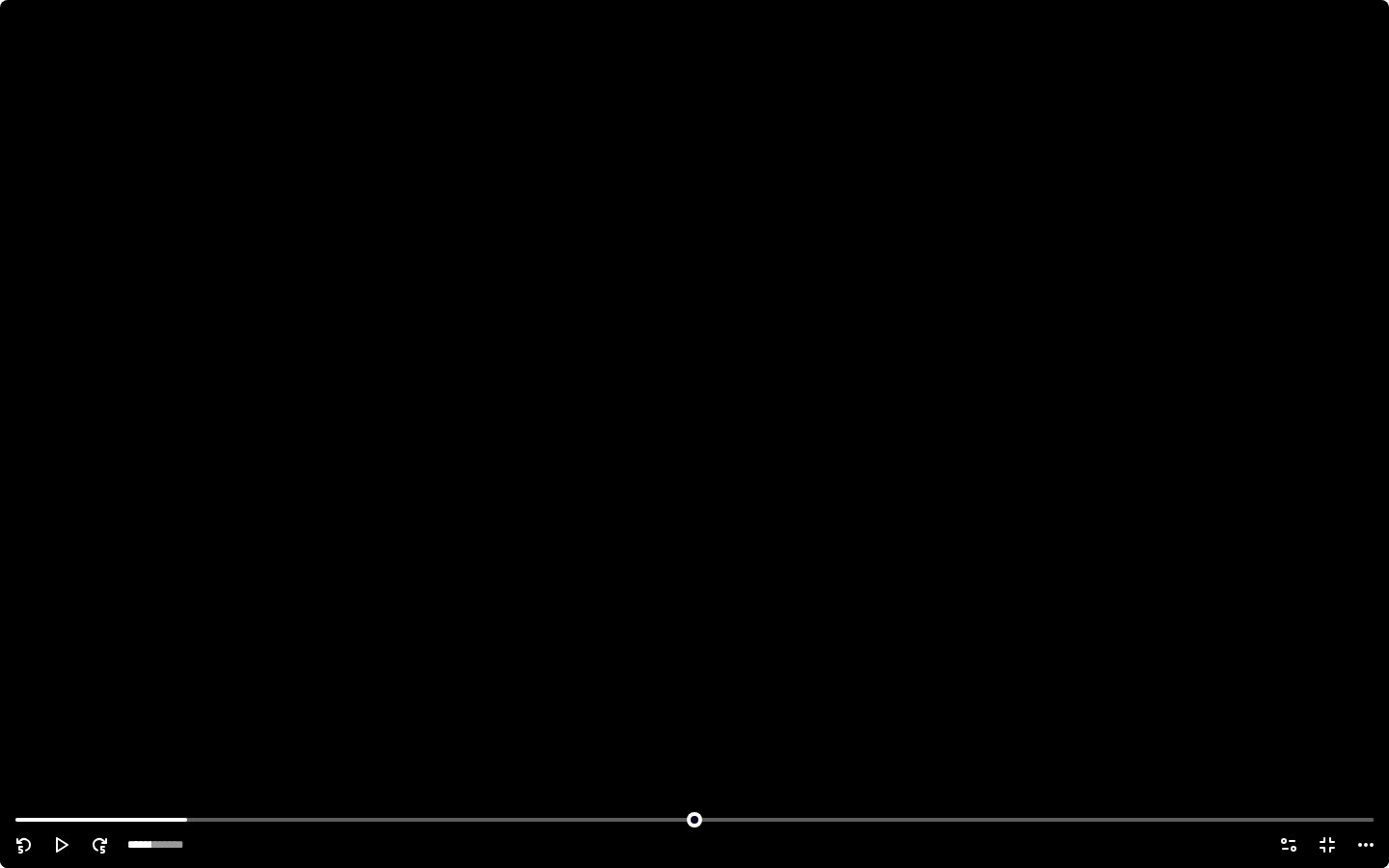 click 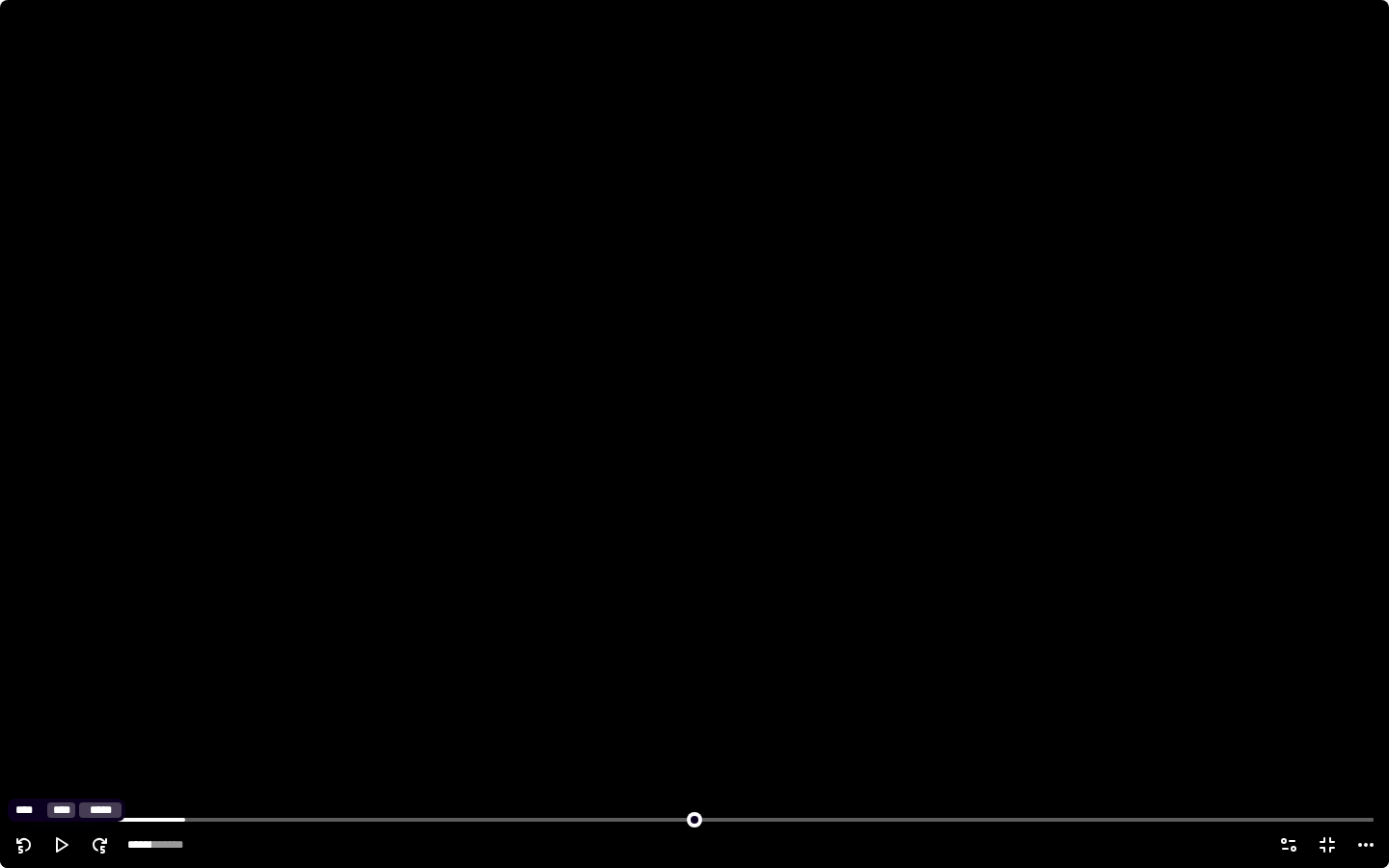click 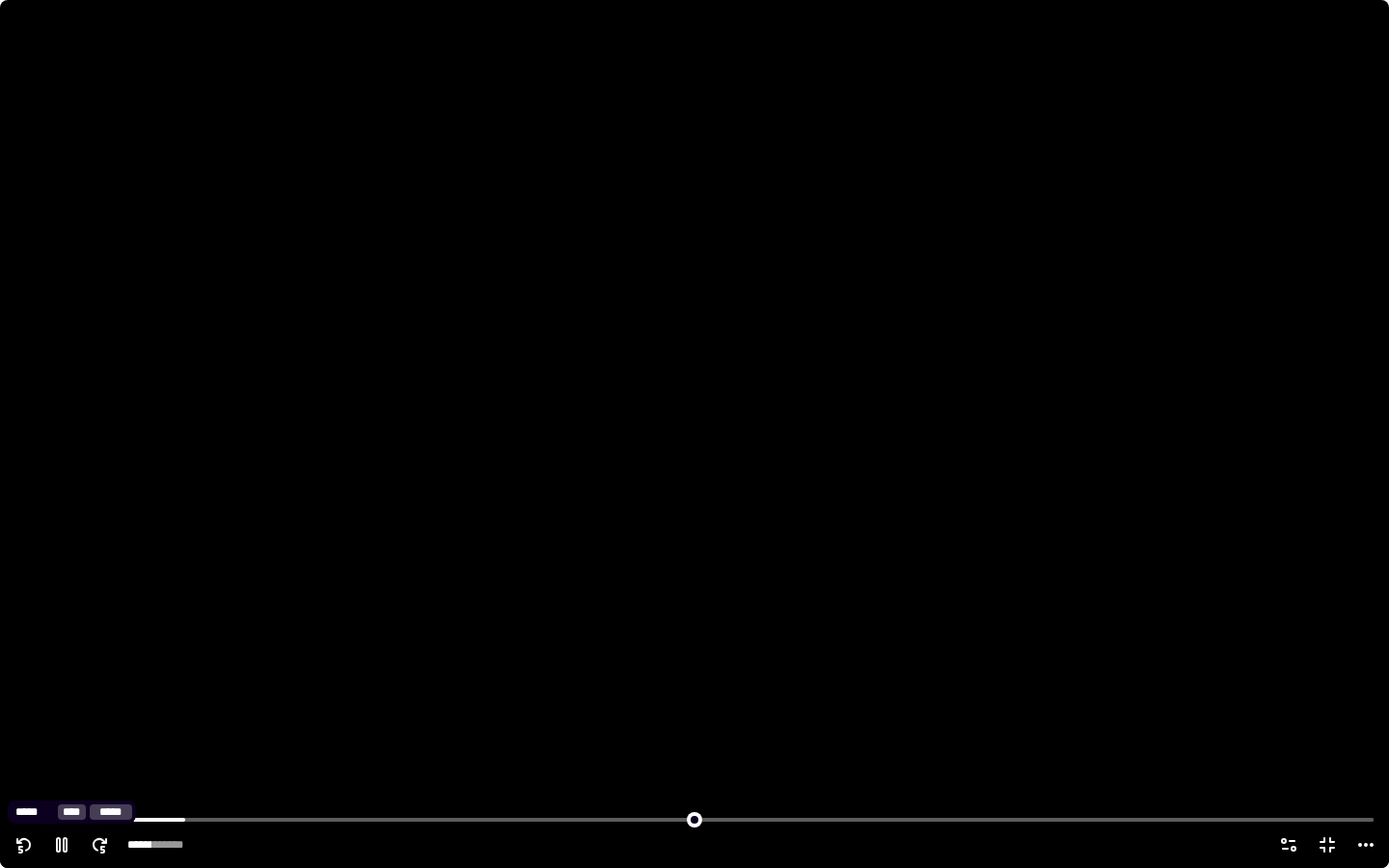 click 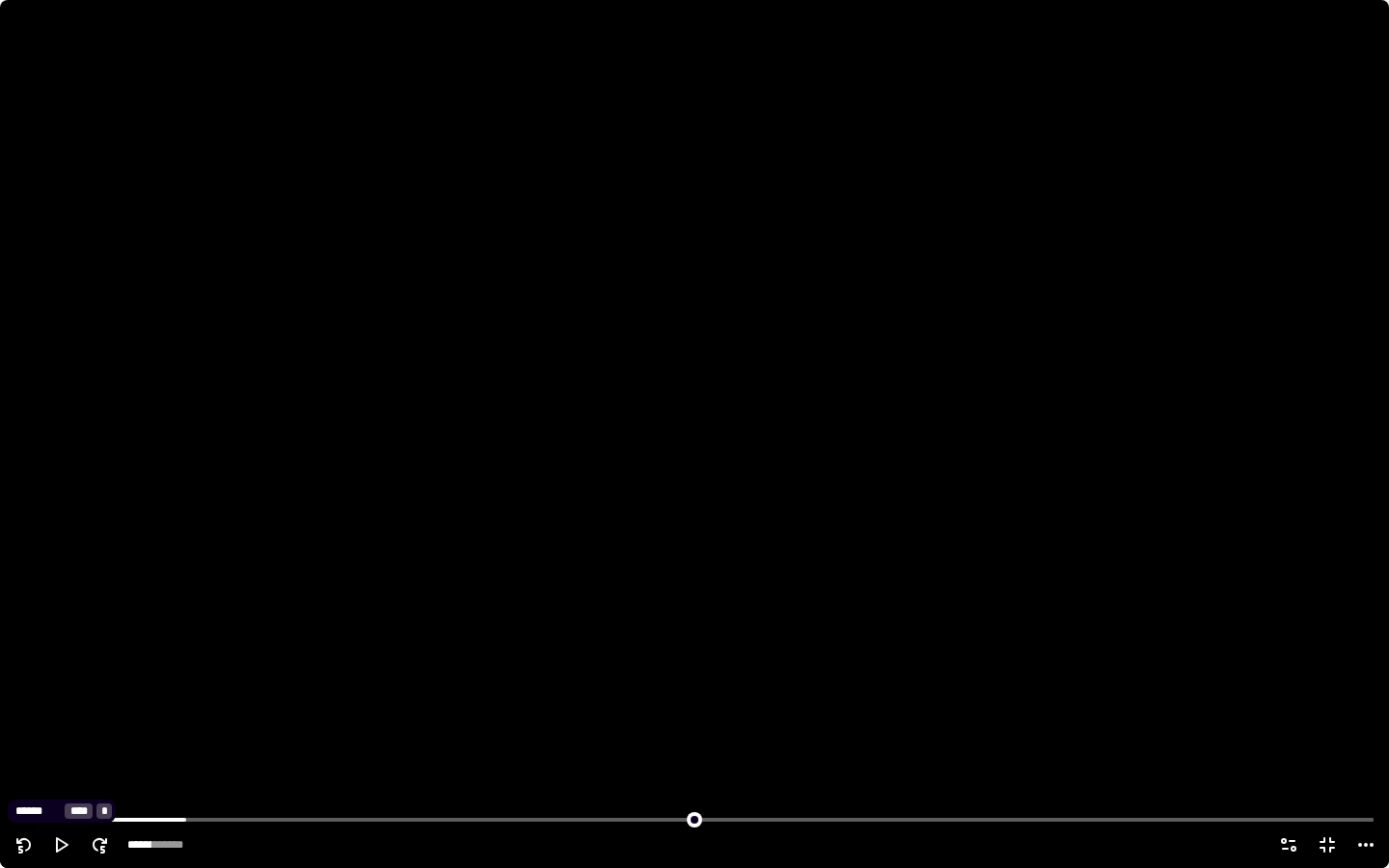 click 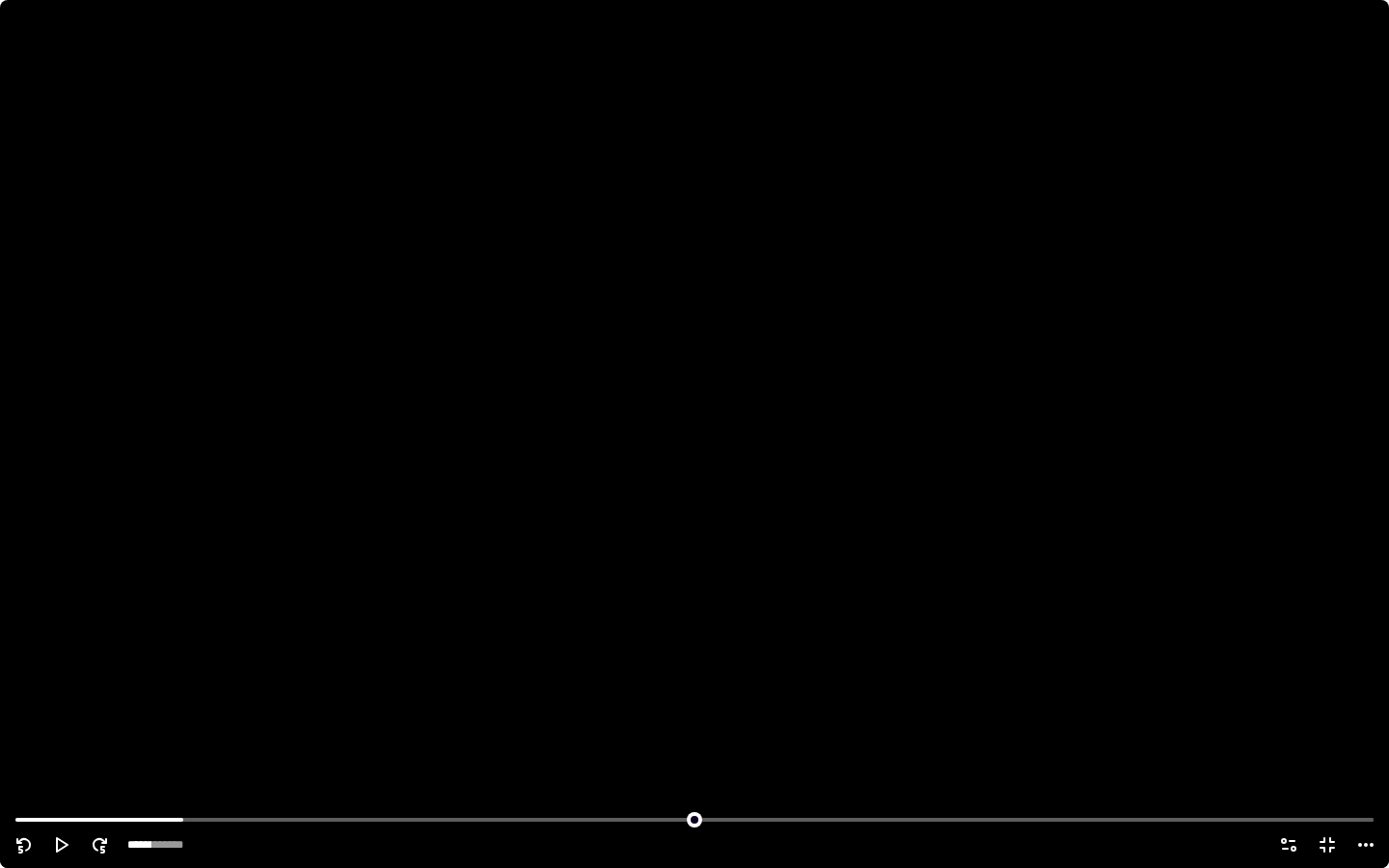 click 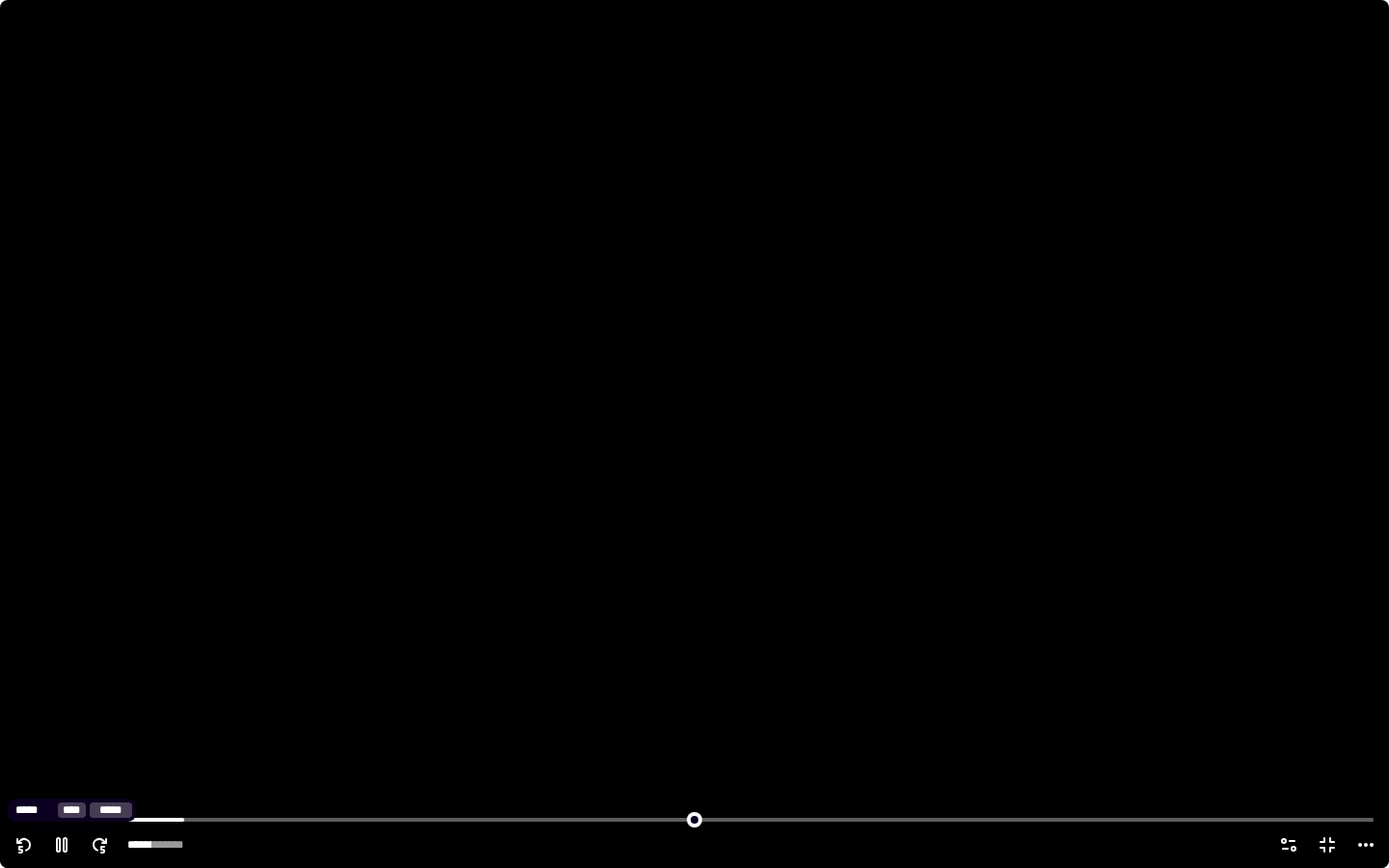 click 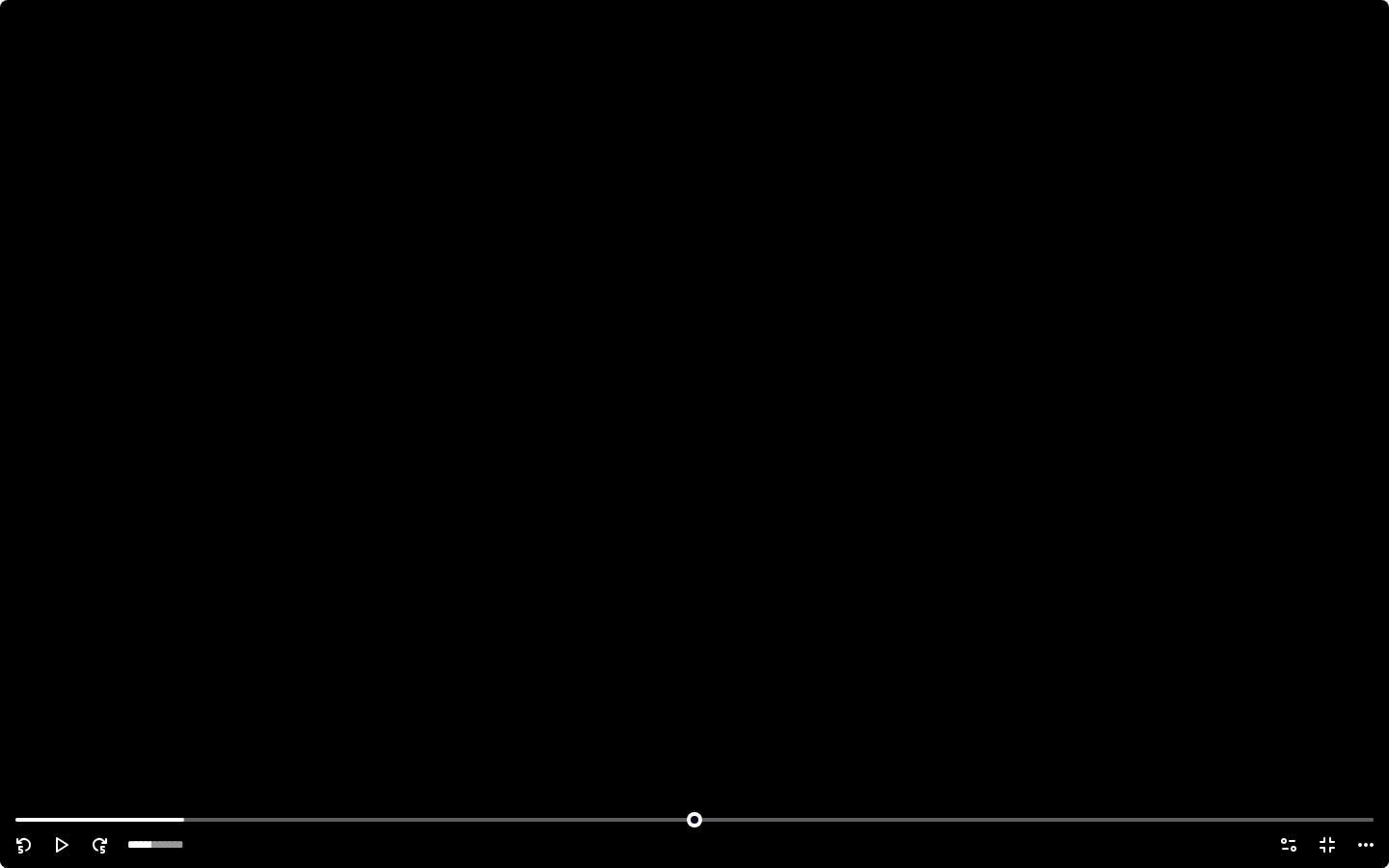 click 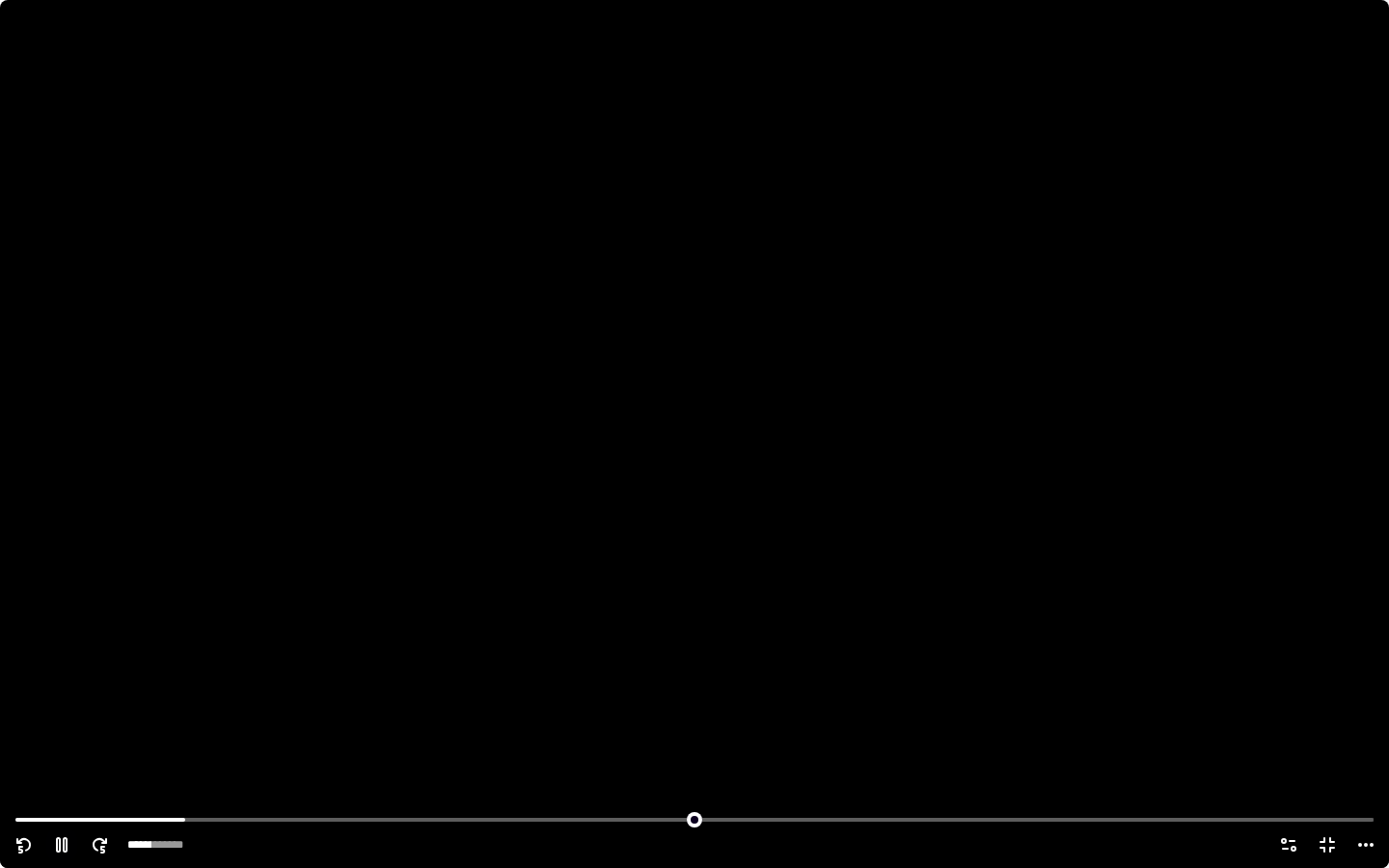 click 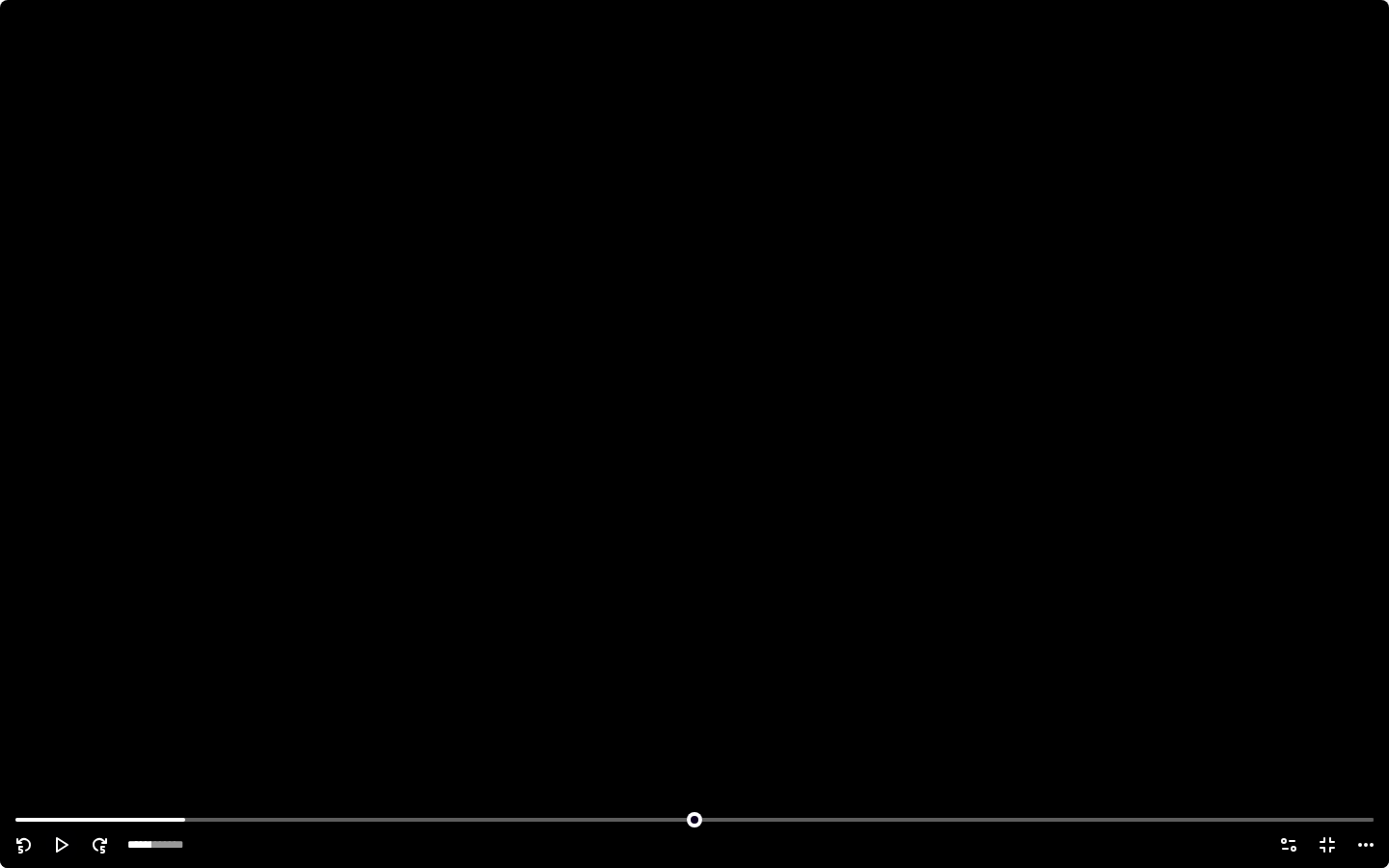 click 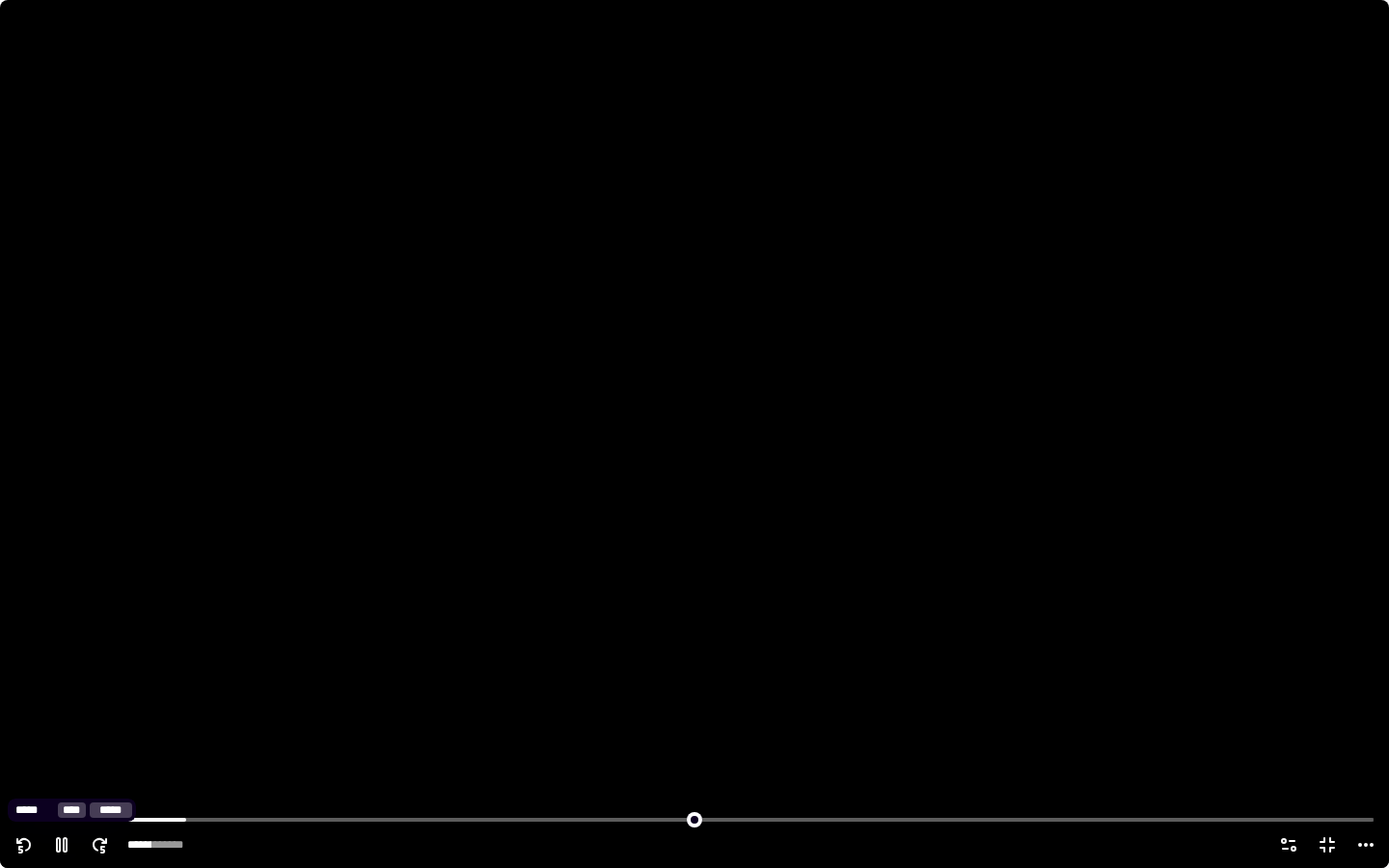 click 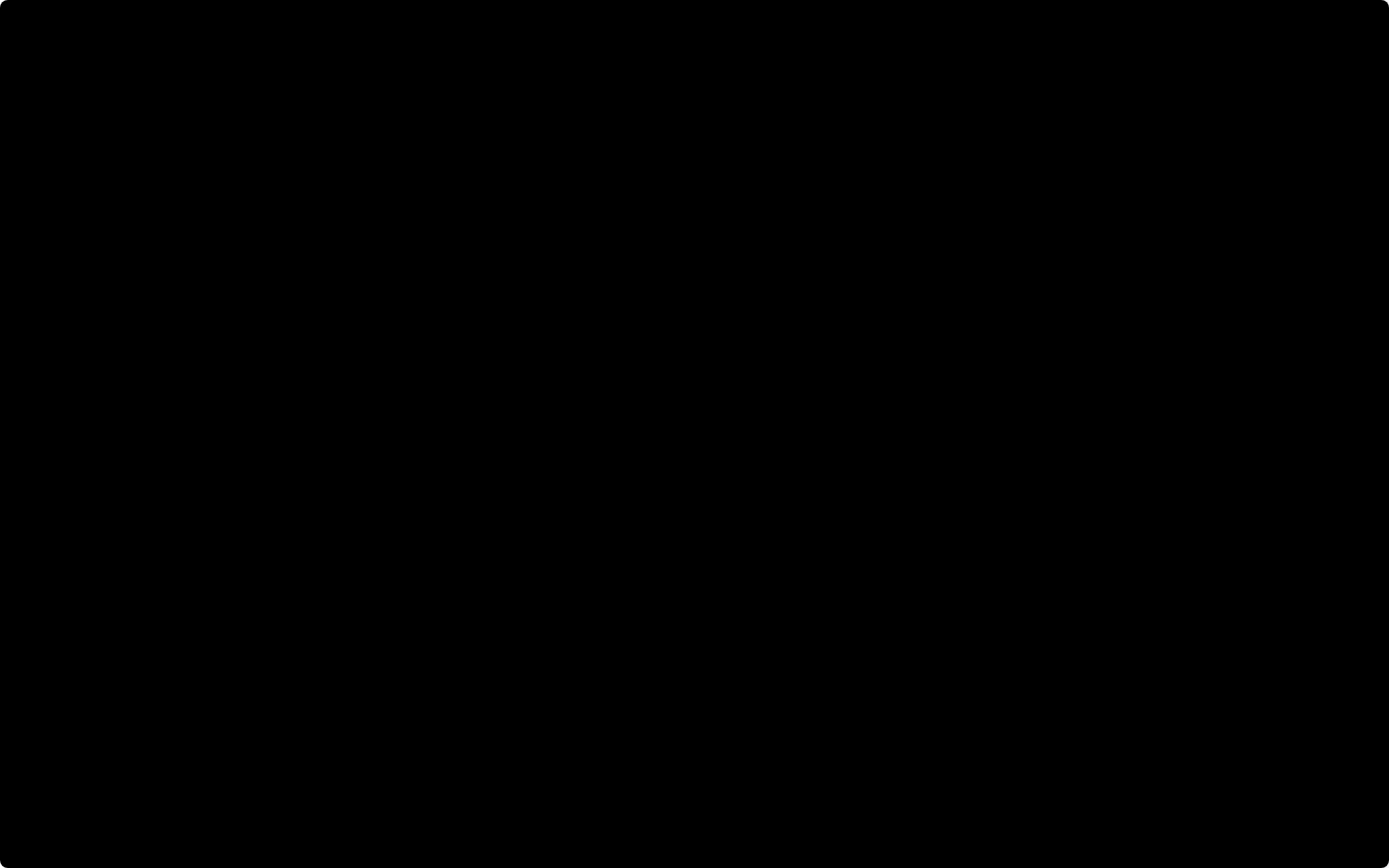 click 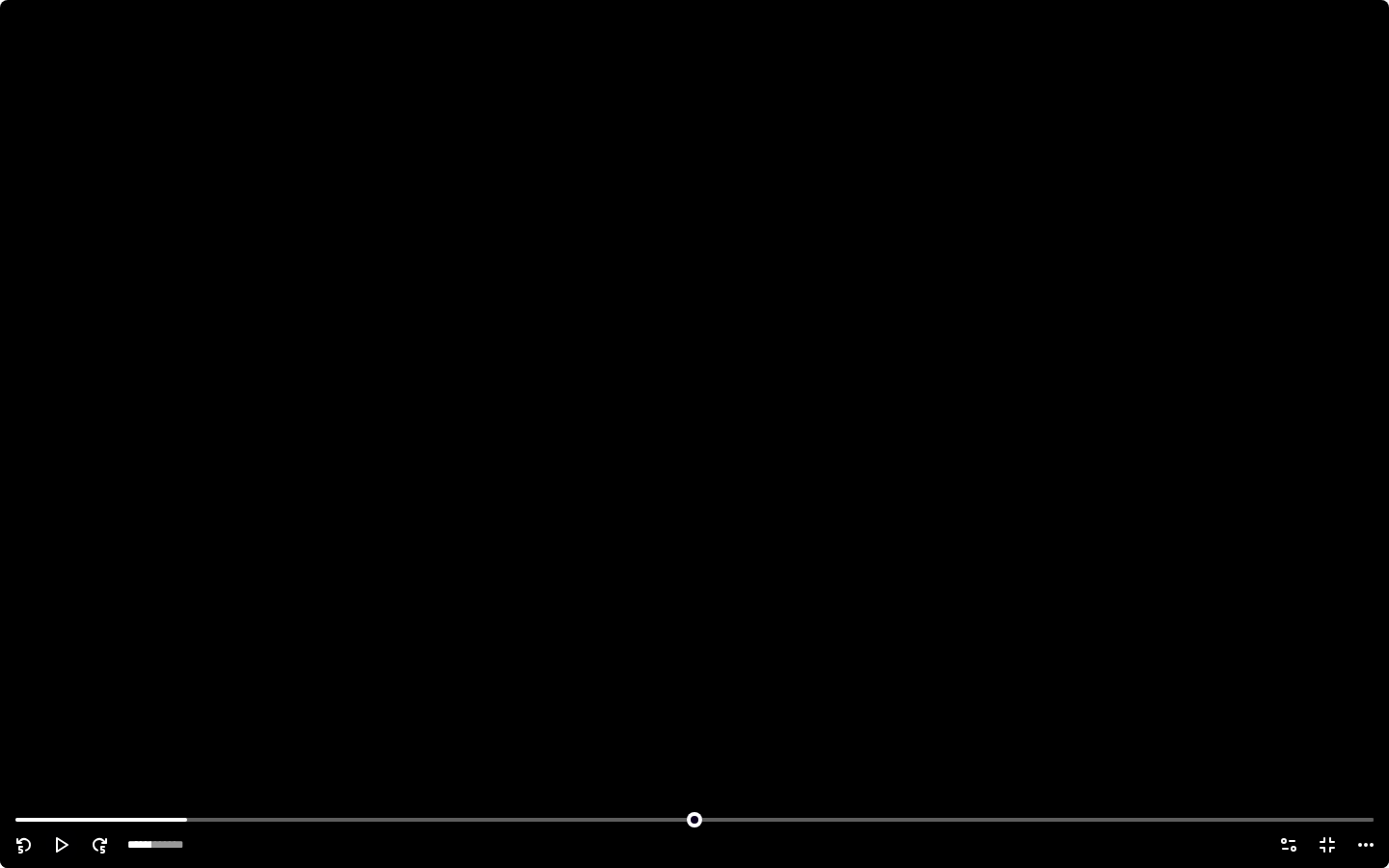 click 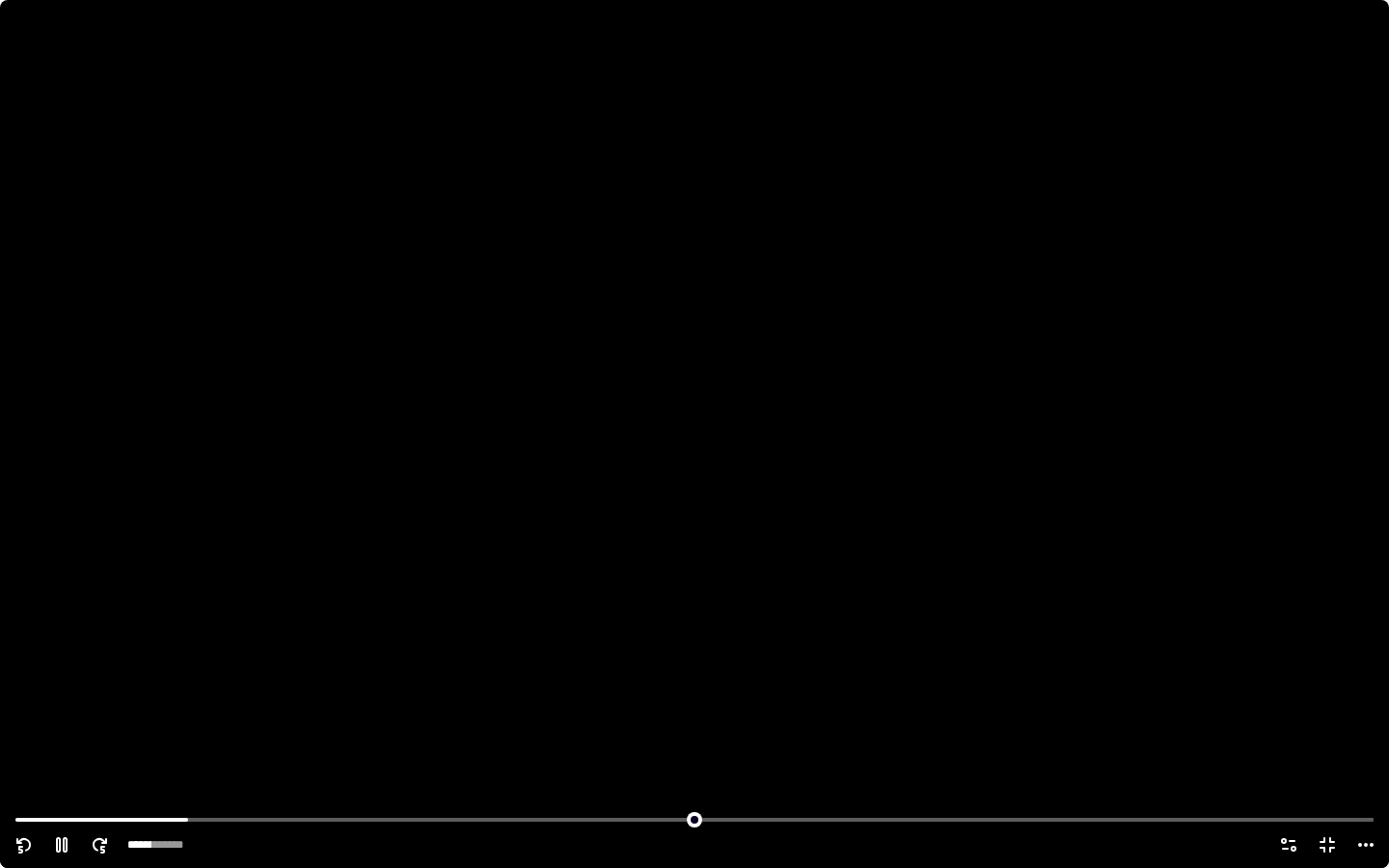 click 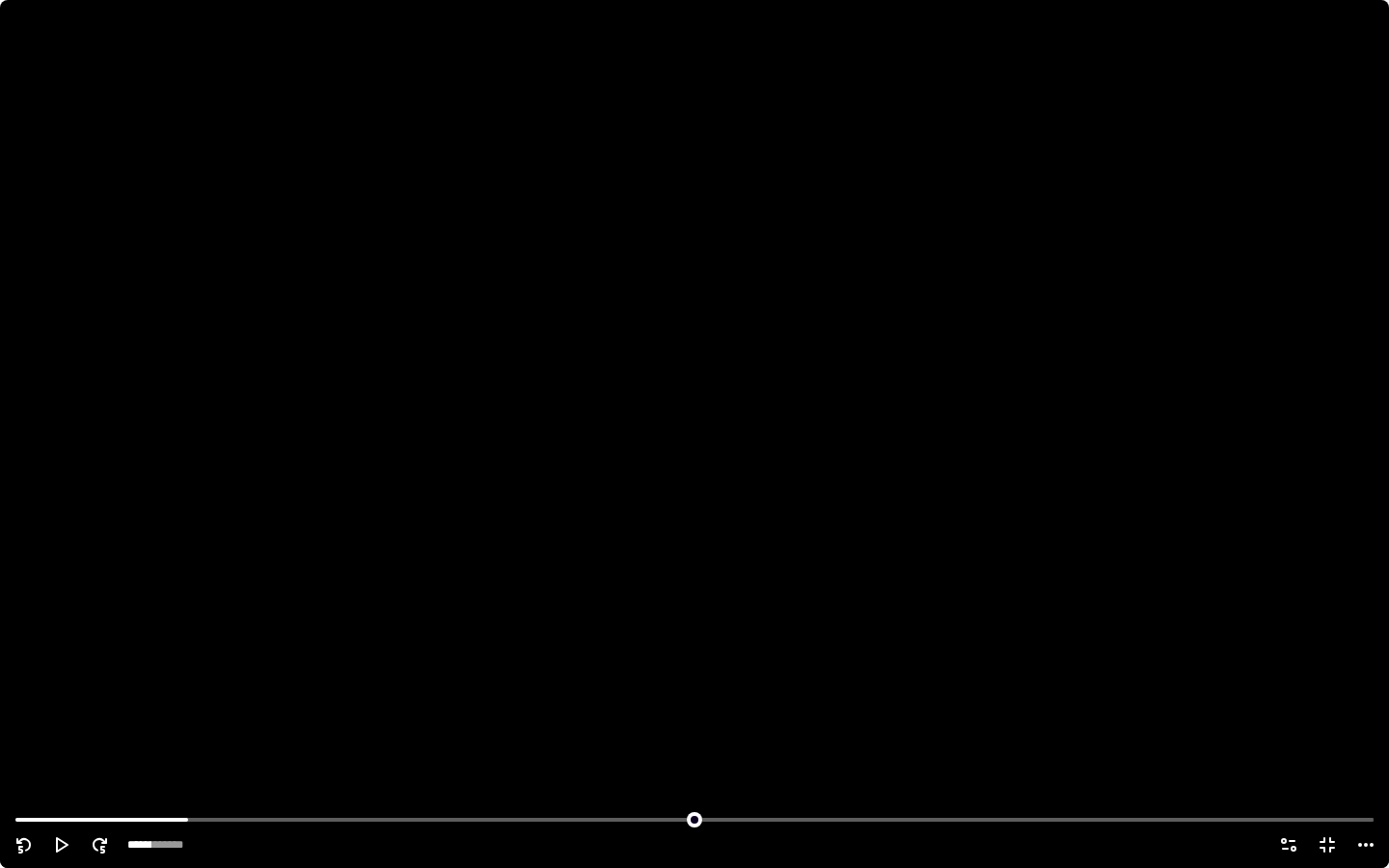 click 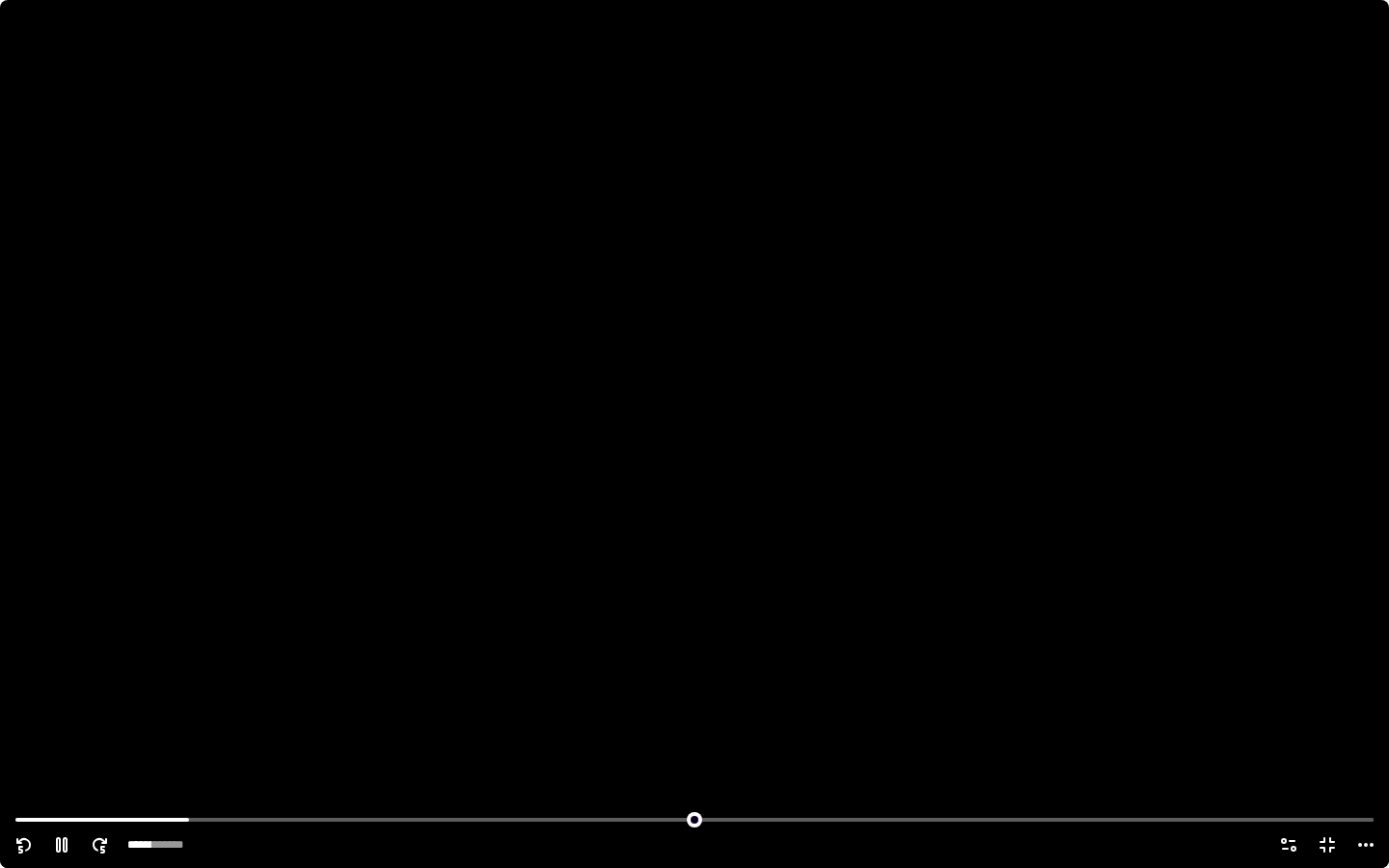 click 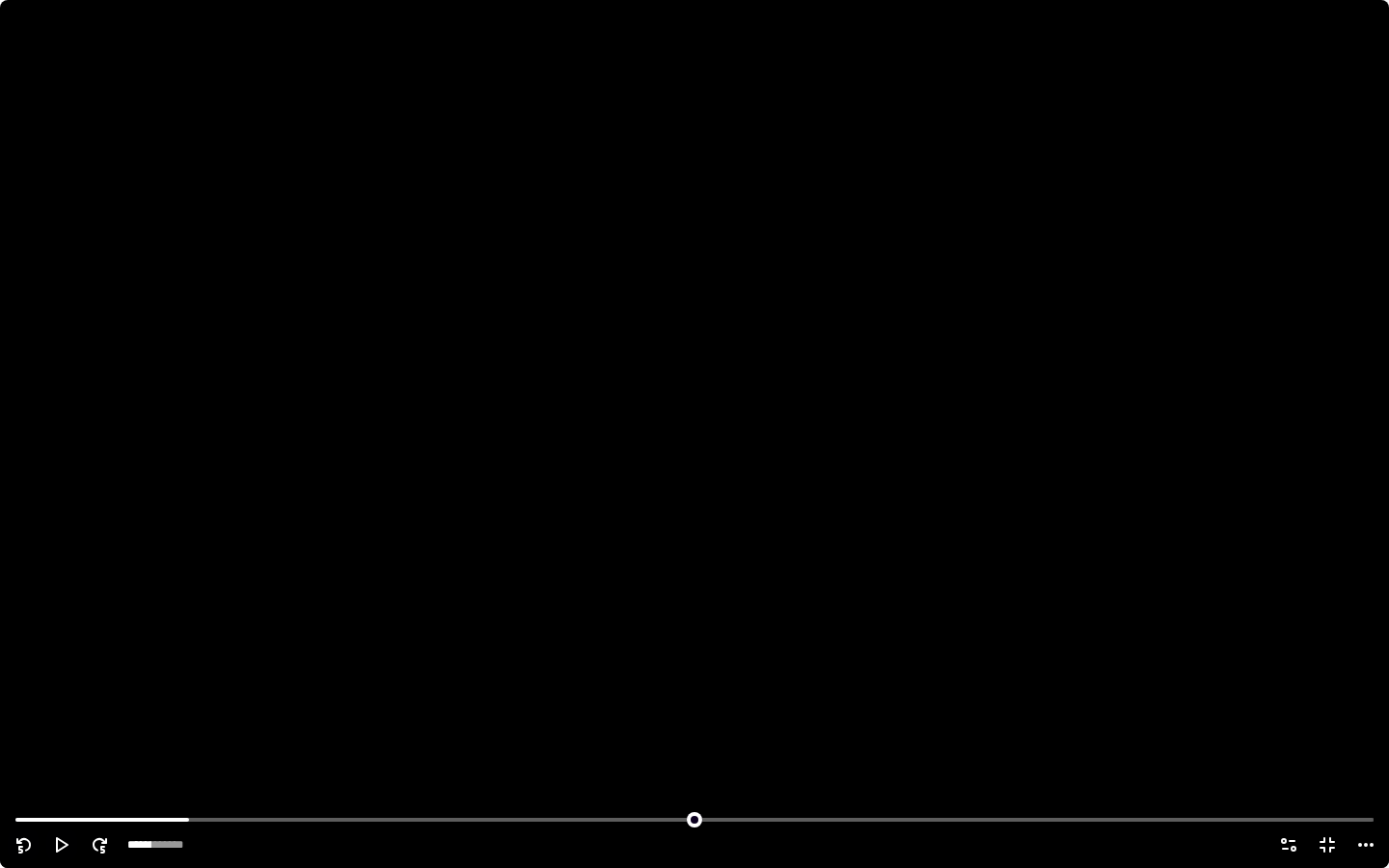 click 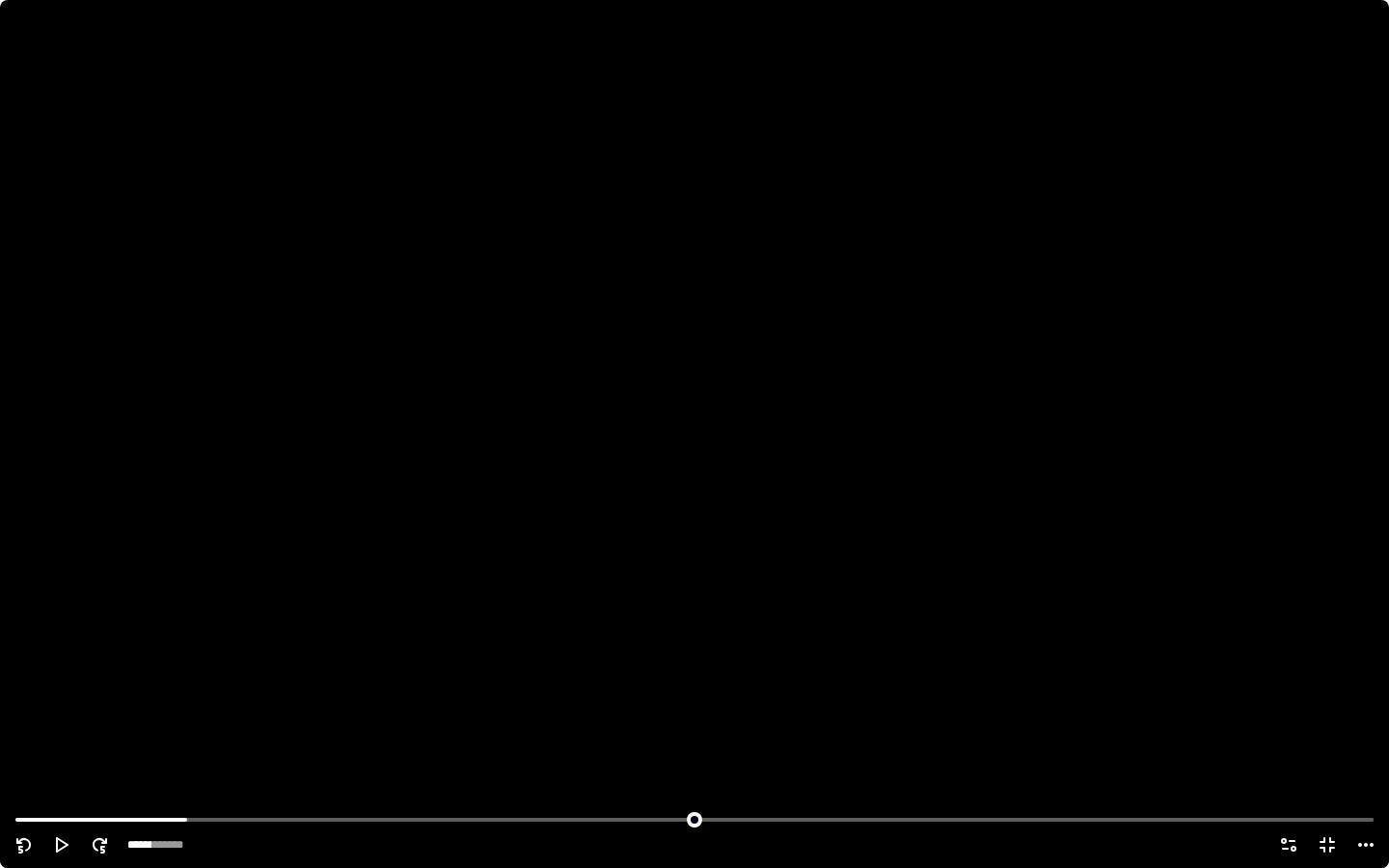 click 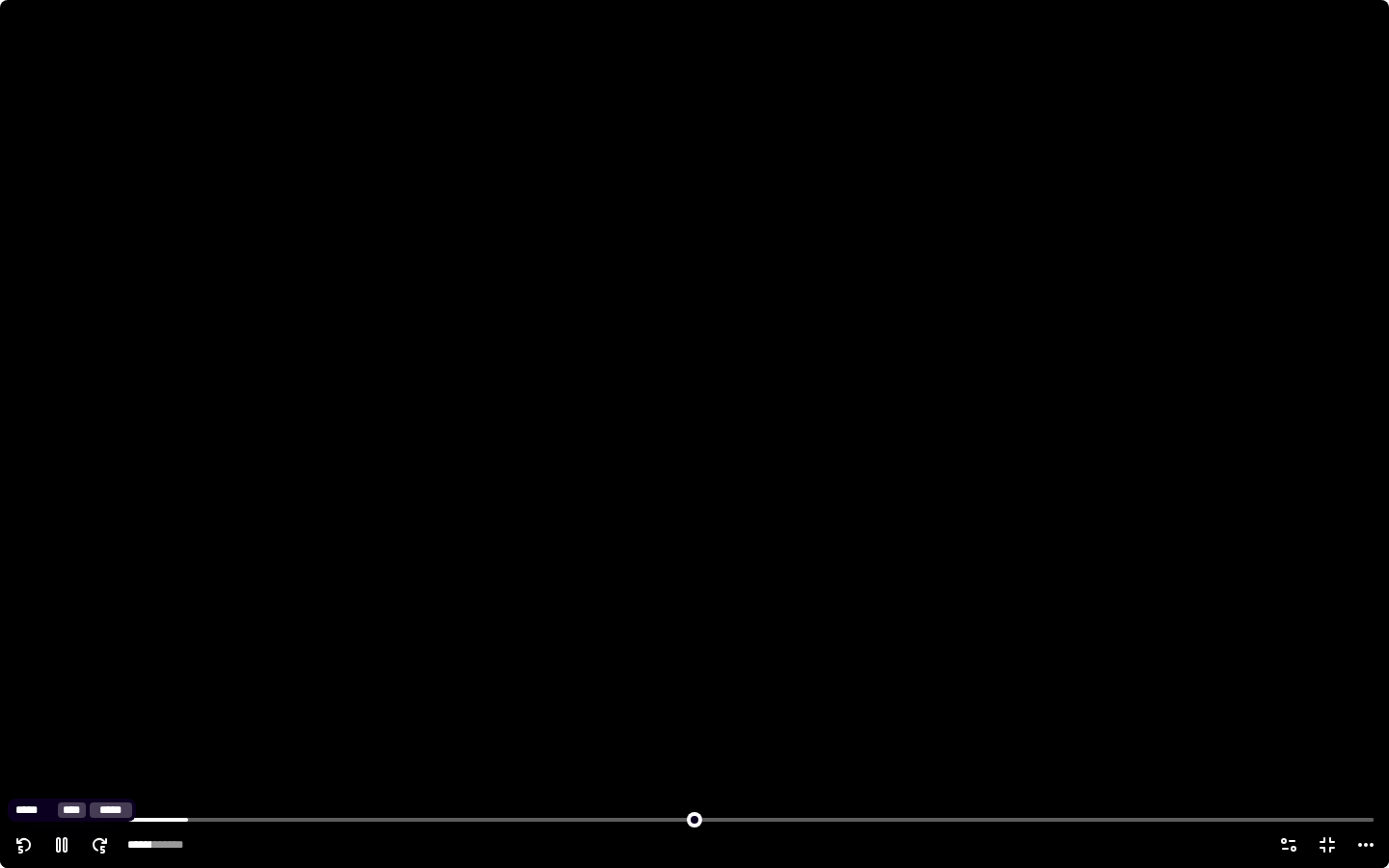 click 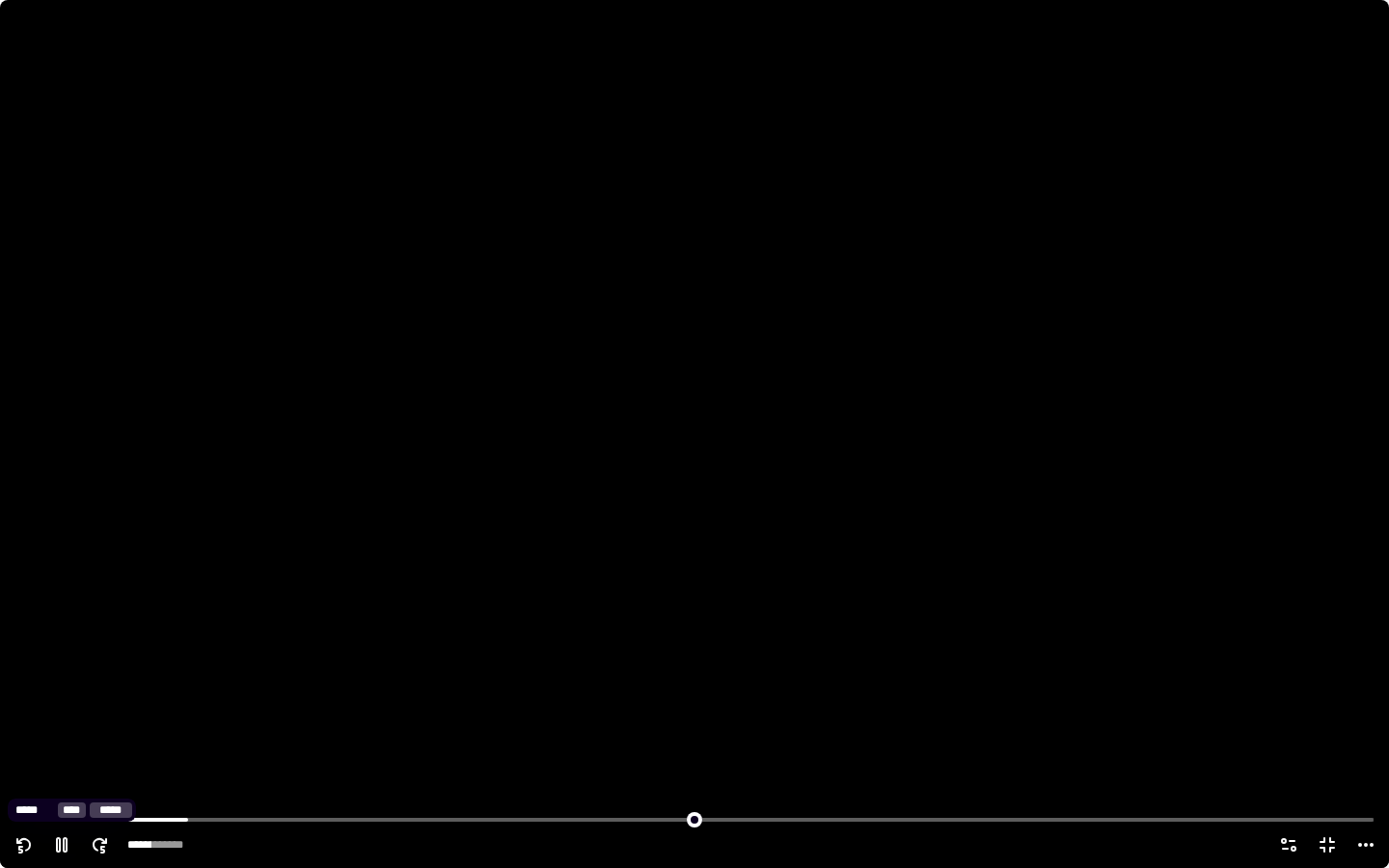 click 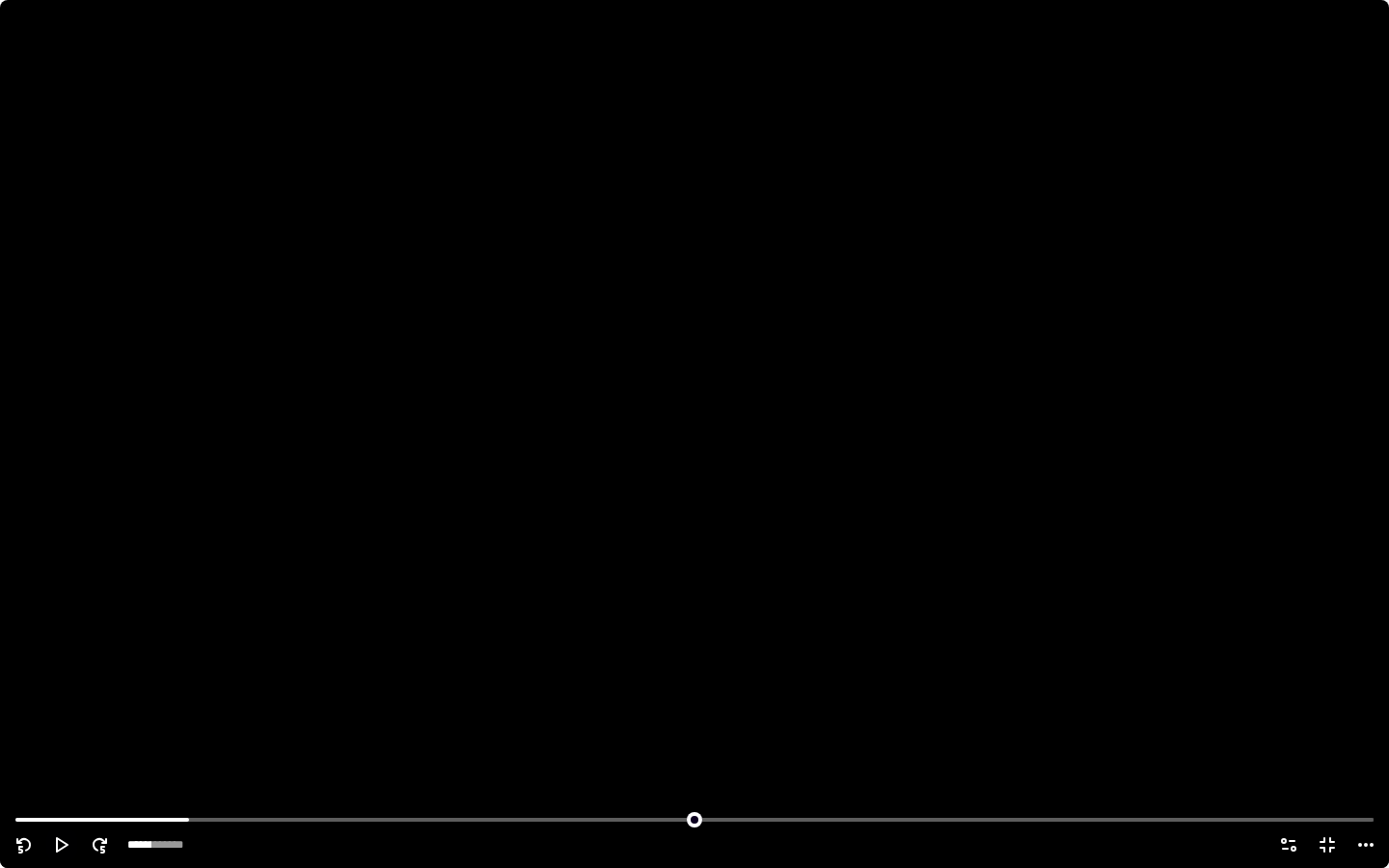 click 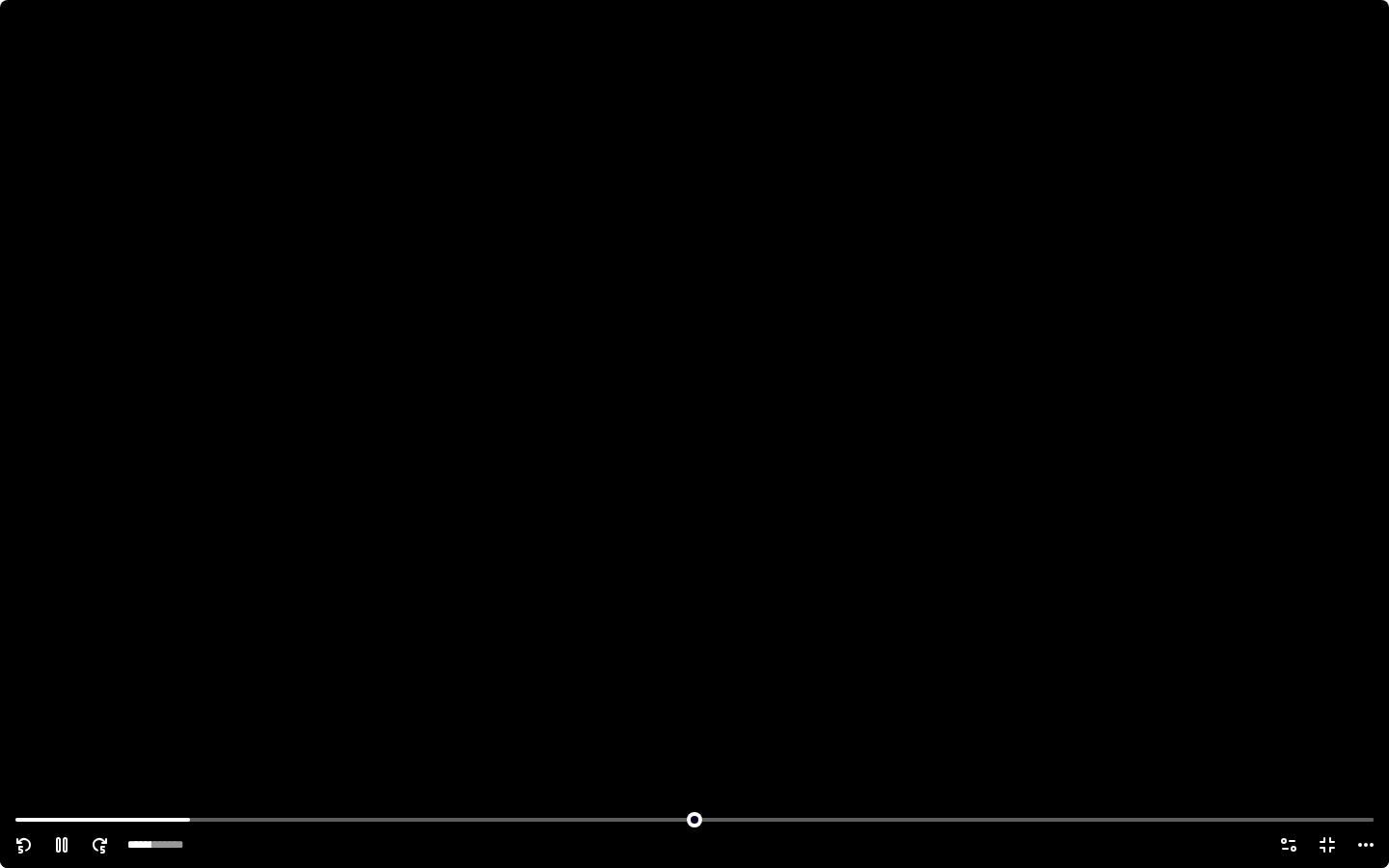 click 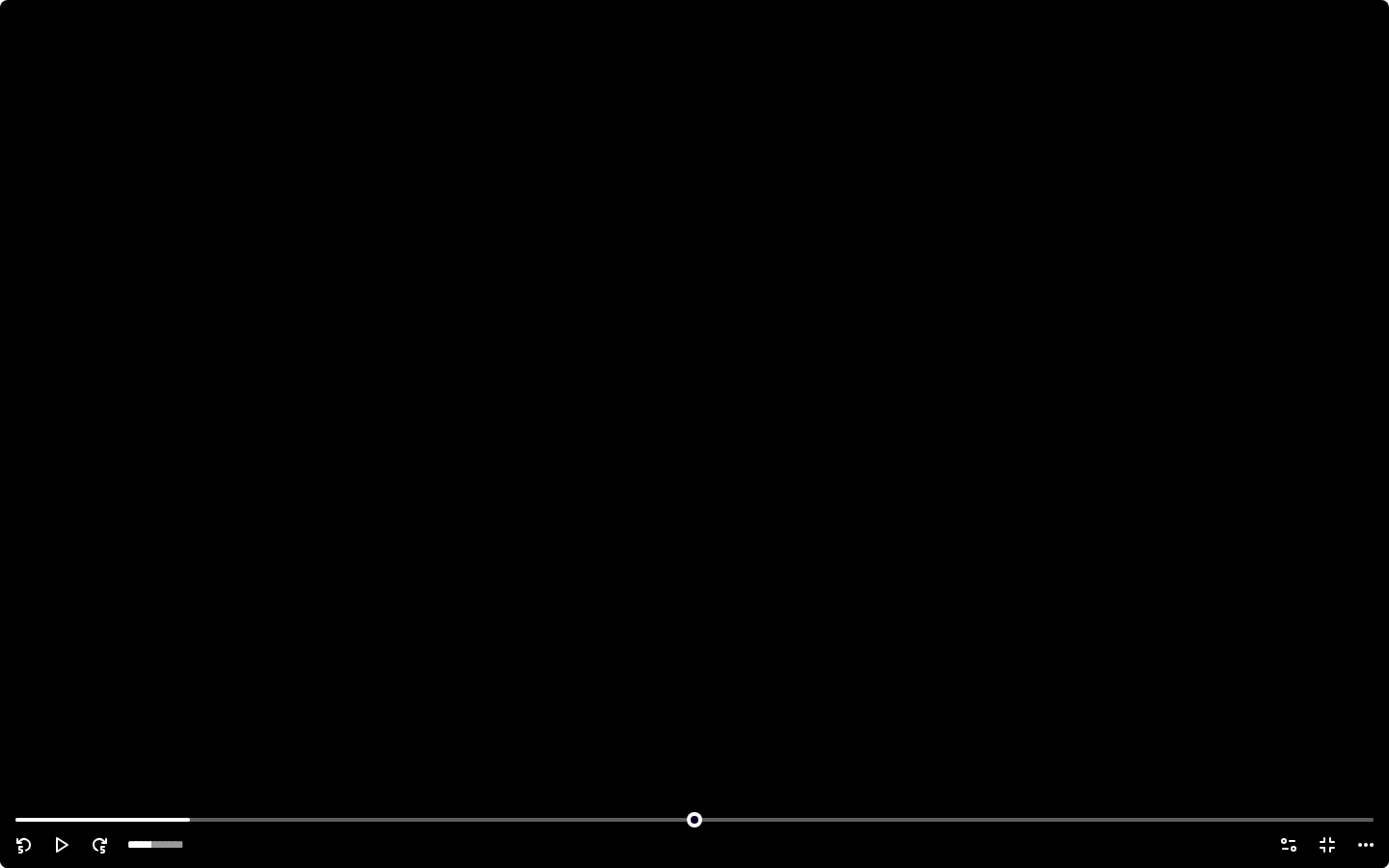 click 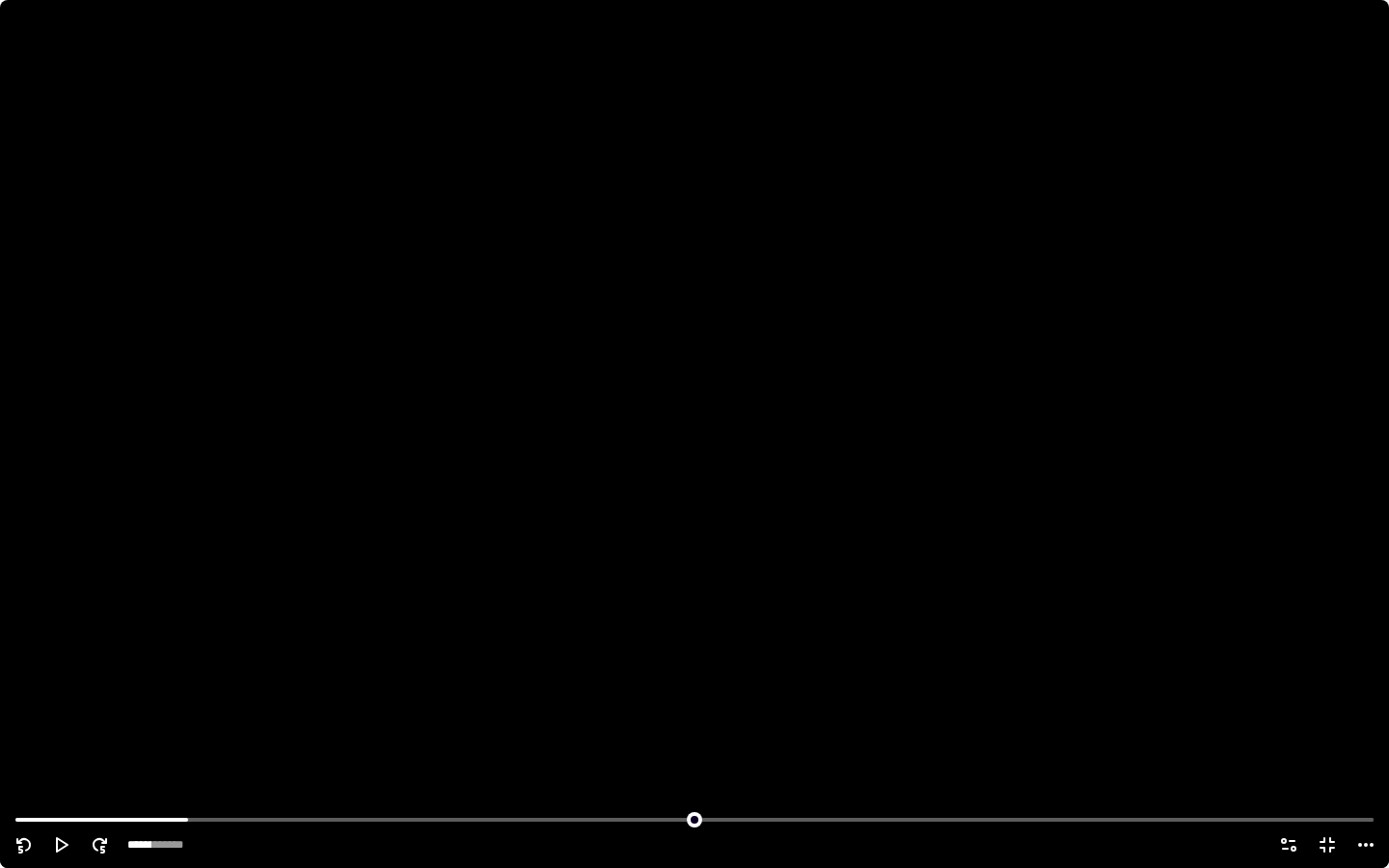 click 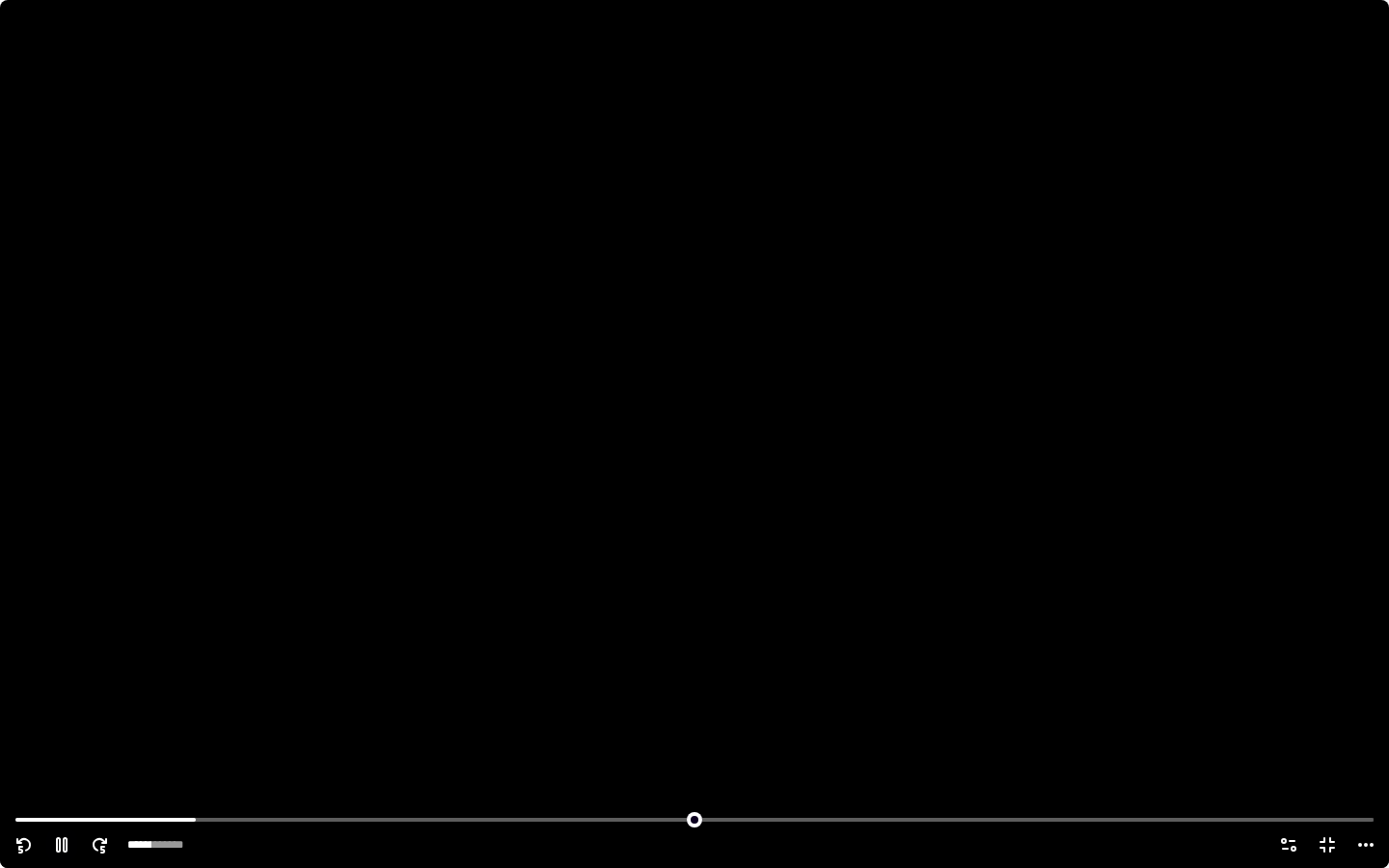 click 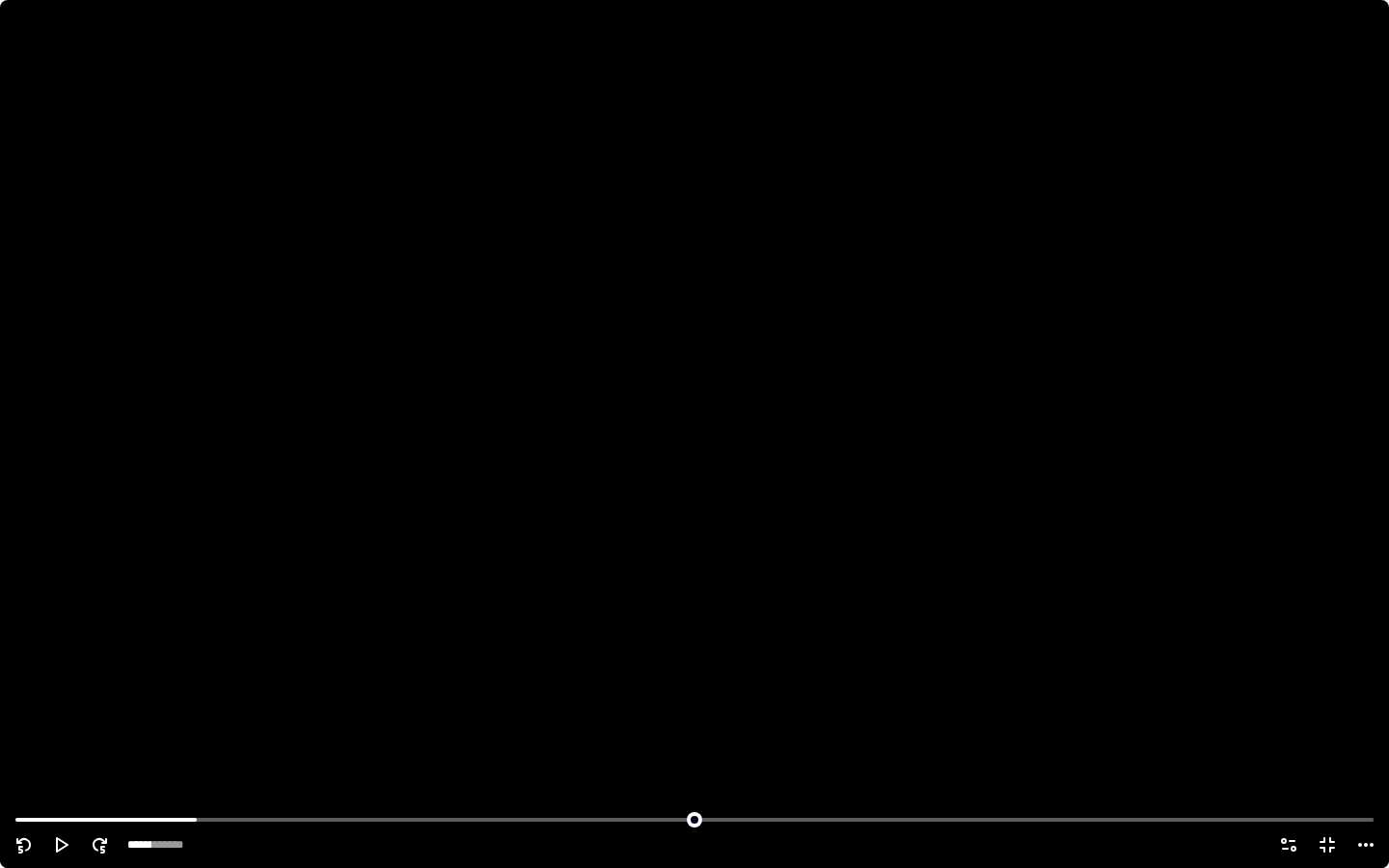 click 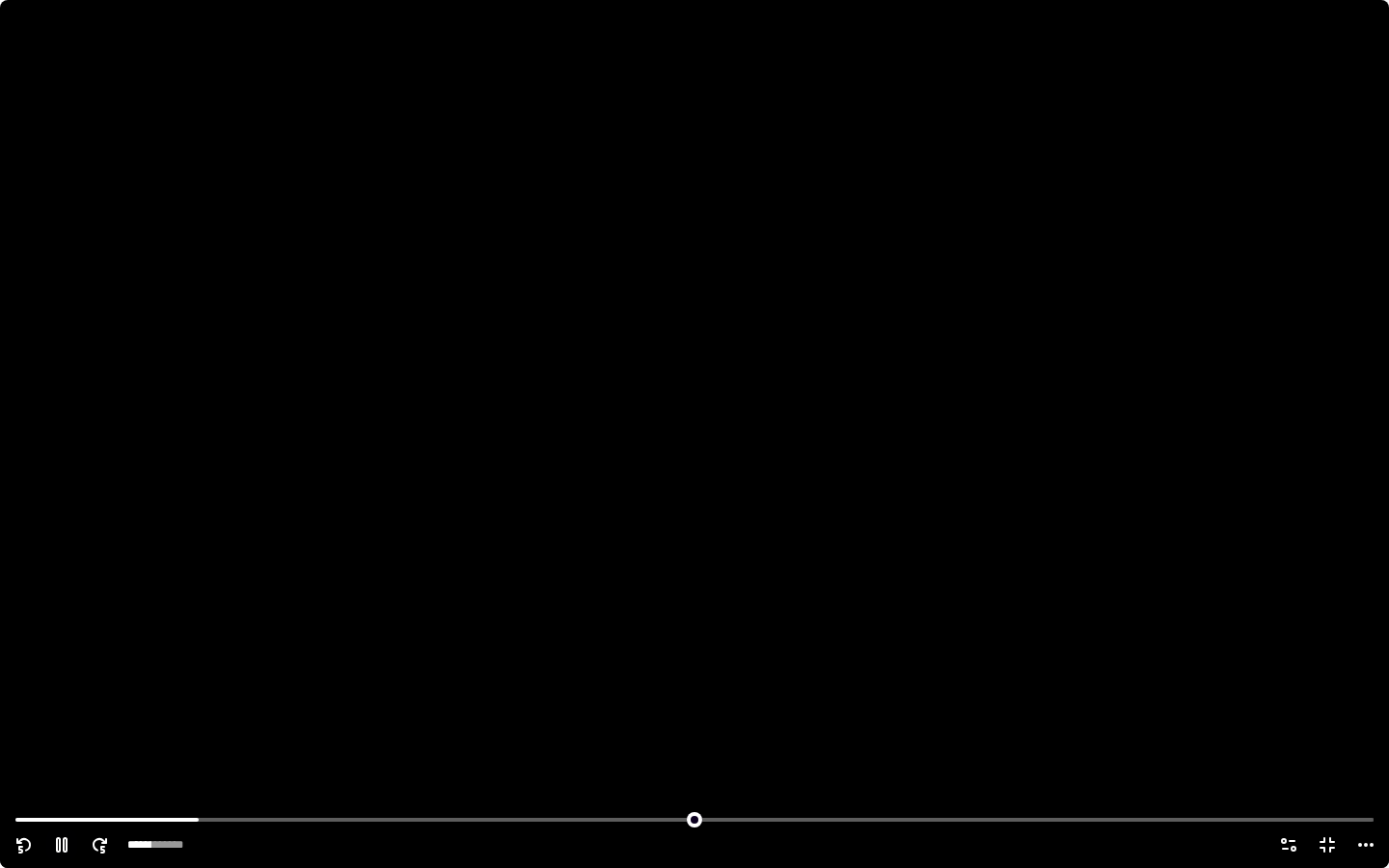 click 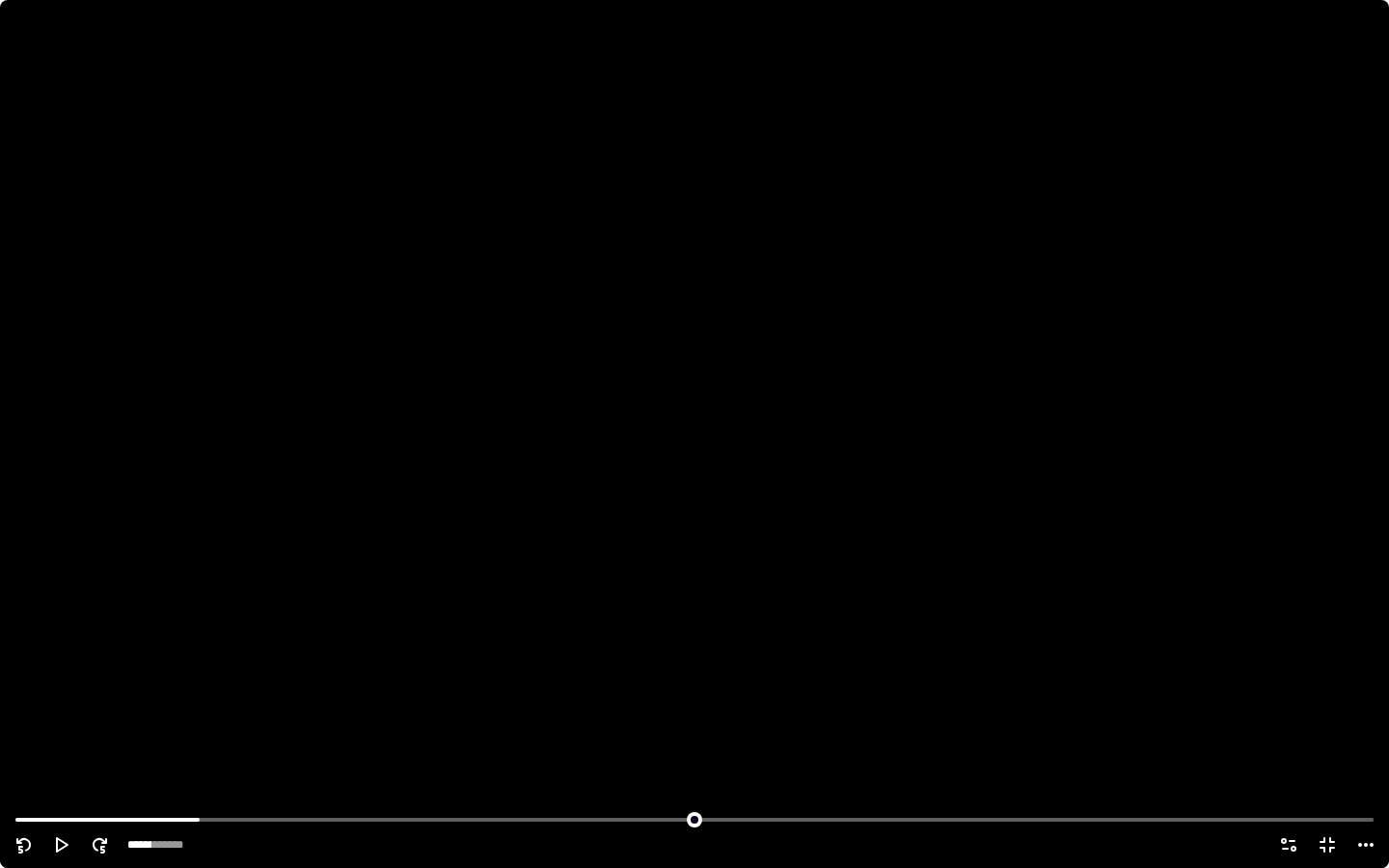 click 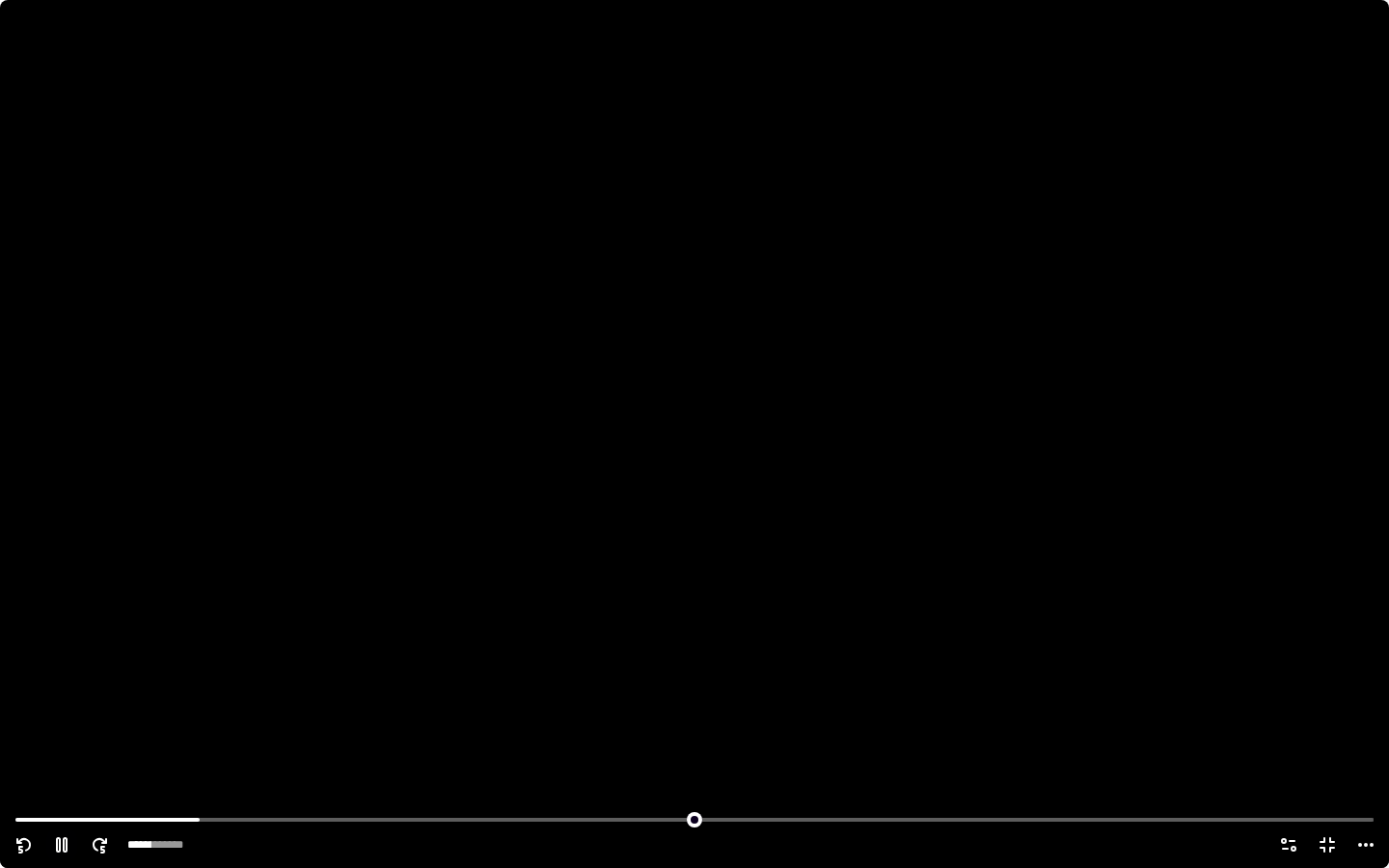 click 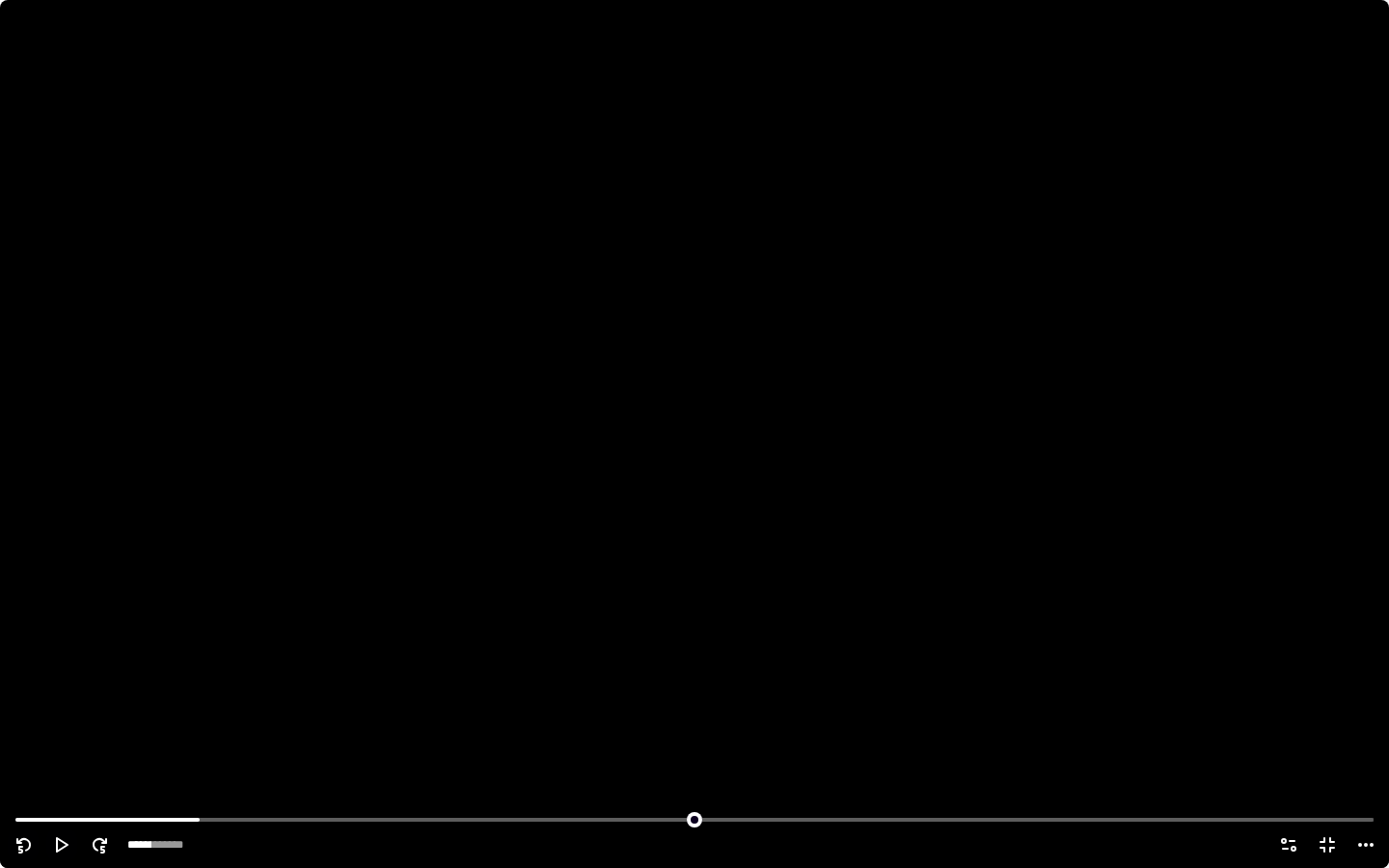 click 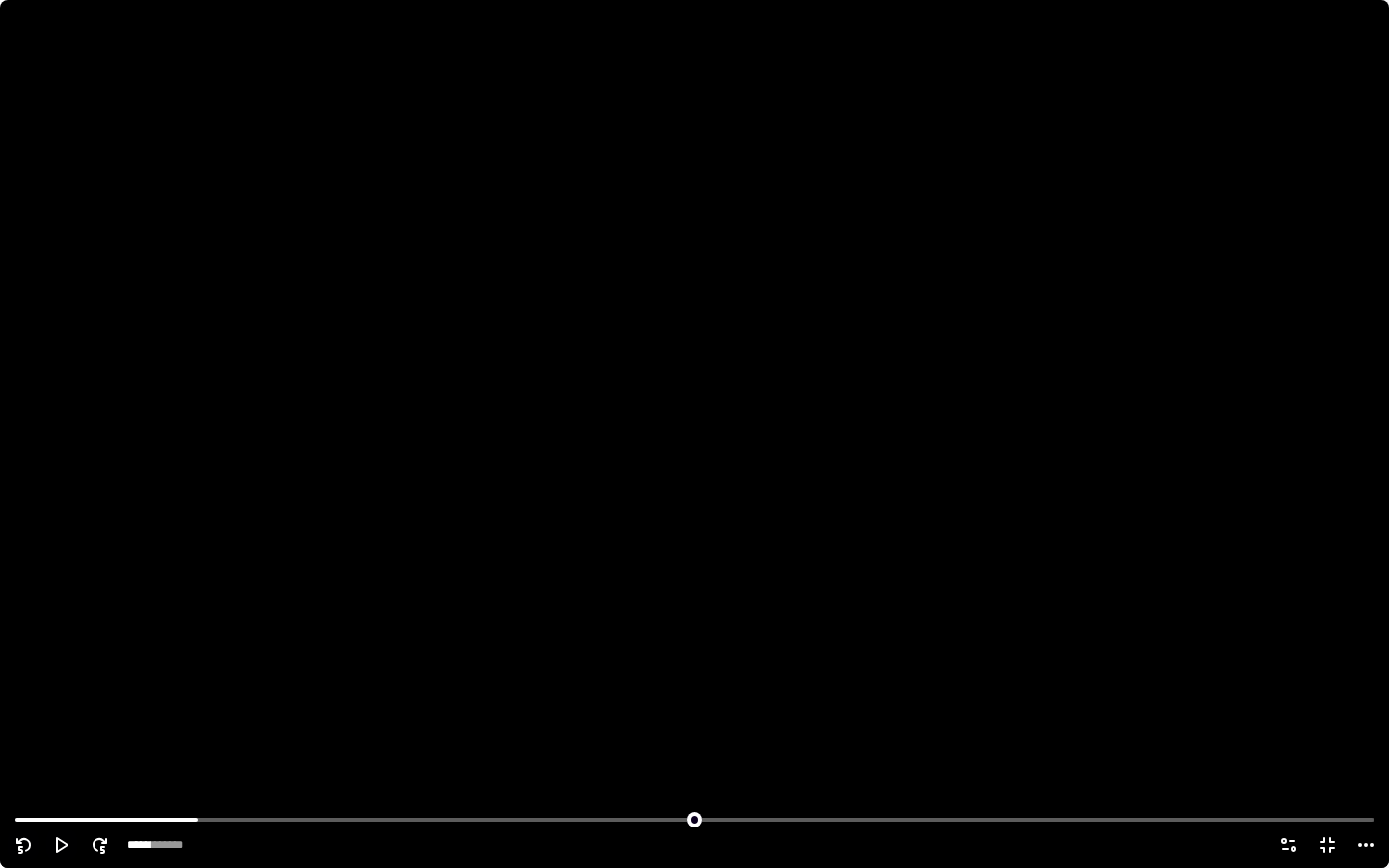 click 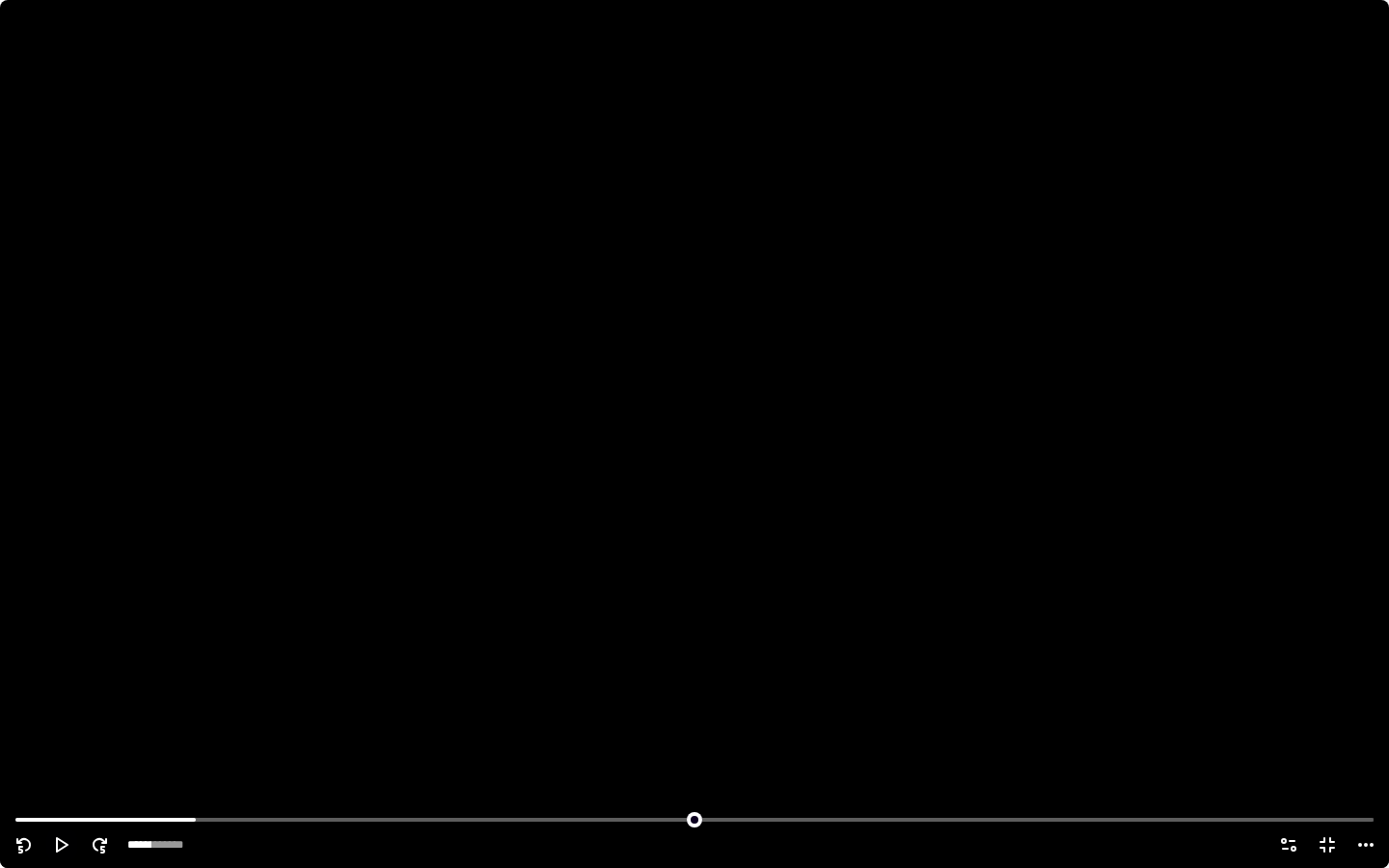 click 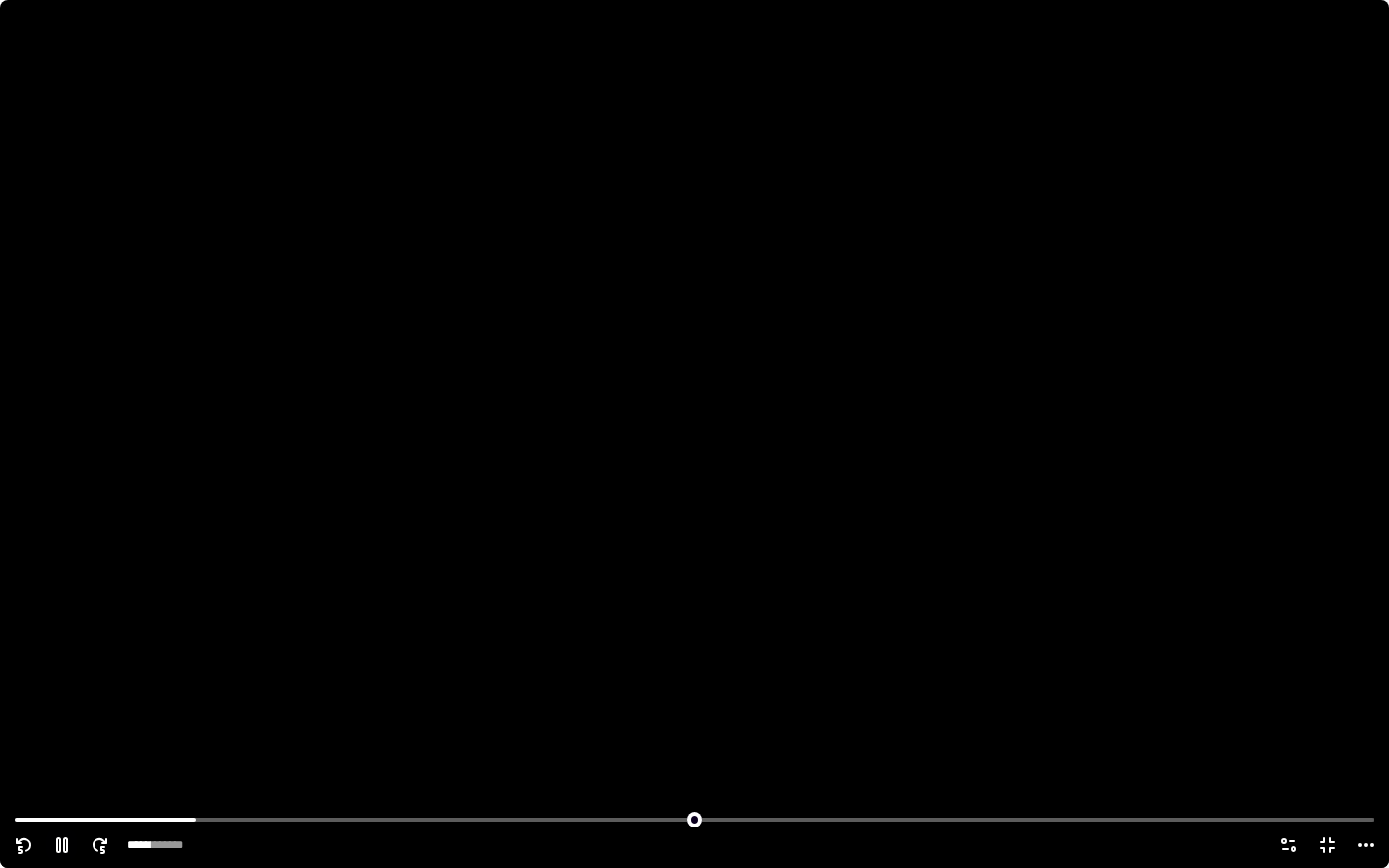 click 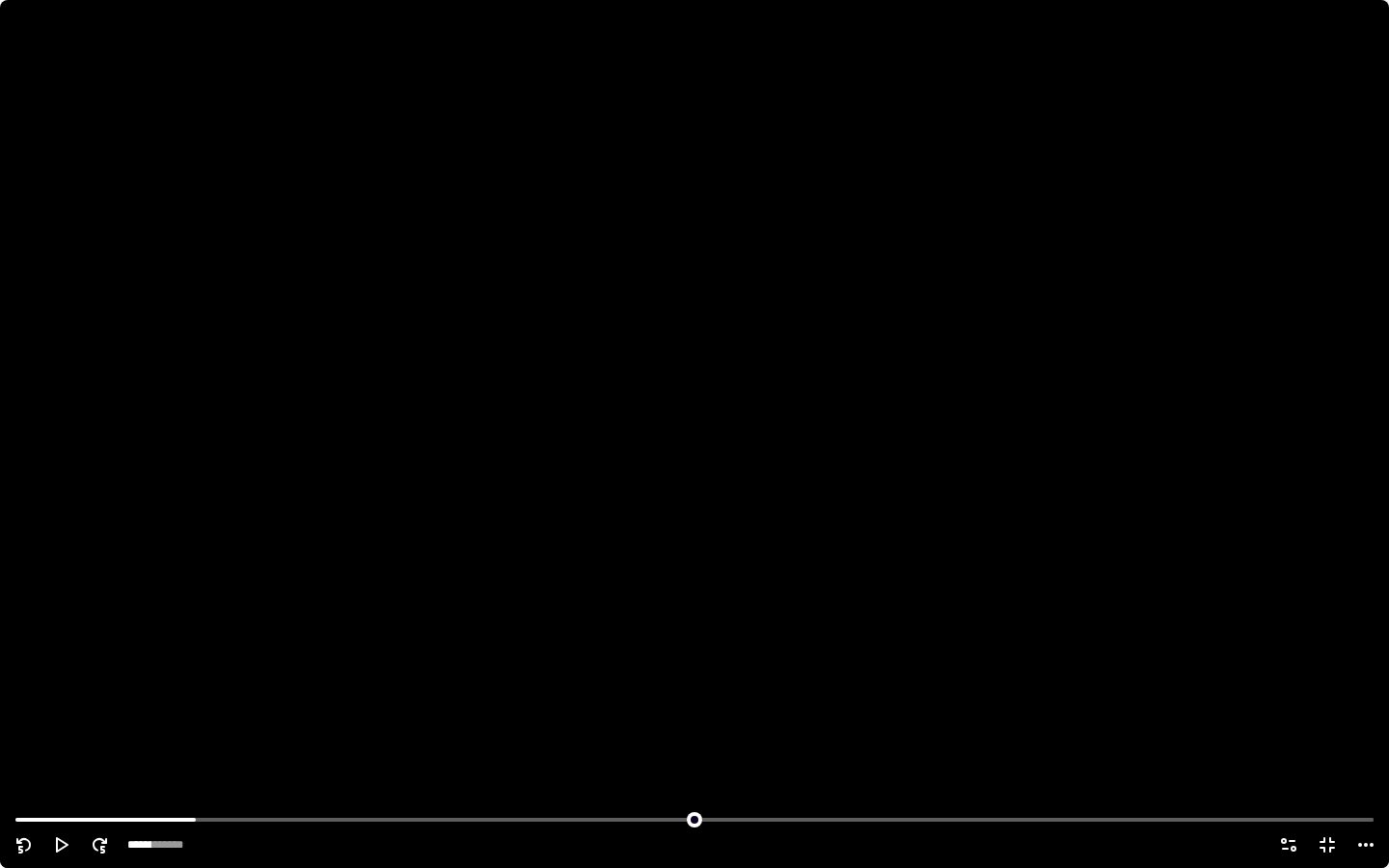 click 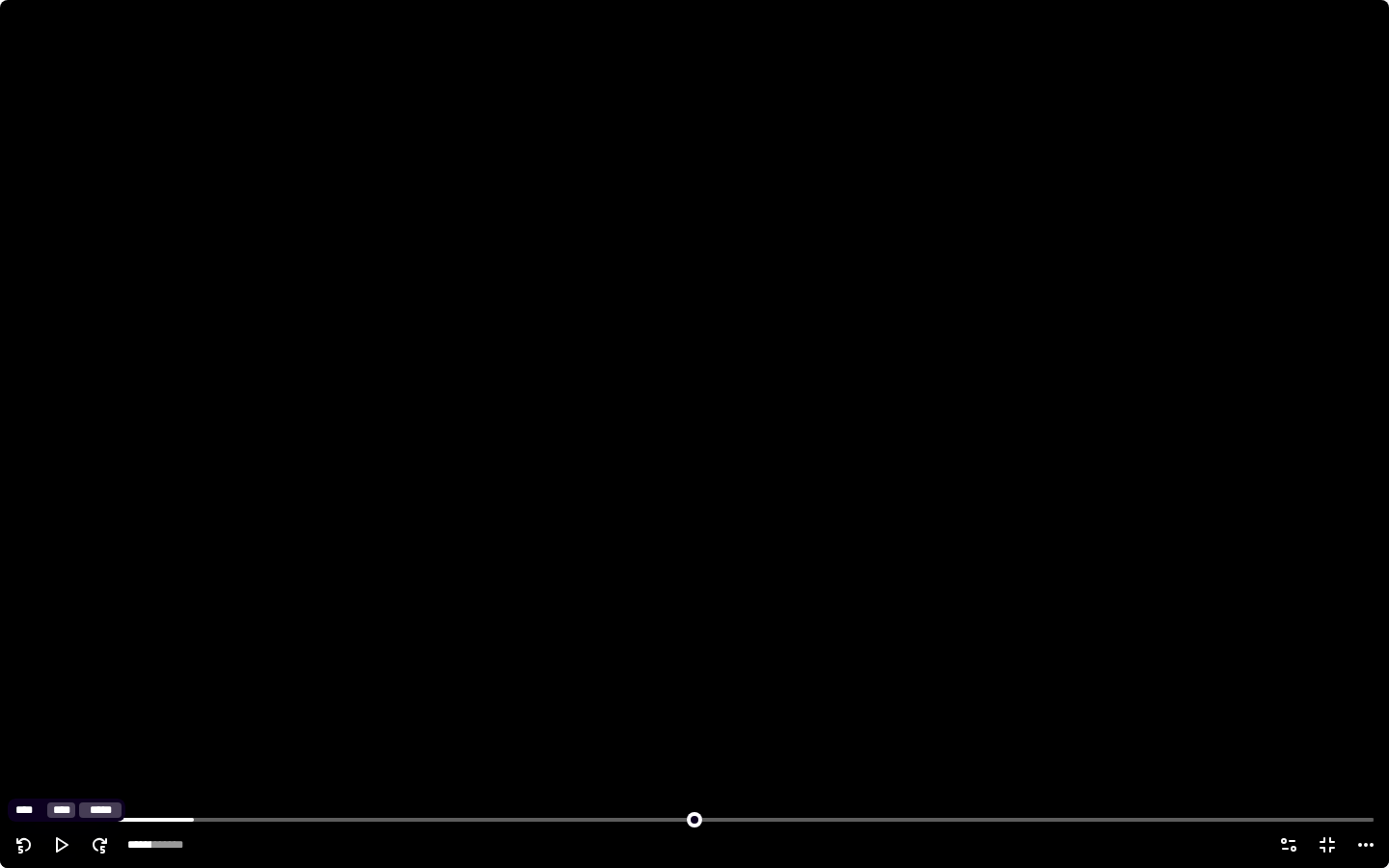 click 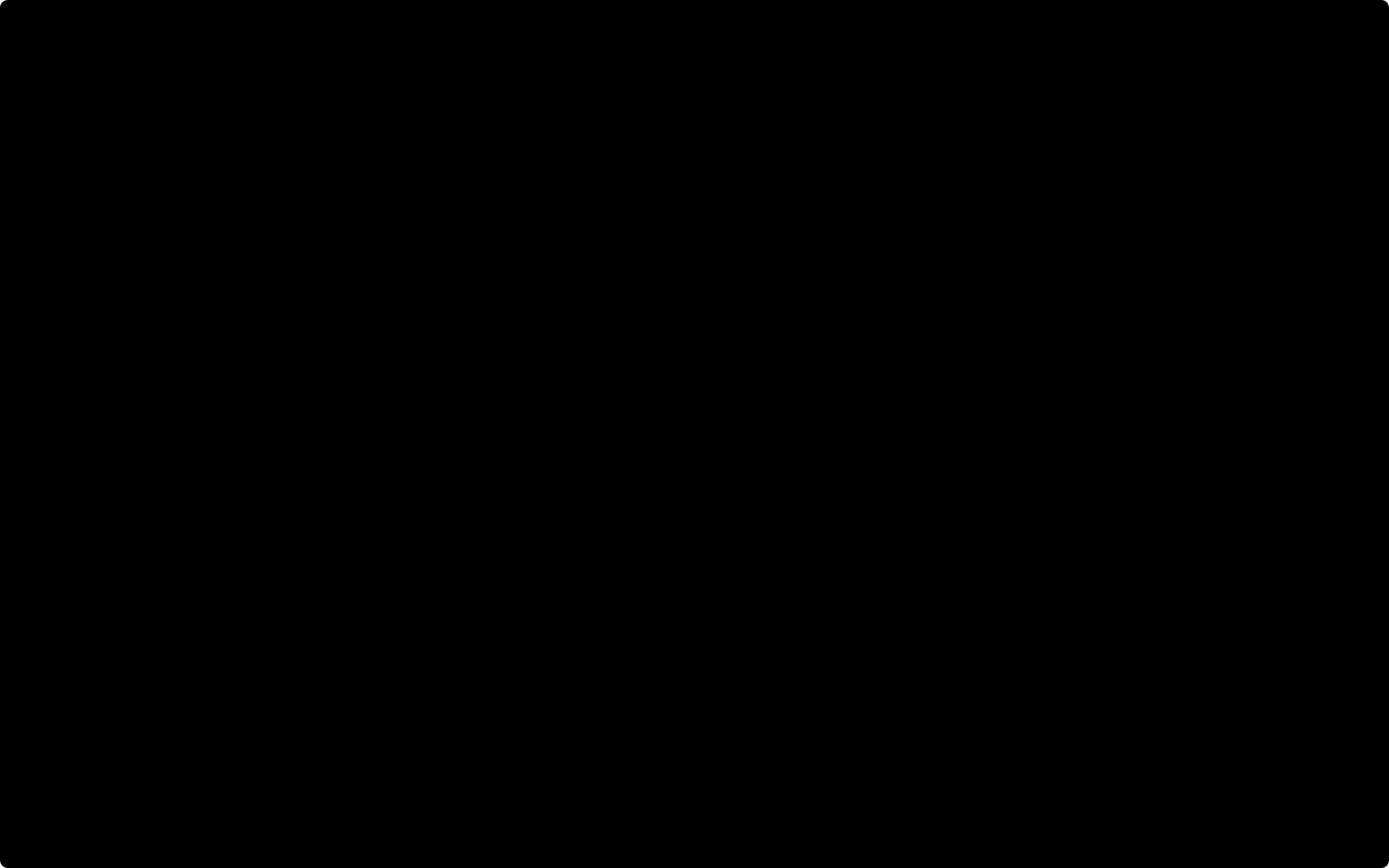 click 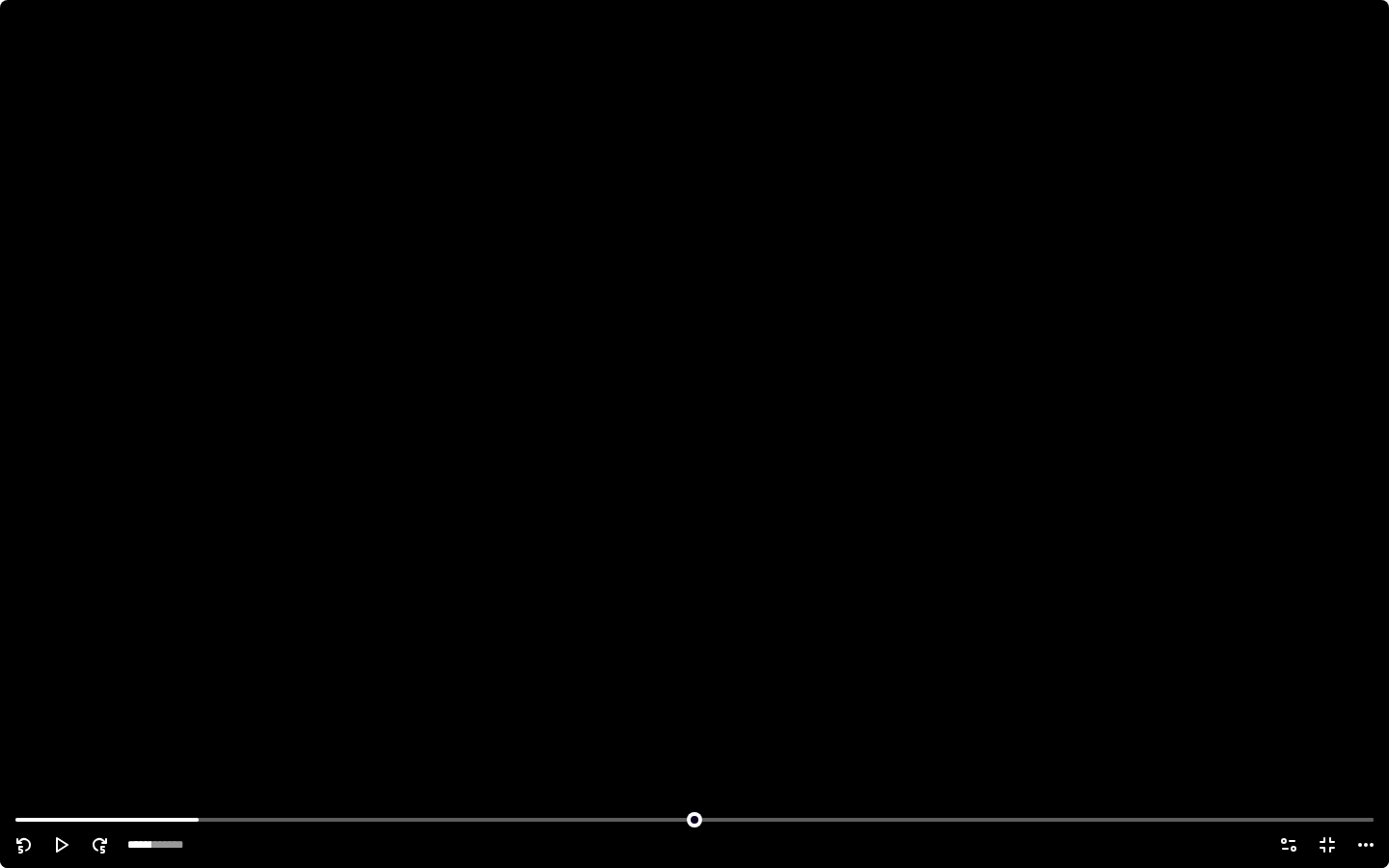 click 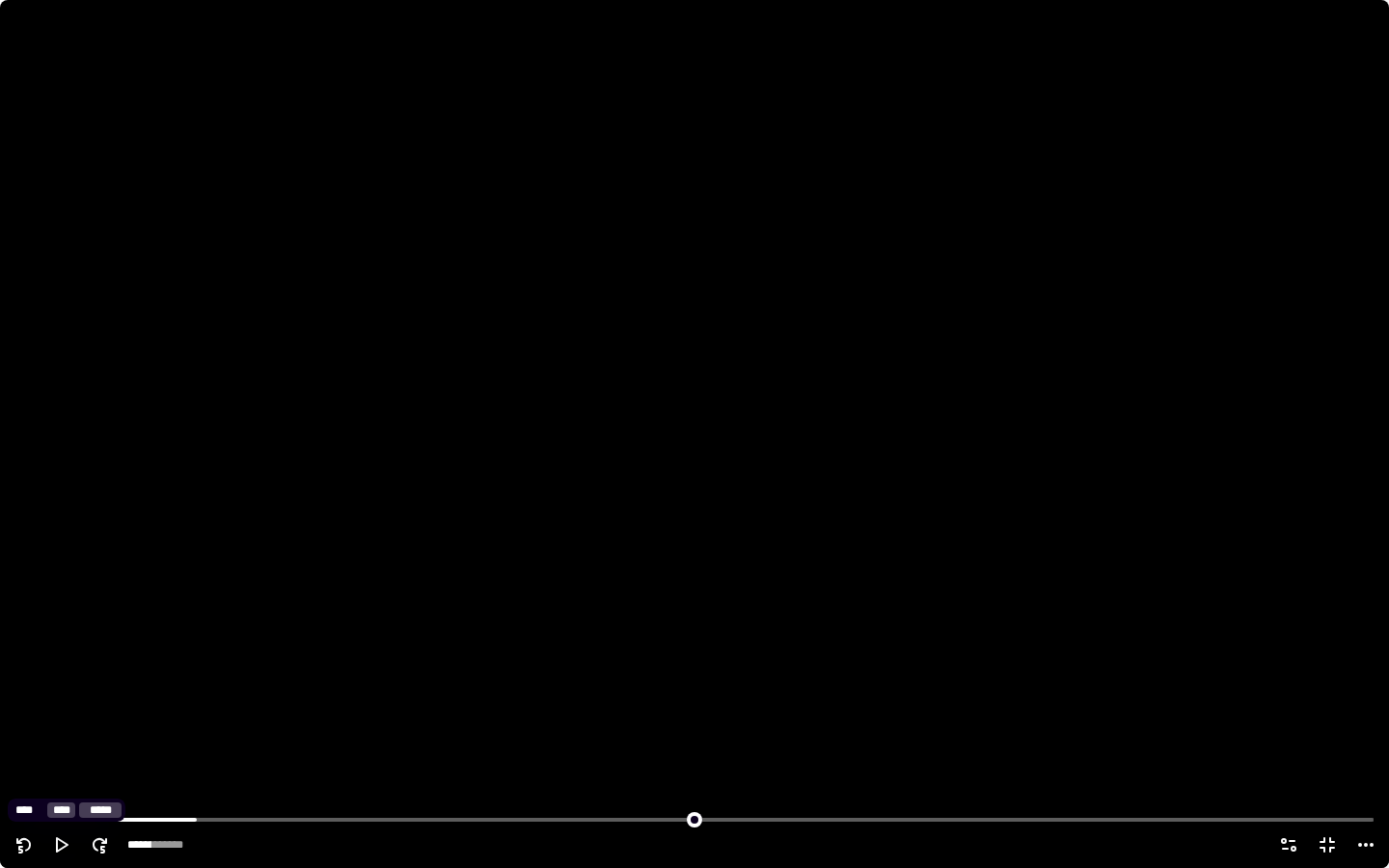 click 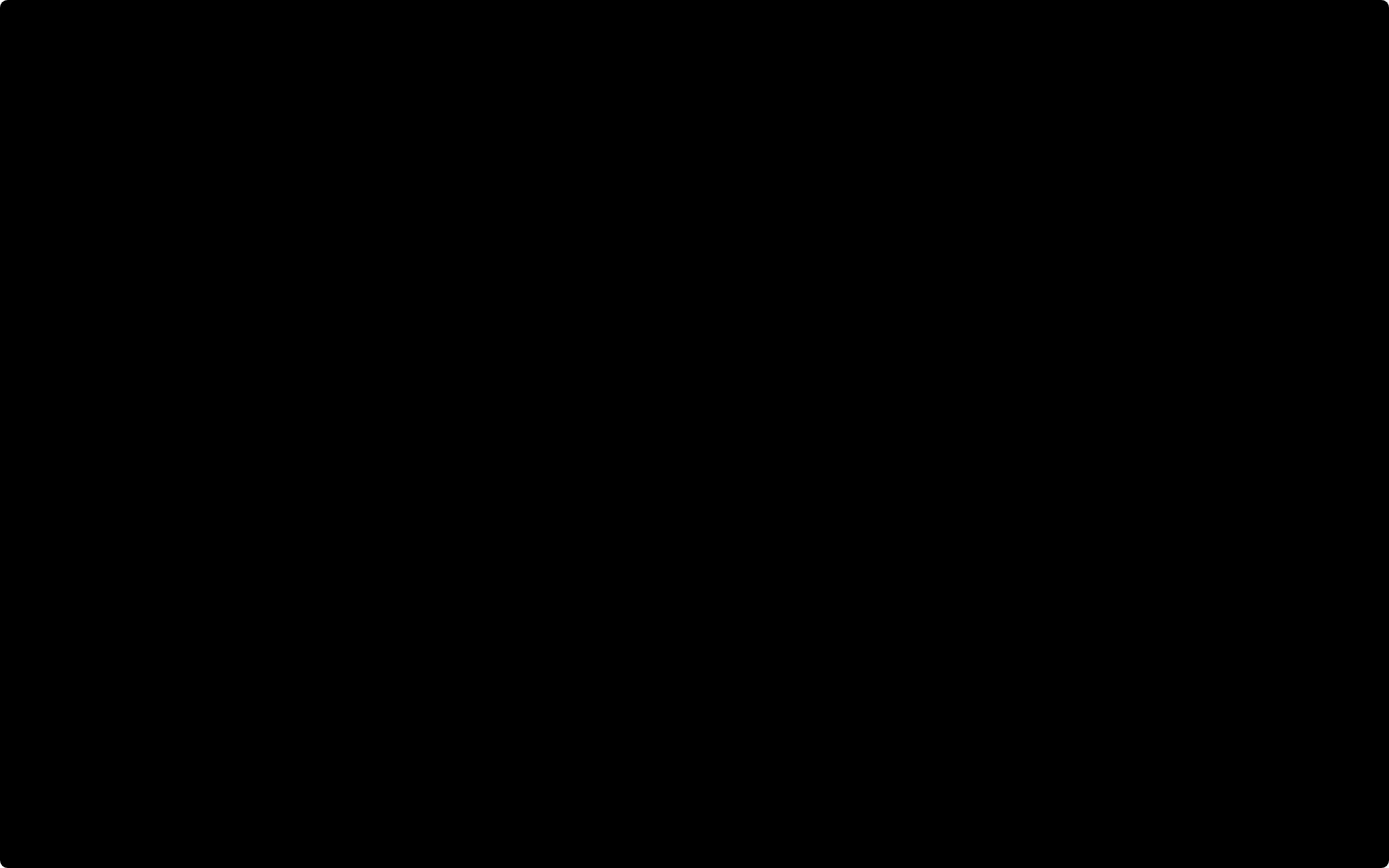 click 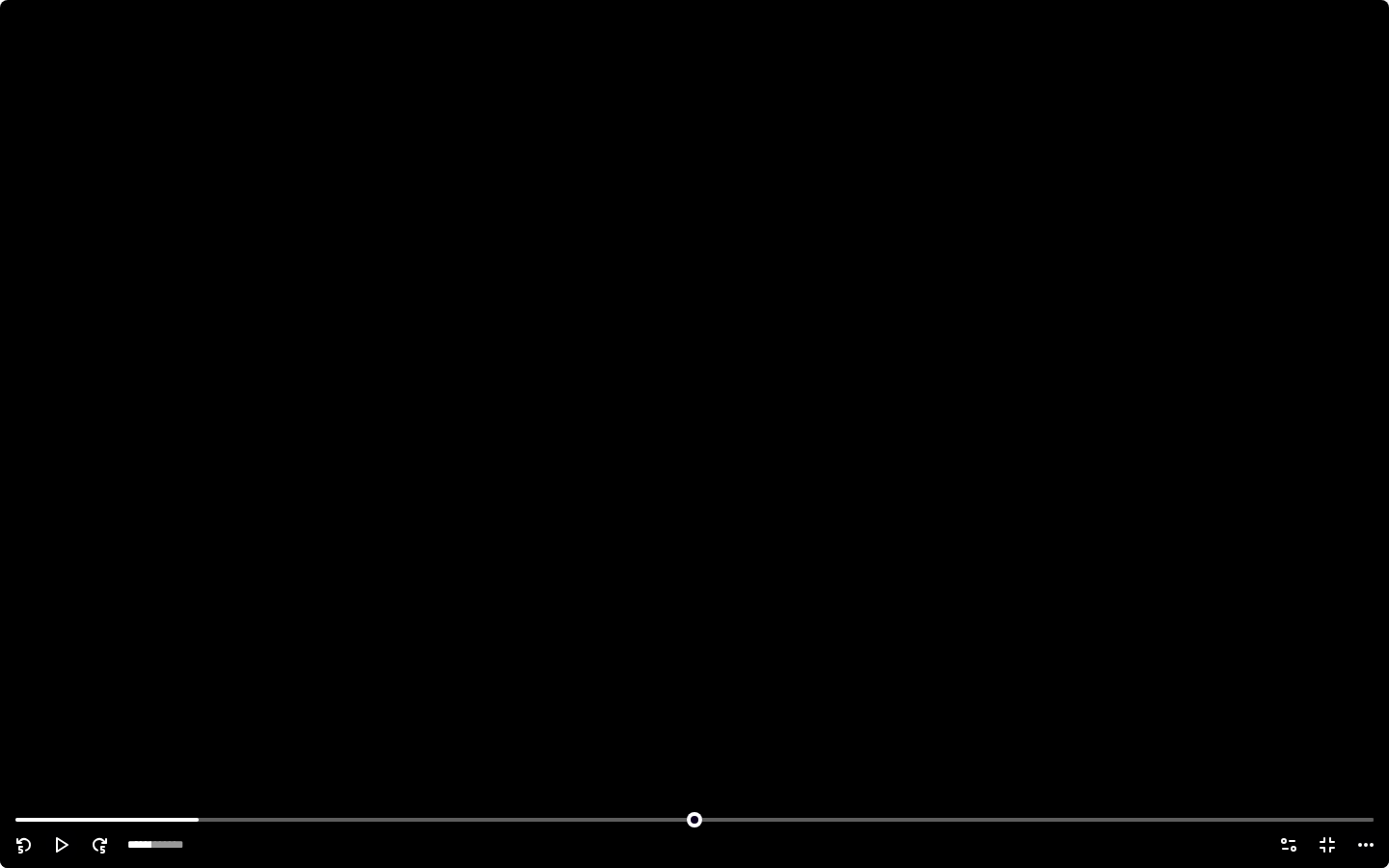 click 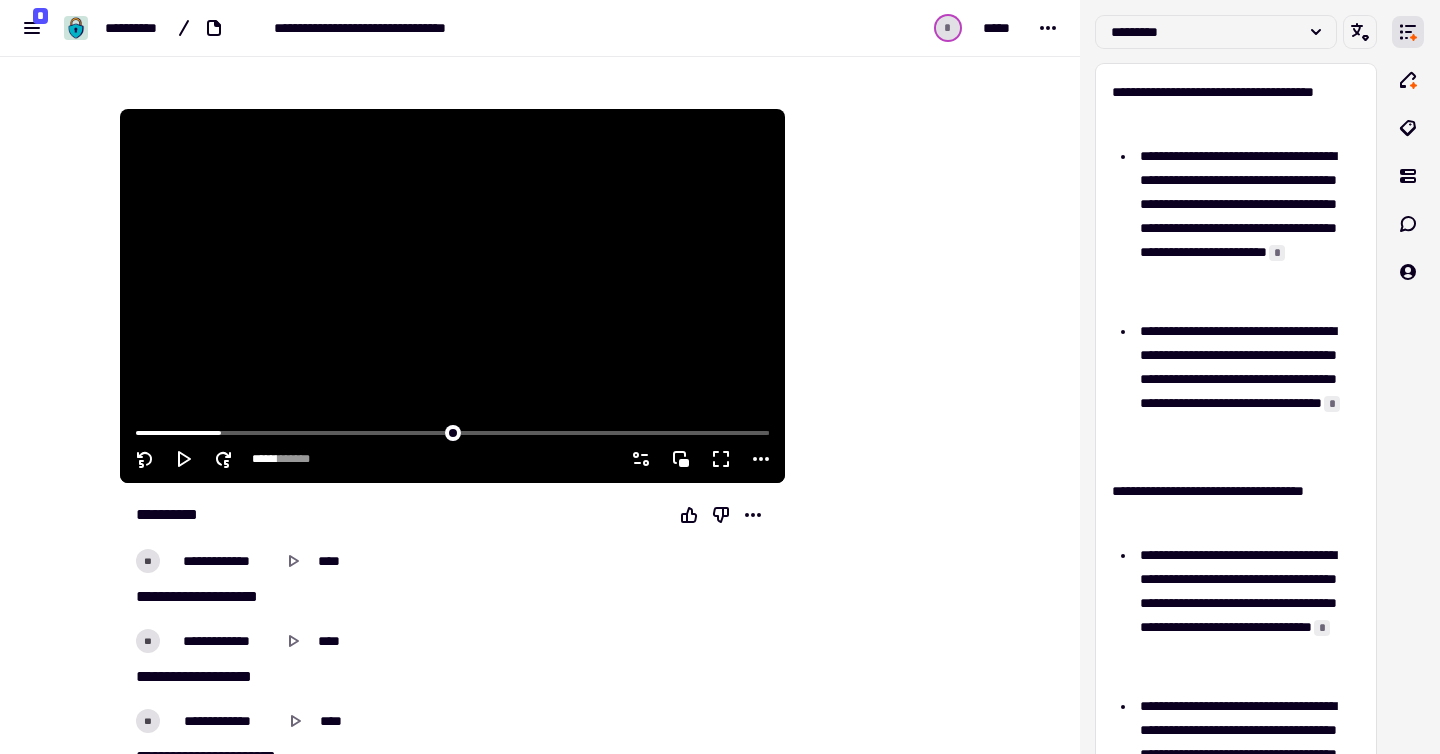 click 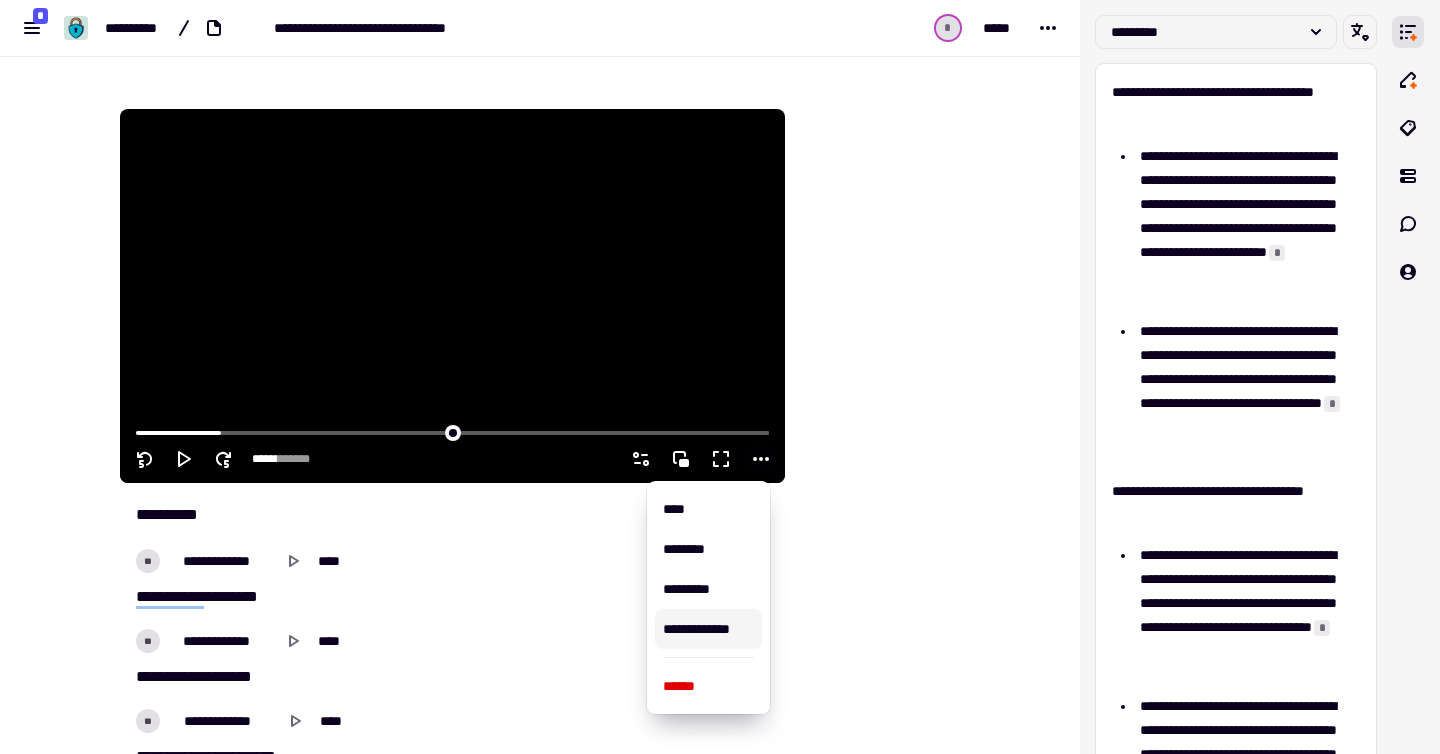 click 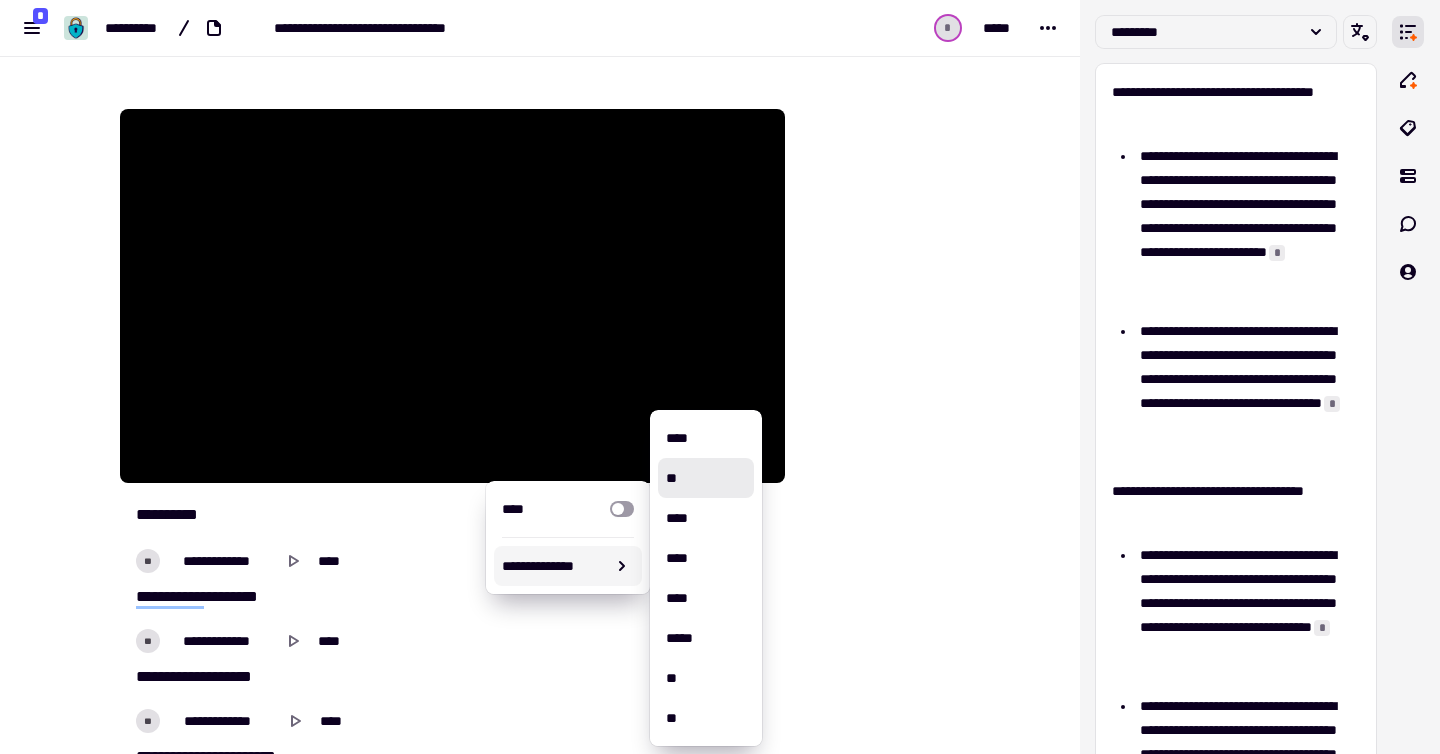 click on "**********" at bounding box center (568, 566) 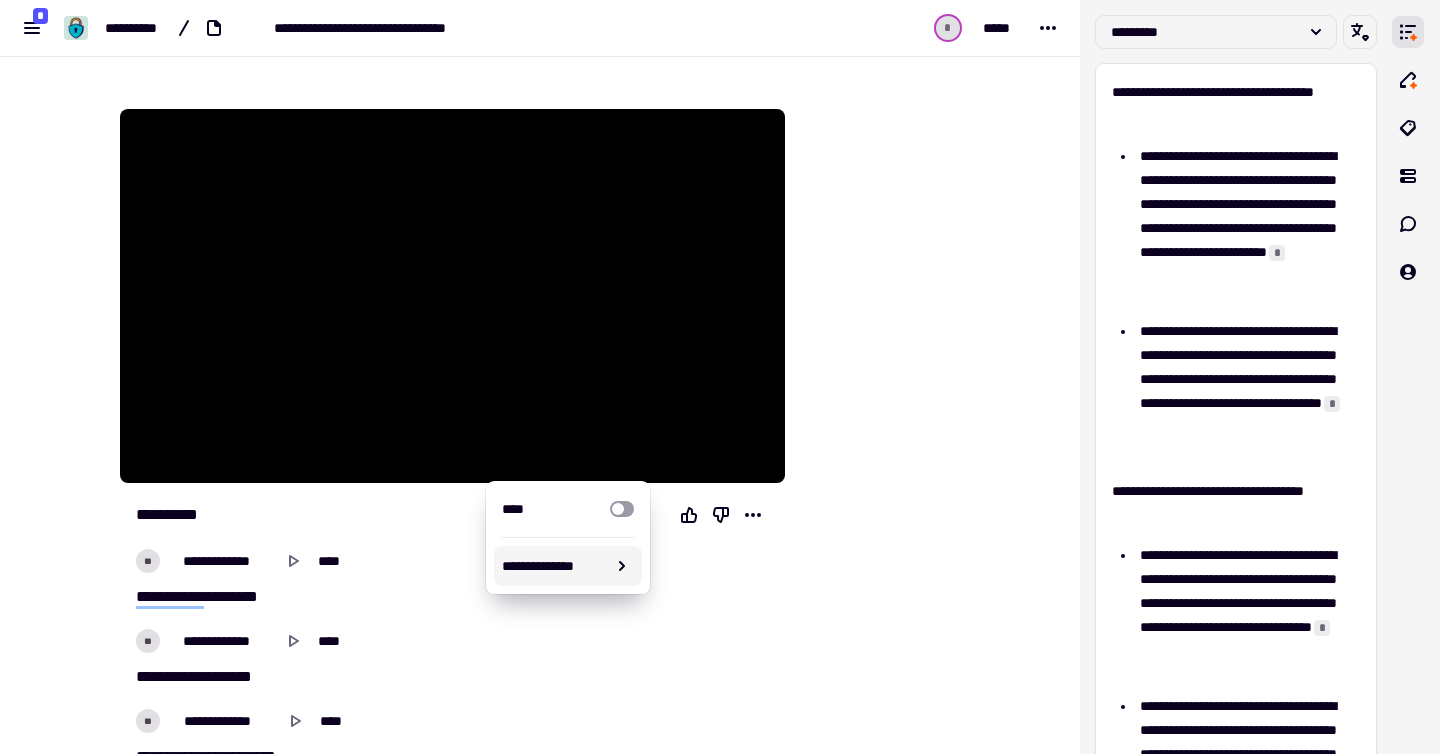 click on "**********" at bounding box center [568, 566] 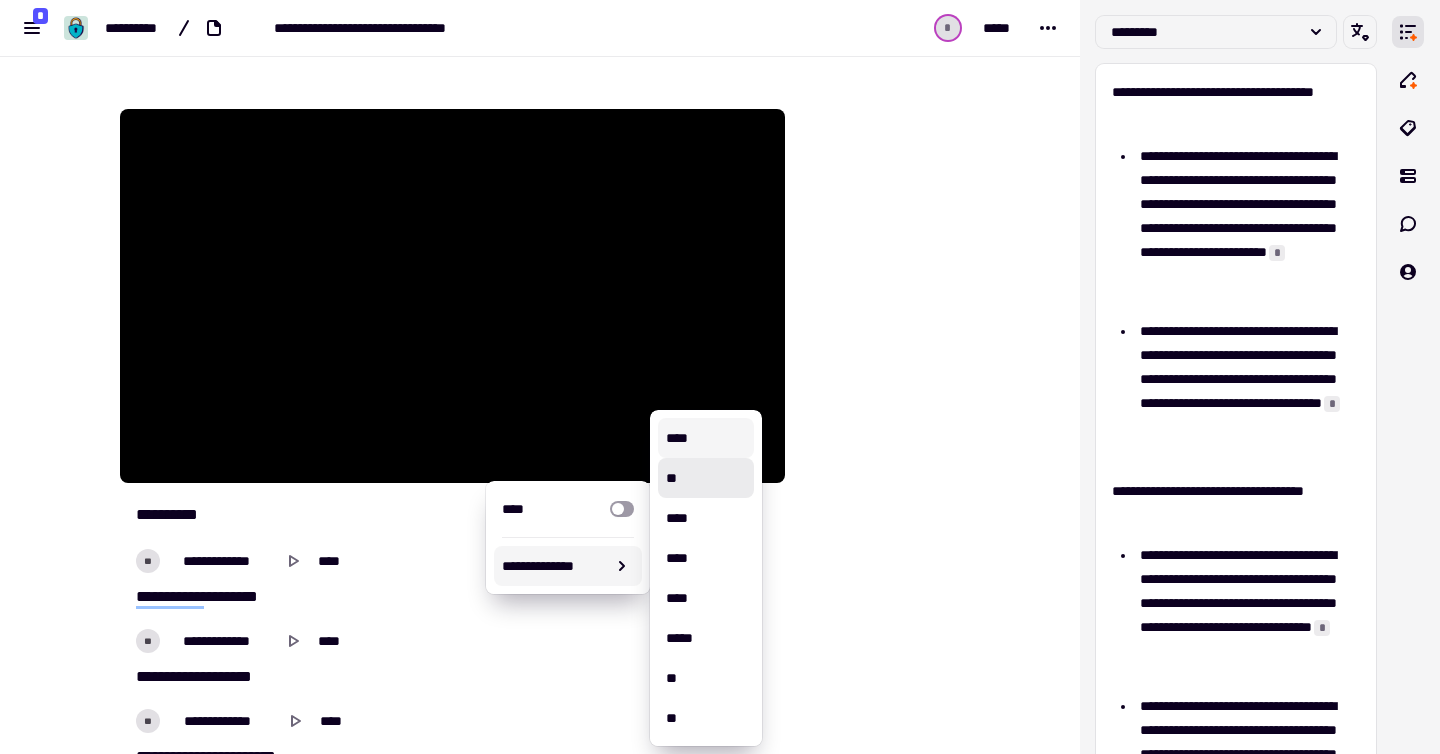 click on "****" at bounding box center (706, 438) 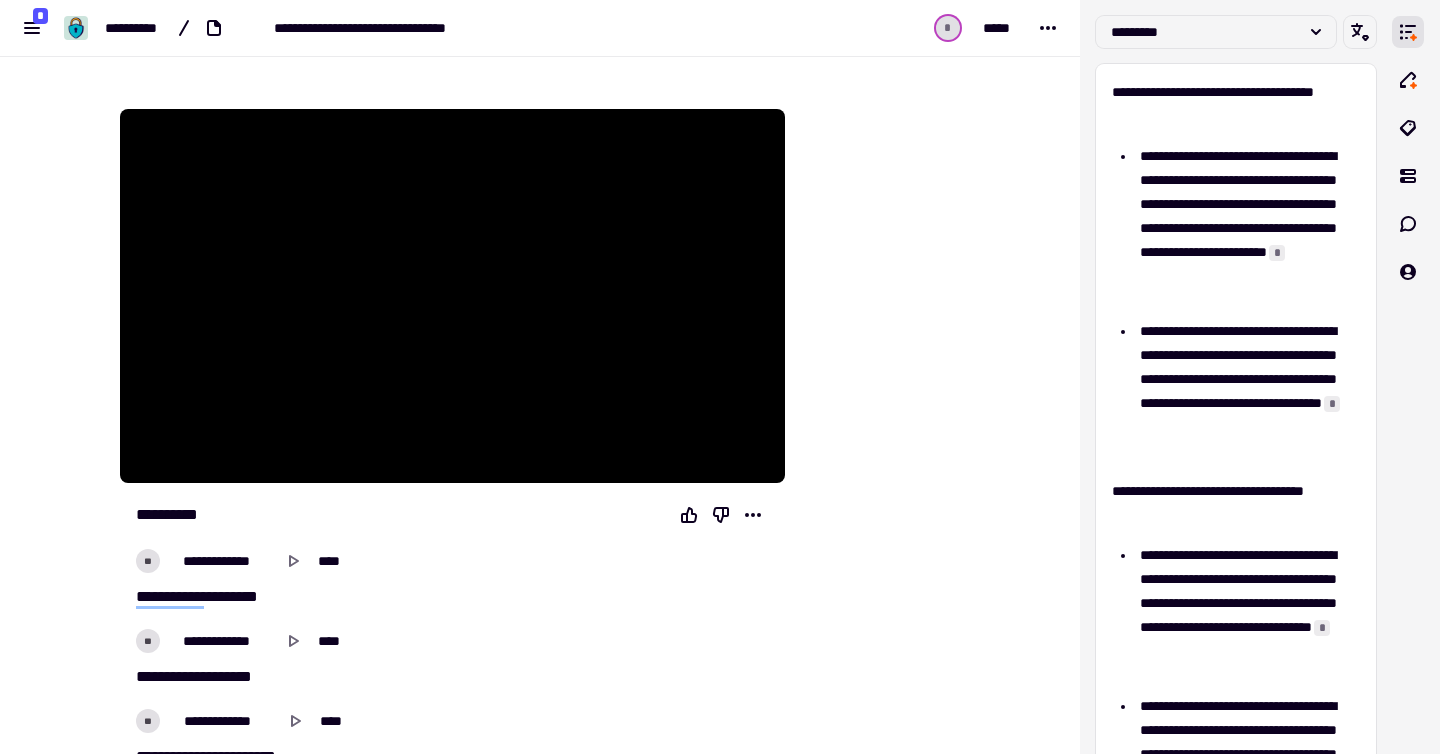 type on "******" 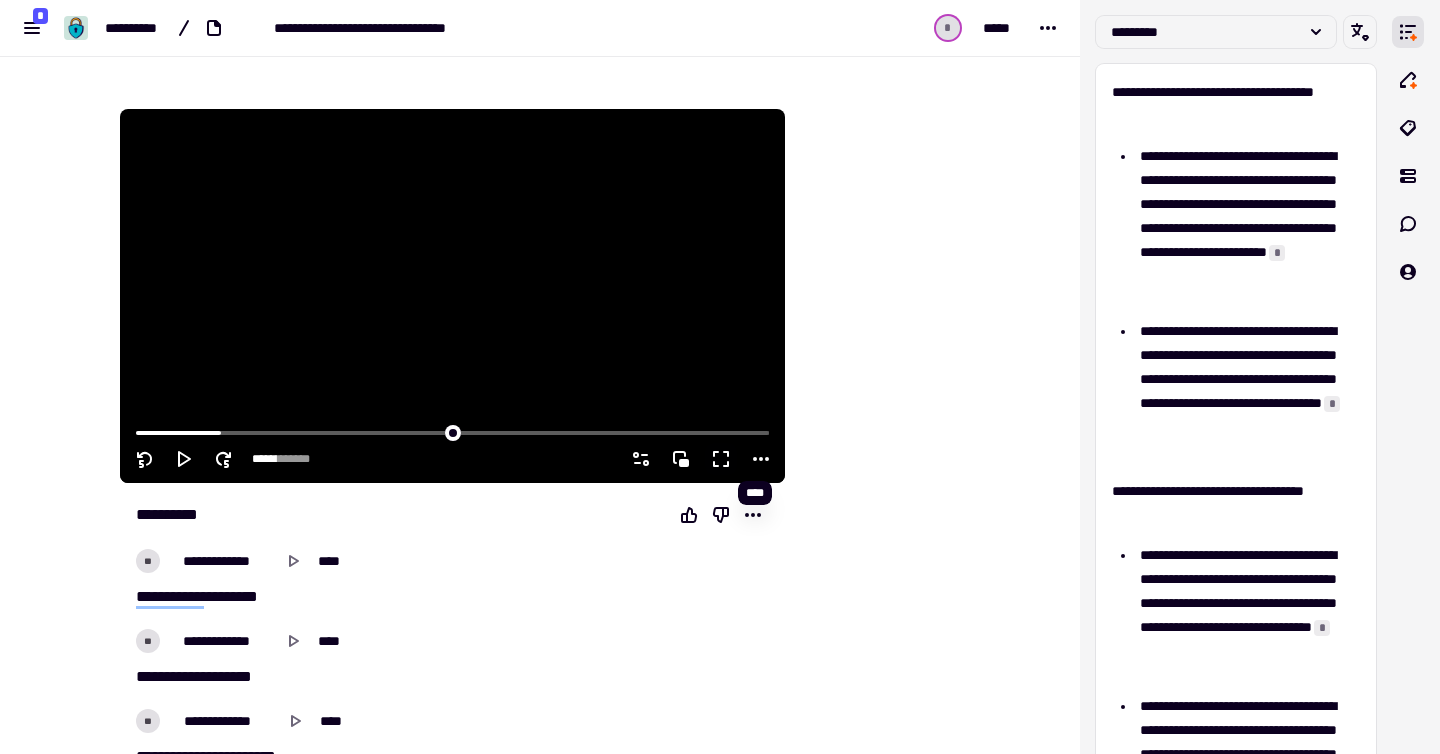 click 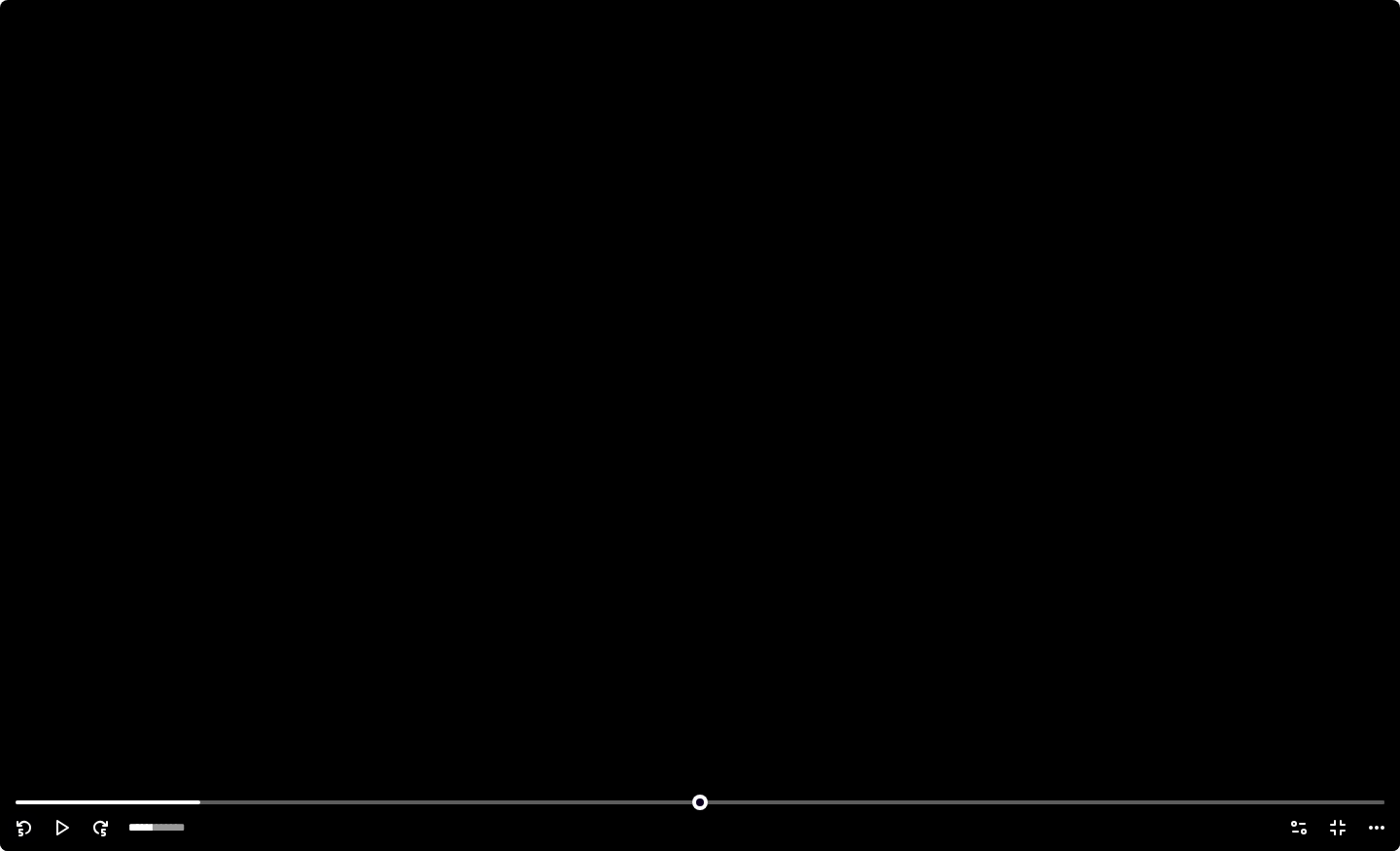 click 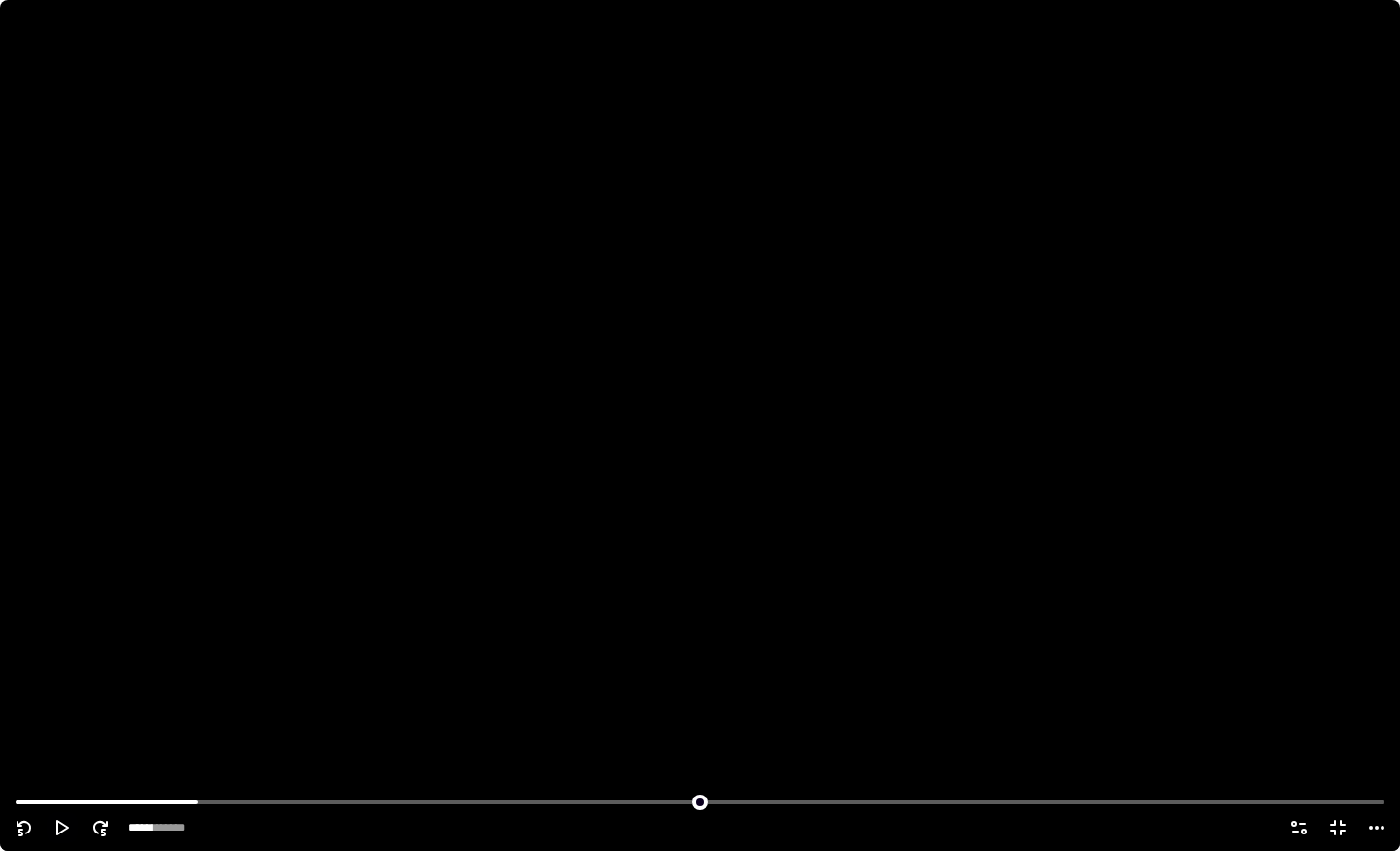 click 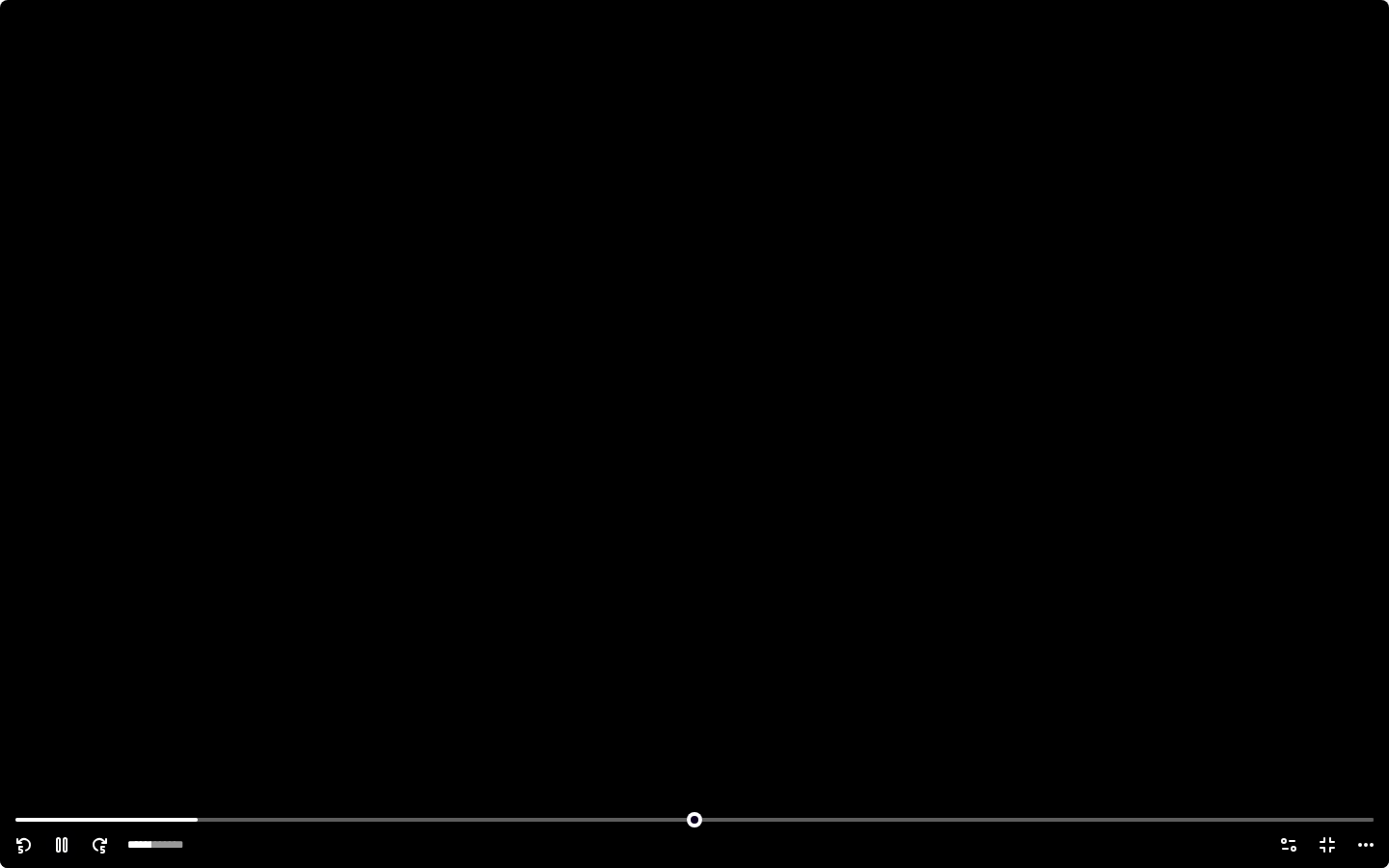 click 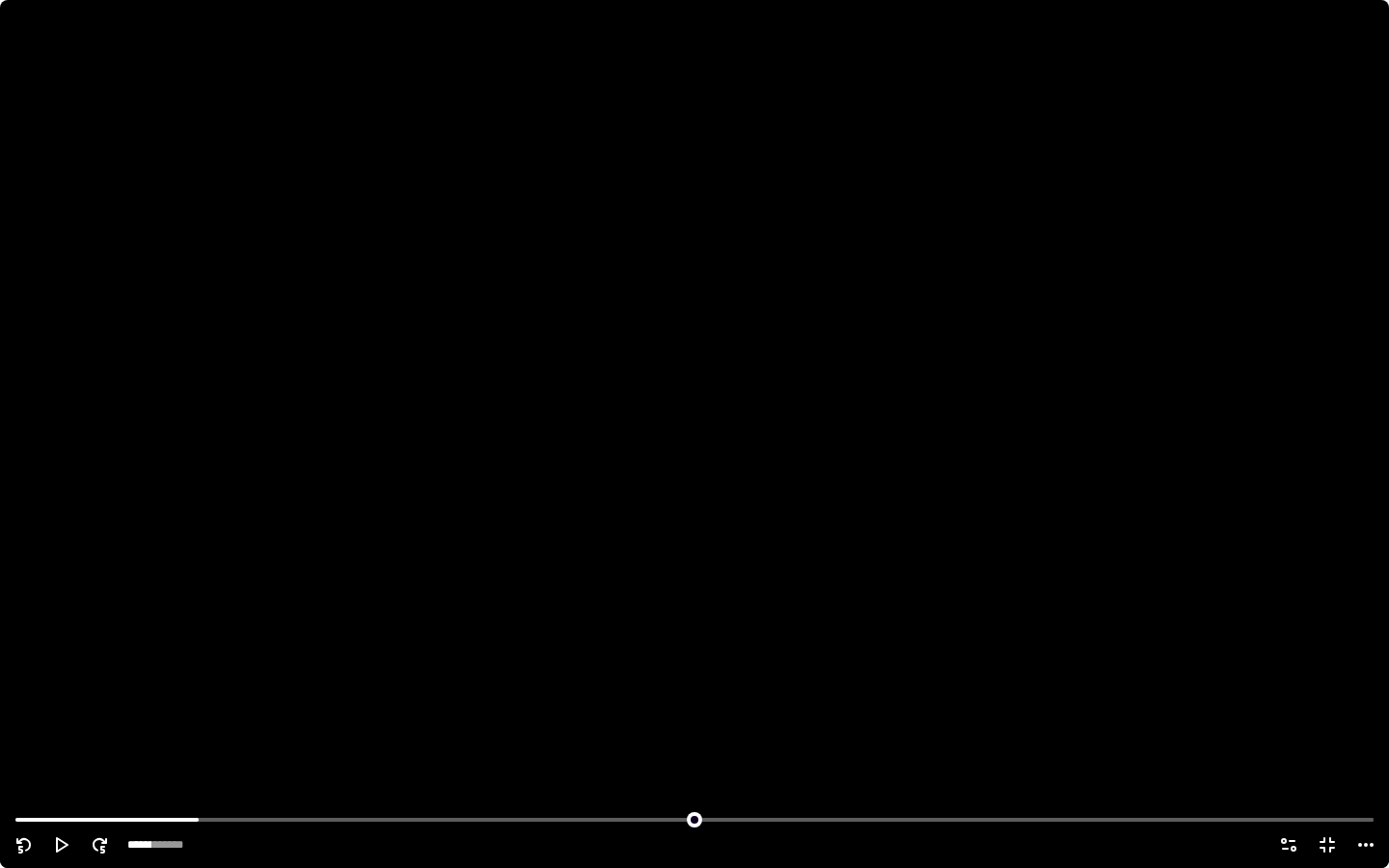 click 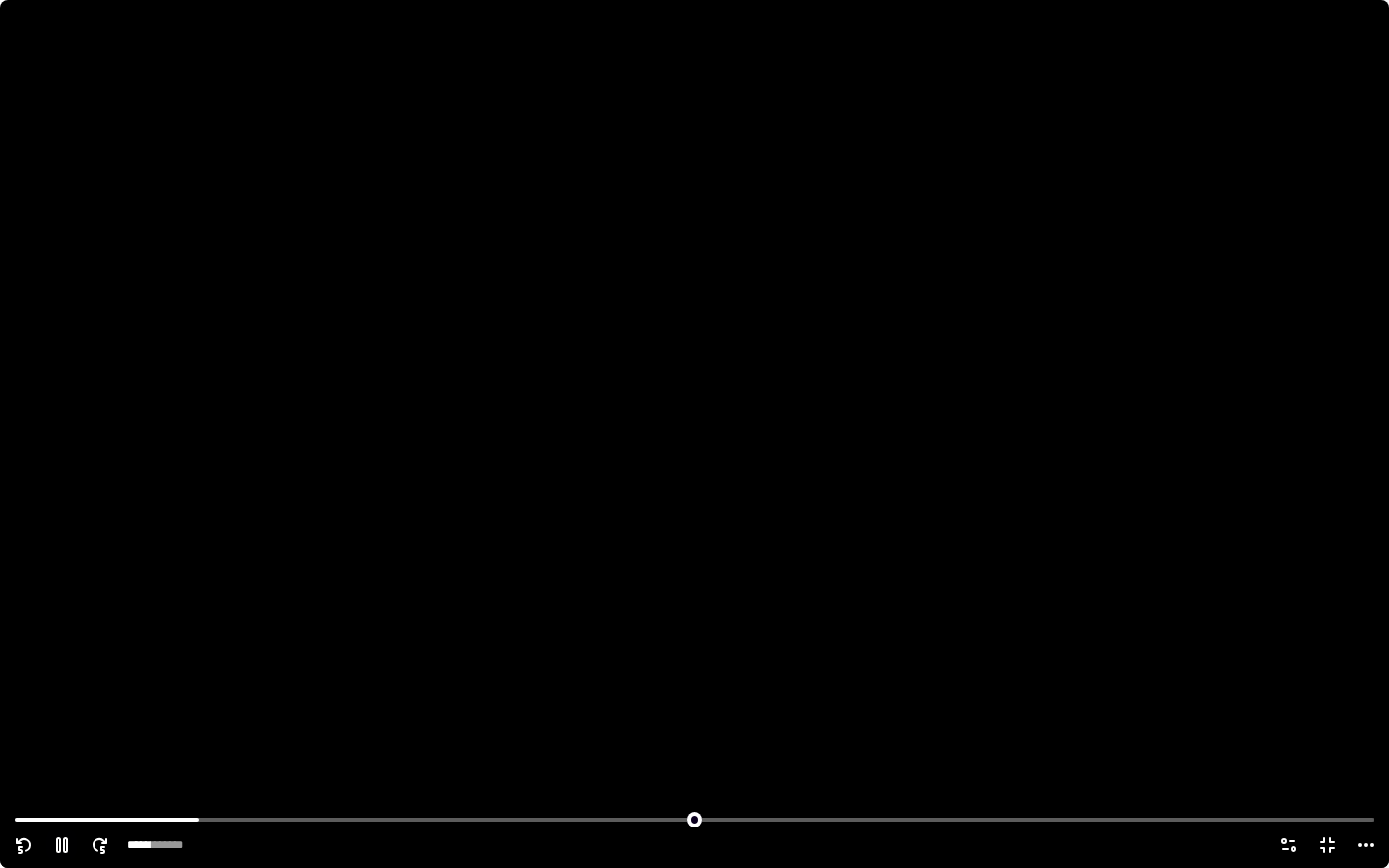 click 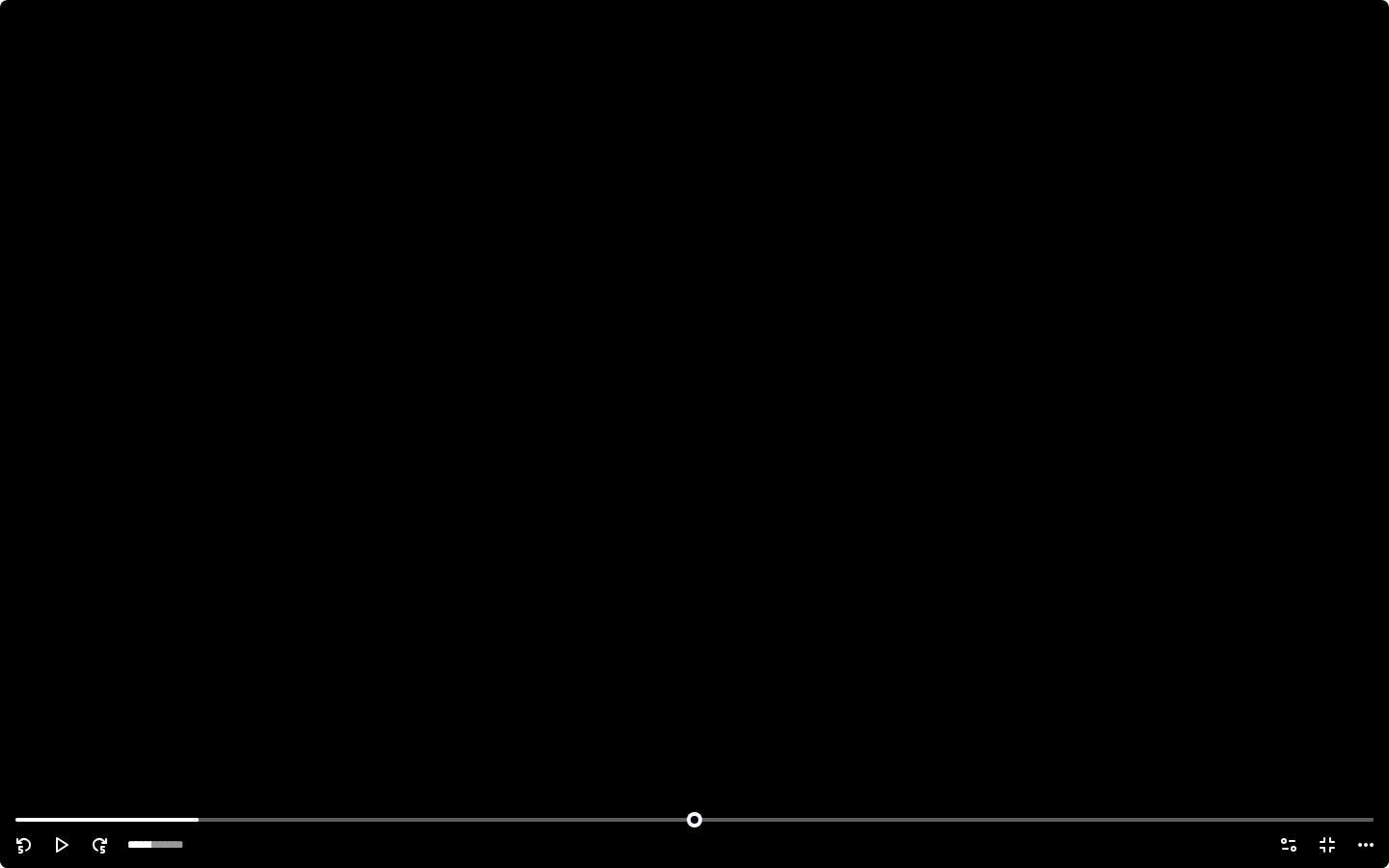 click 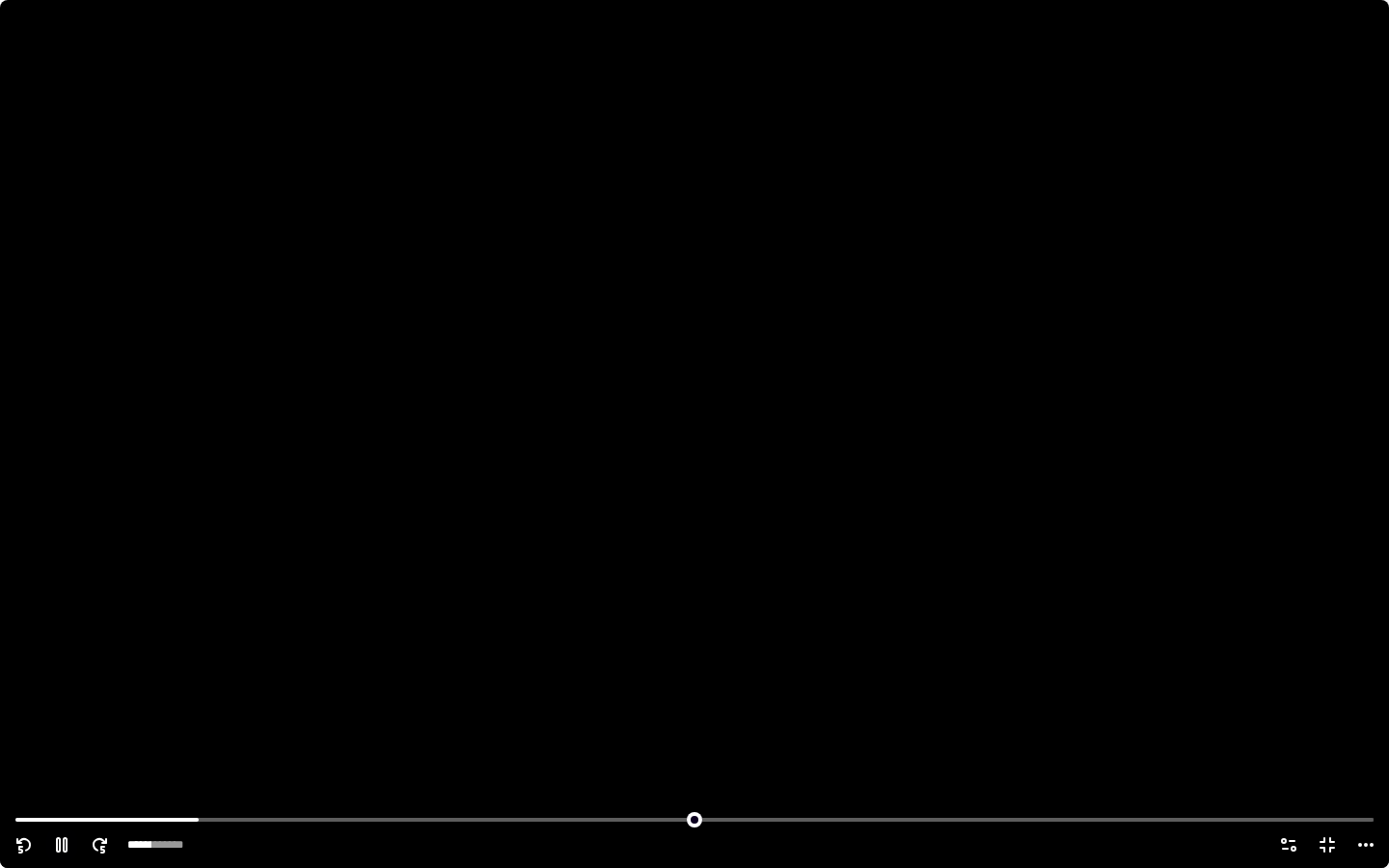 click 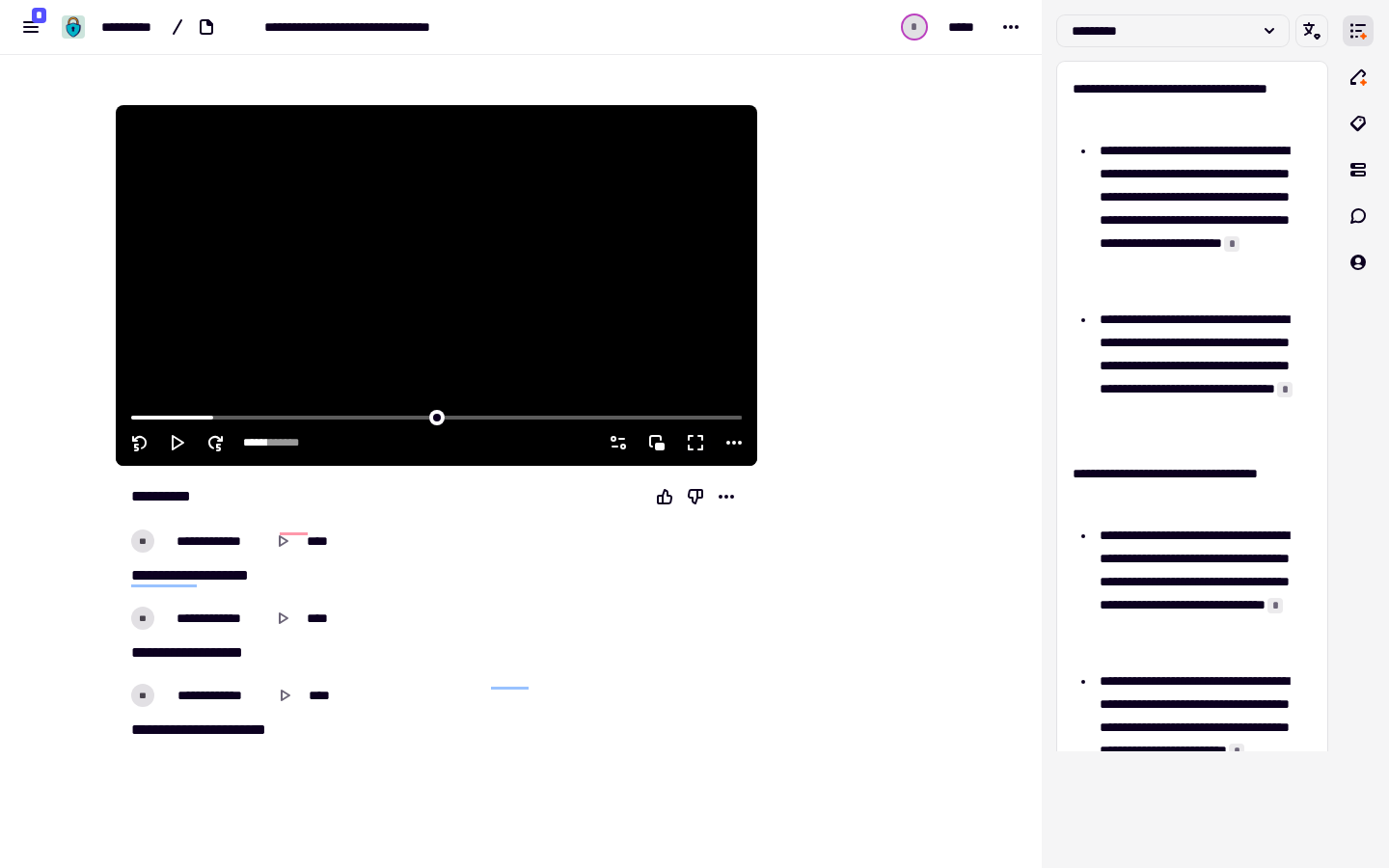 click 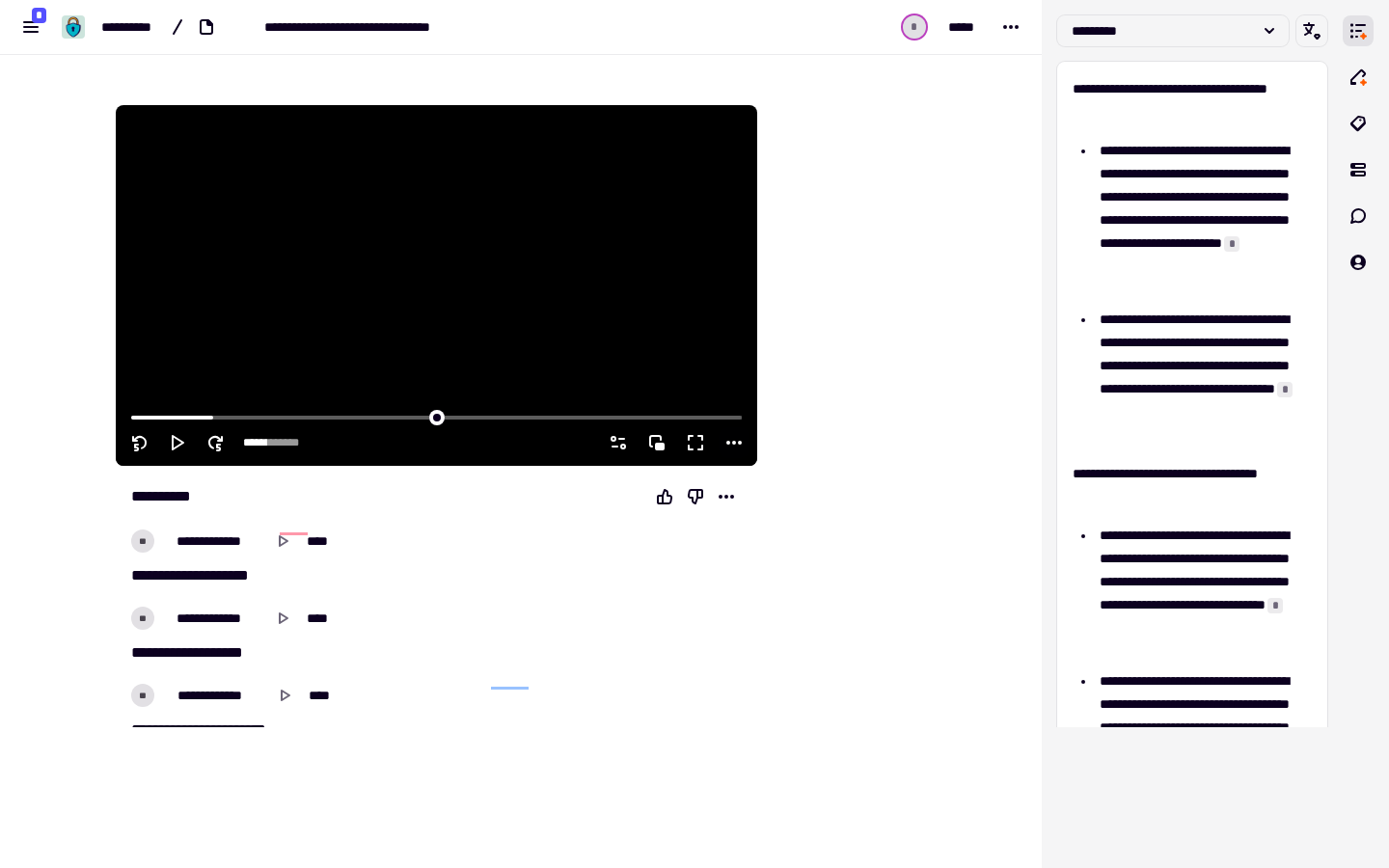 click 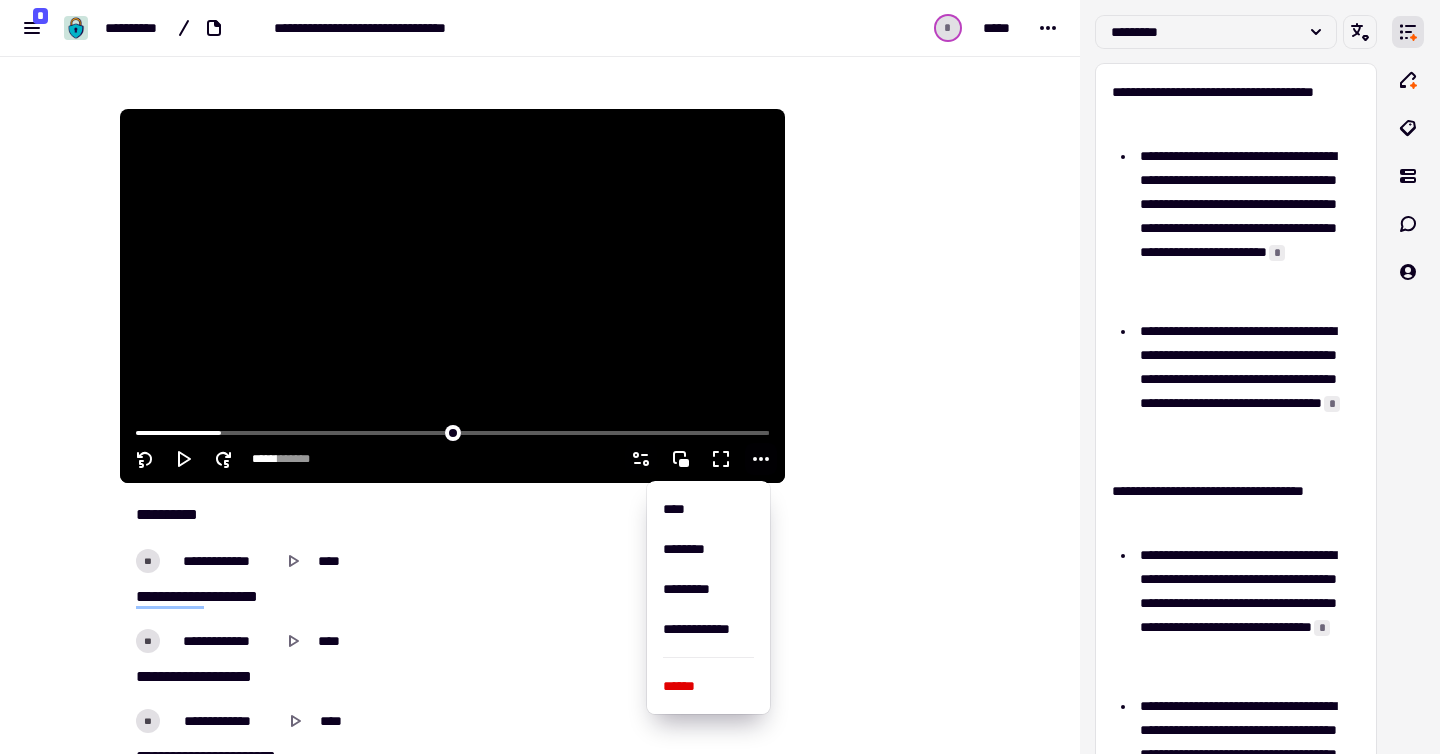 click 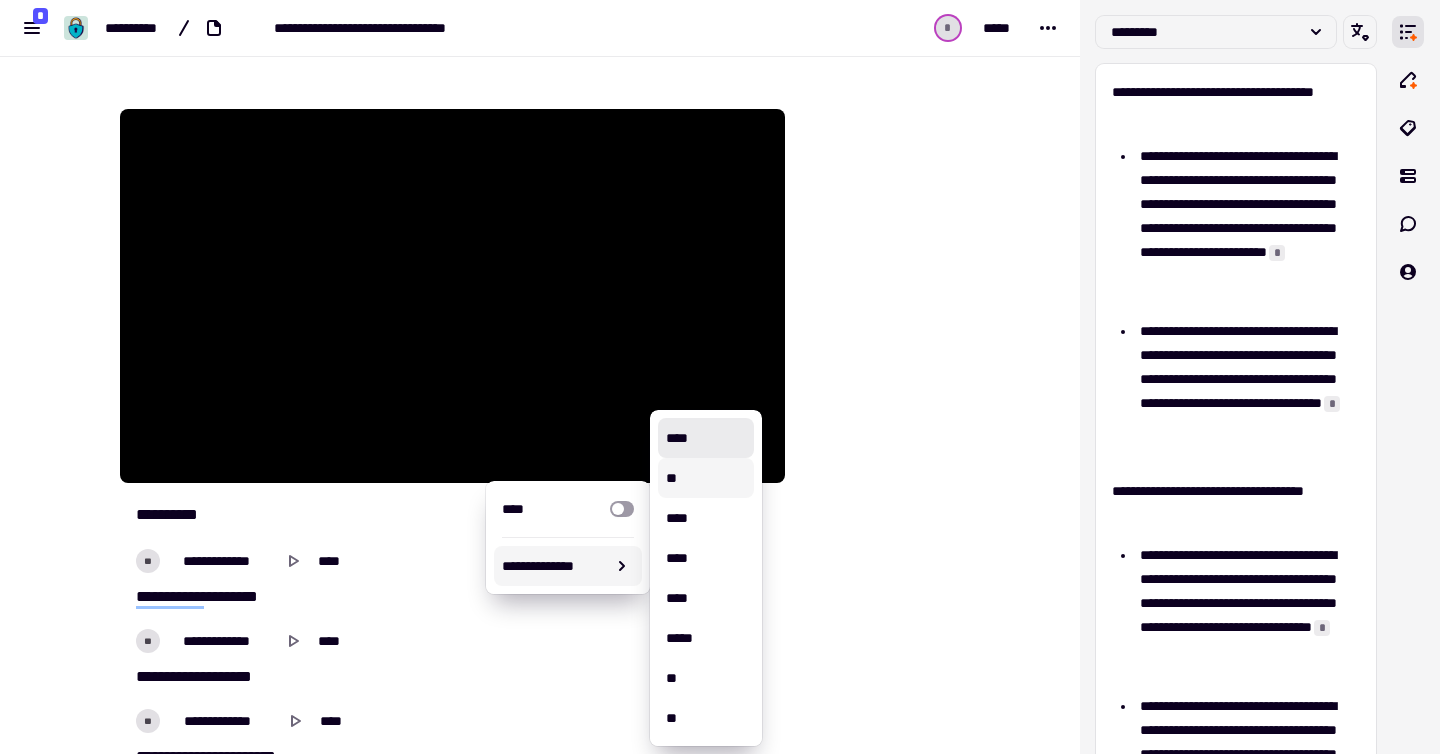 click on "**" at bounding box center [706, 478] 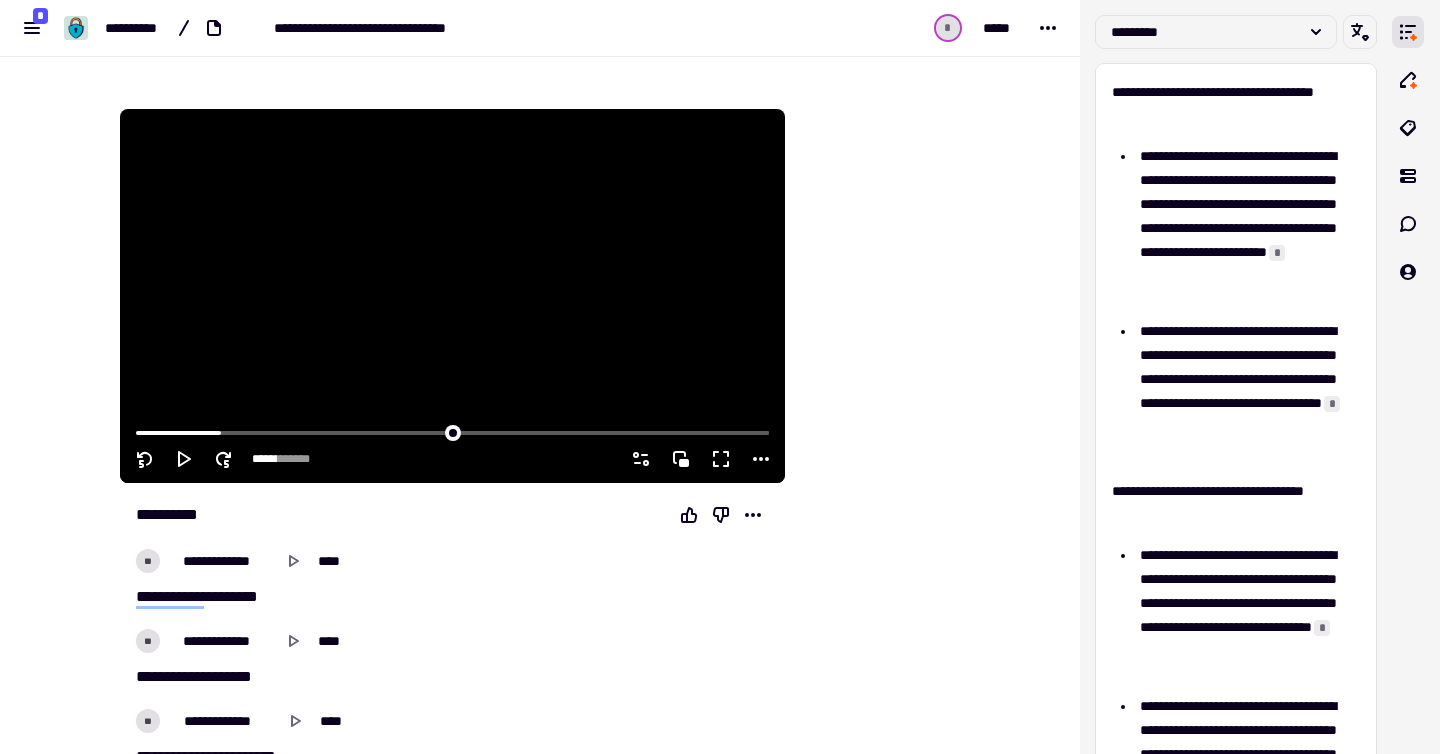 click 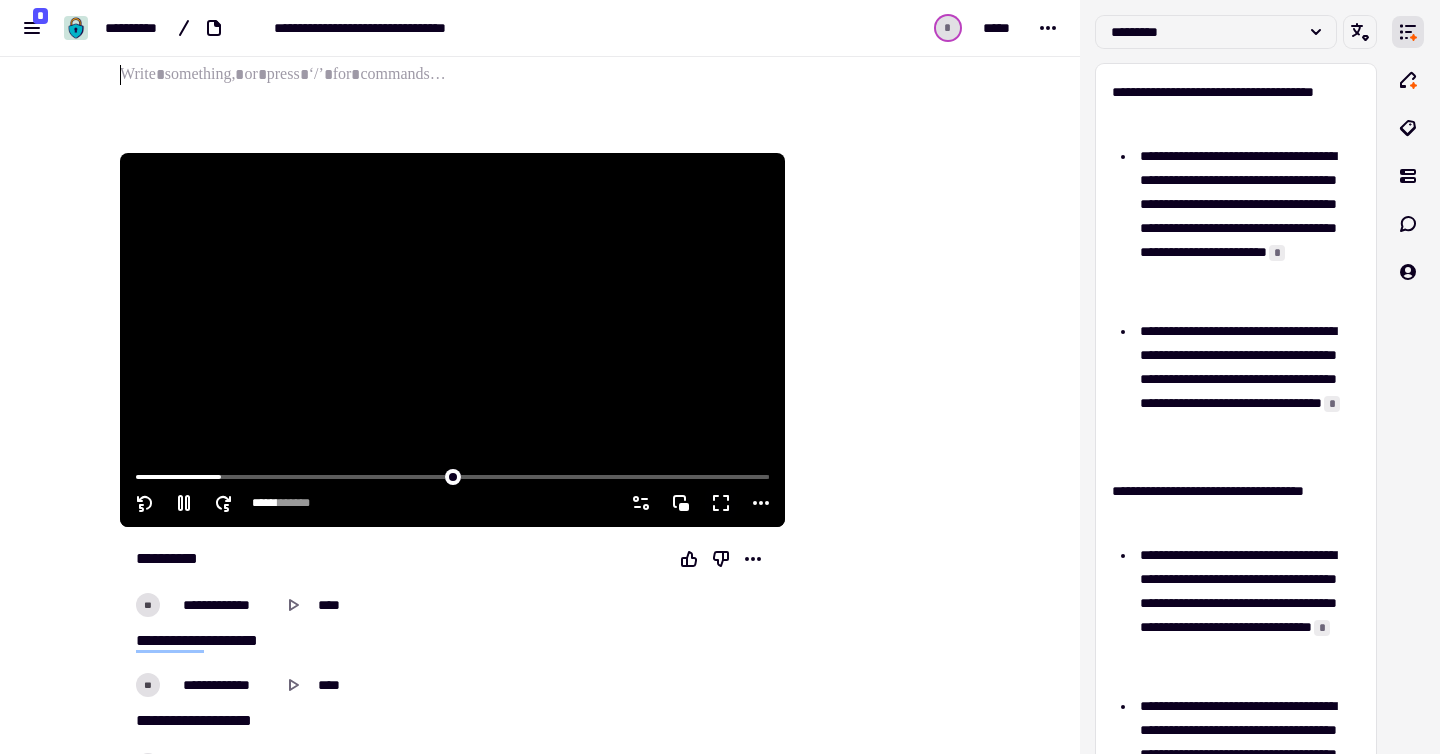click 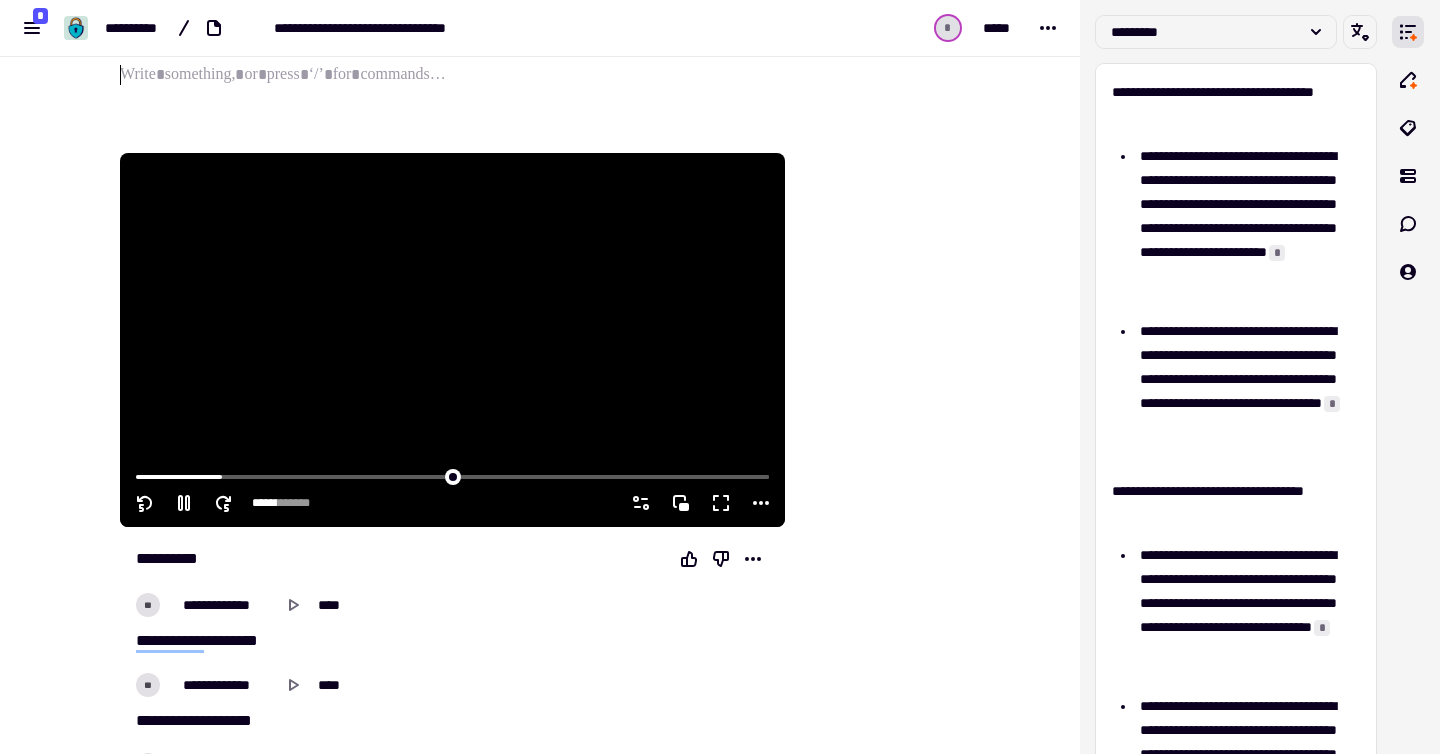 type on "******" 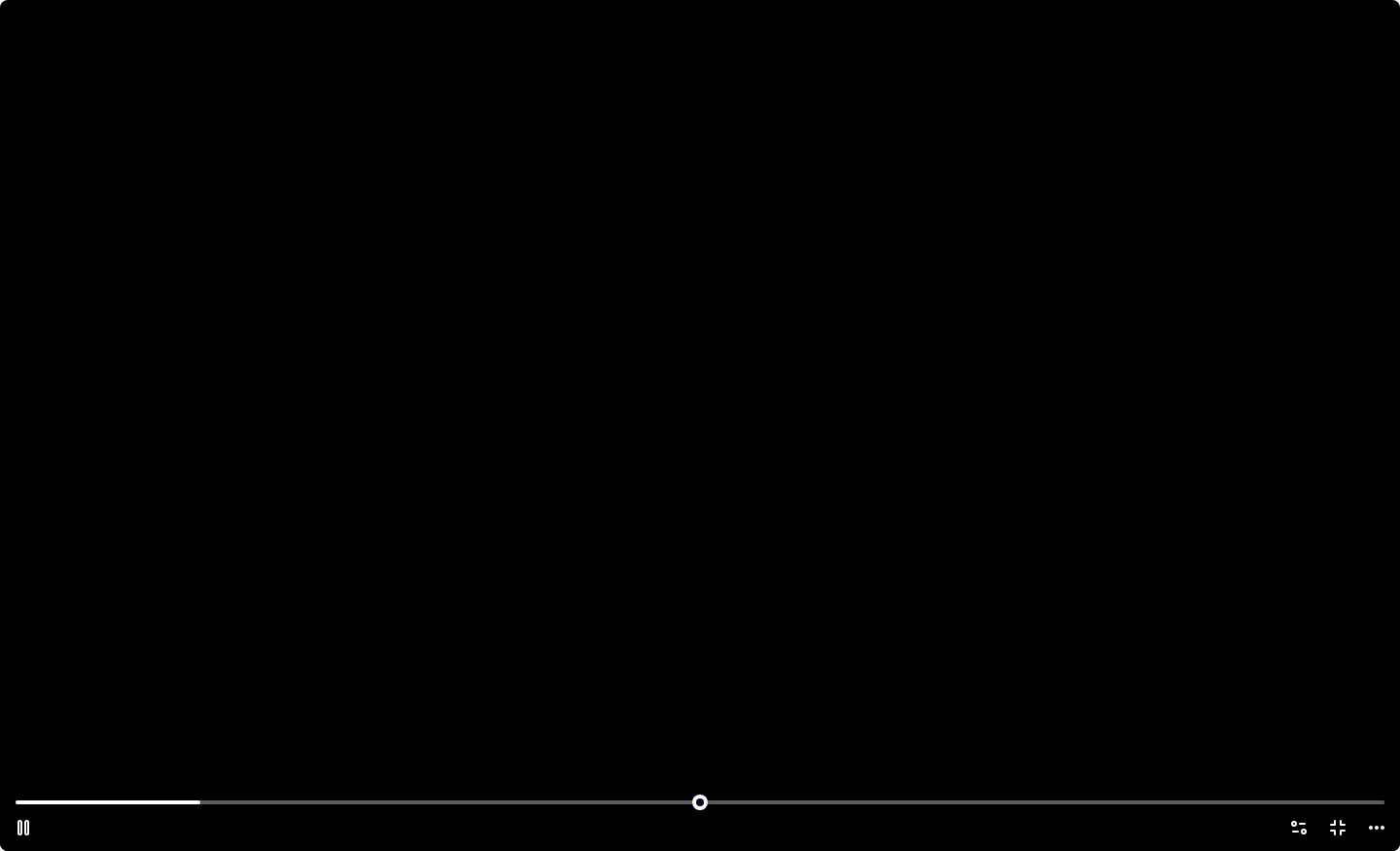 click 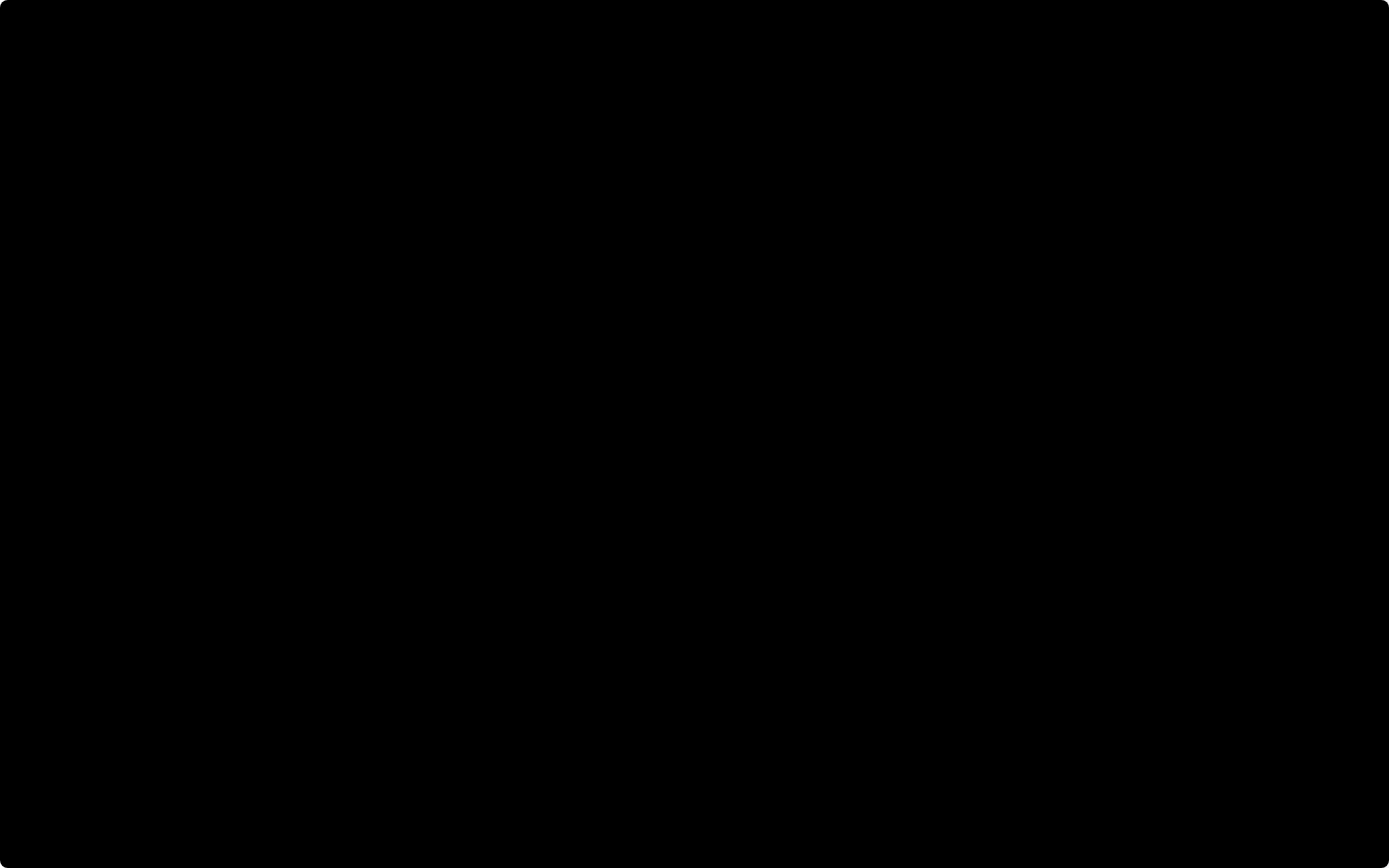 click 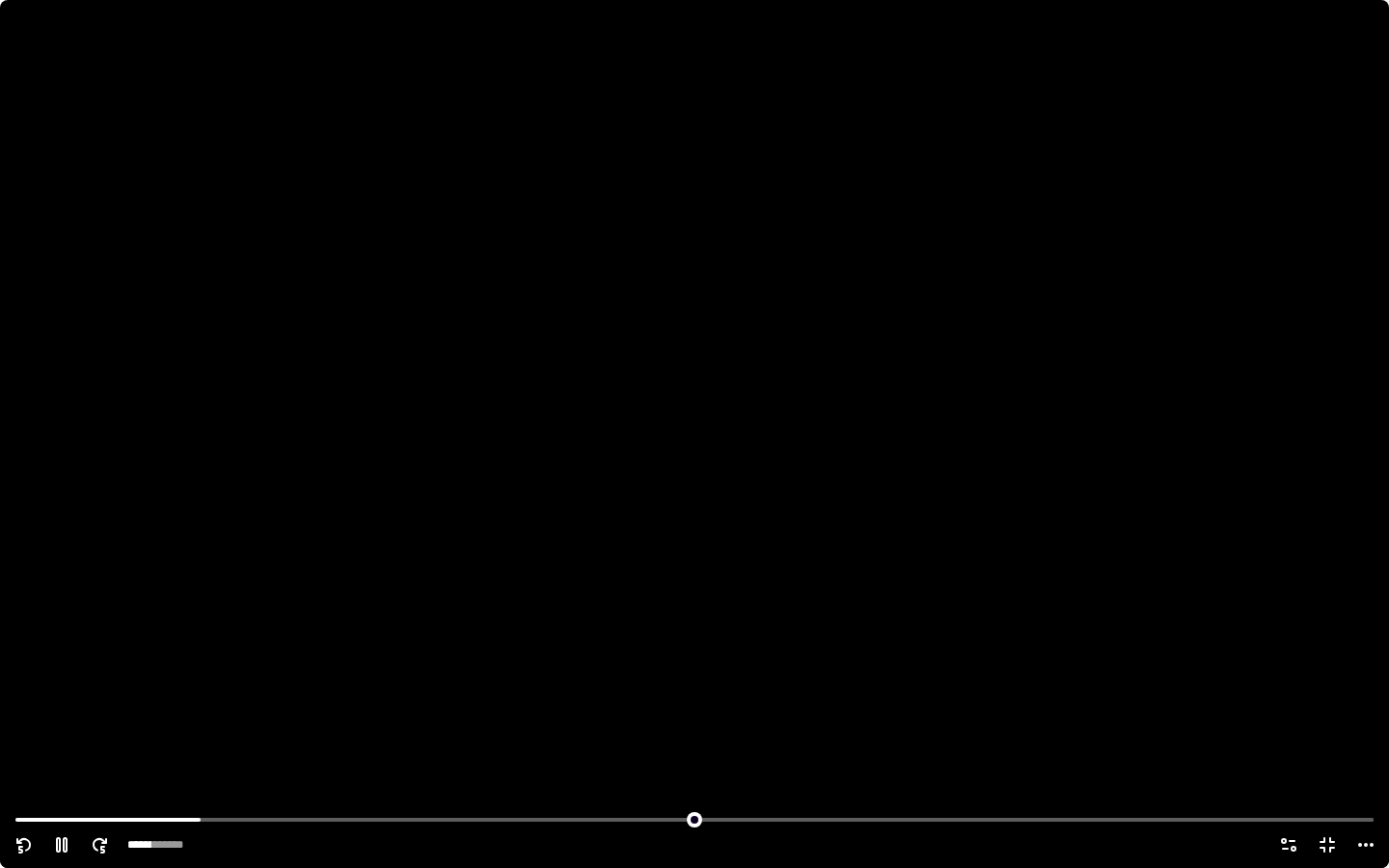 click 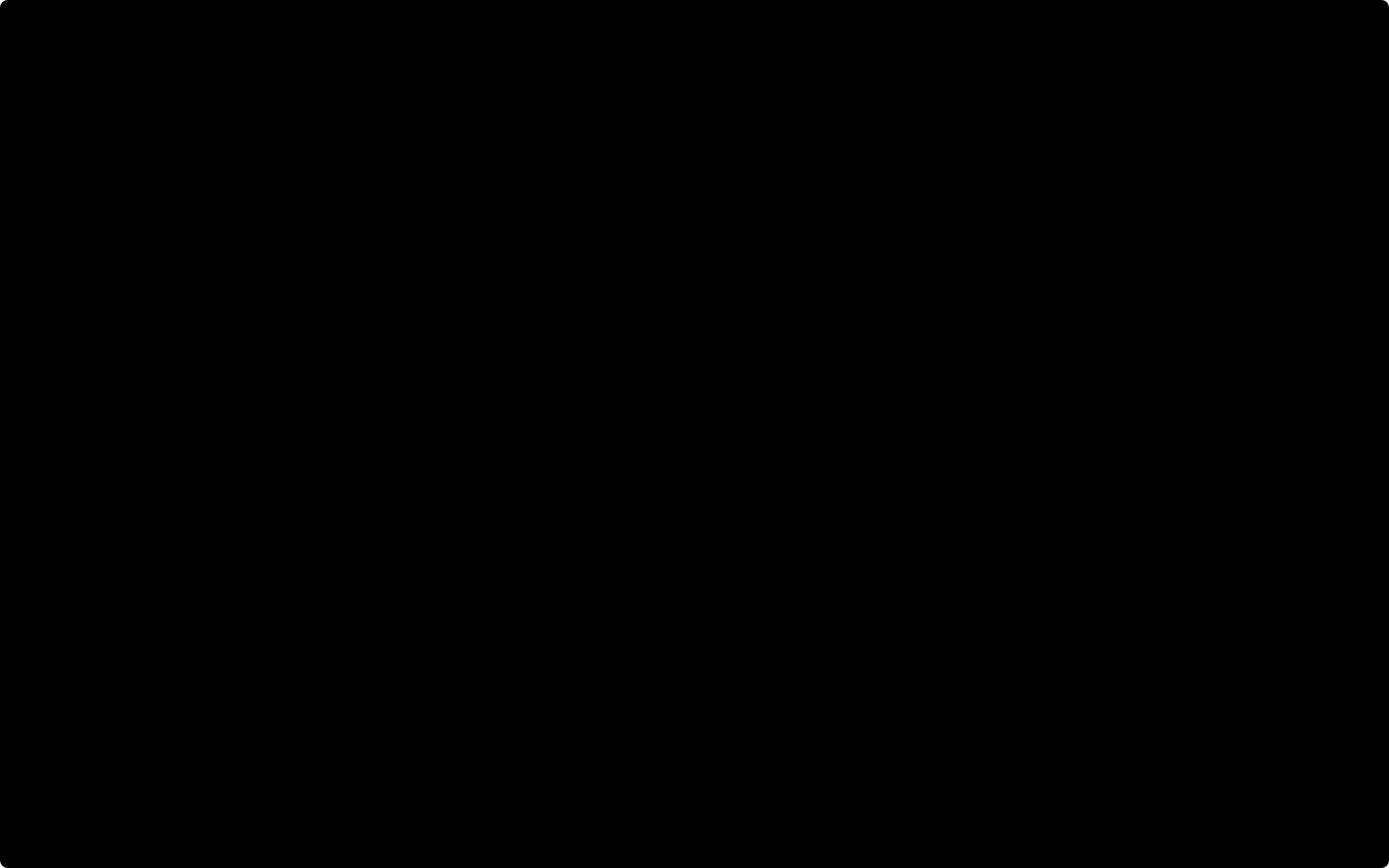 click 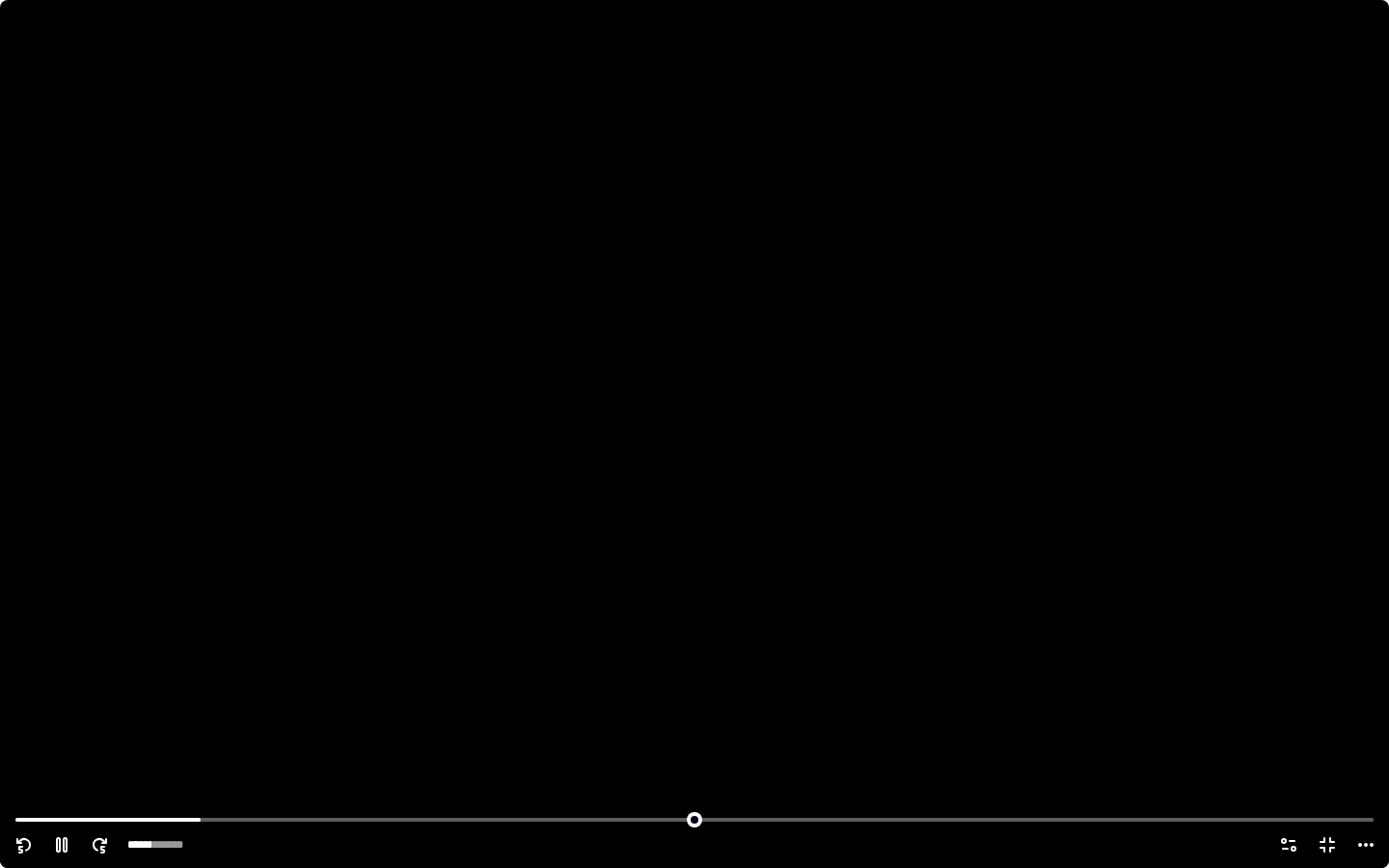 click 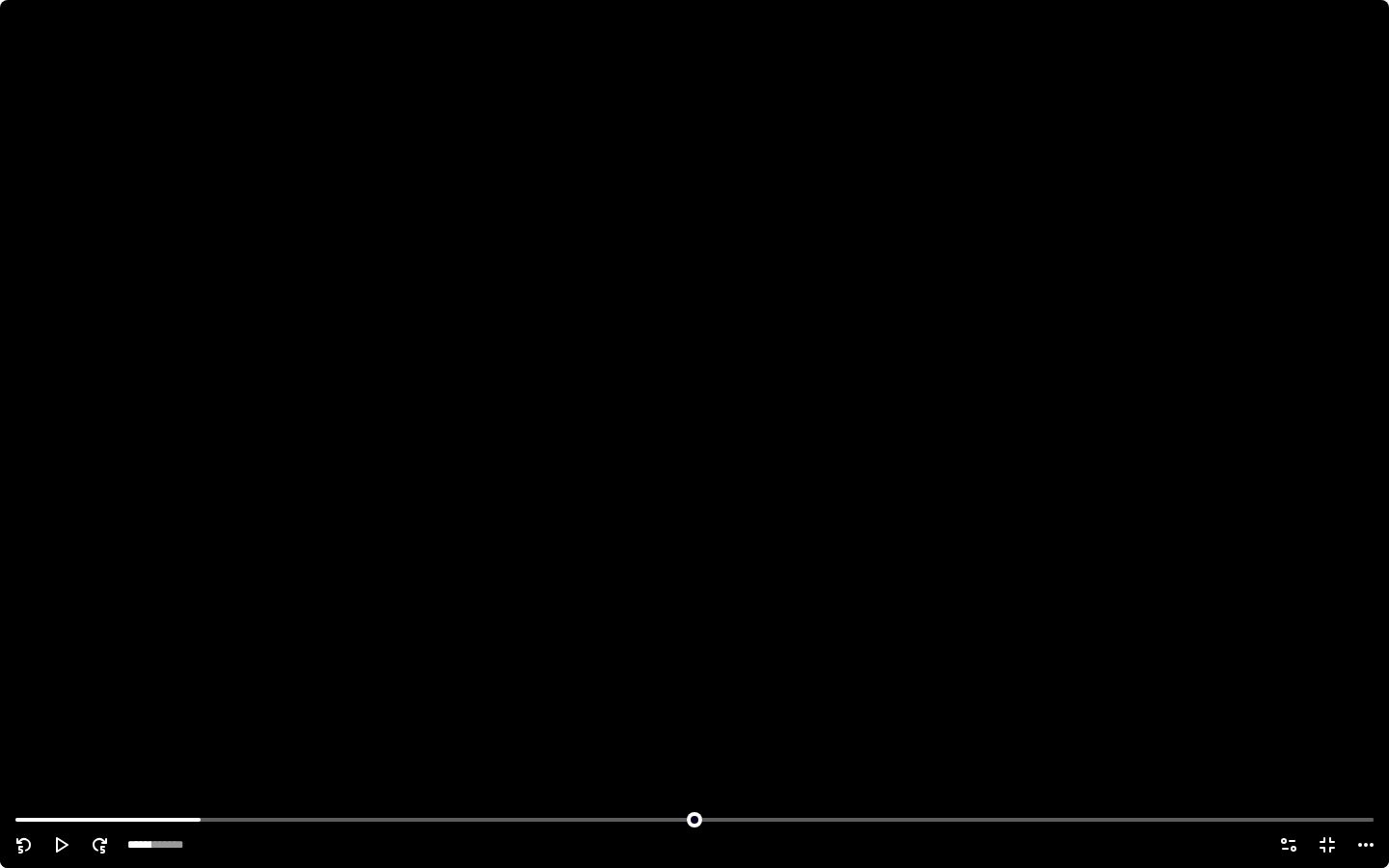 click 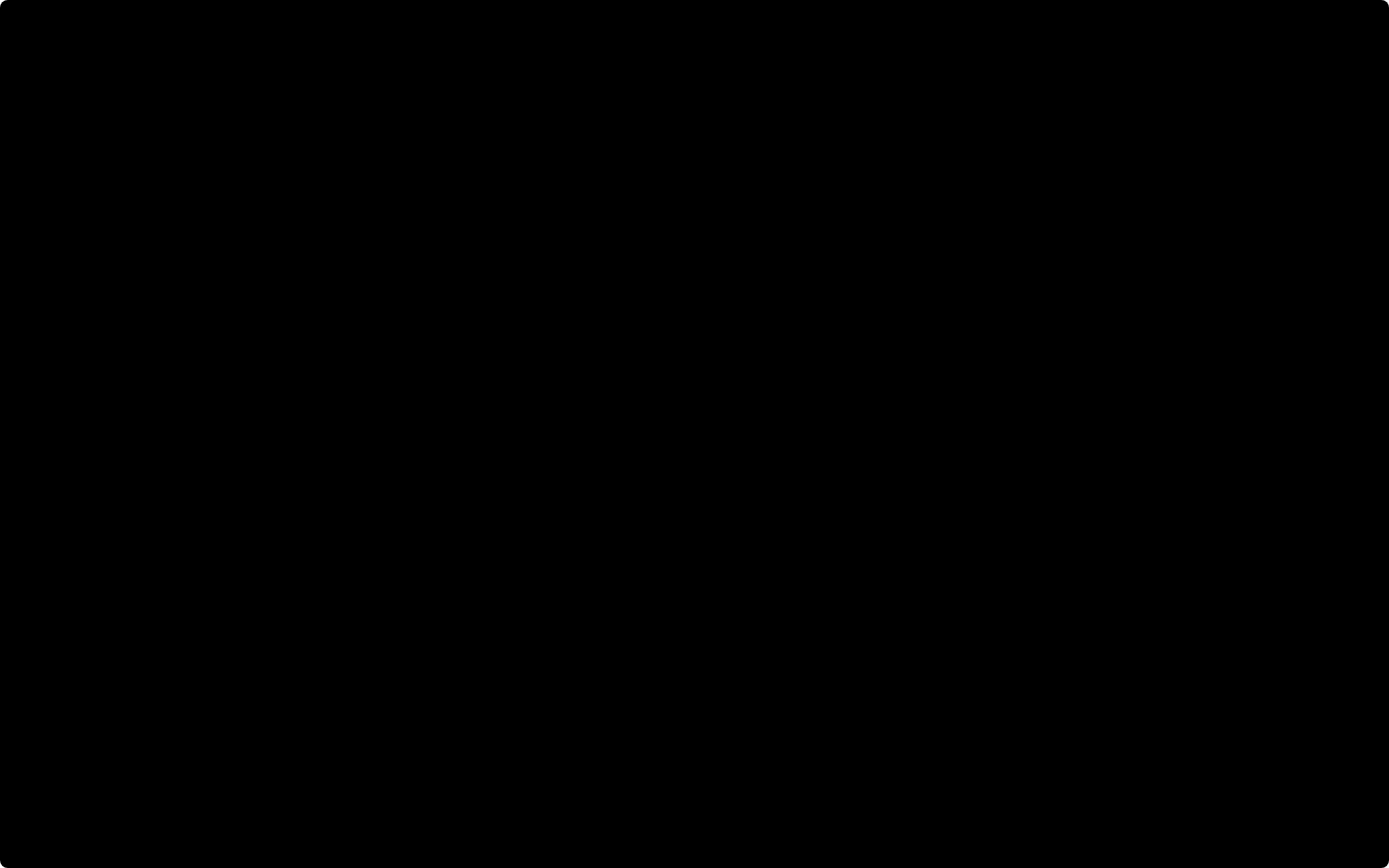 click 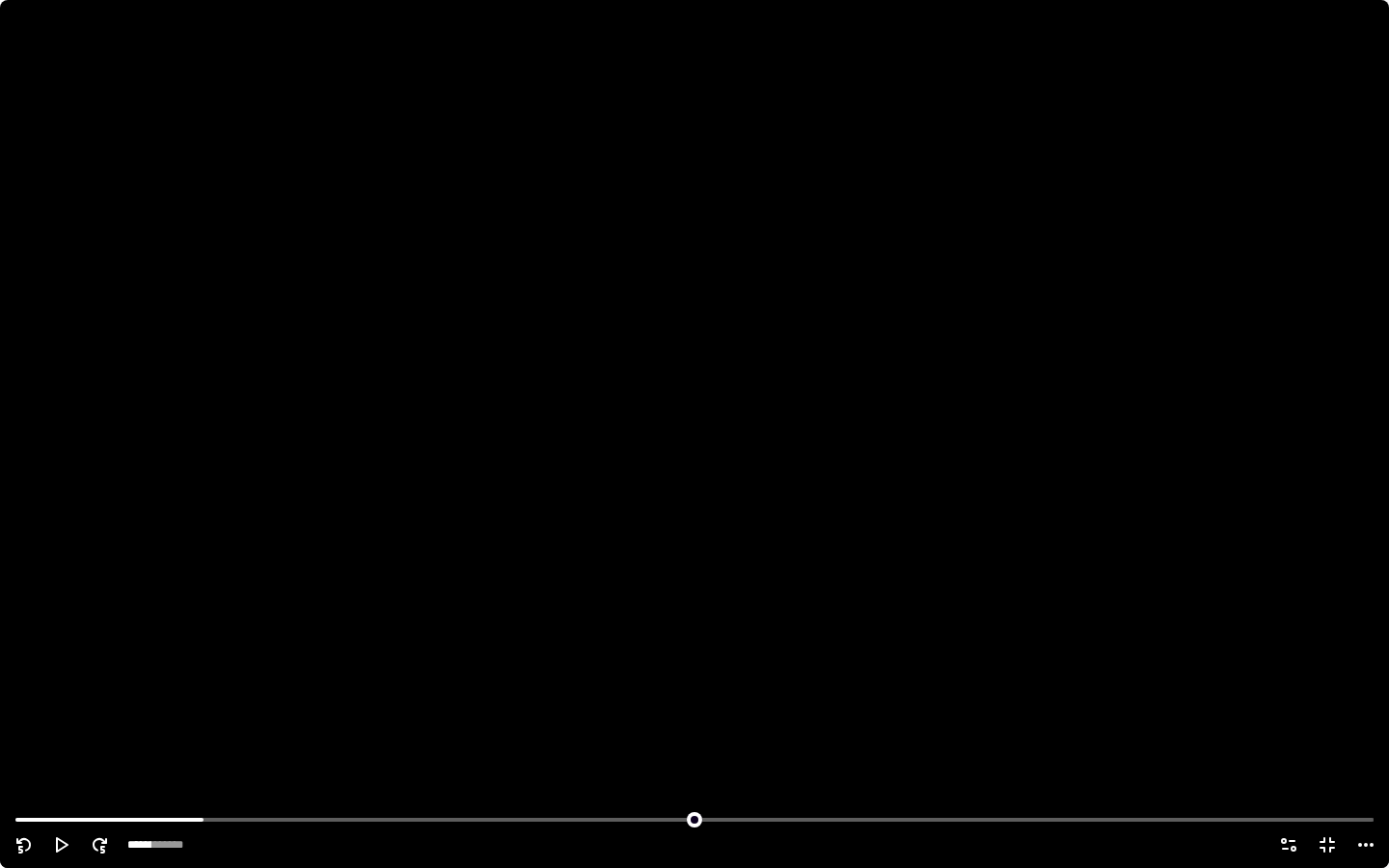 click 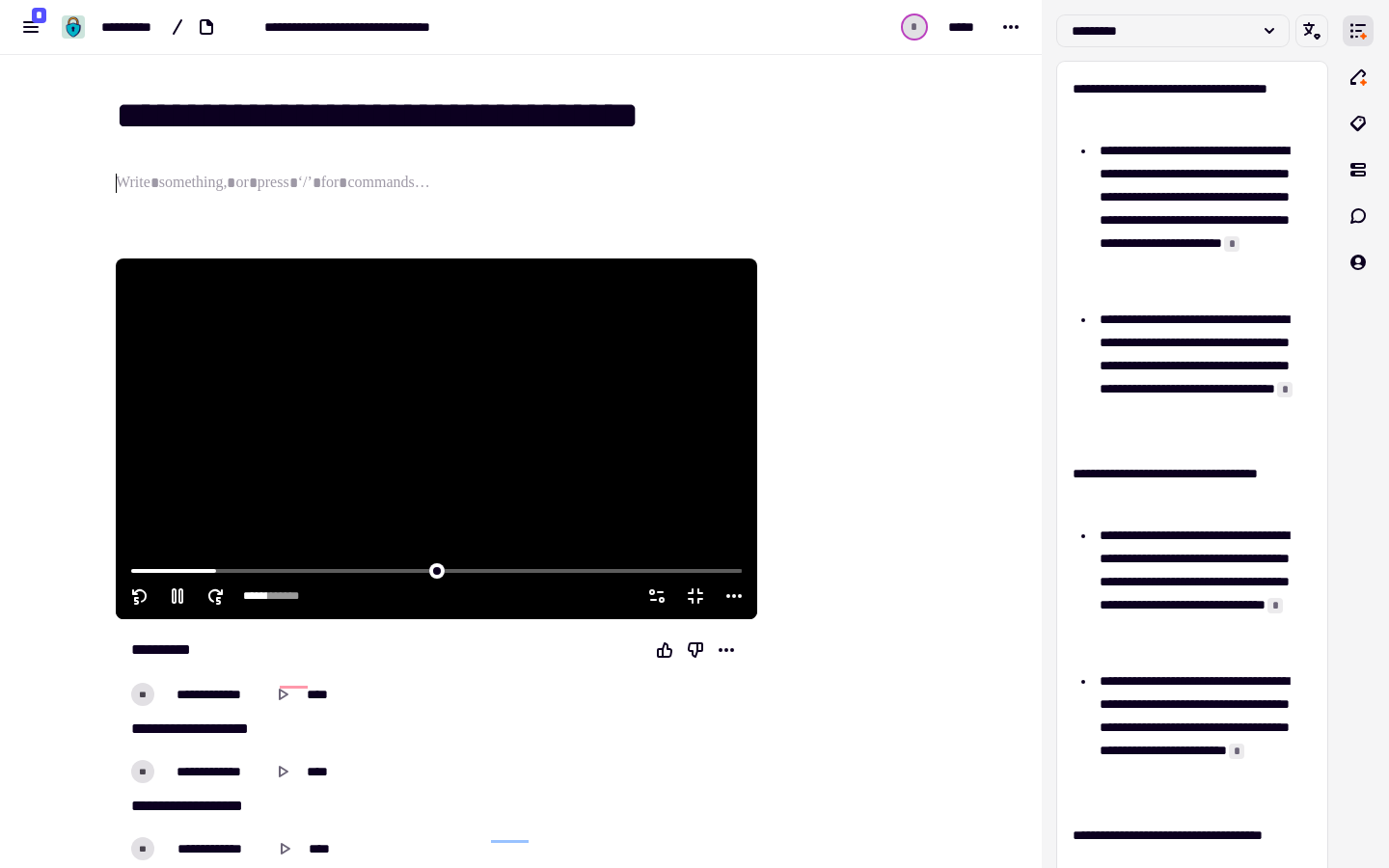 scroll, scrollTop: 0, scrollLeft: 0, axis: both 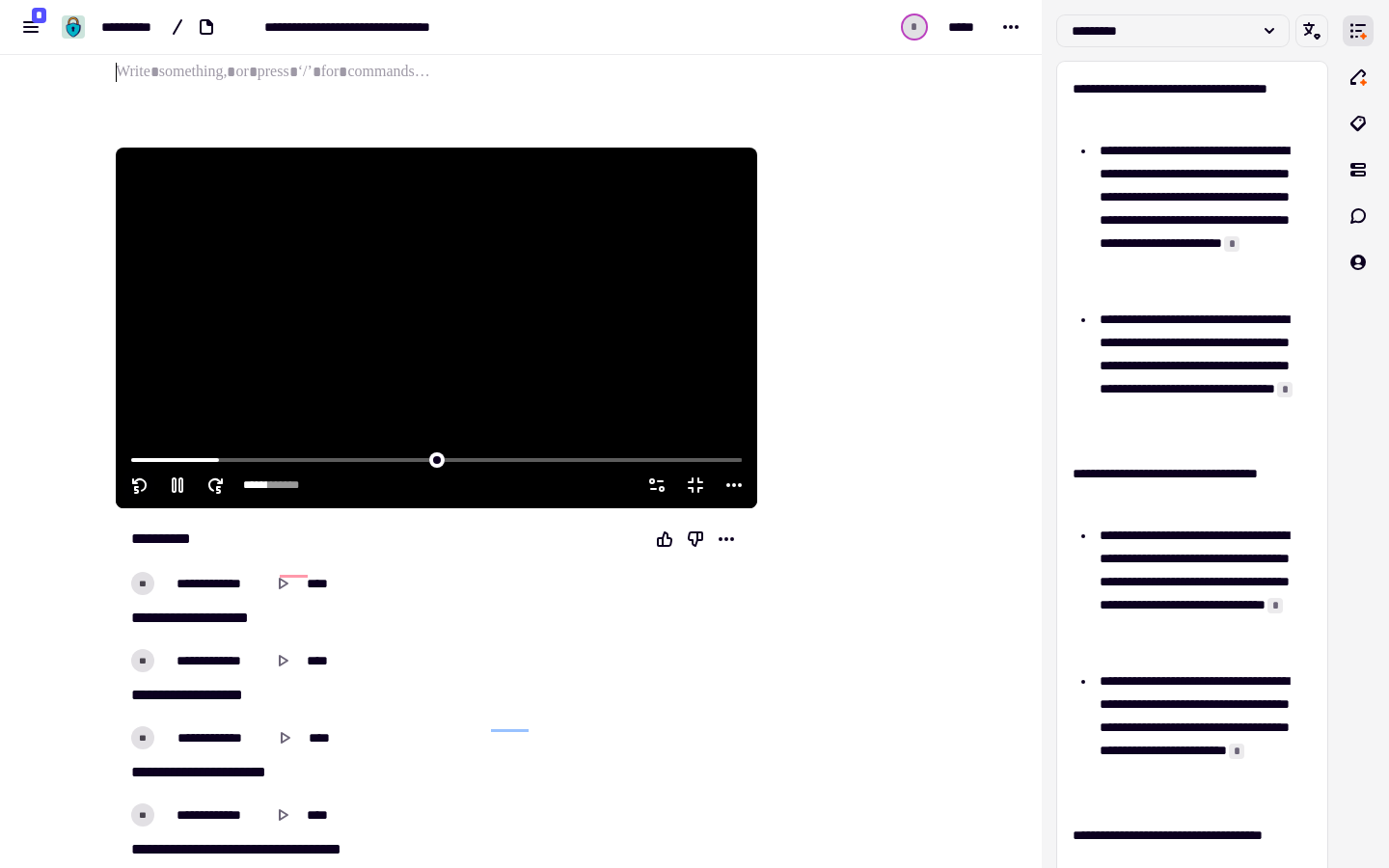 click 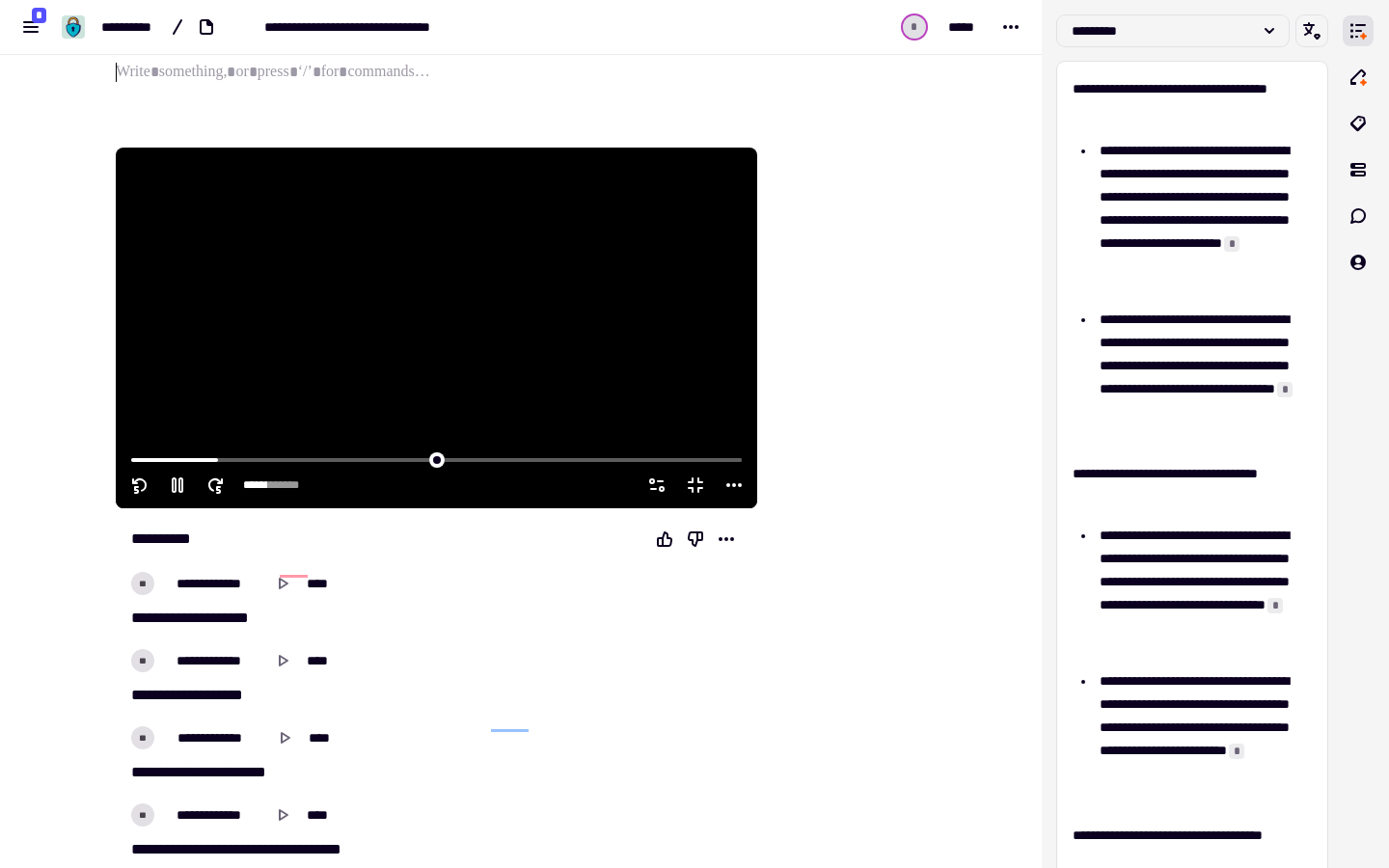 click 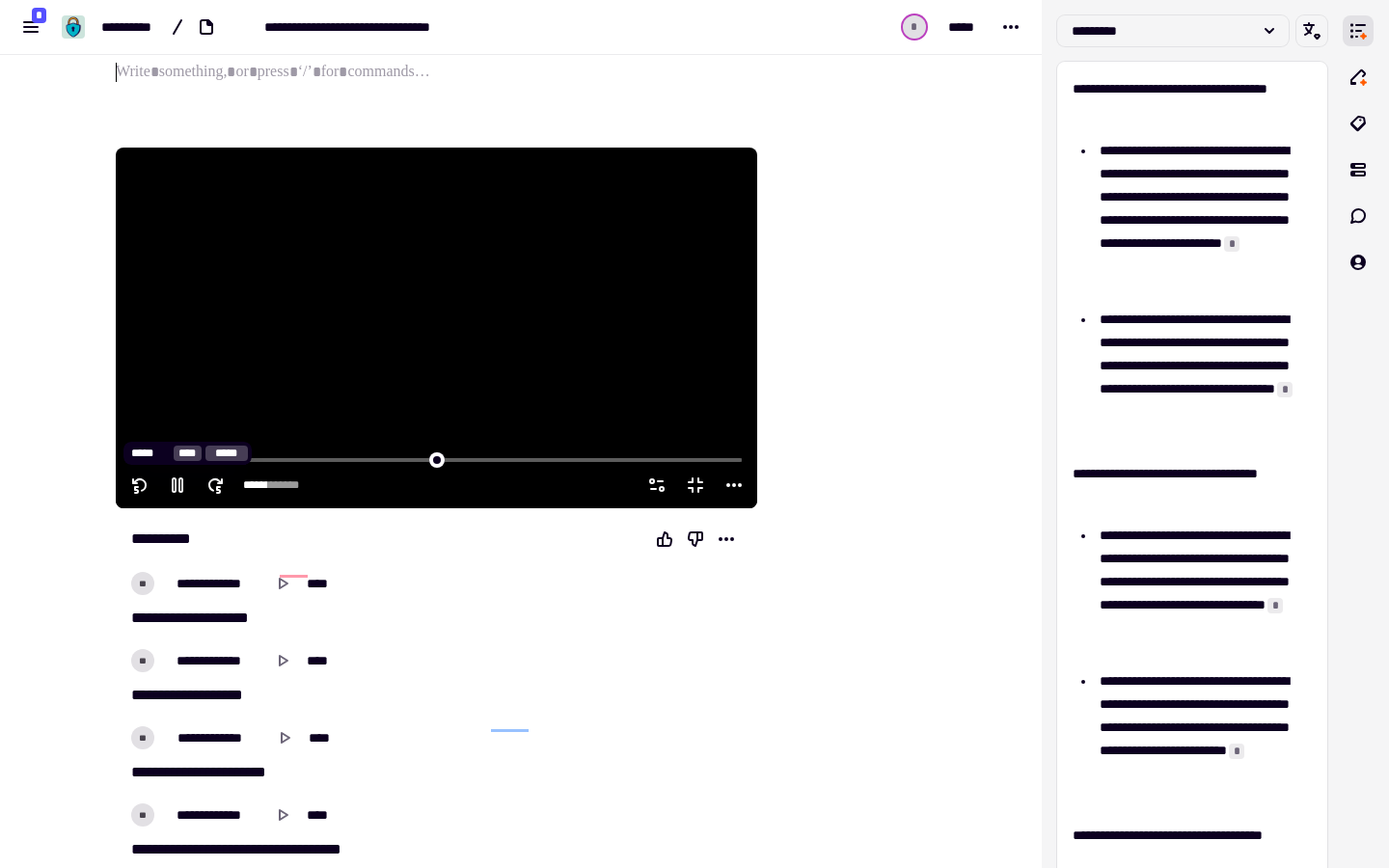 click 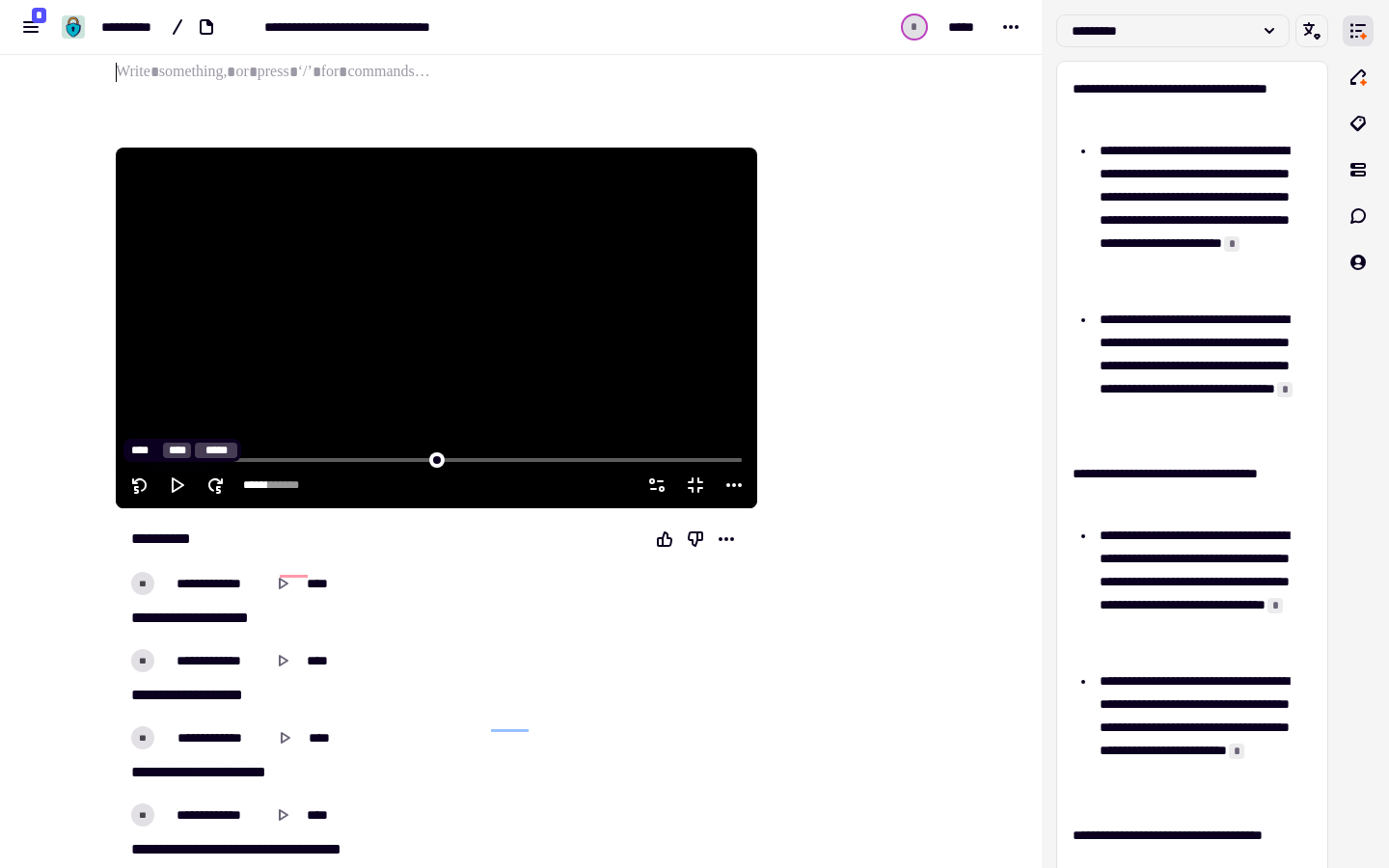 click 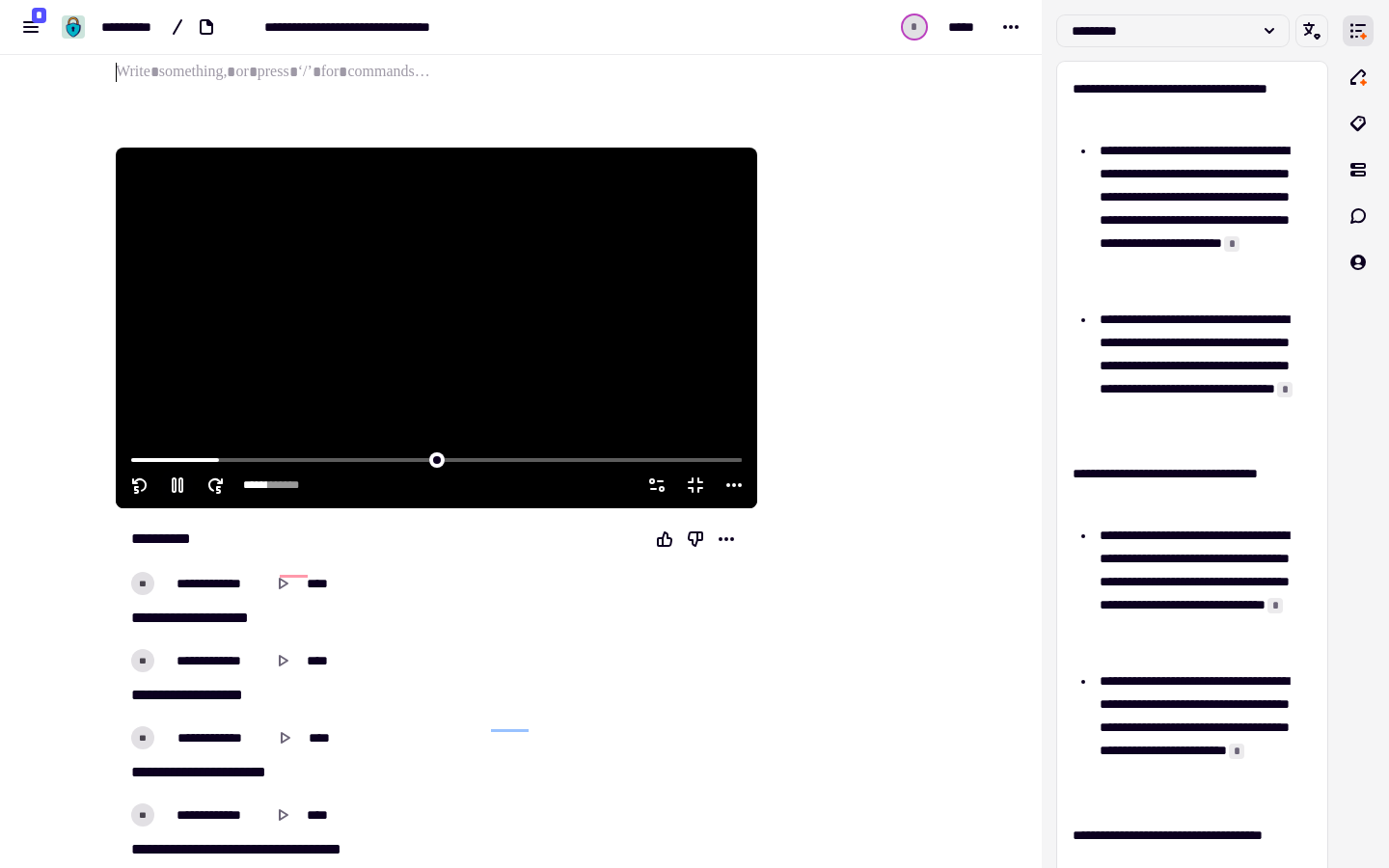 click 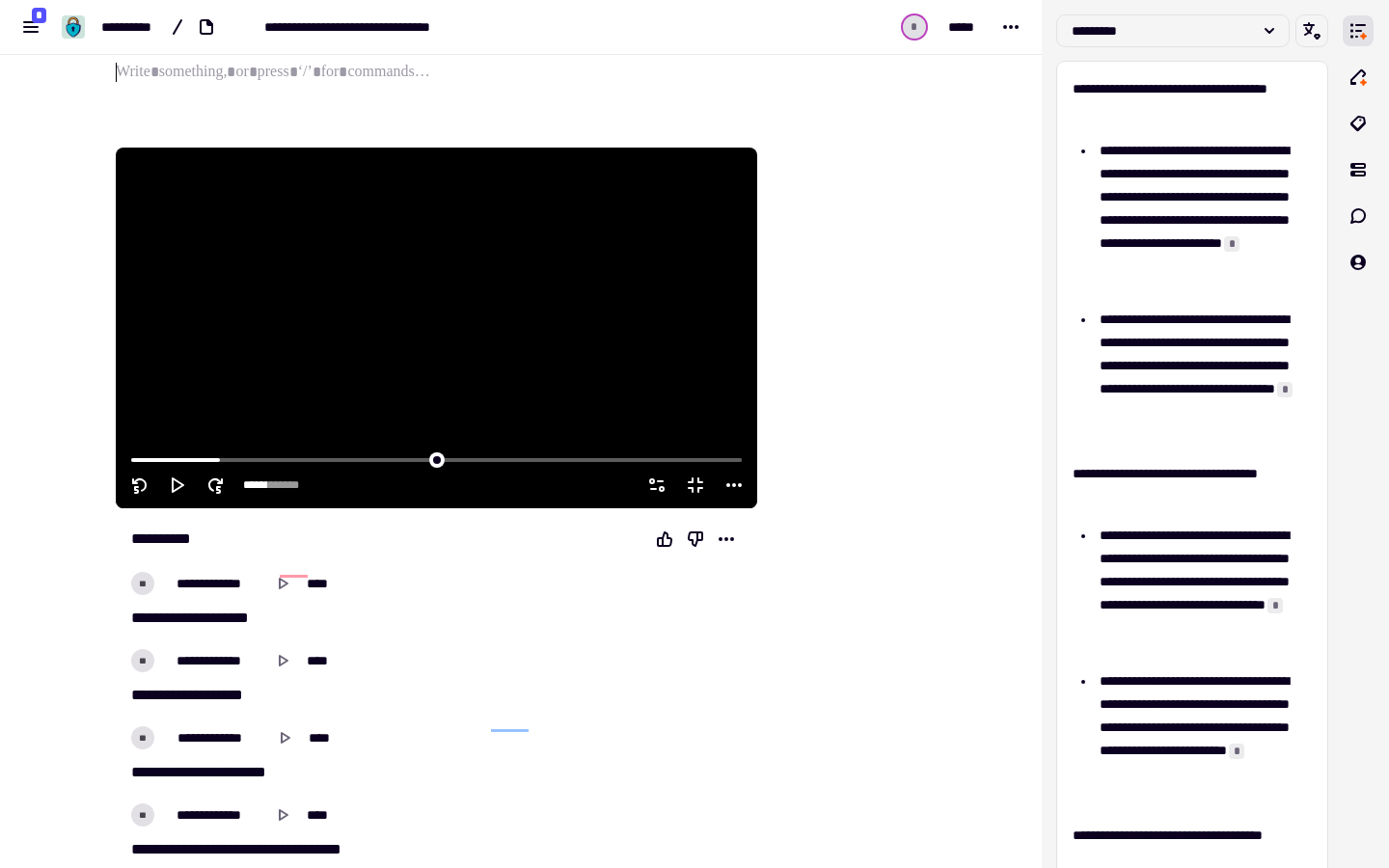 click 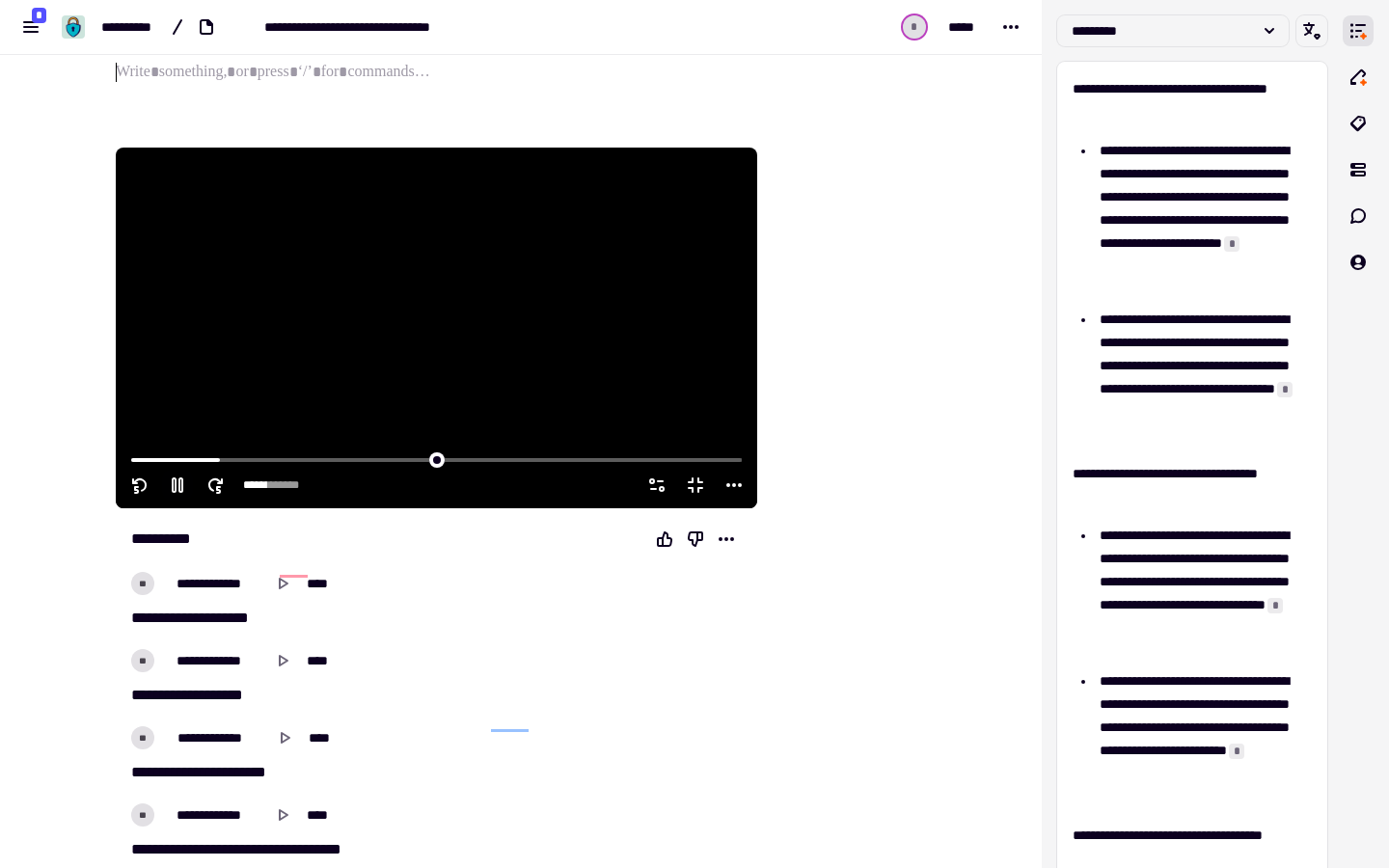 click 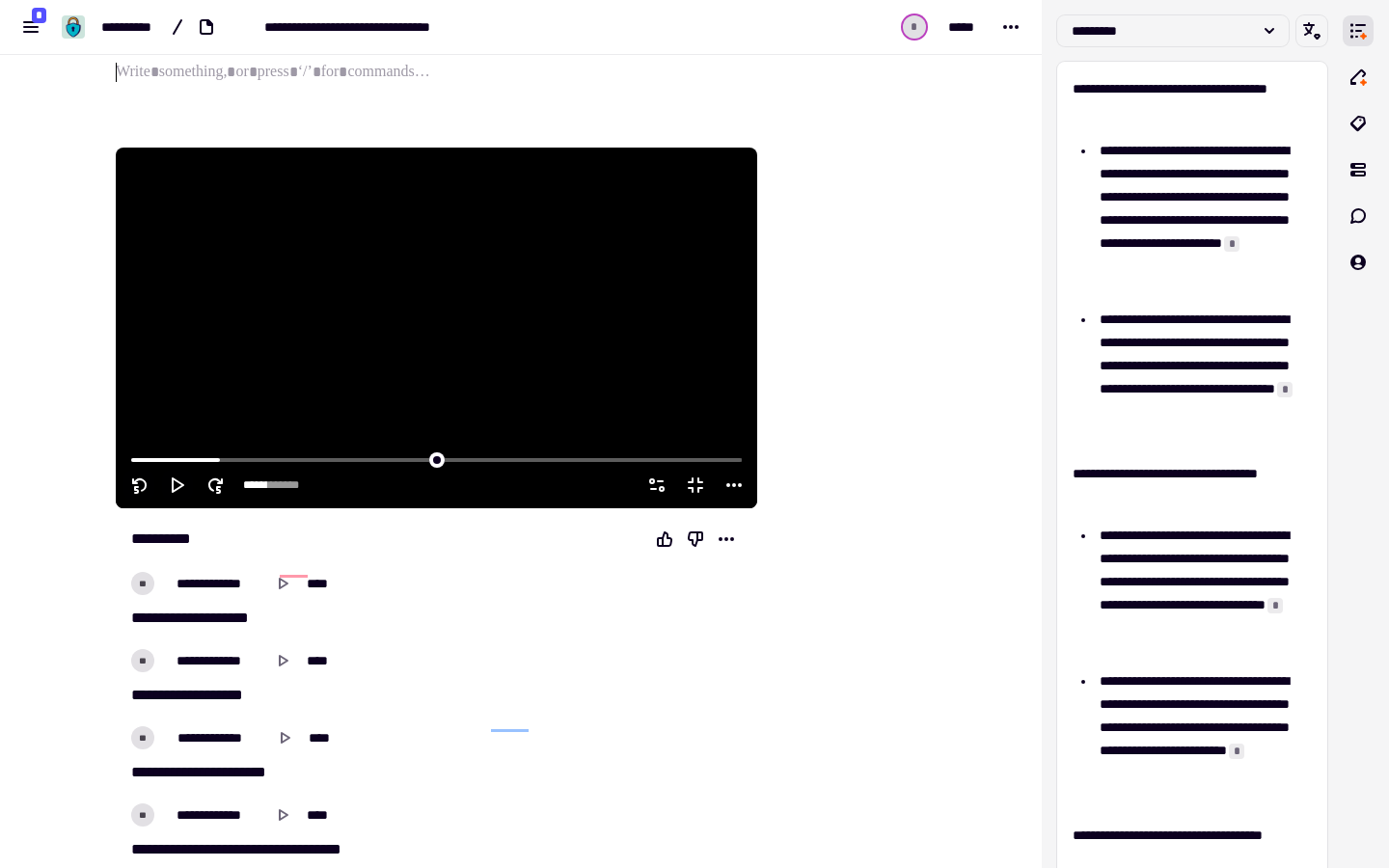 click 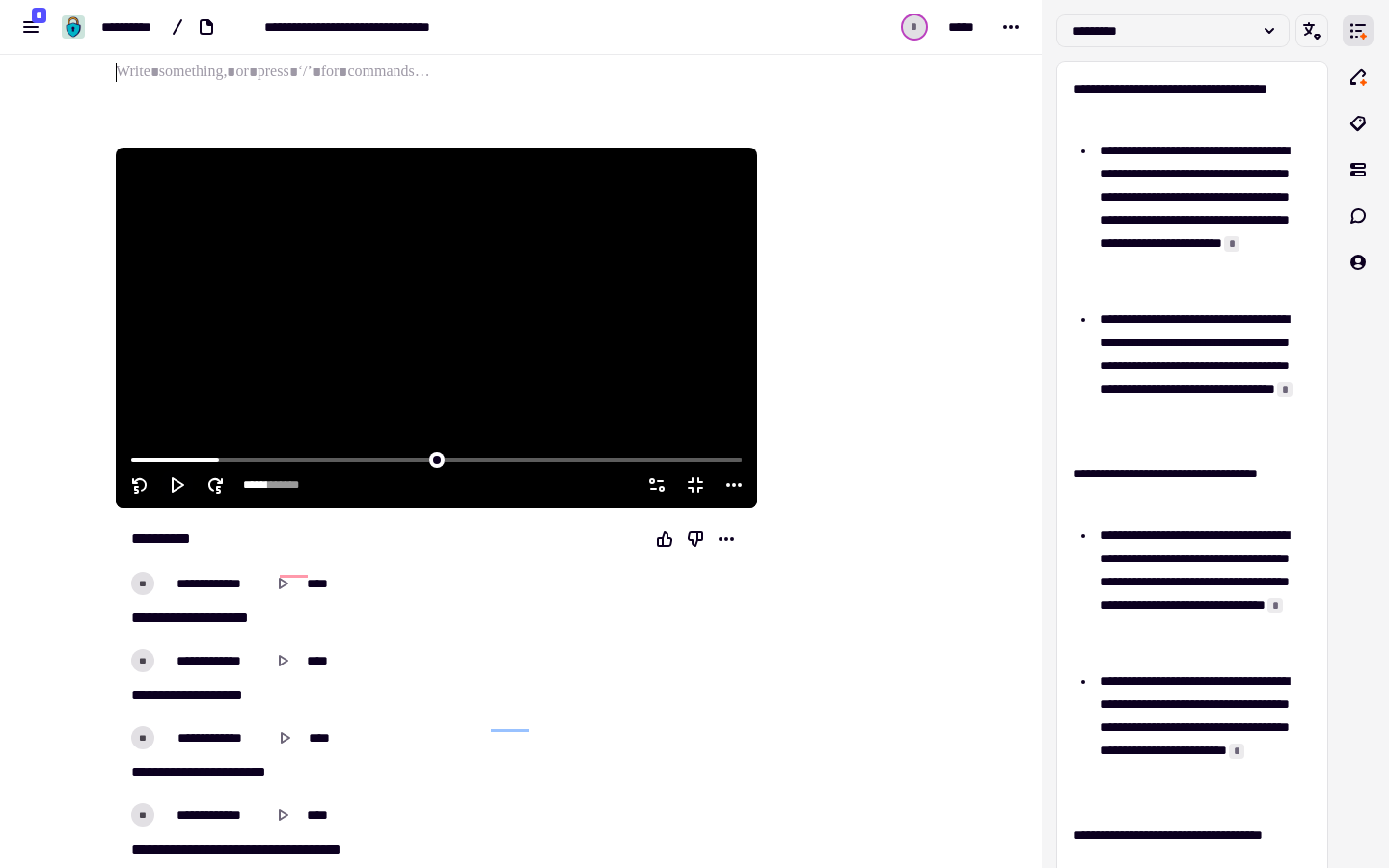 click 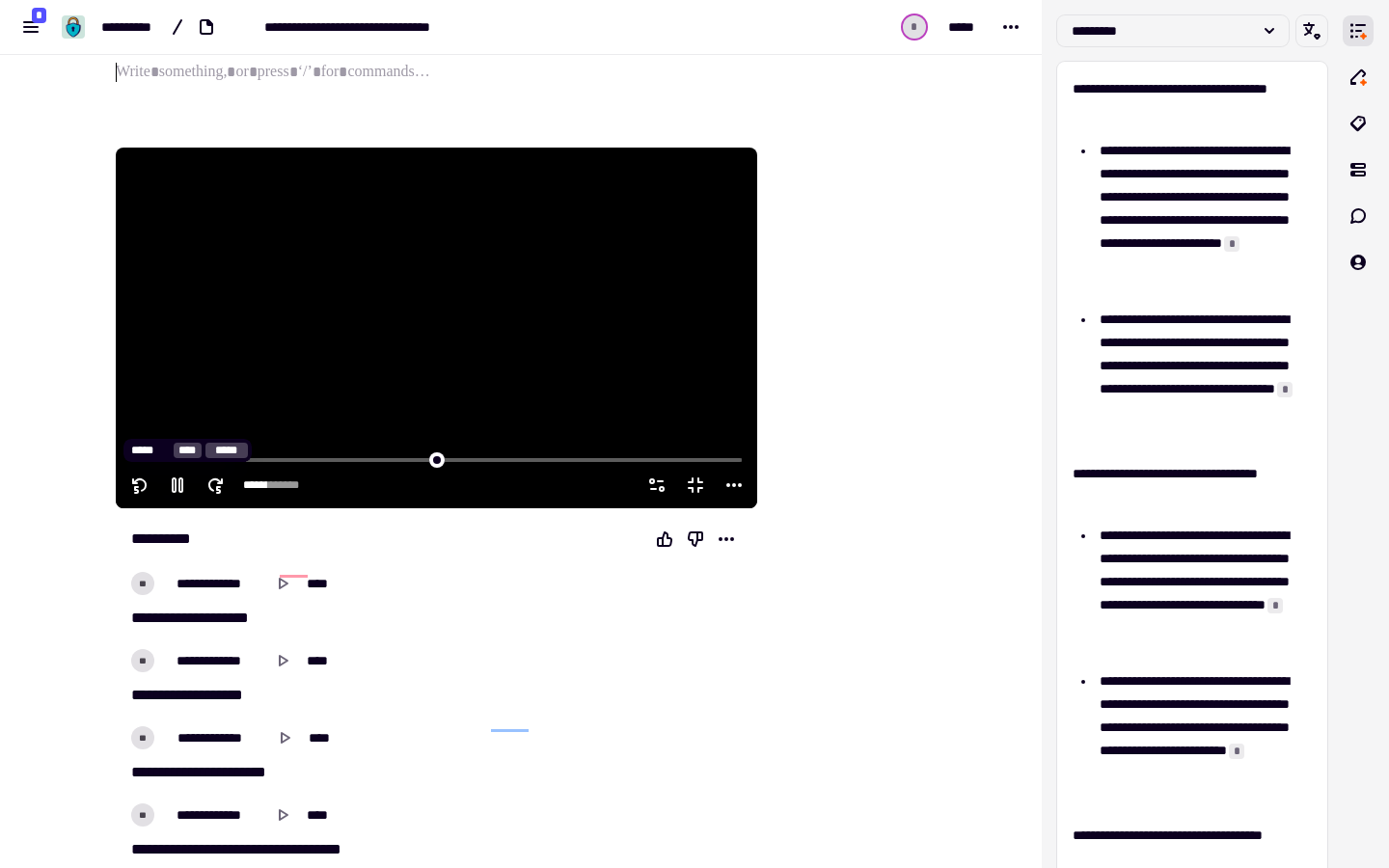 click 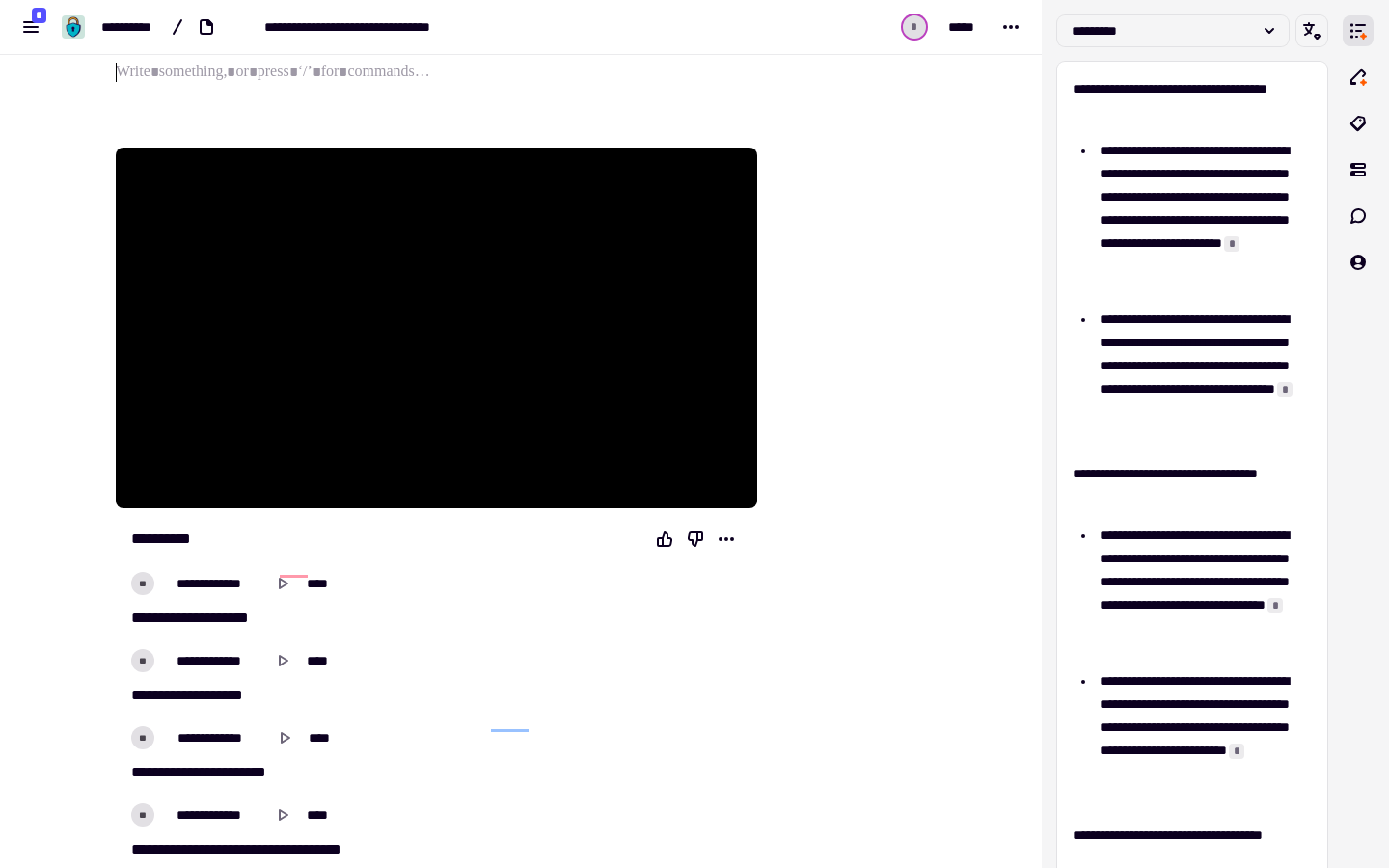 click 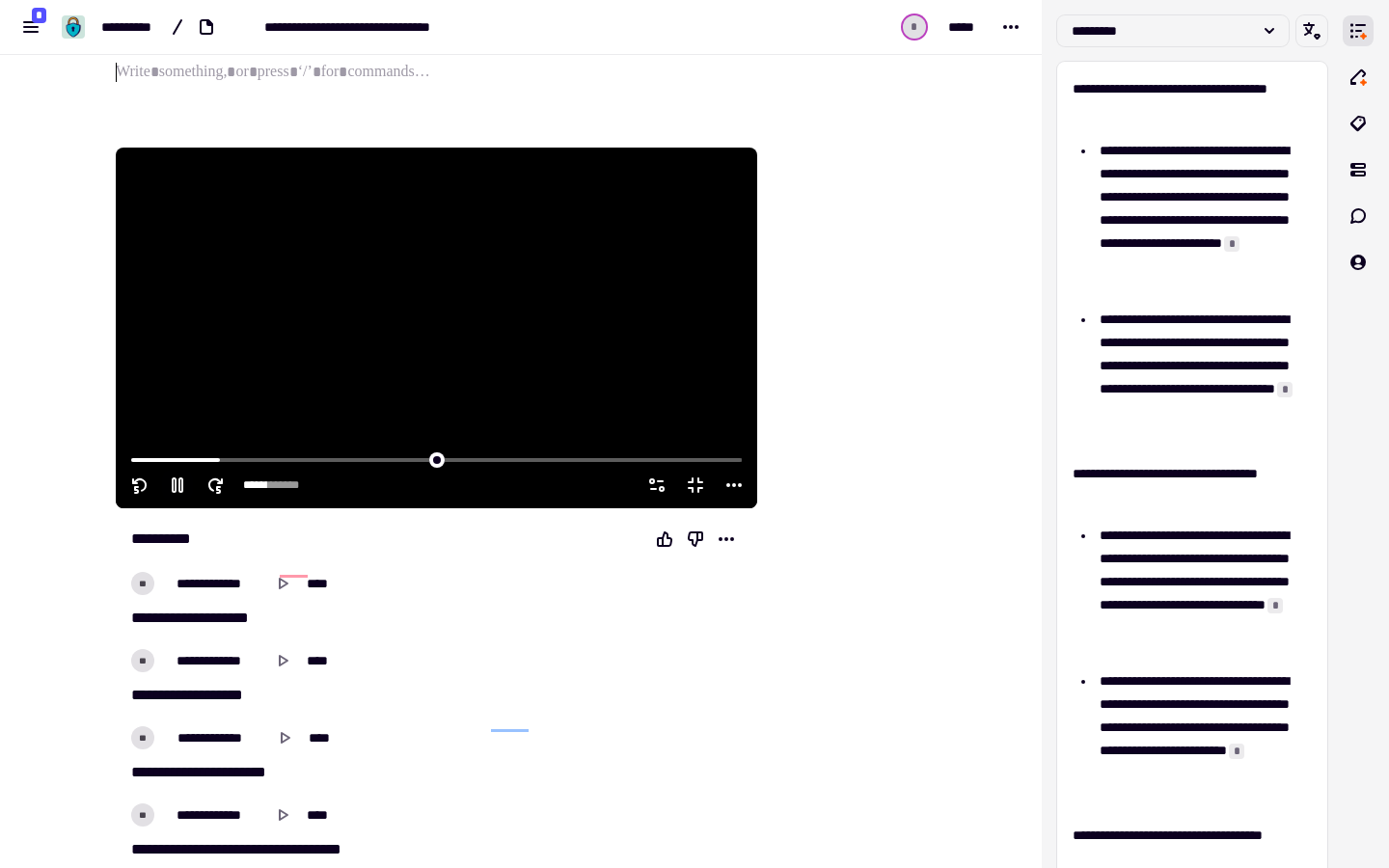 click 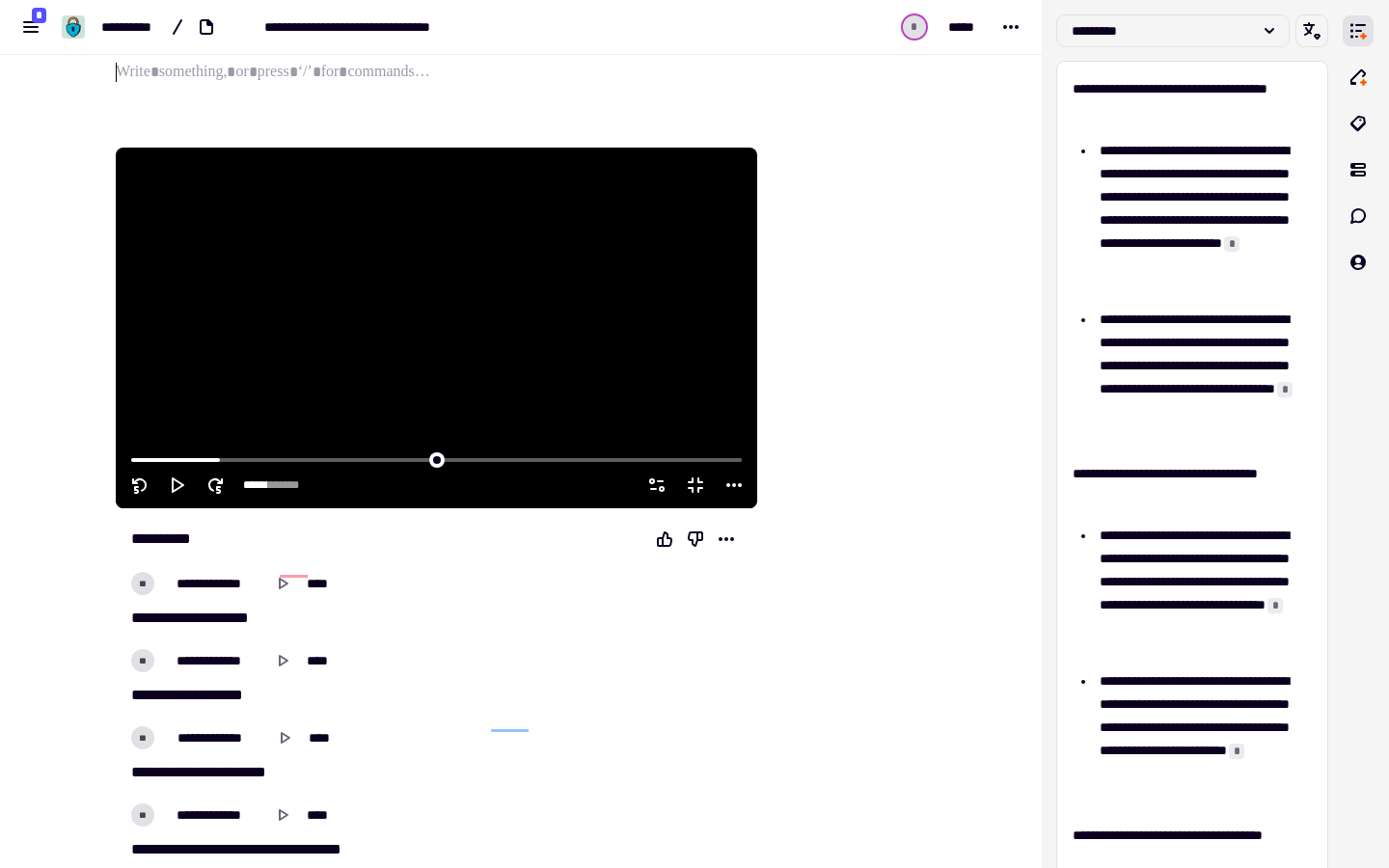 click 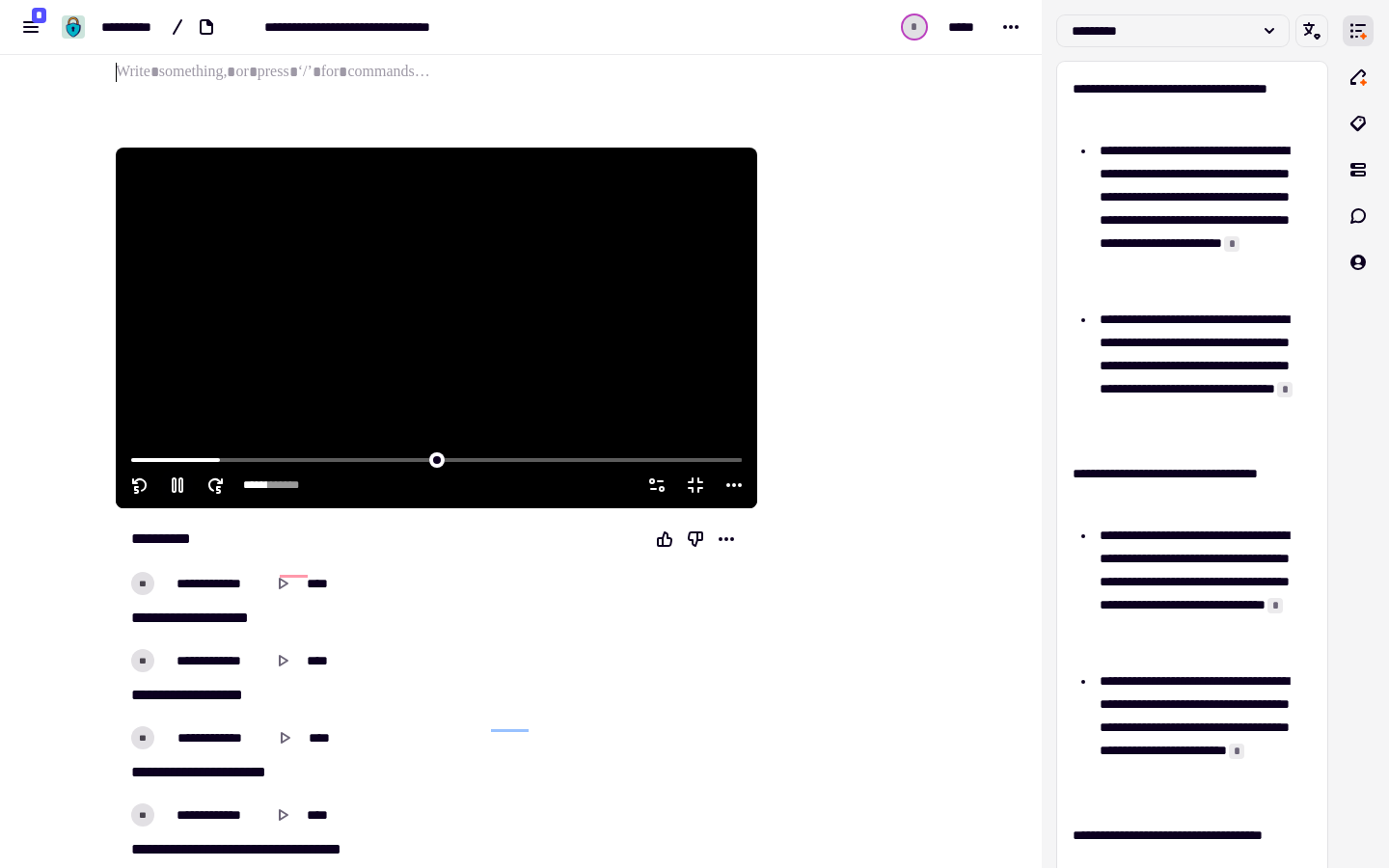click 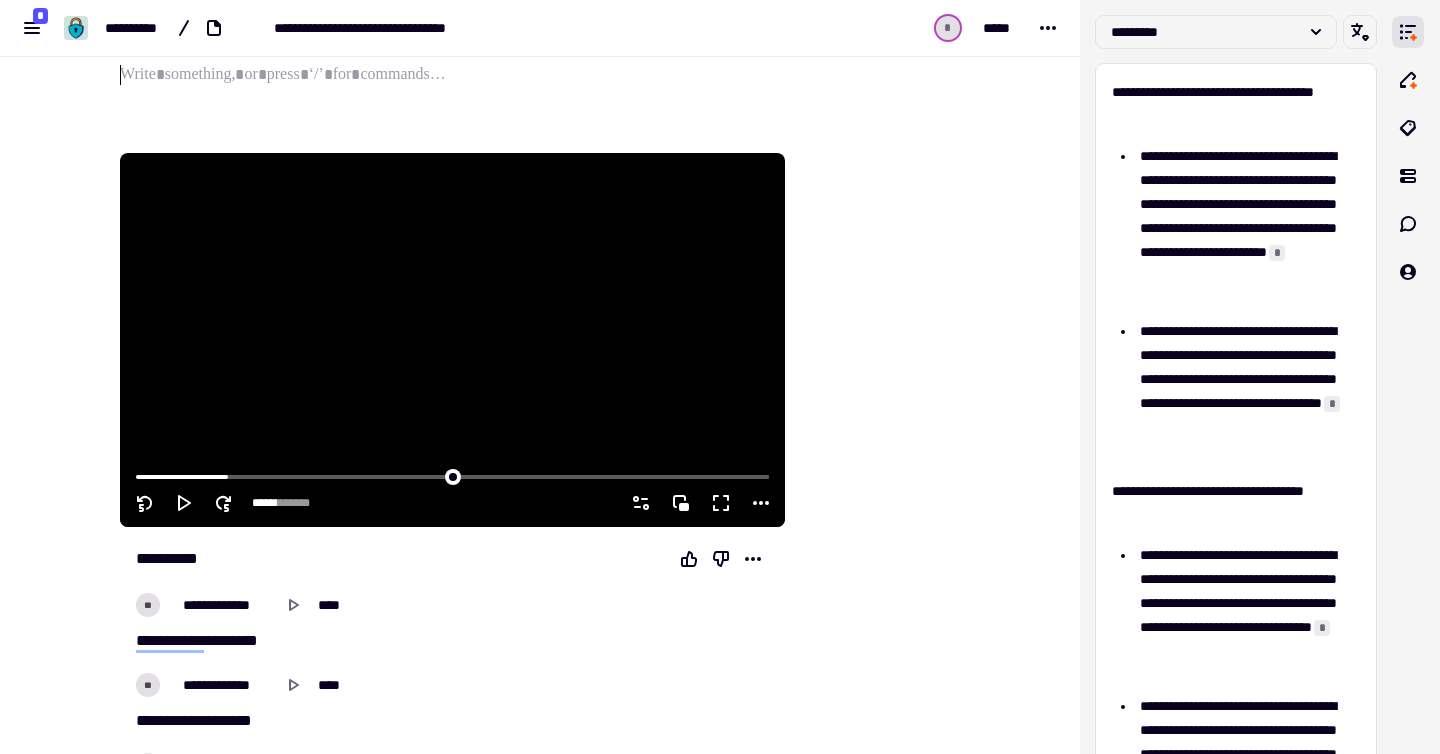 click 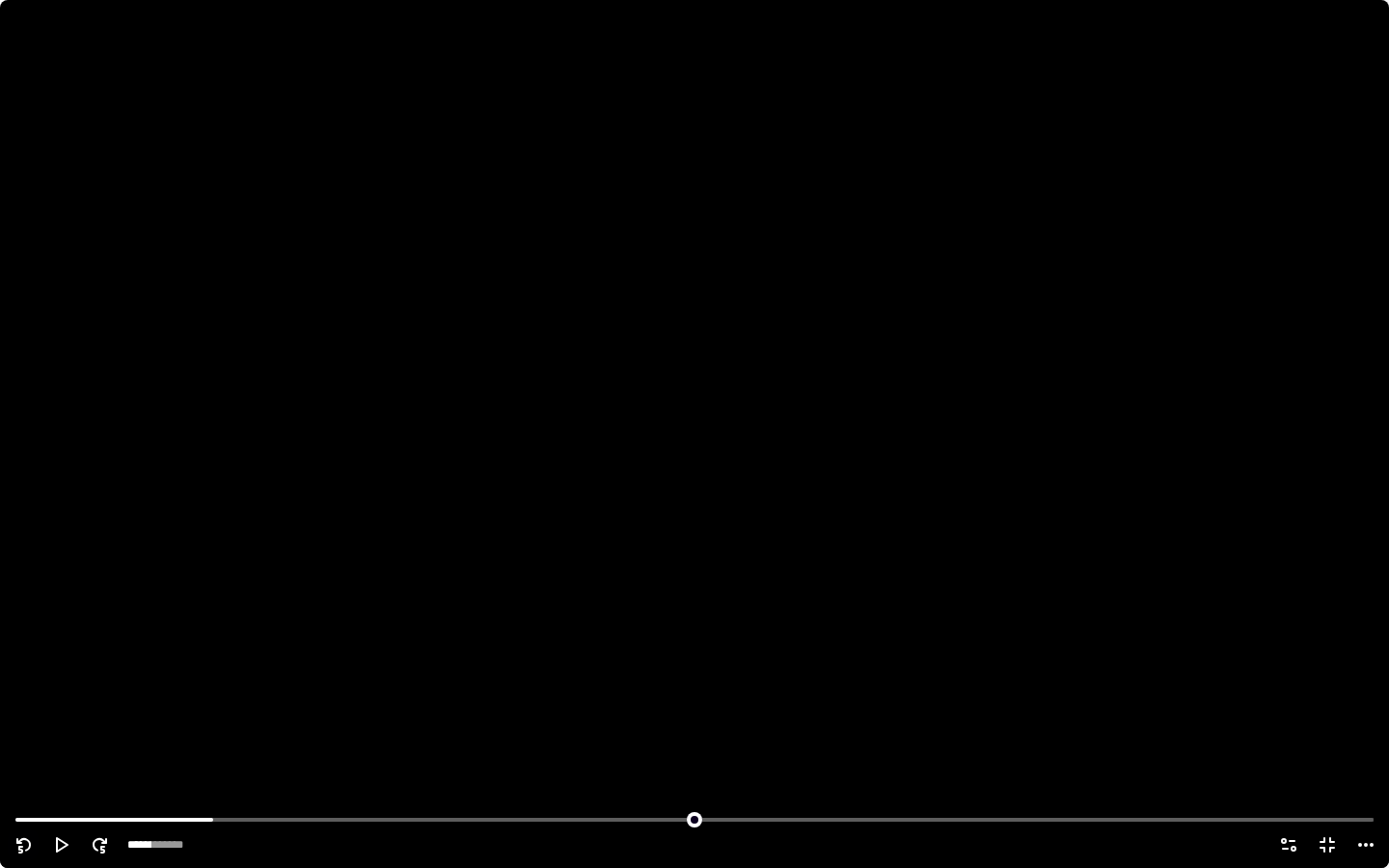 click 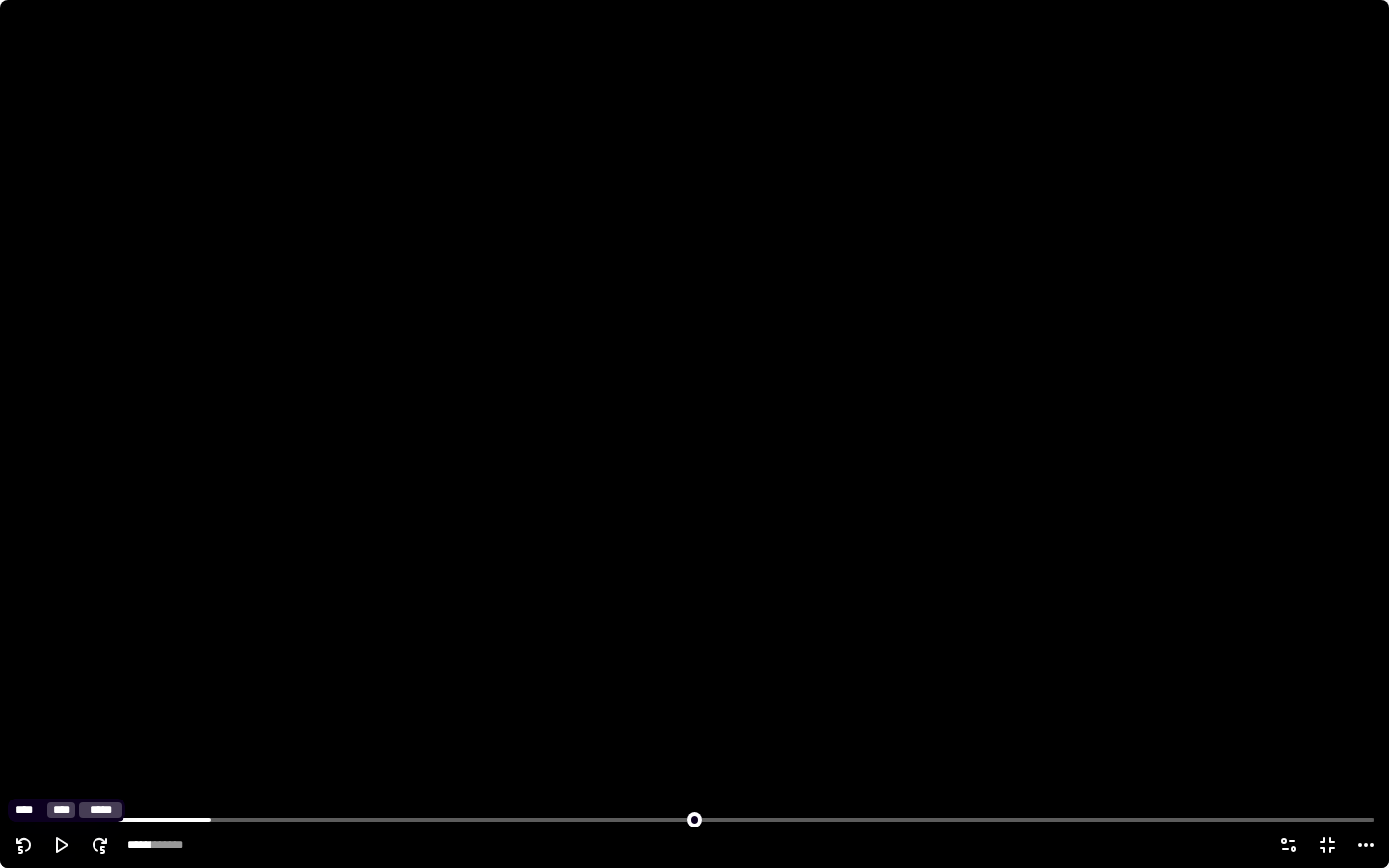 click 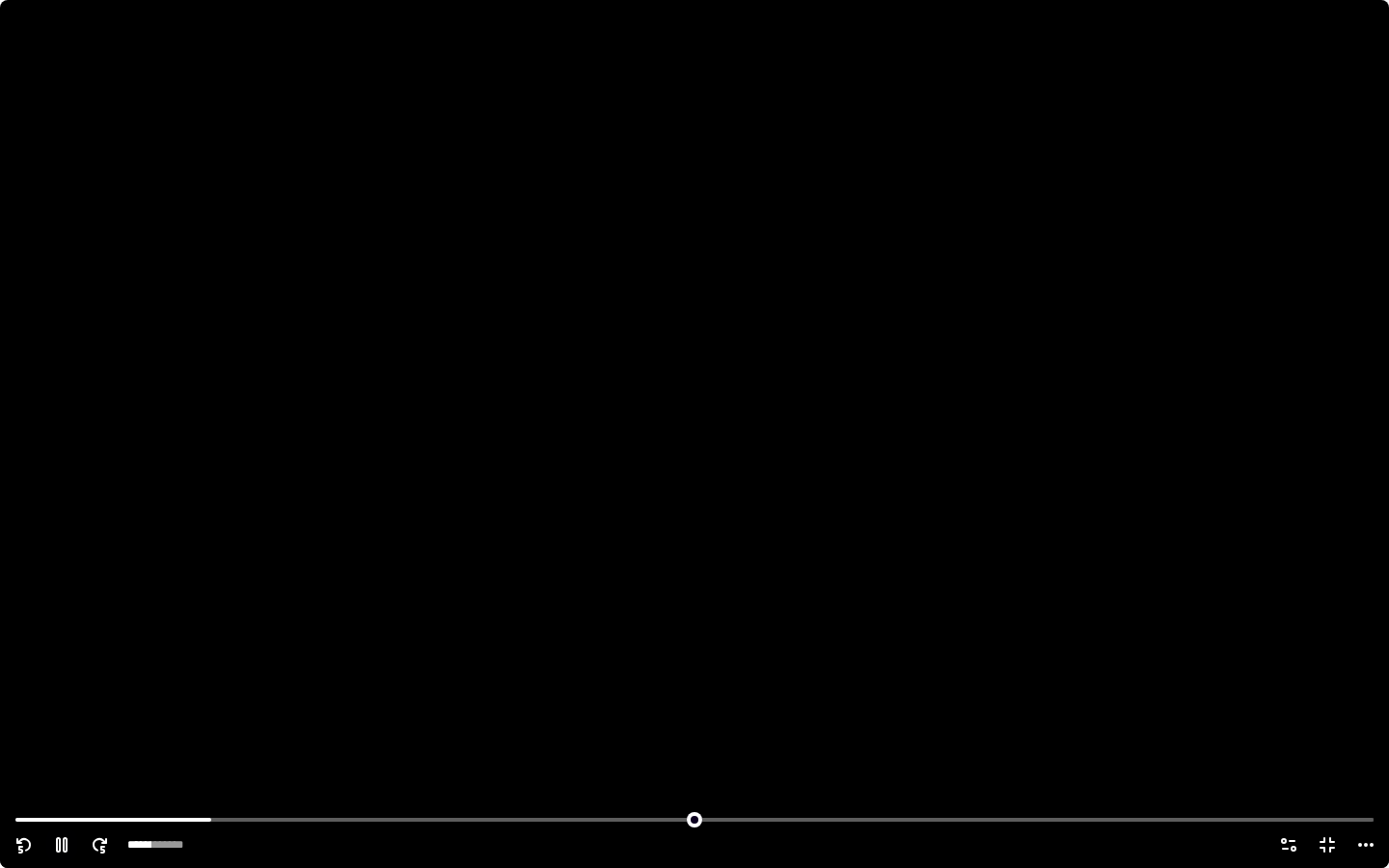 click 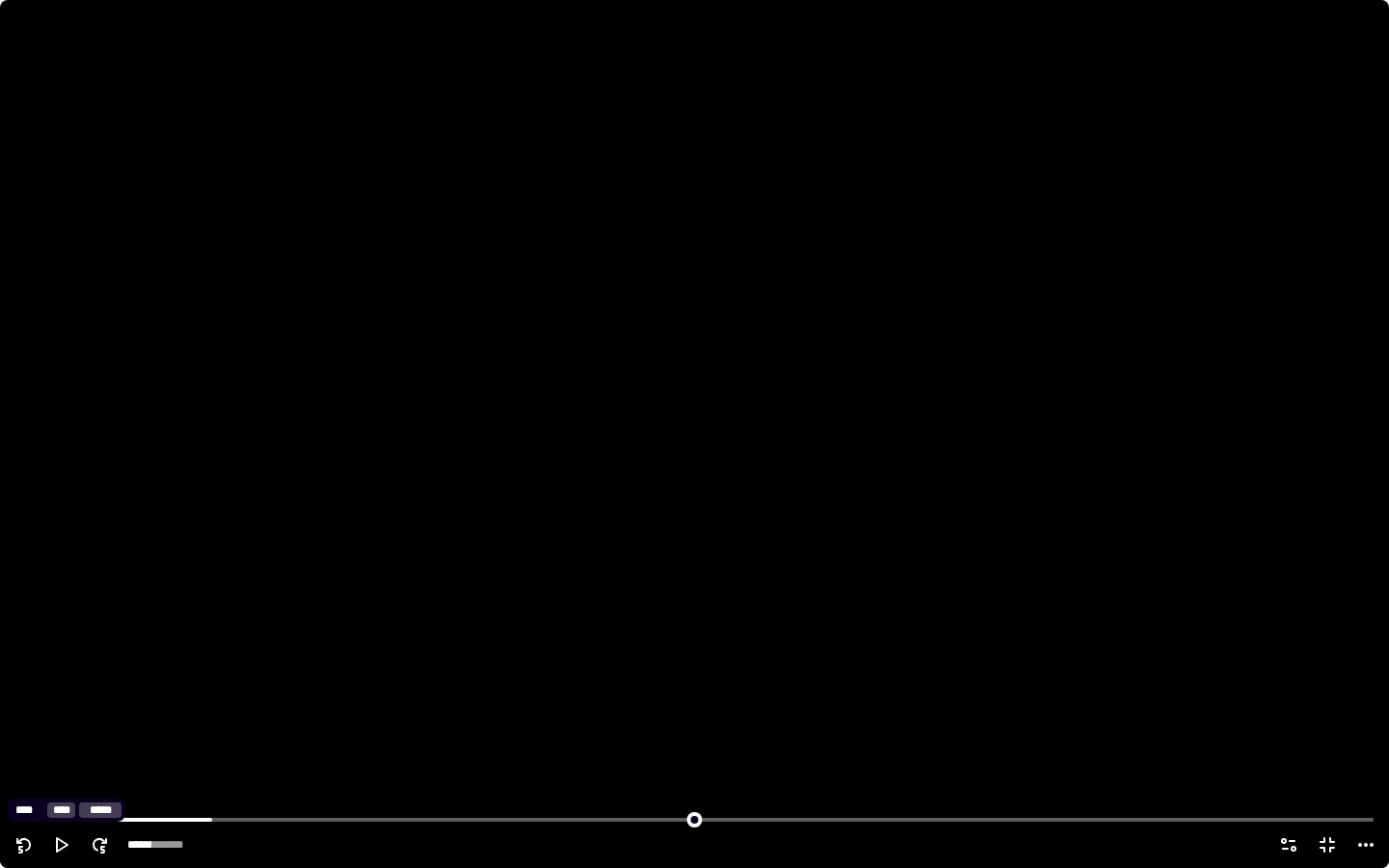 click 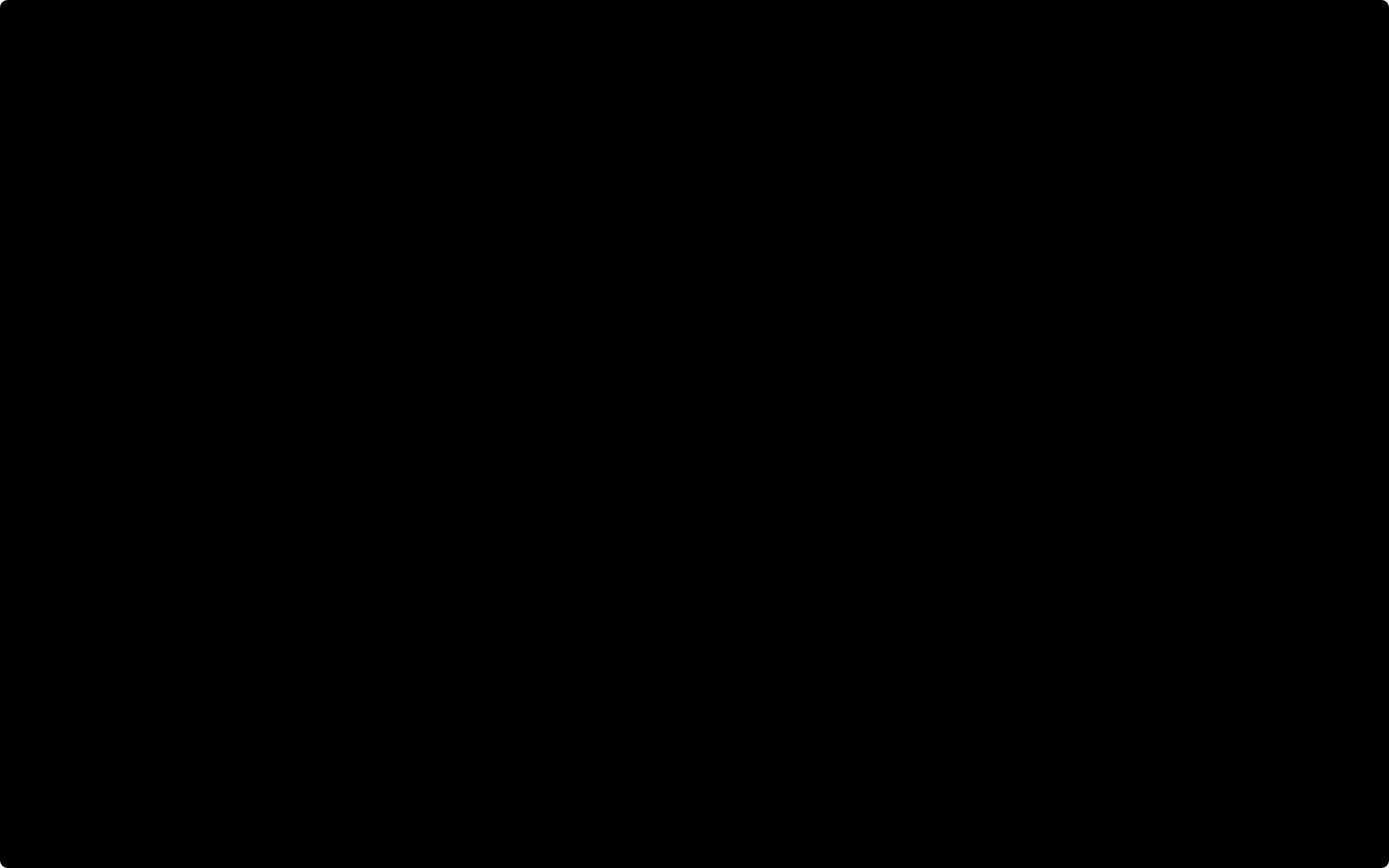 click 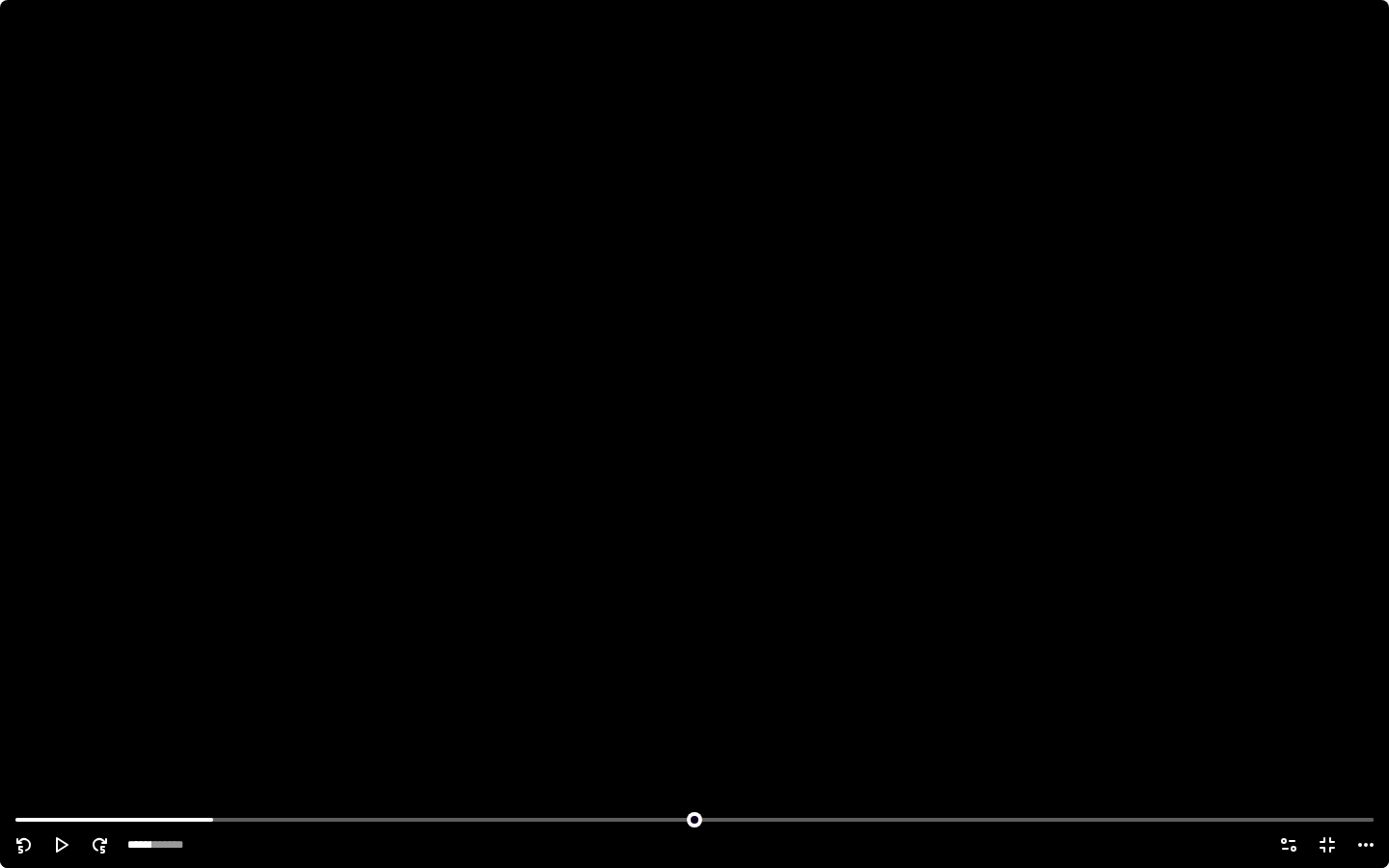 click 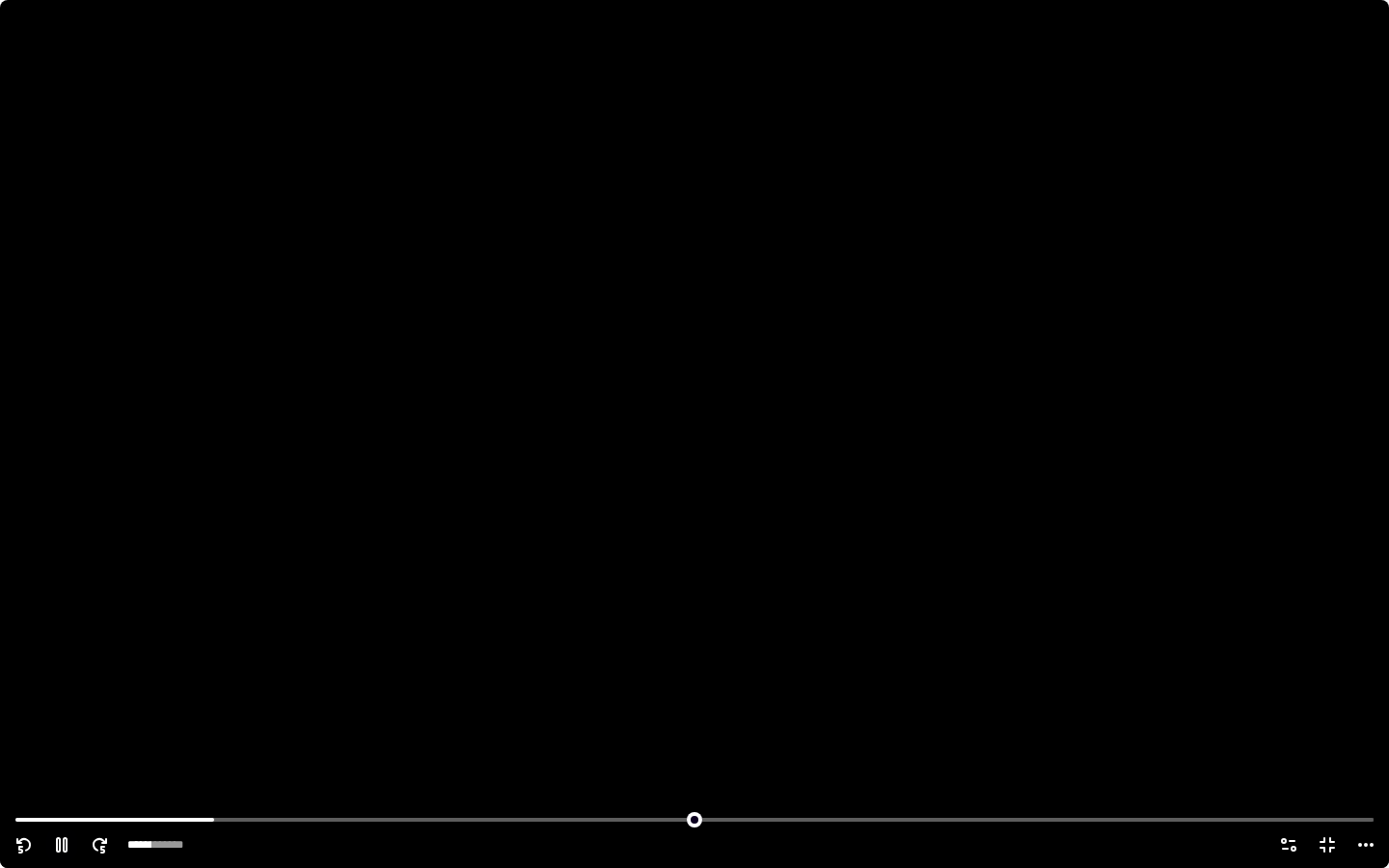 click 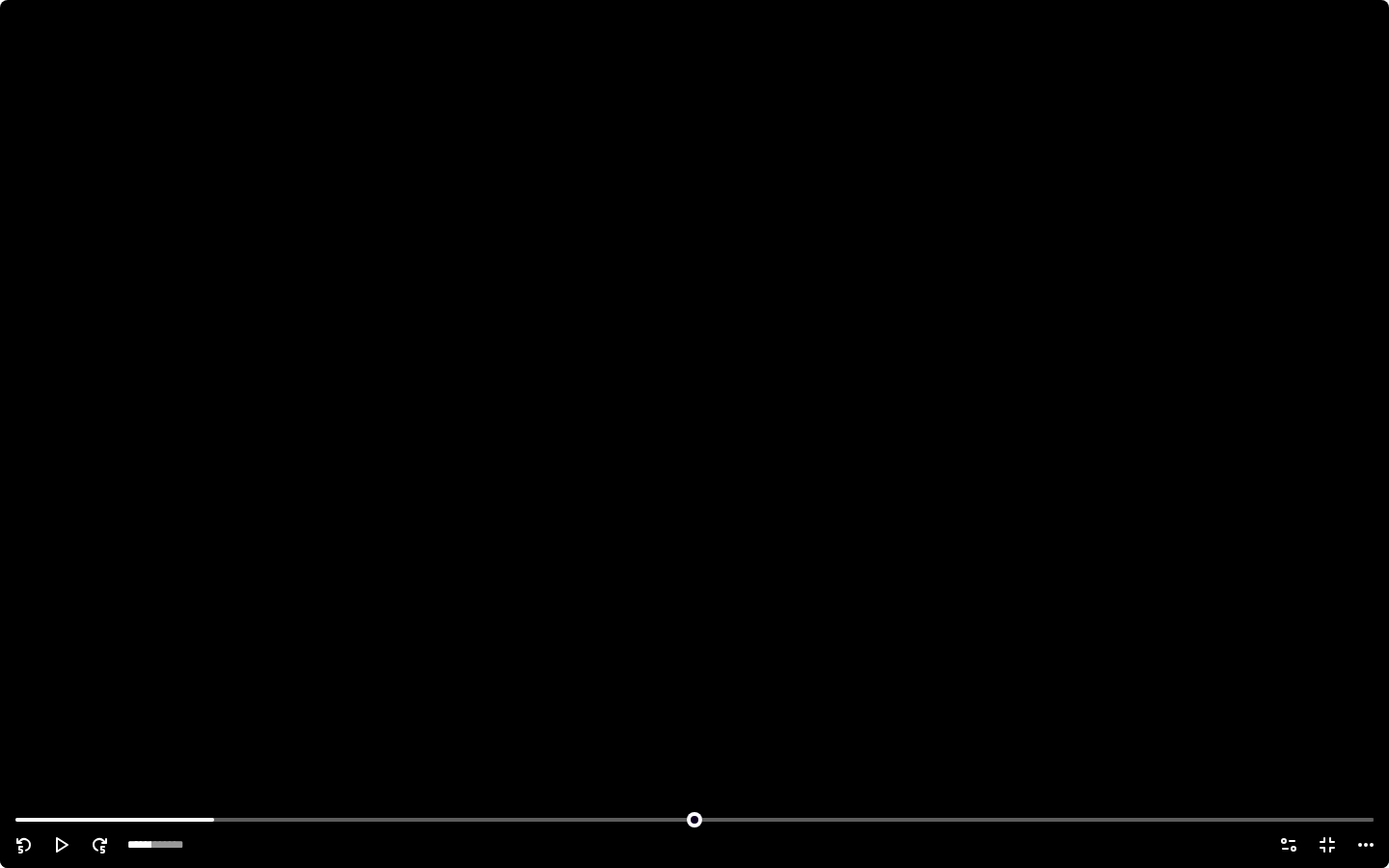 click 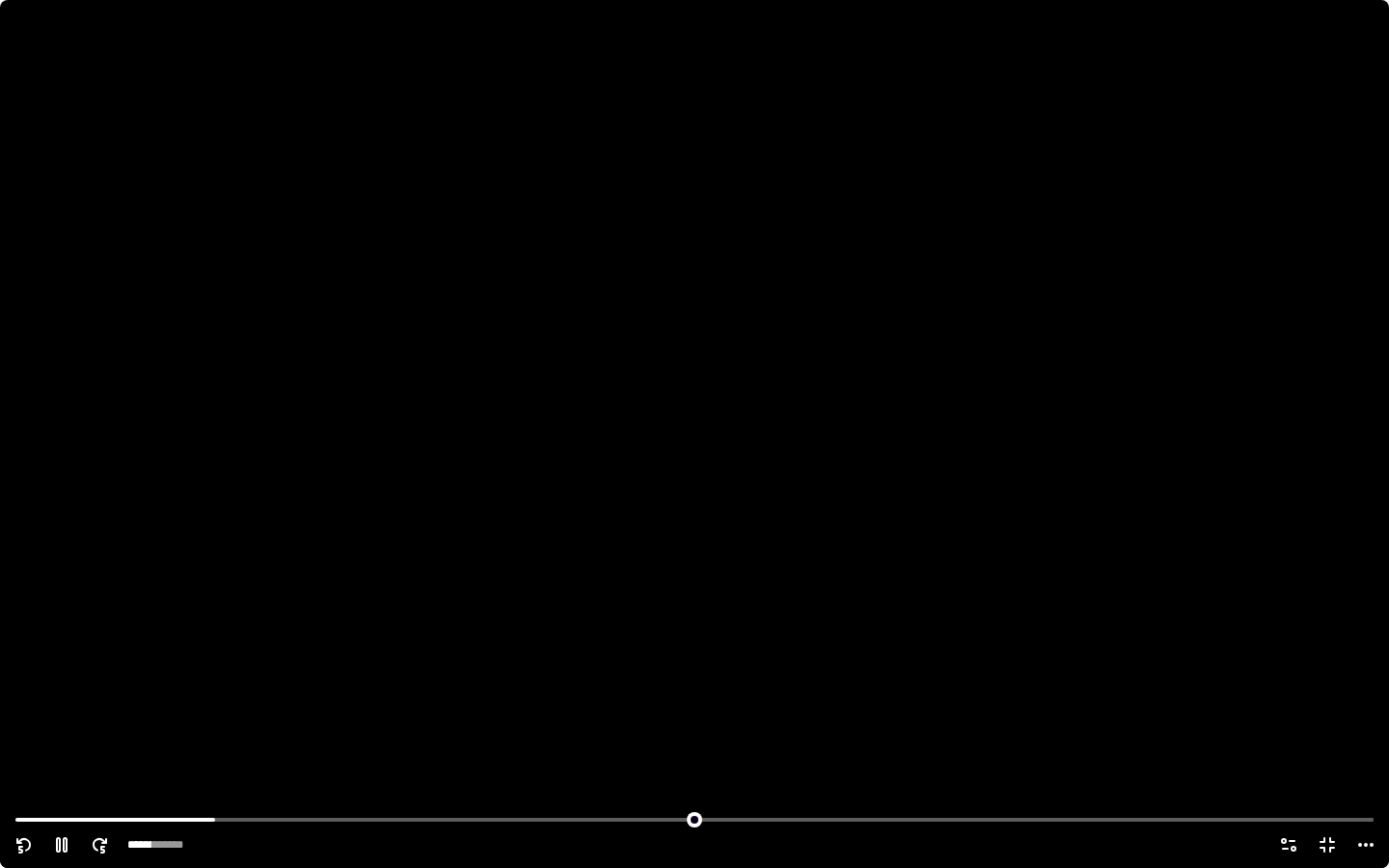 click 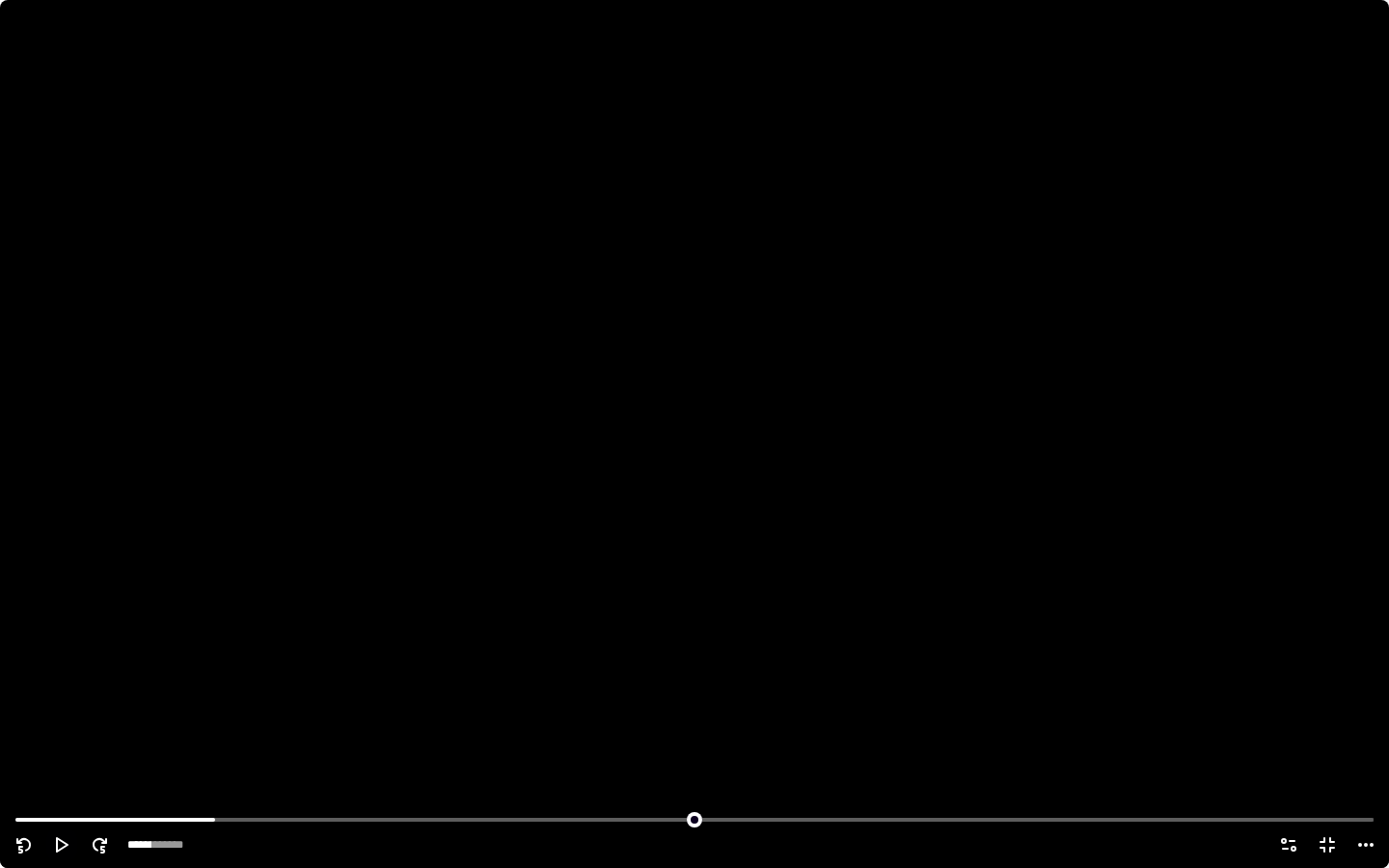 click 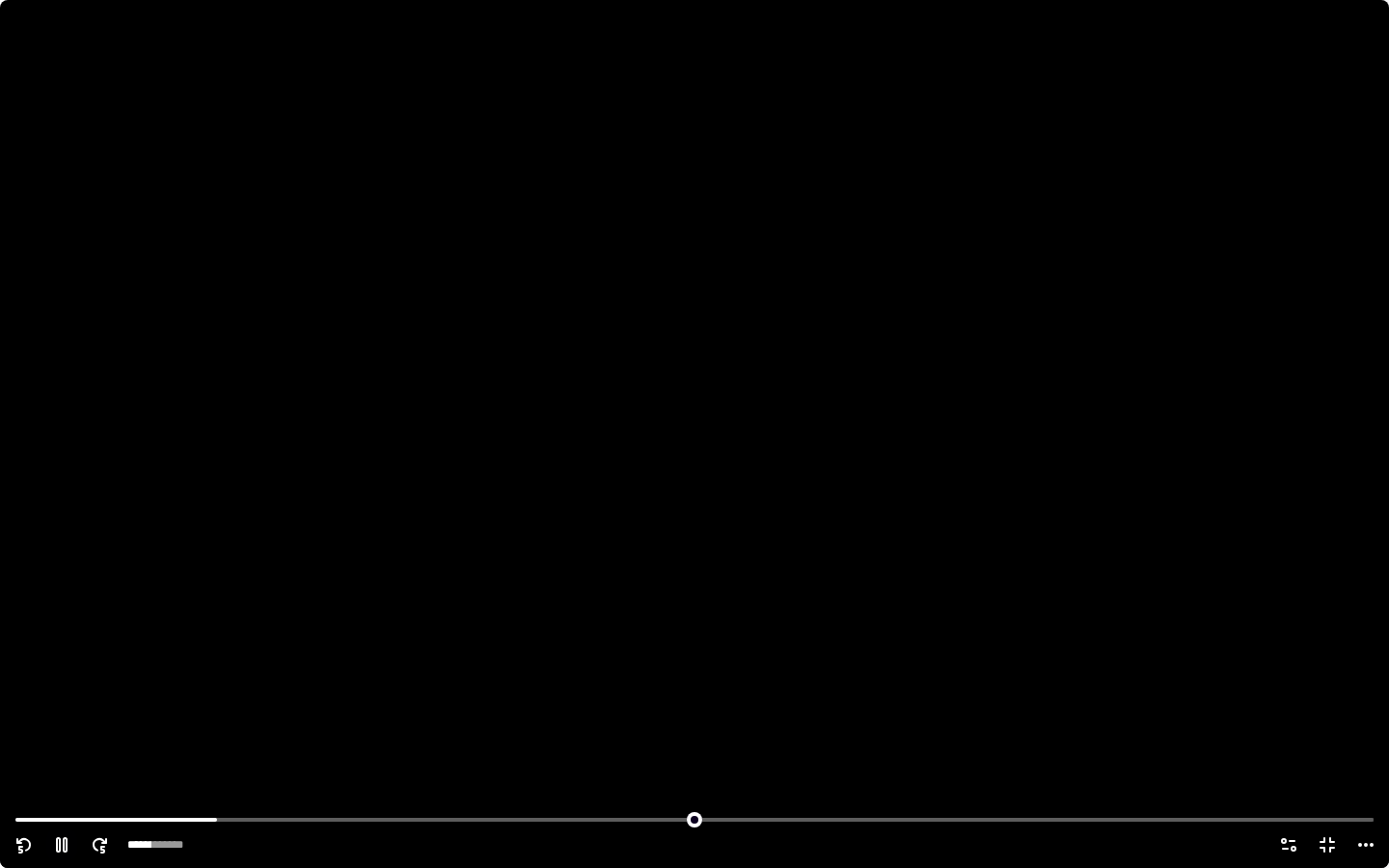 click 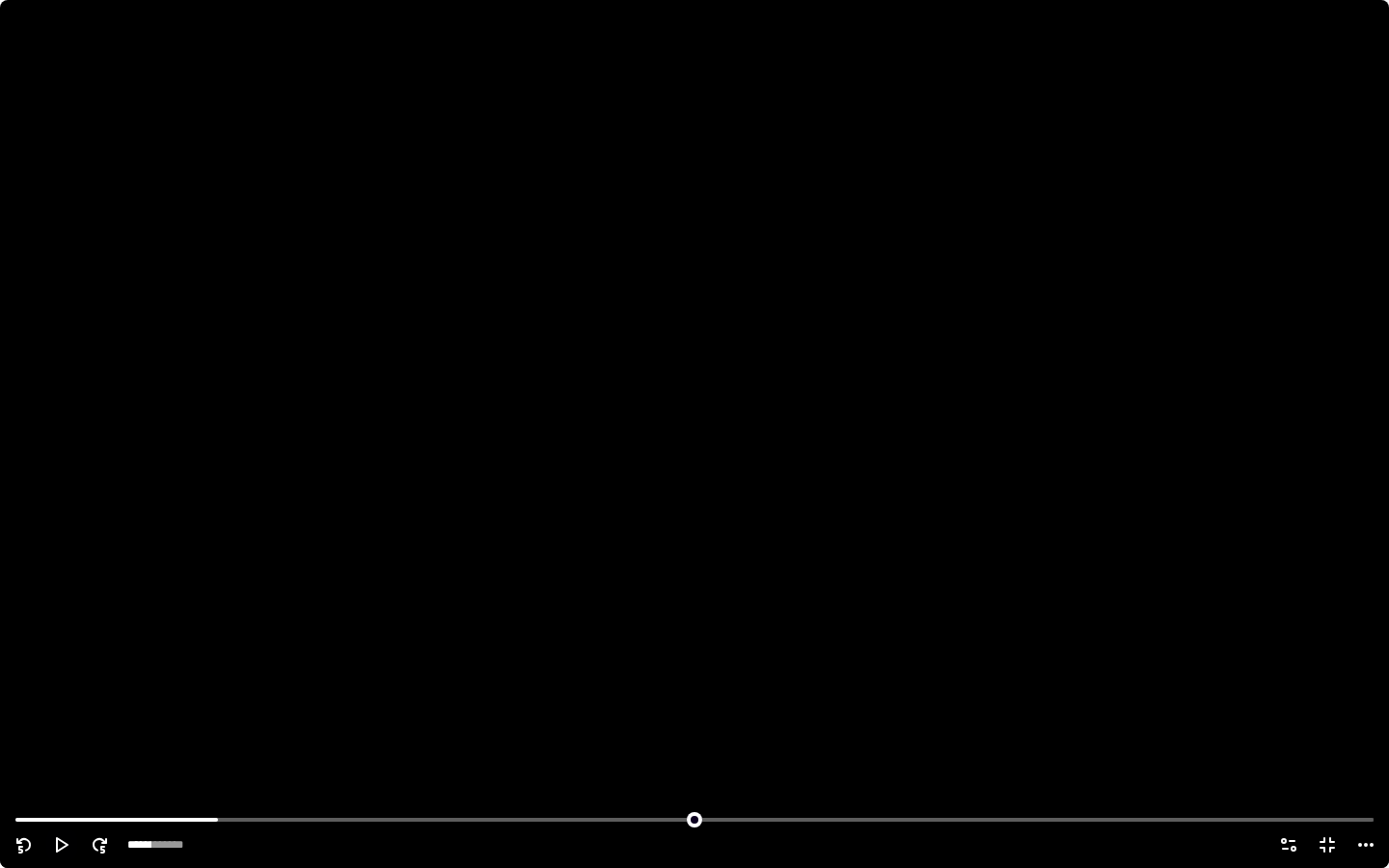click 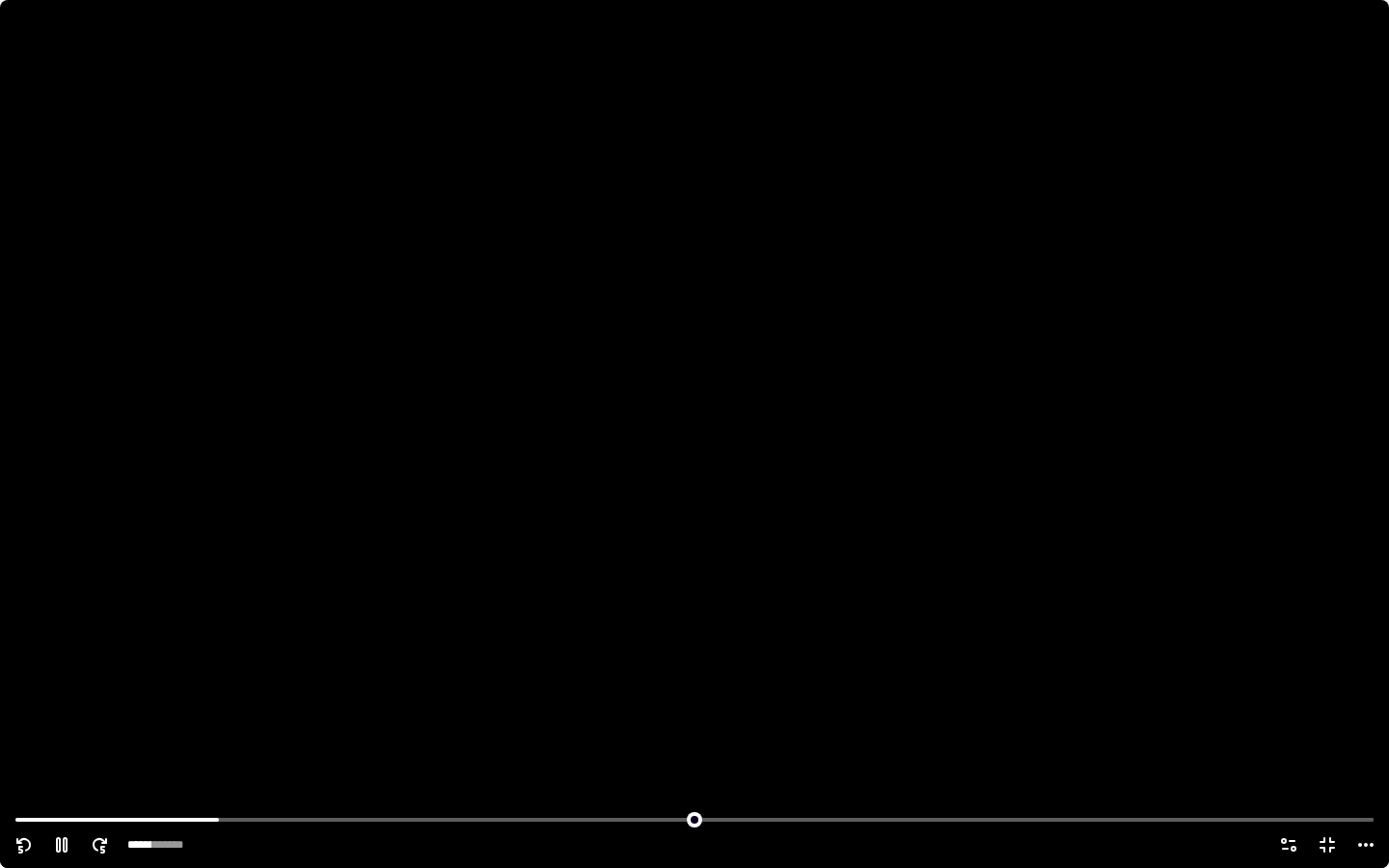 click 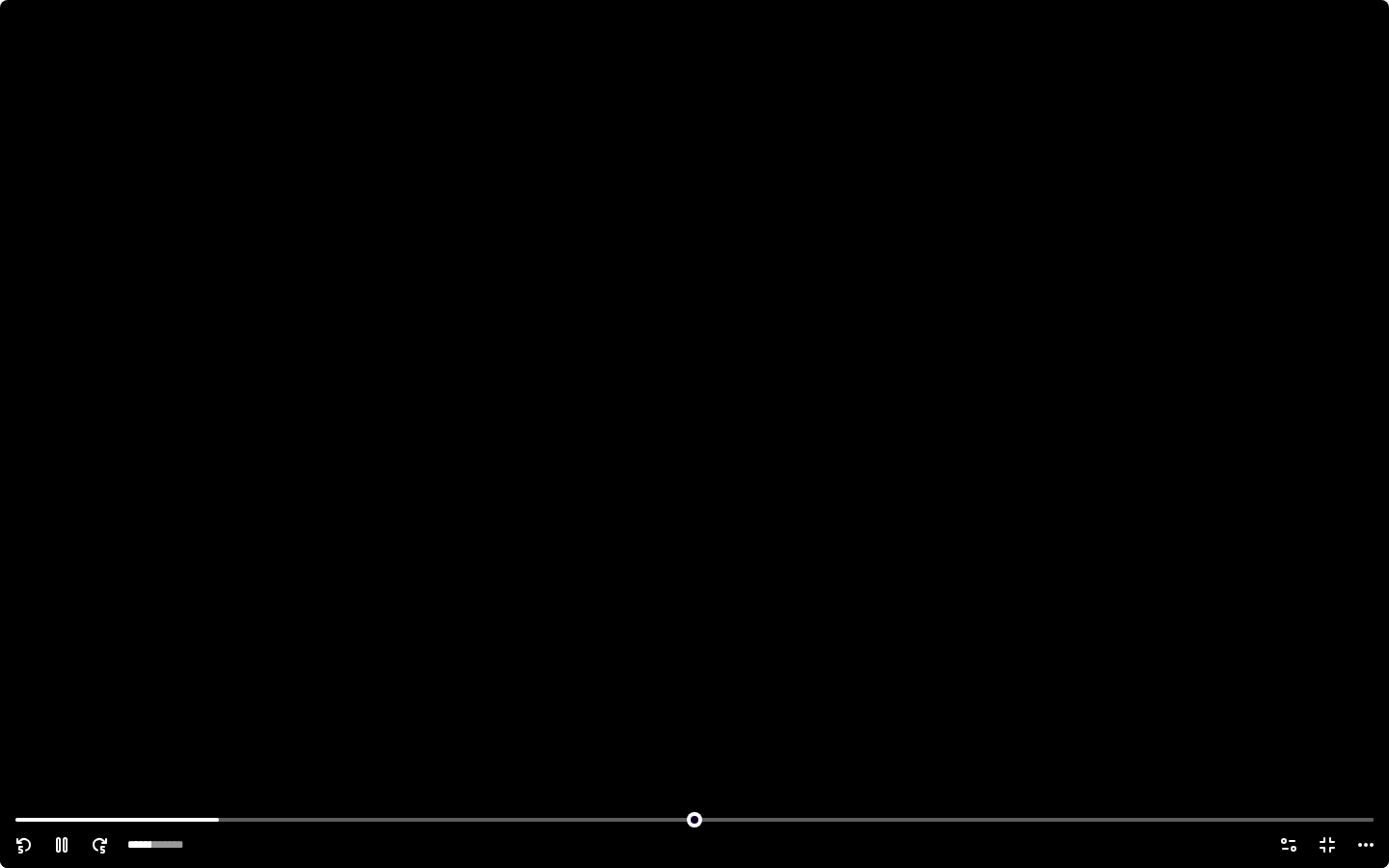 click 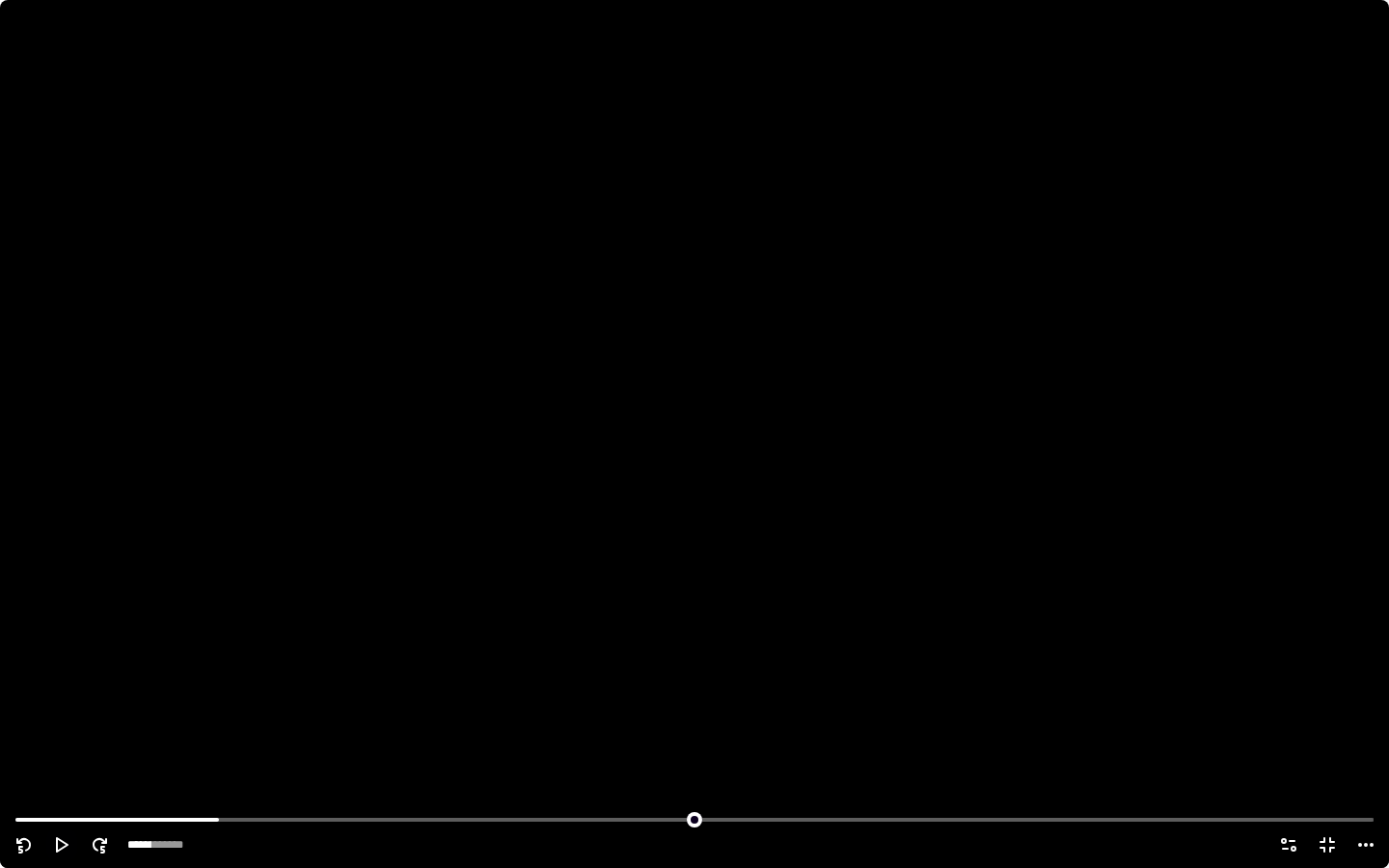 click 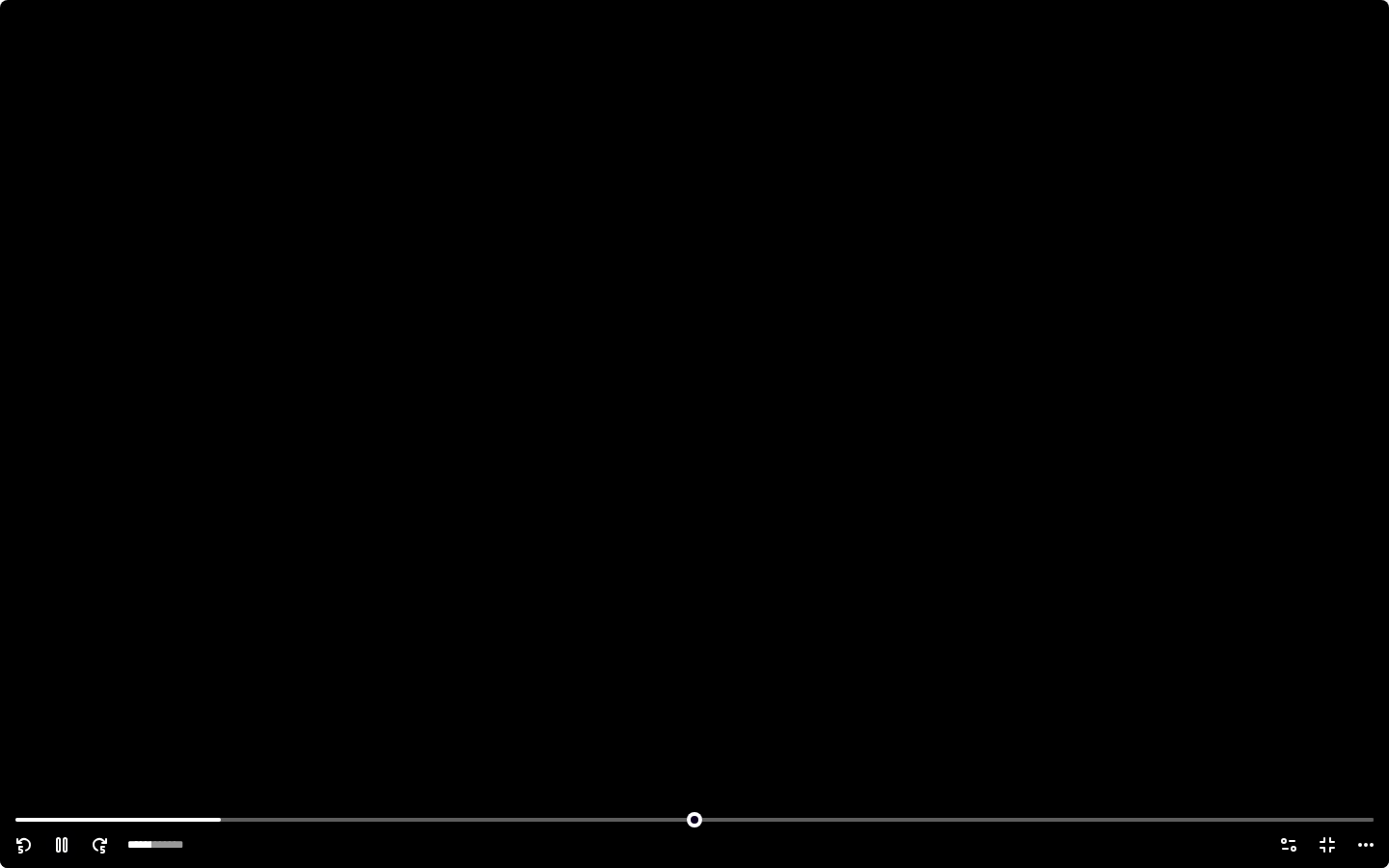 click 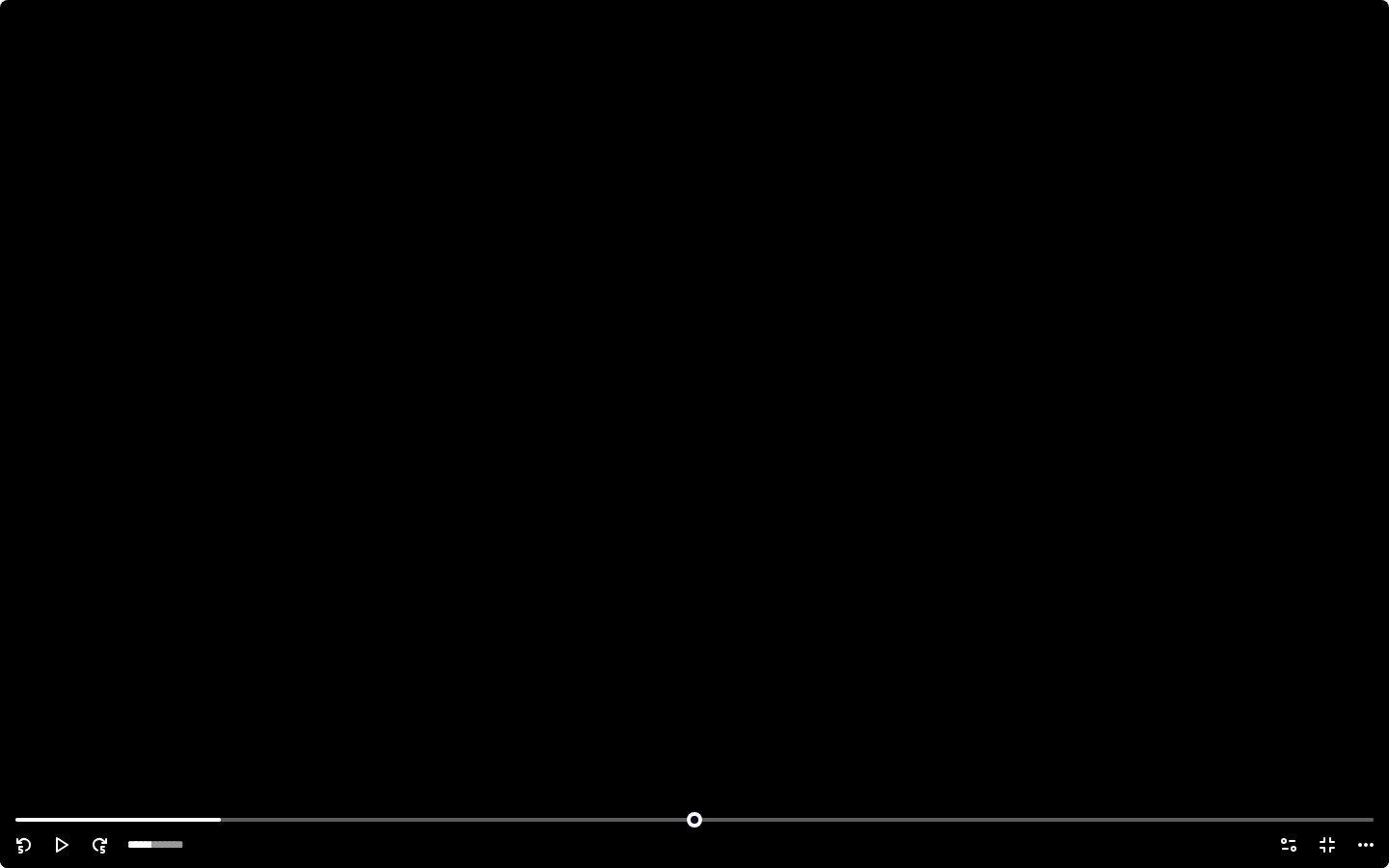click 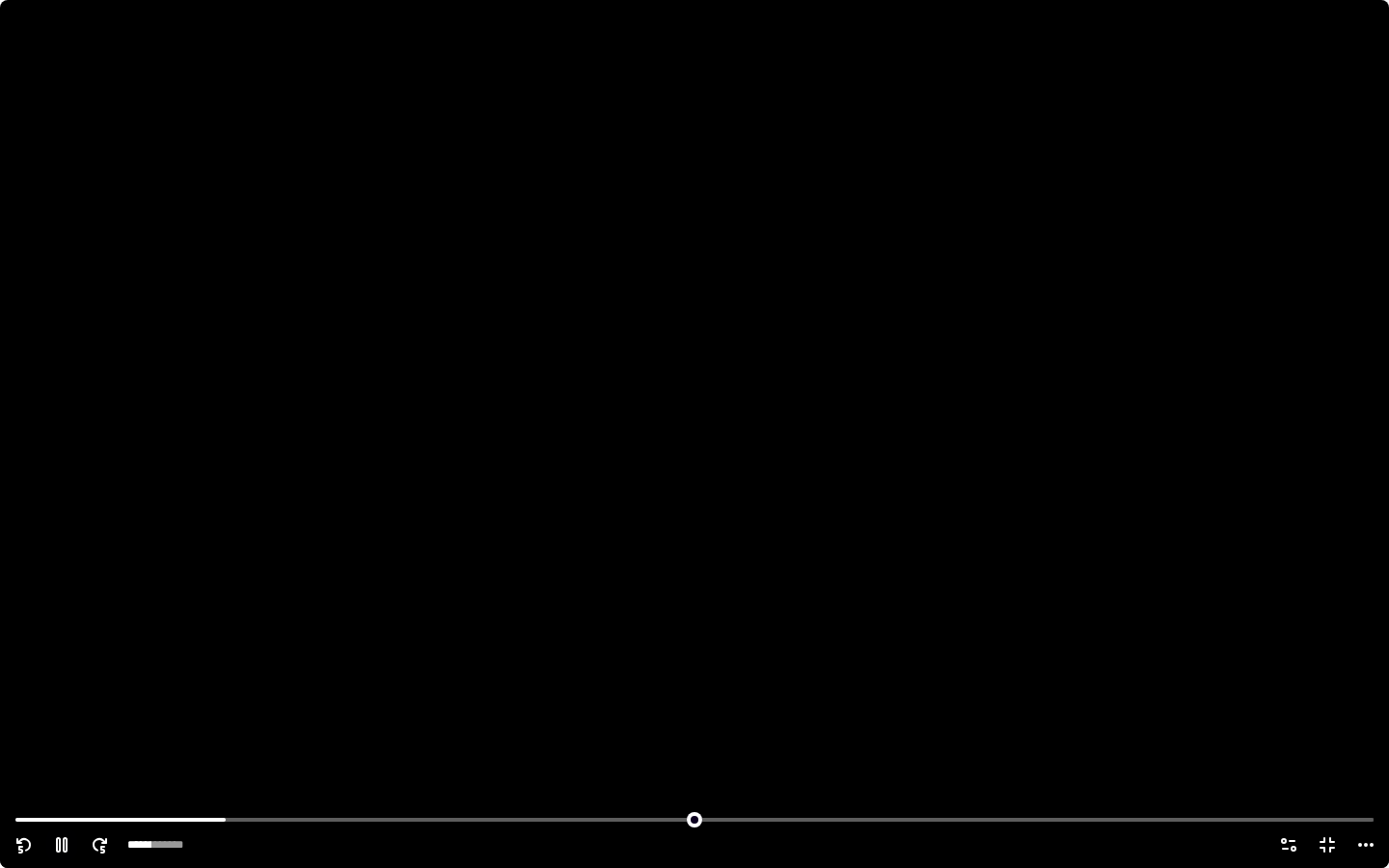 click 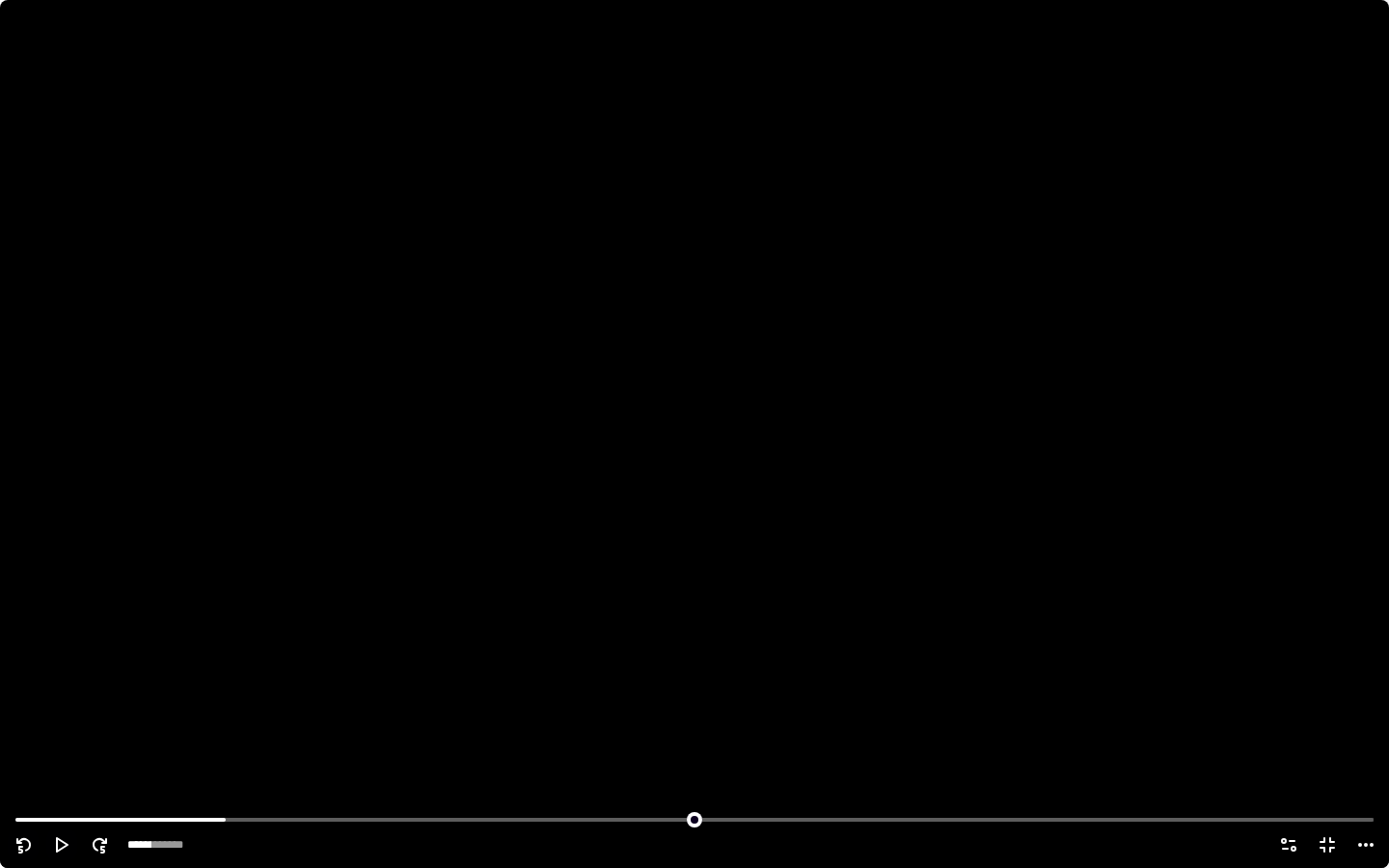 click 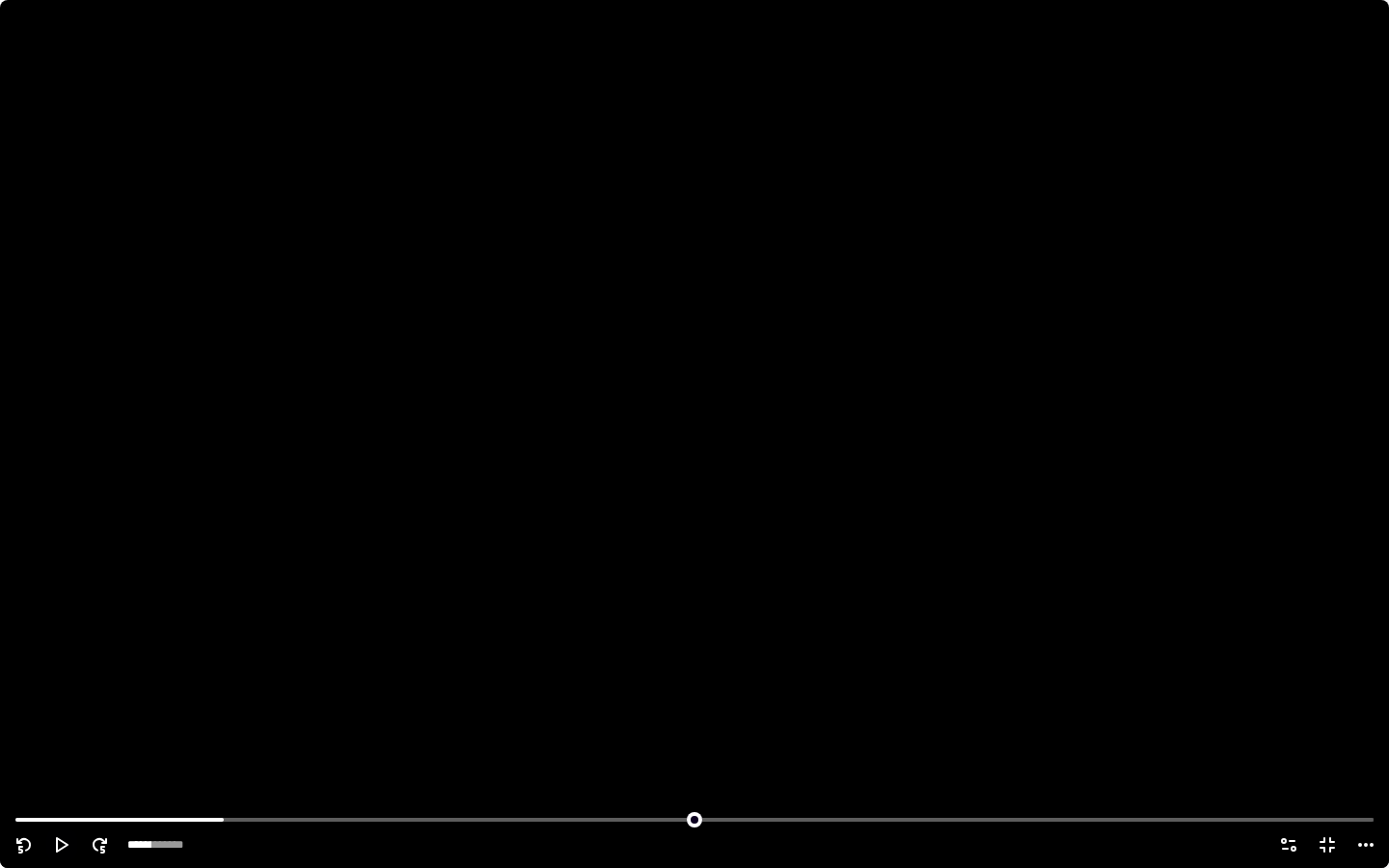 click 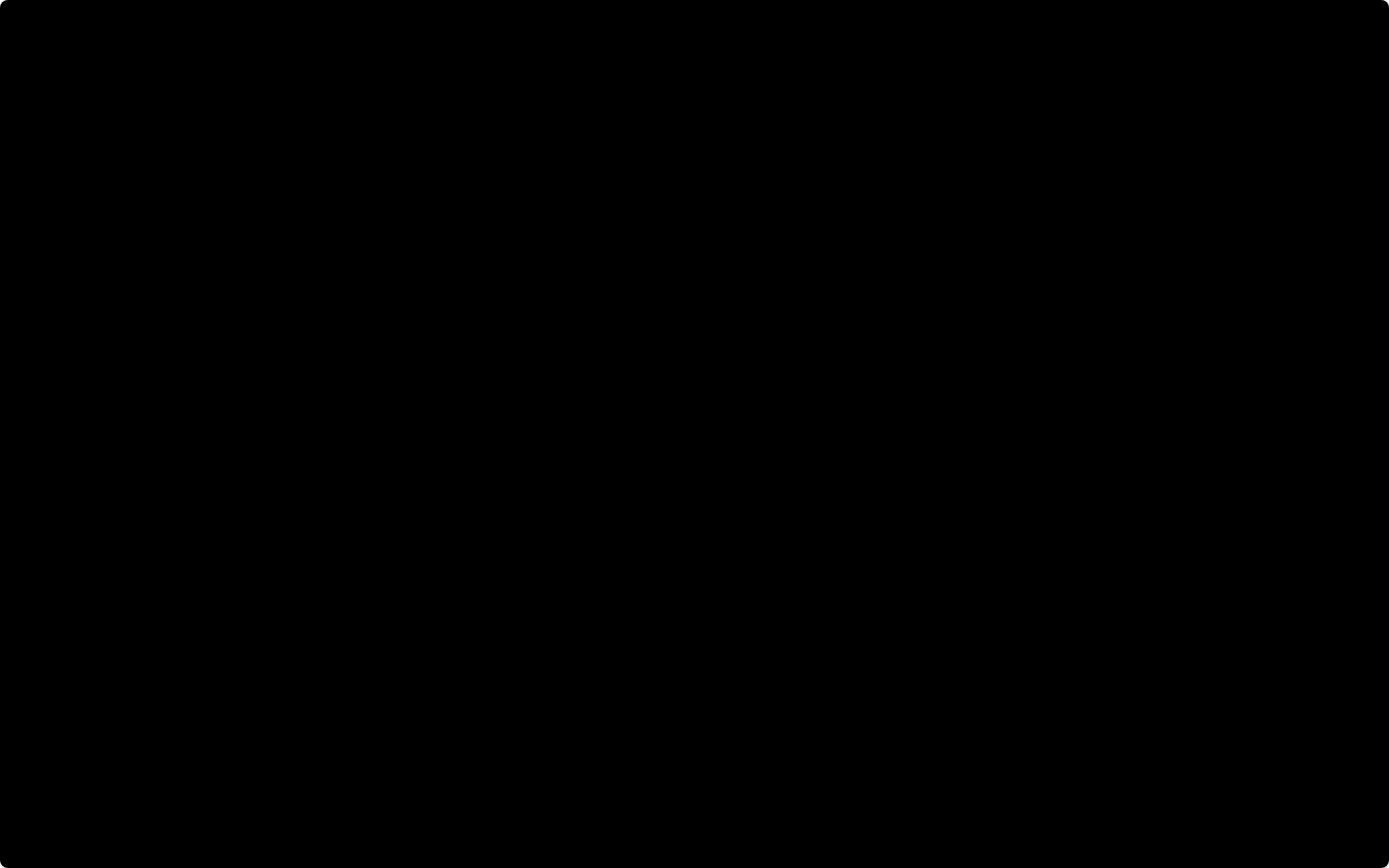 type on "******" 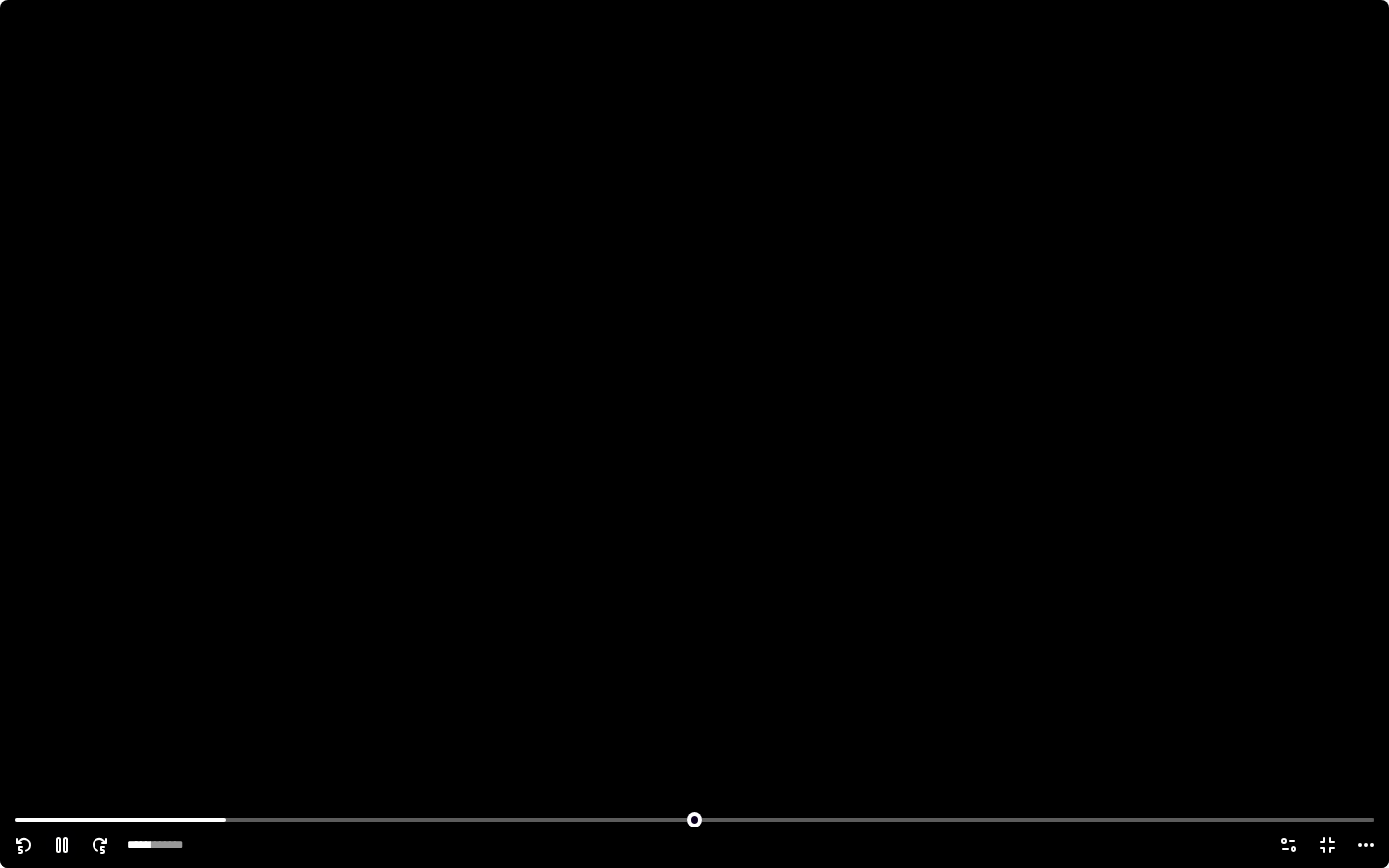 click 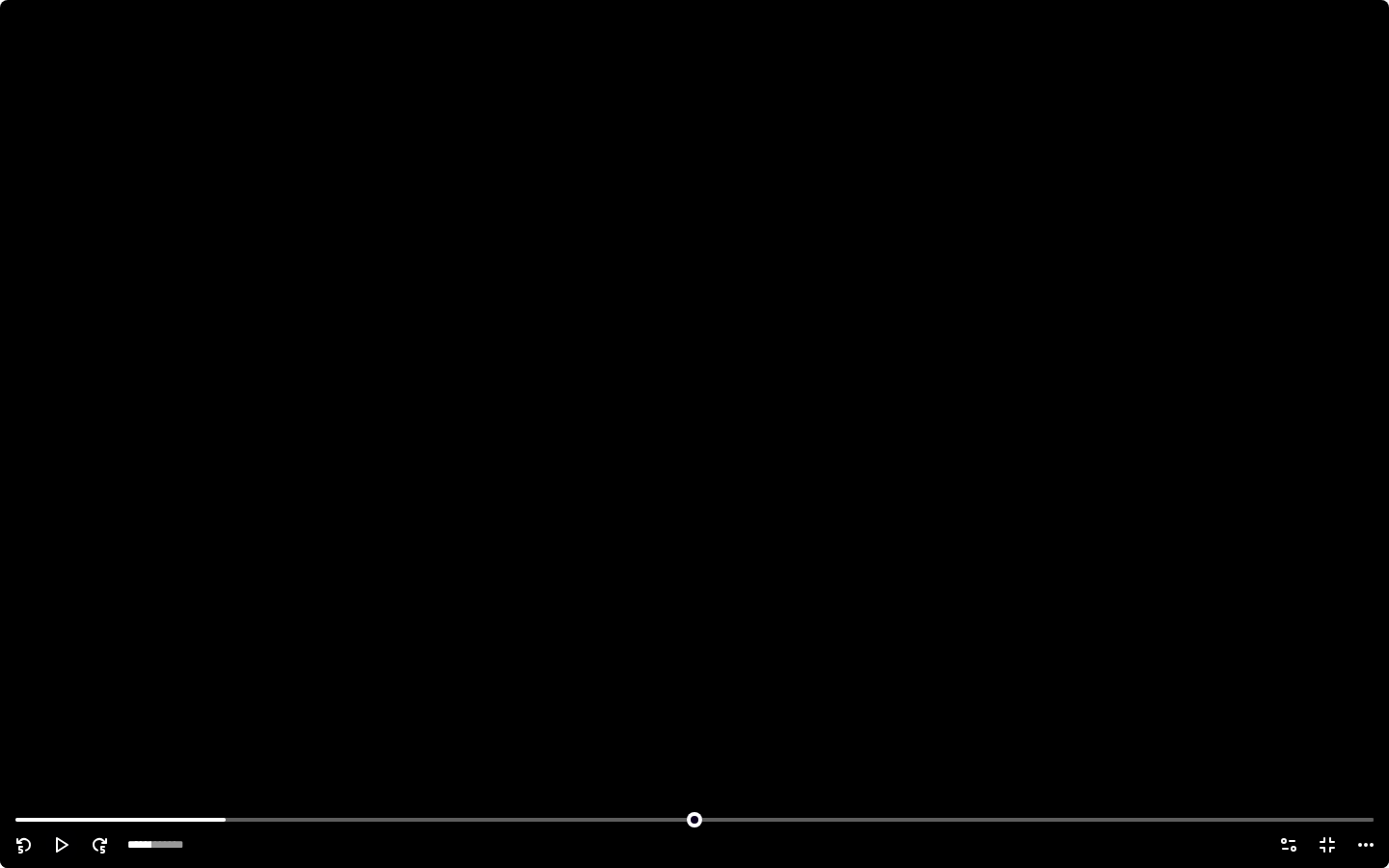 click 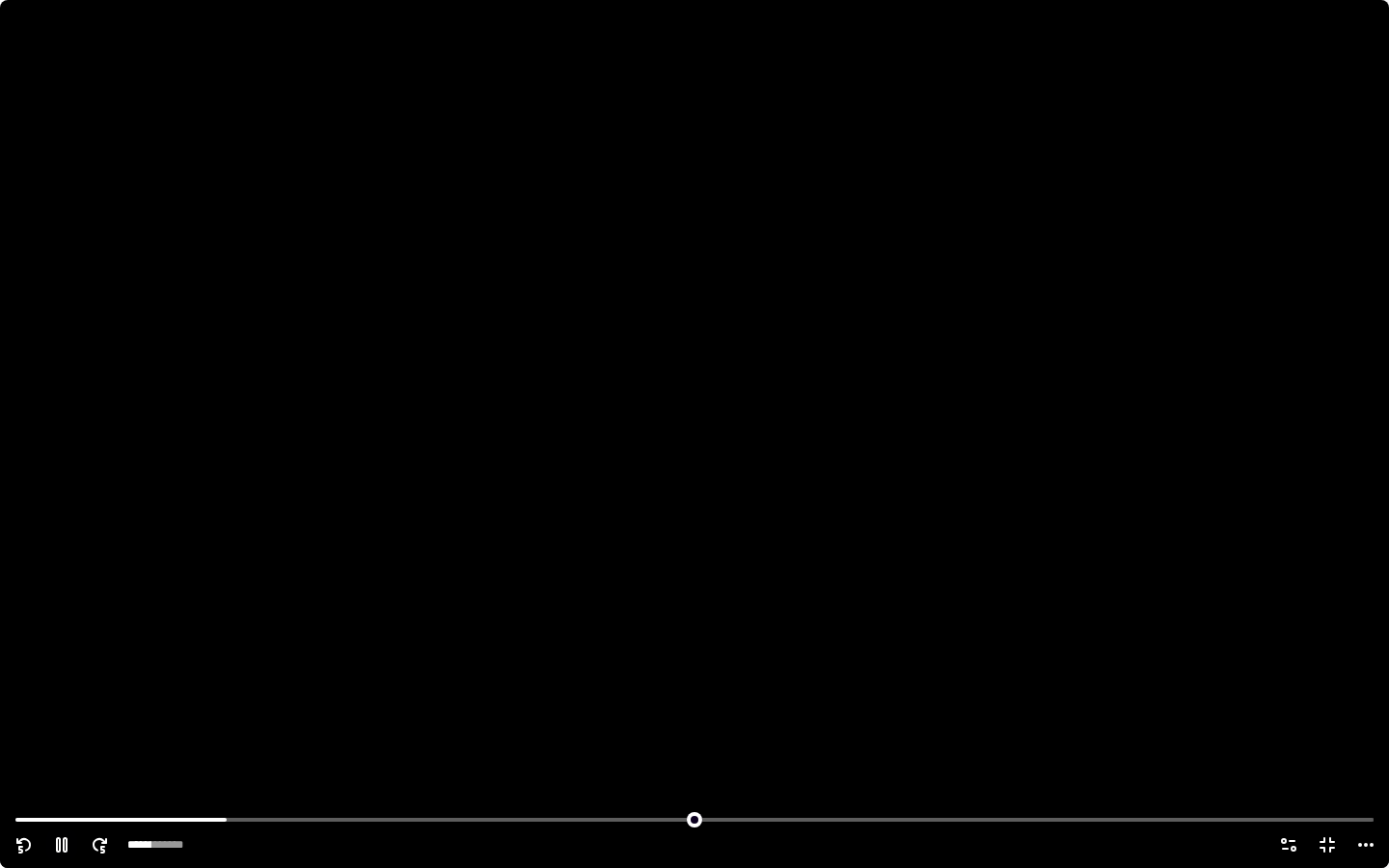 click 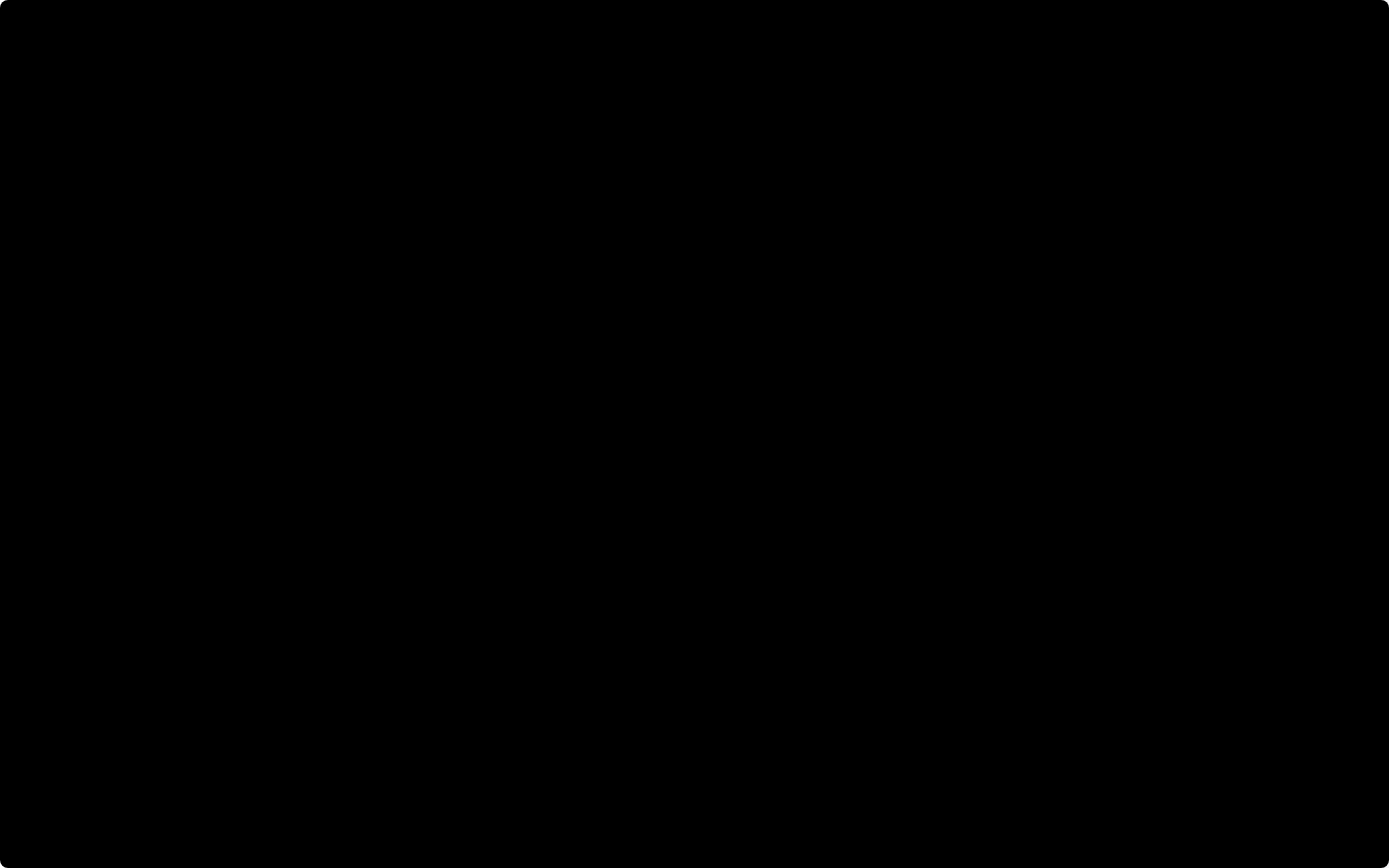 click 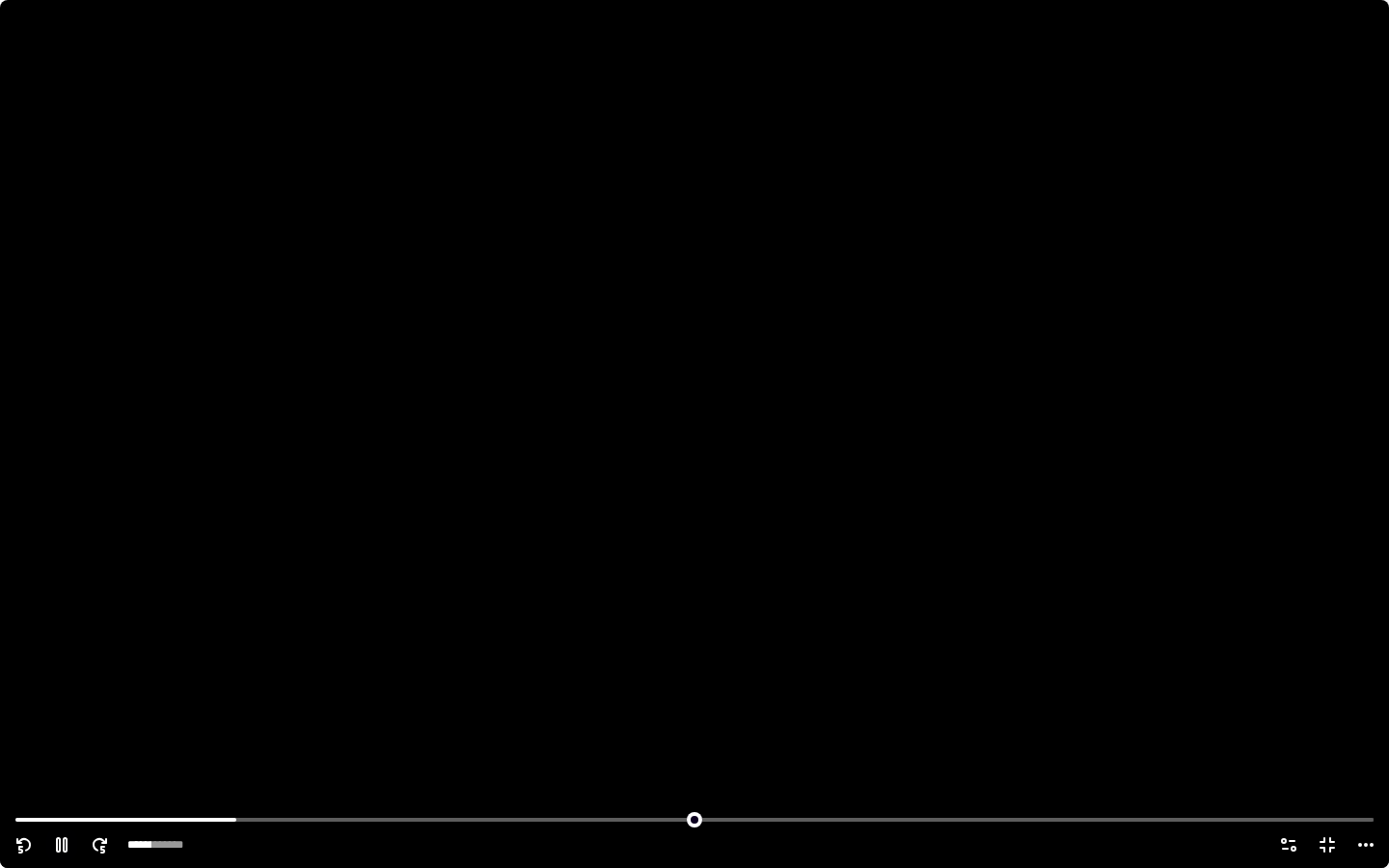 click 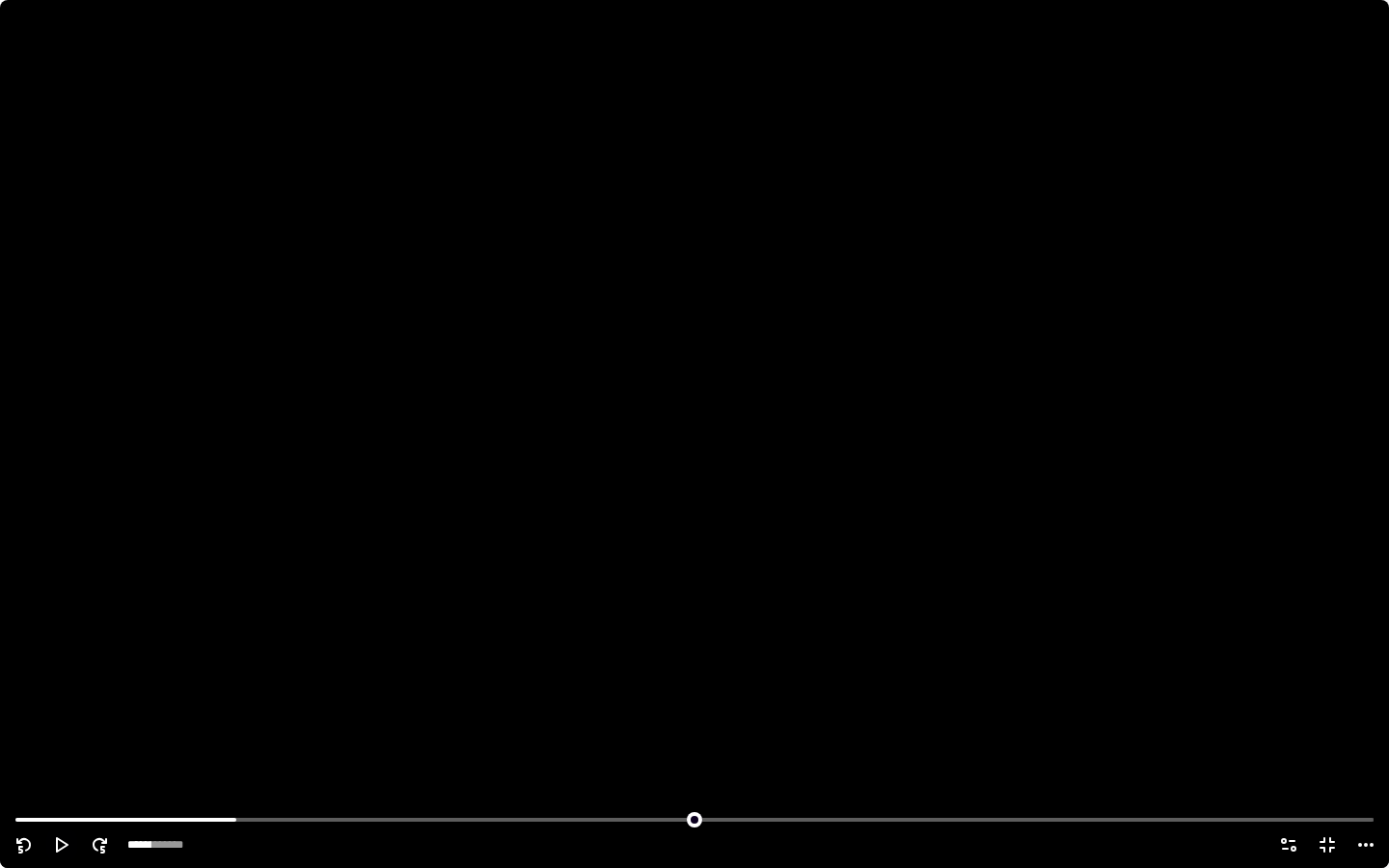 type on "*****" 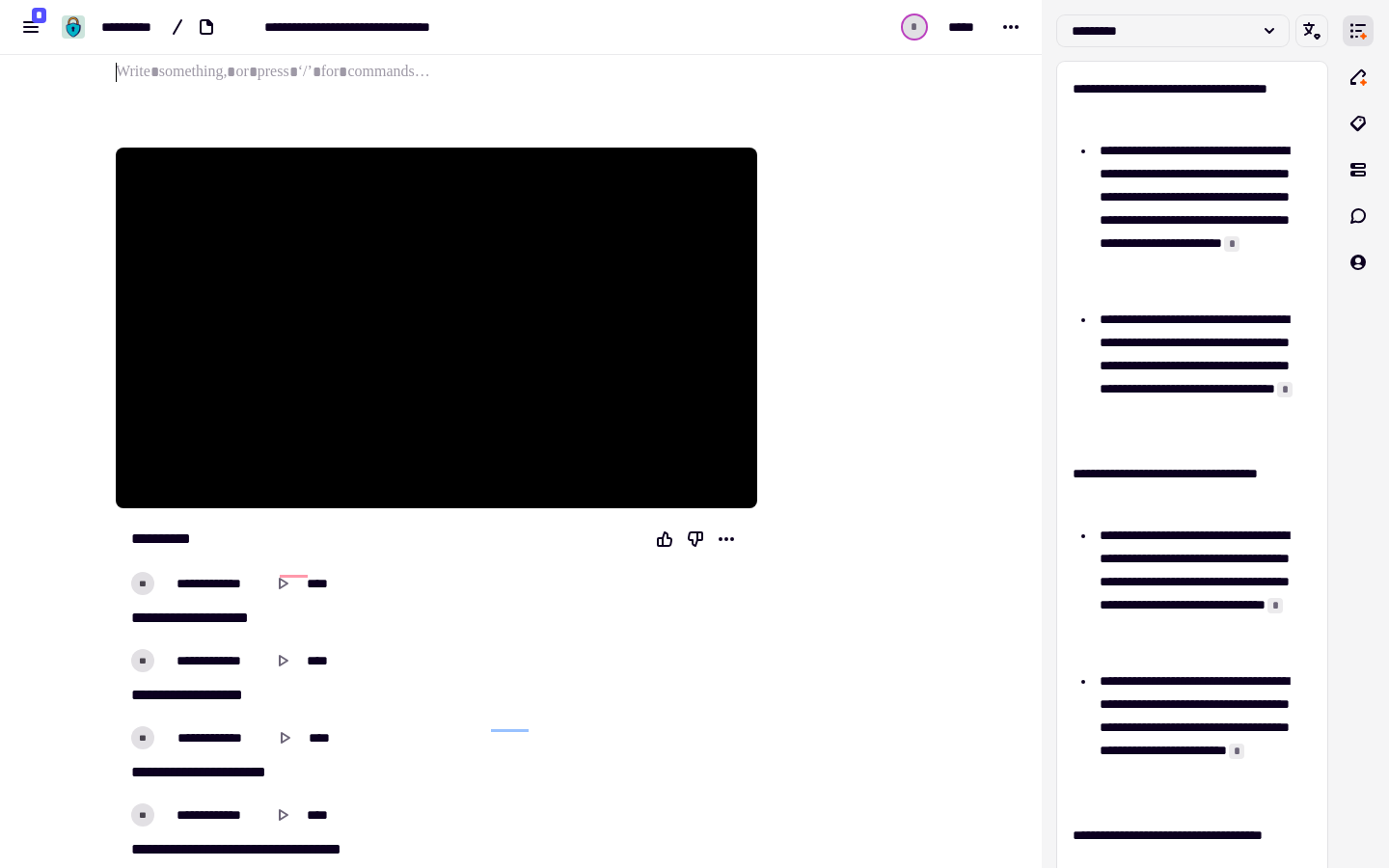 click at bounding box center [855, 20783] 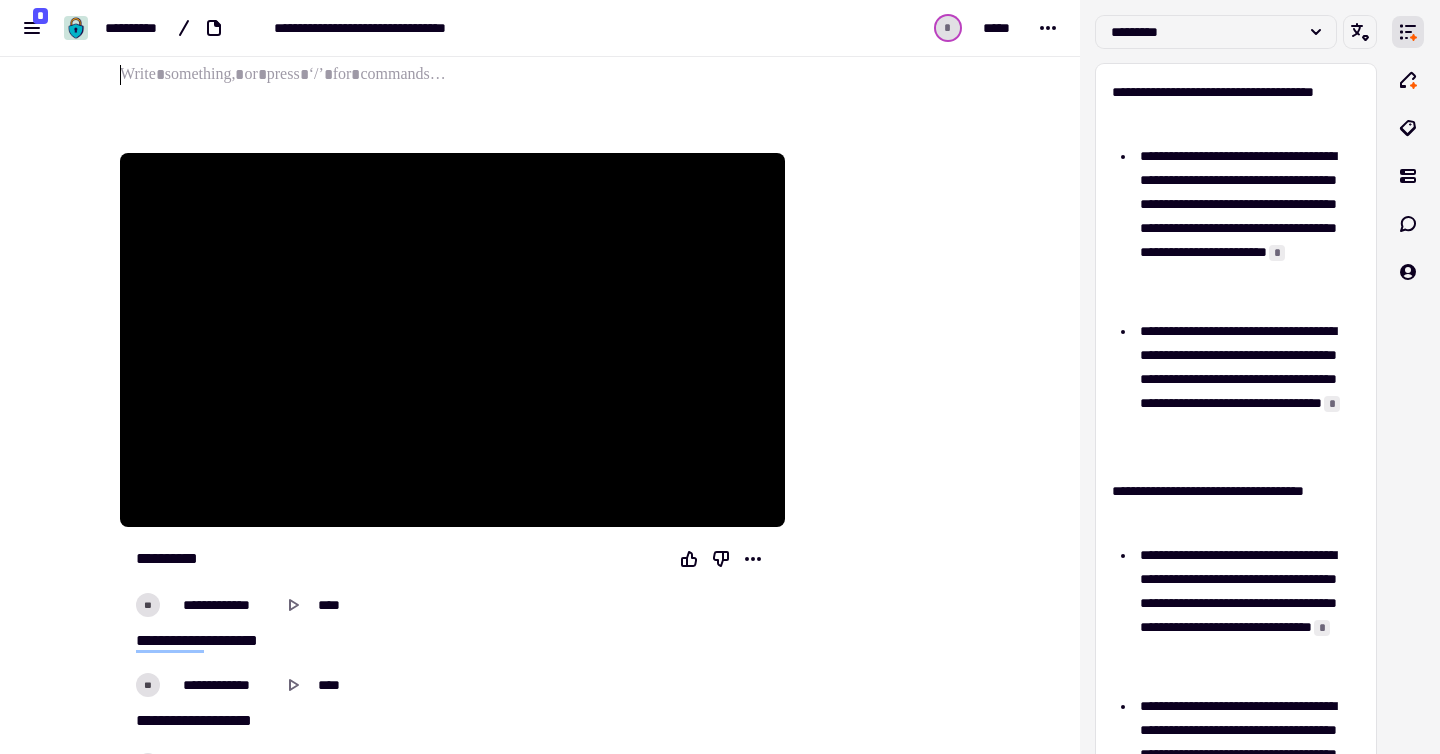 click at bounding box center (886, 21527) 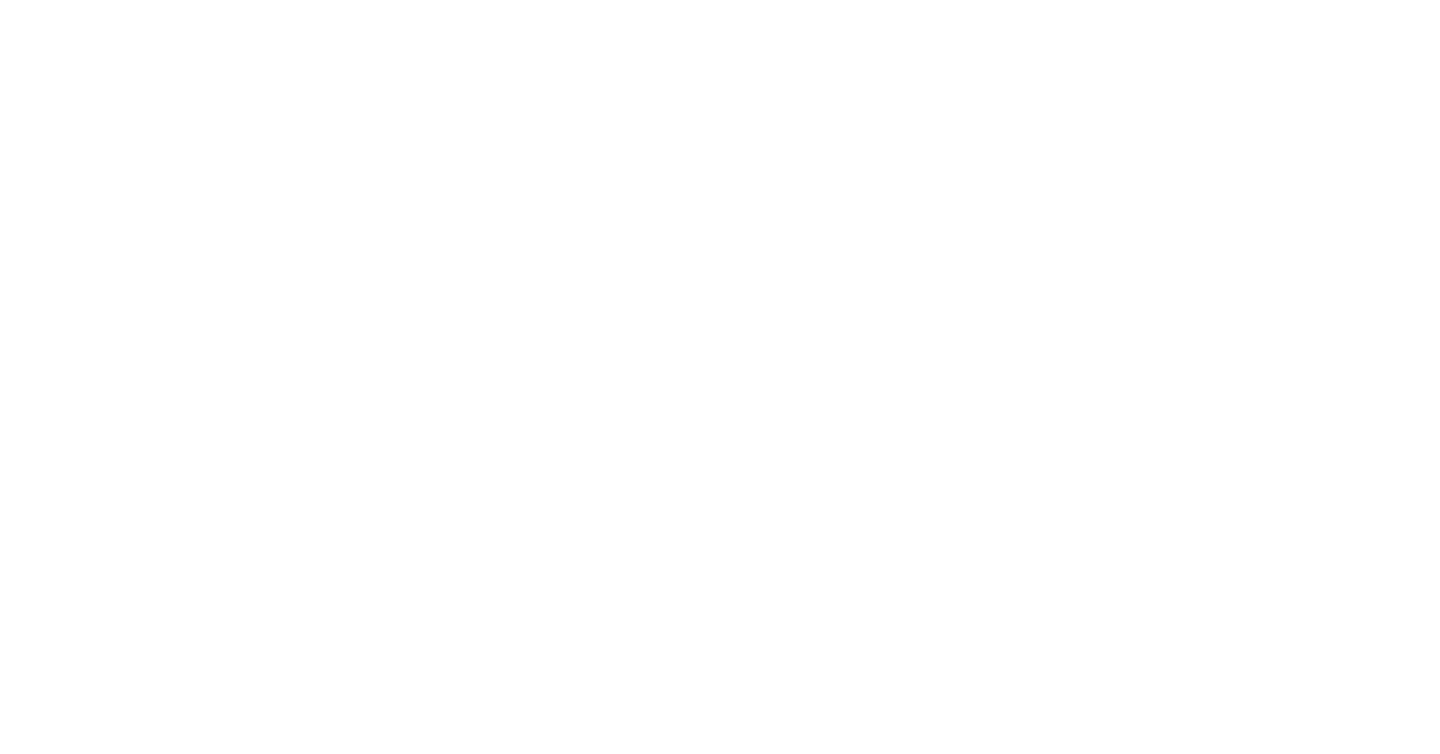 scroll, scrollTop: 0, scrollLeft: 0, axis: both 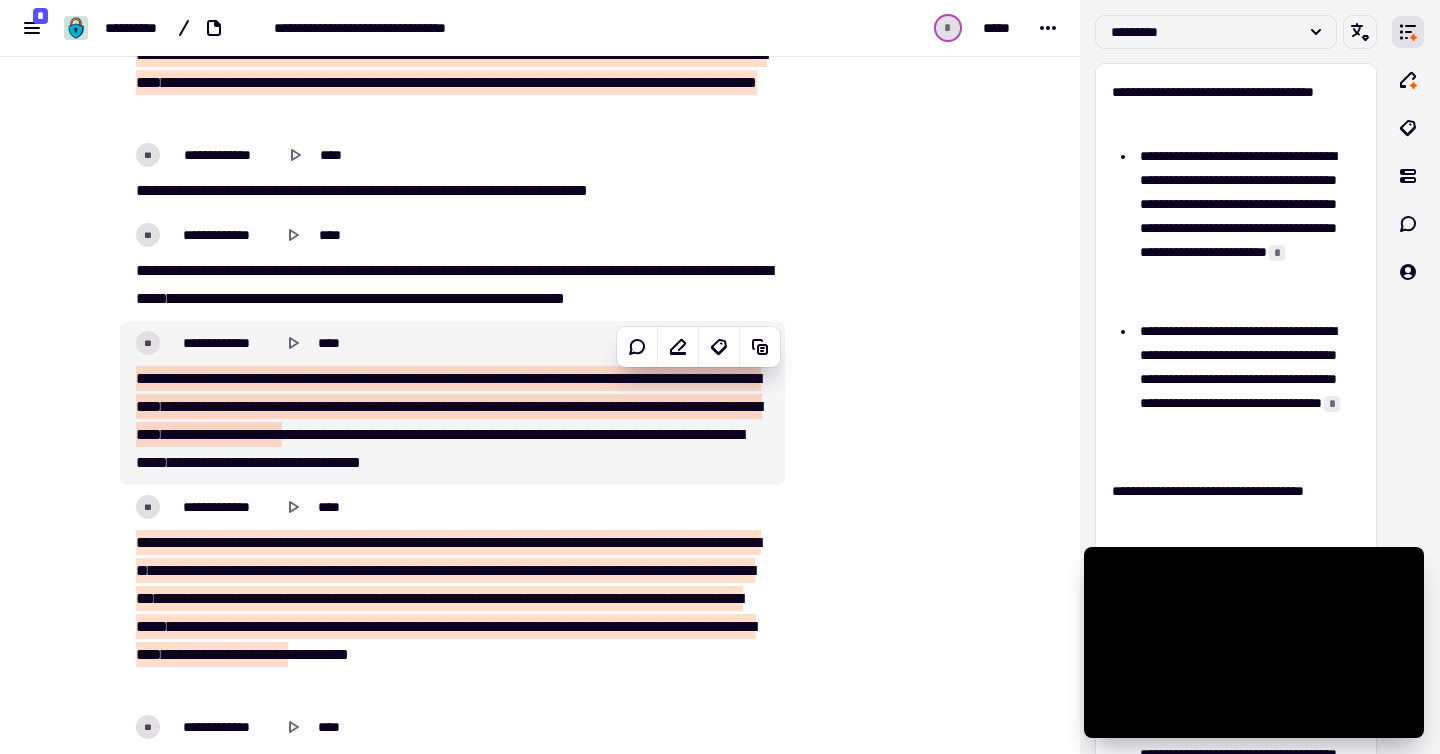 drag, startPoint x: 438, startPoint y: 376, endPoint x: 443, endPoint y: 388, distance: 13 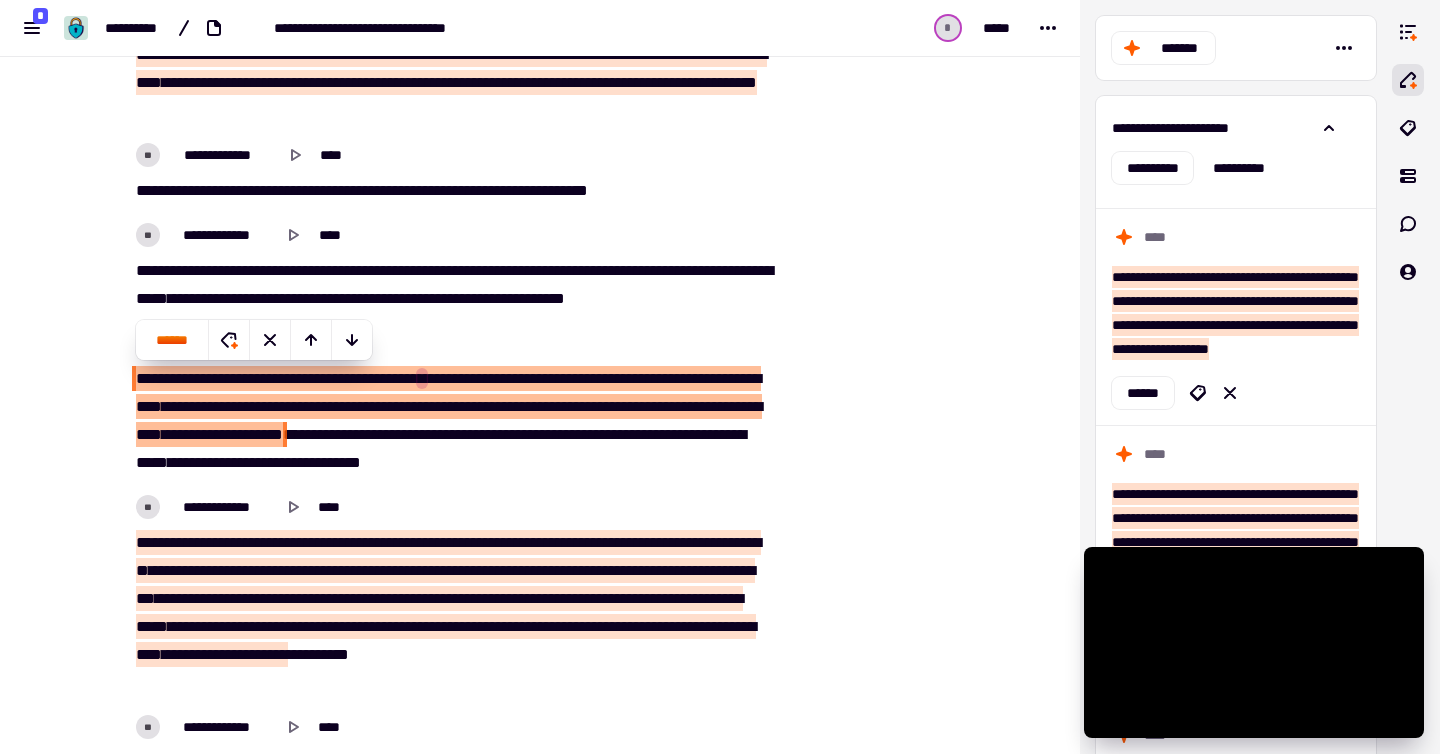 scroll, scrollTop: 2944, scrollLeft: 0, axis: vertical 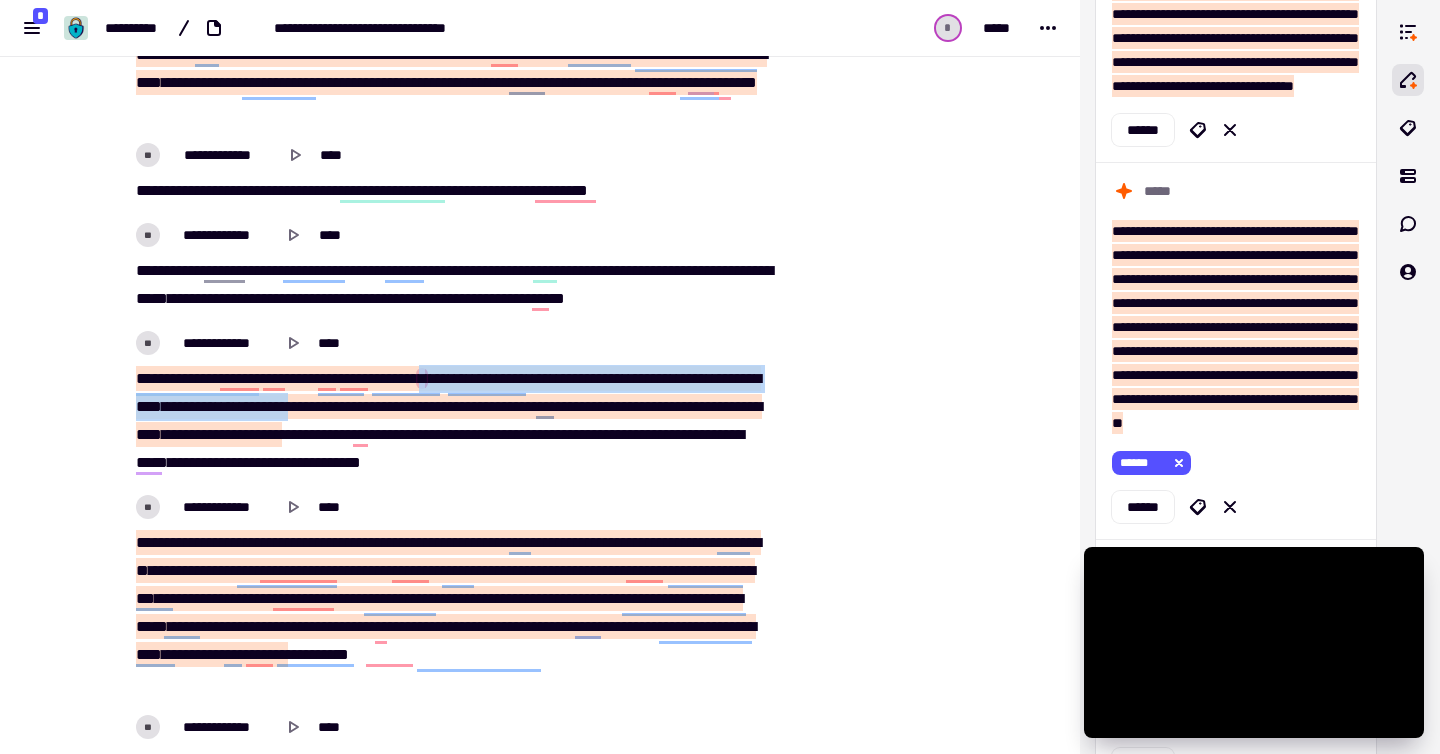 copy on "**********" 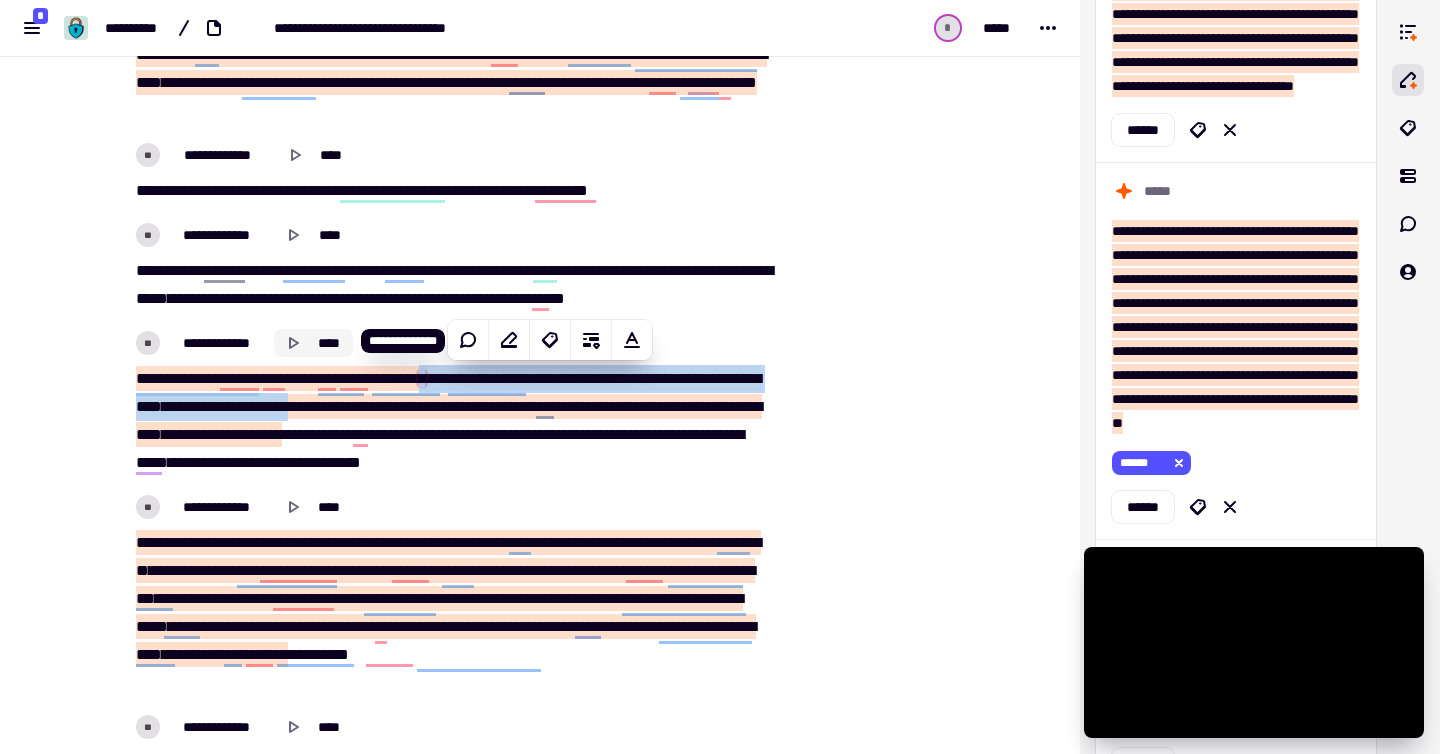 click 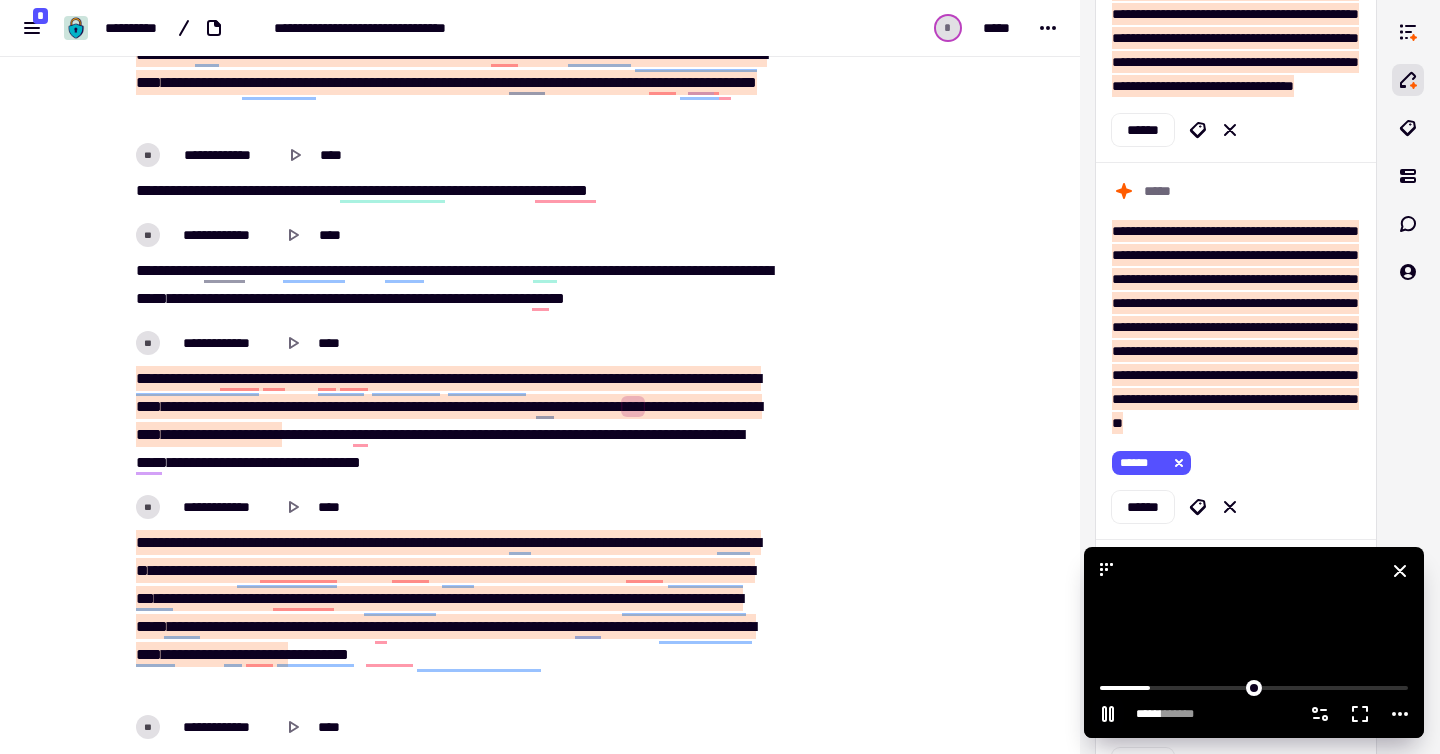 click 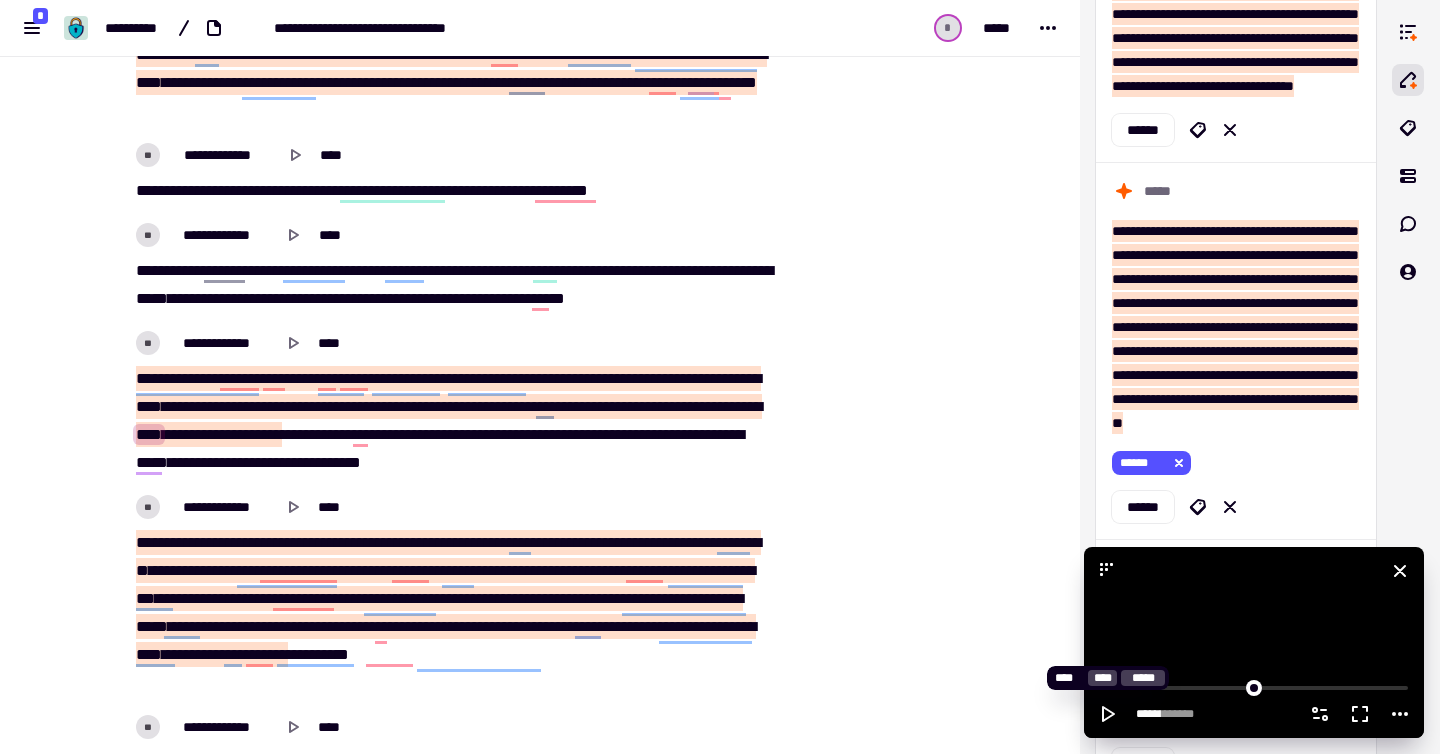 click 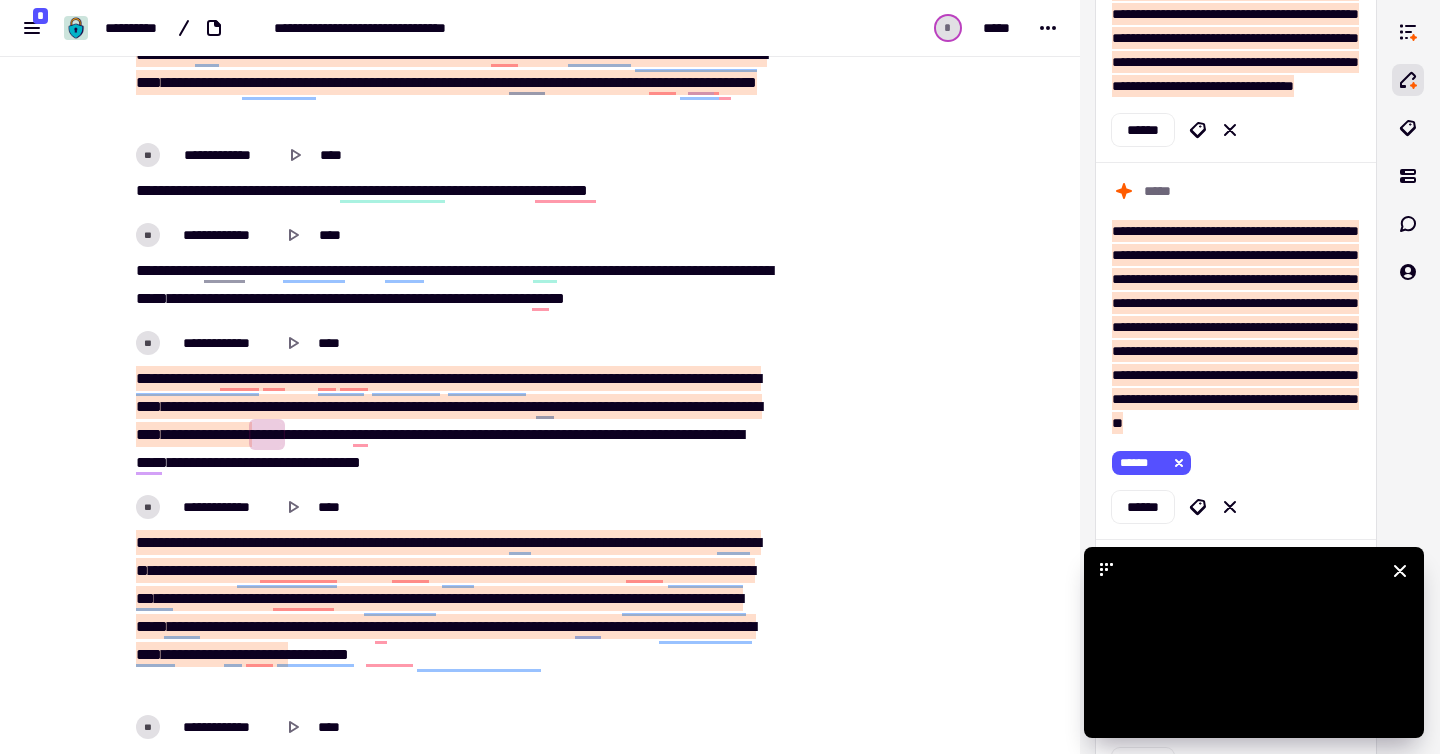 click 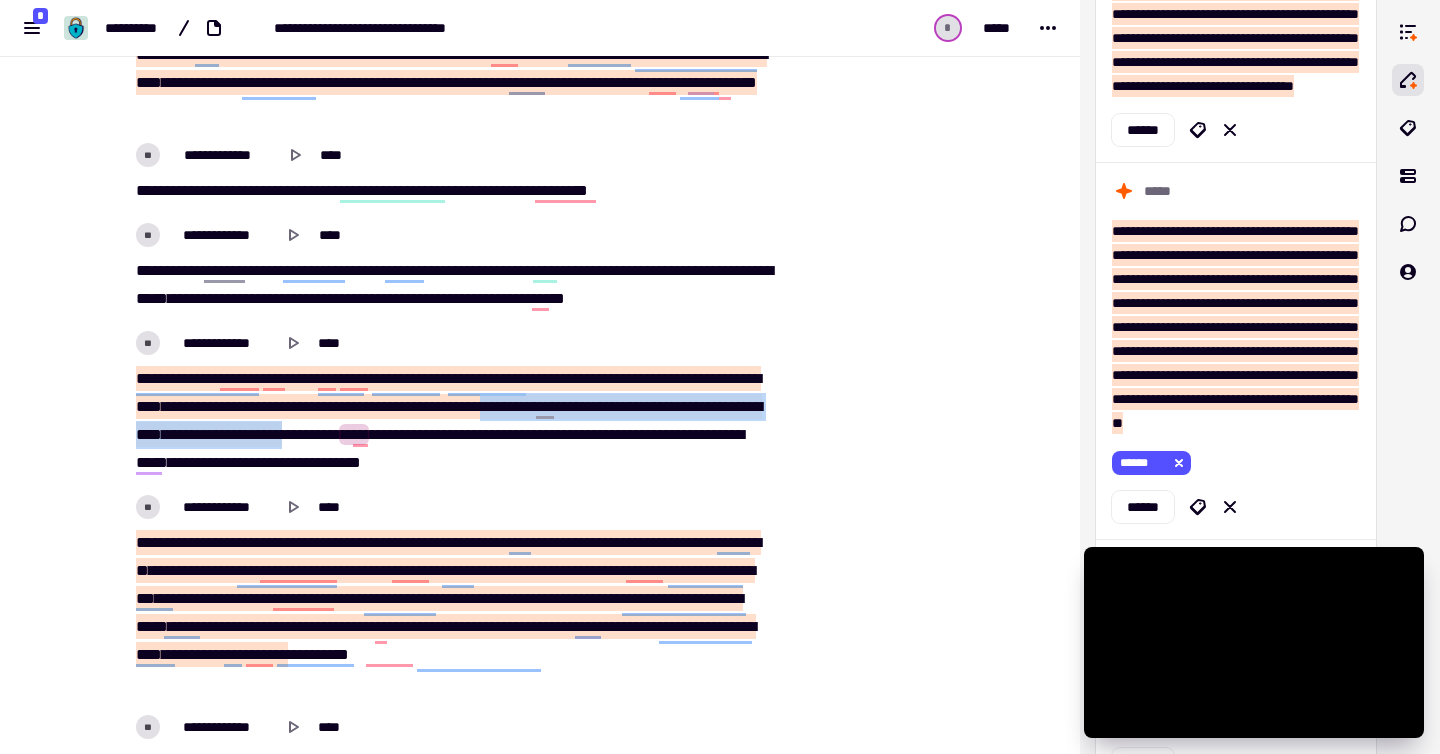drag, startPoint x: 636, startPoint y: 406, endPoint x: 552, endPoint y: 433, distance: 88.23265 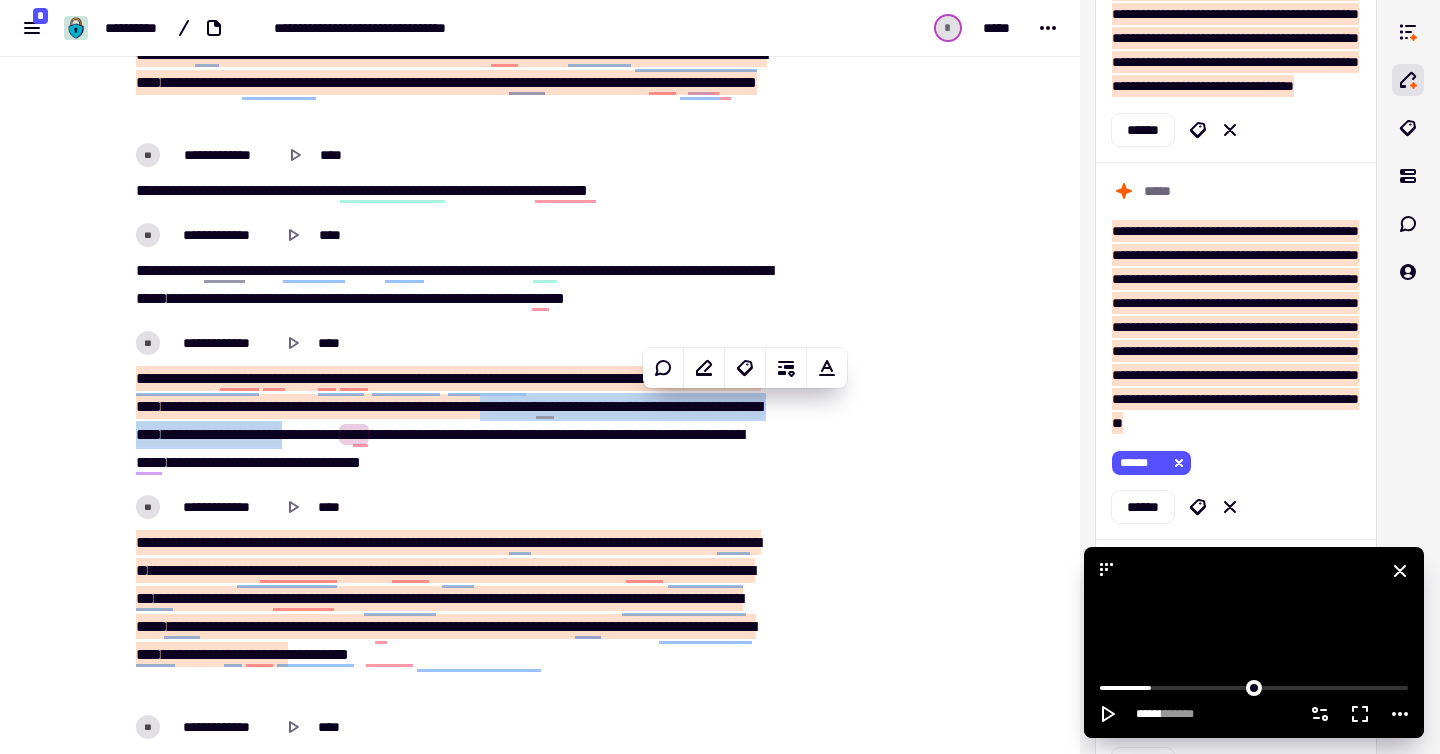 click 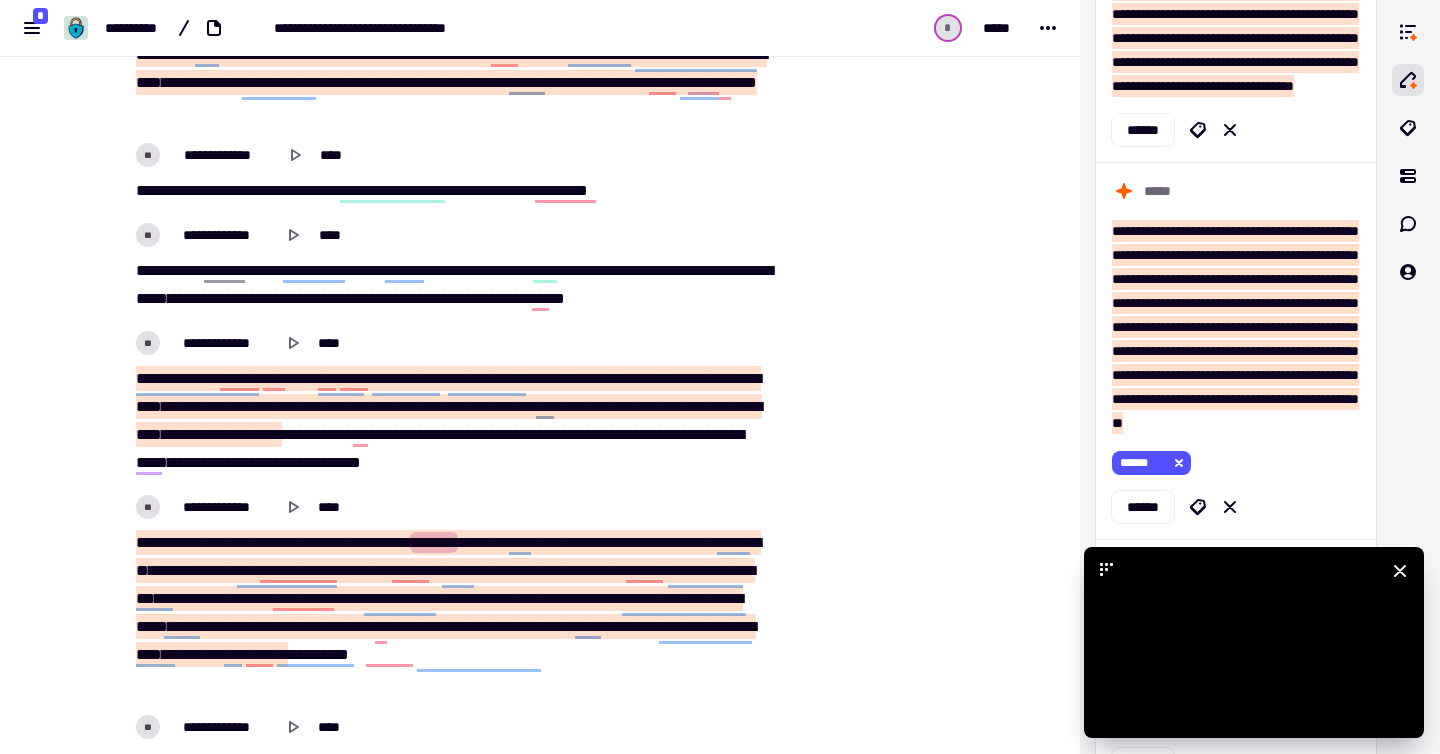 click 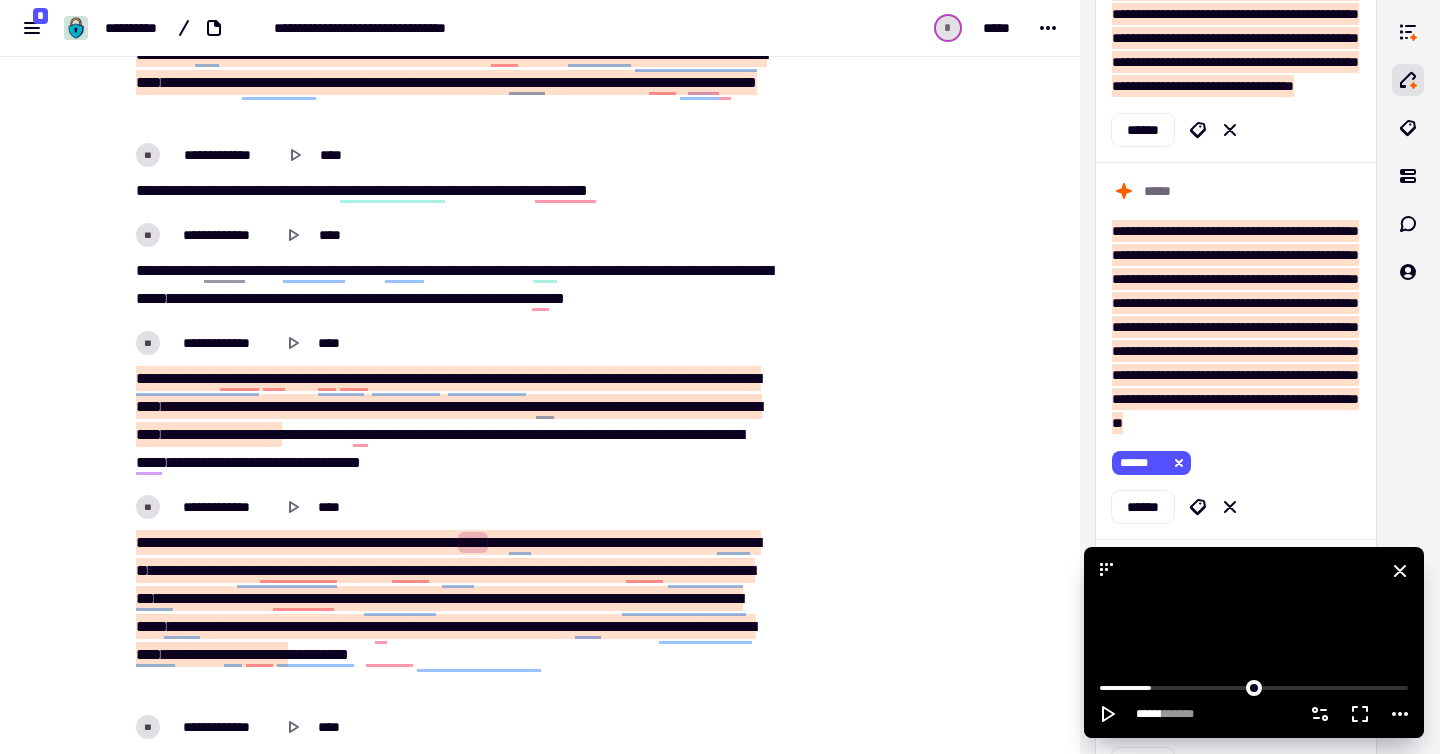 click 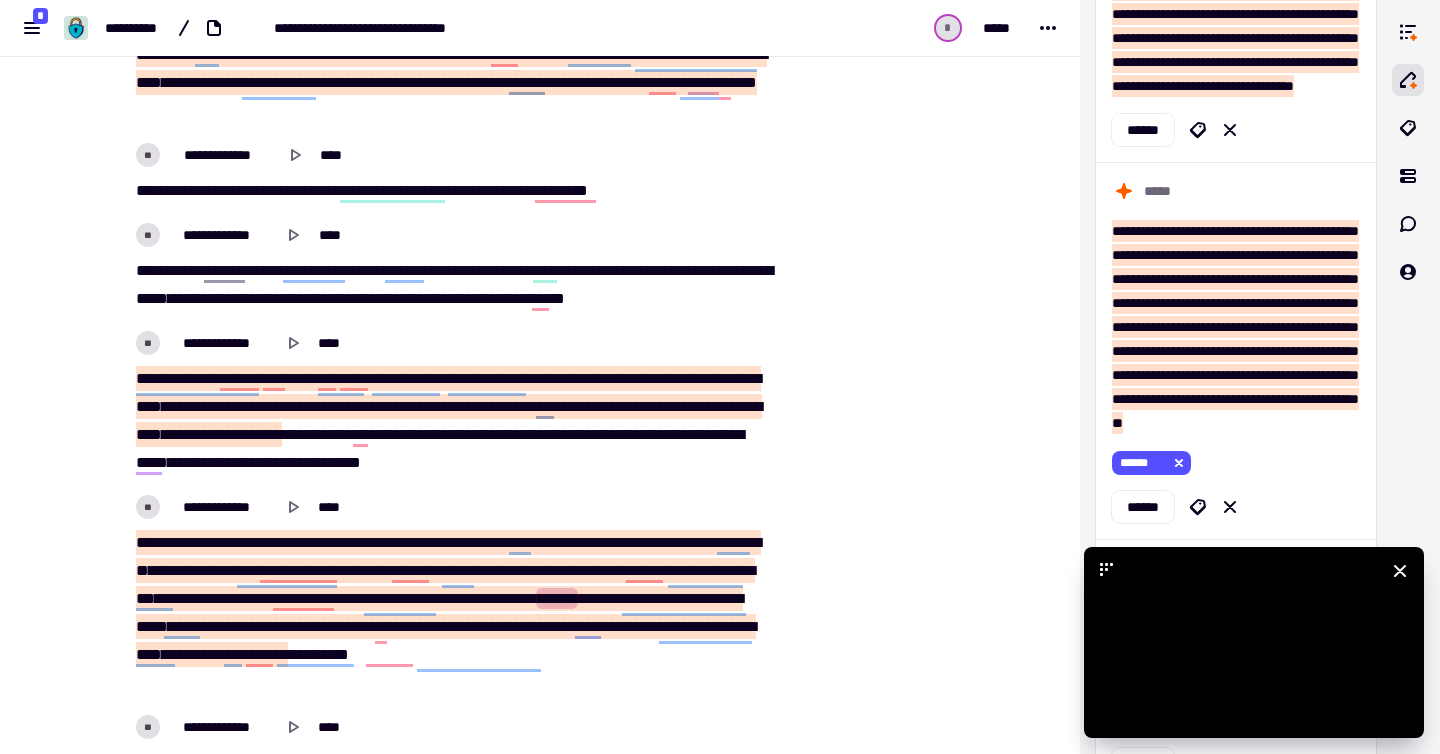 click 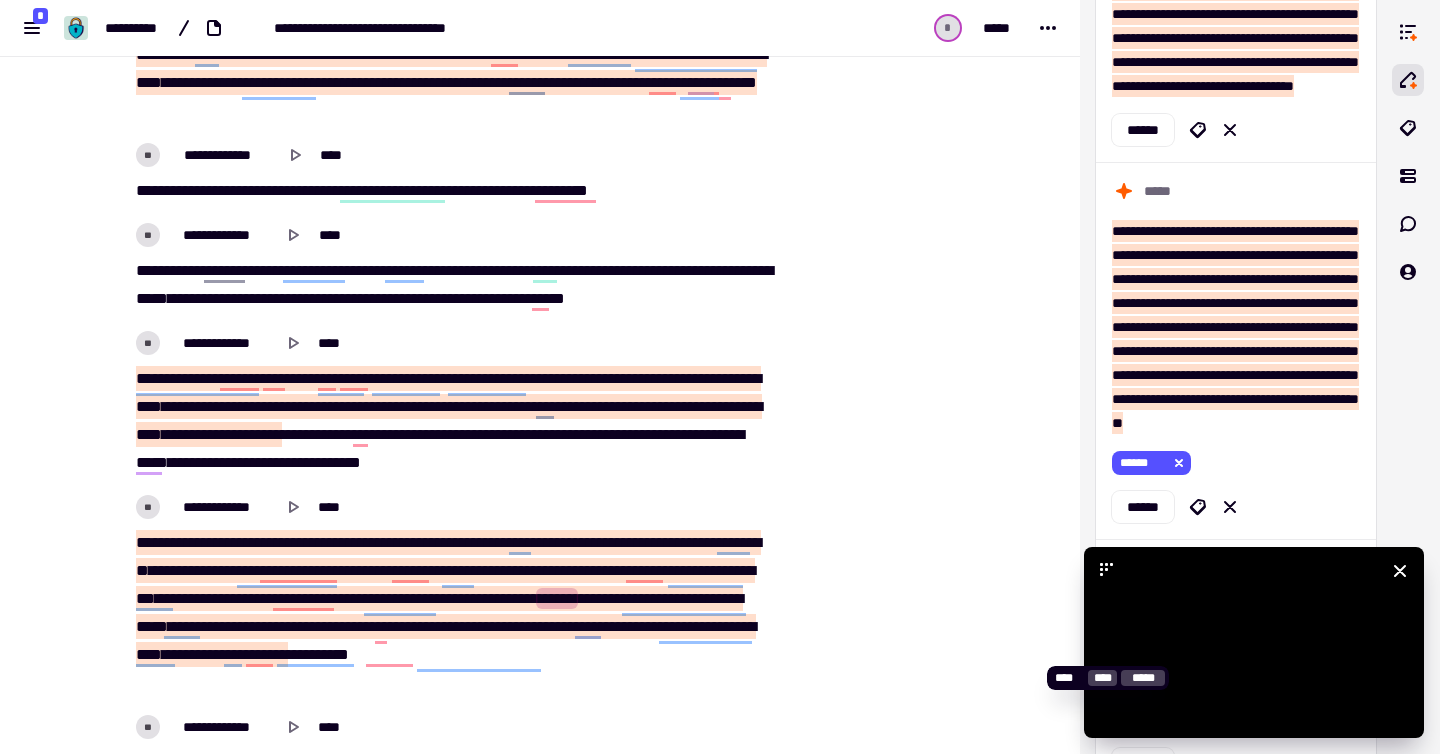 click 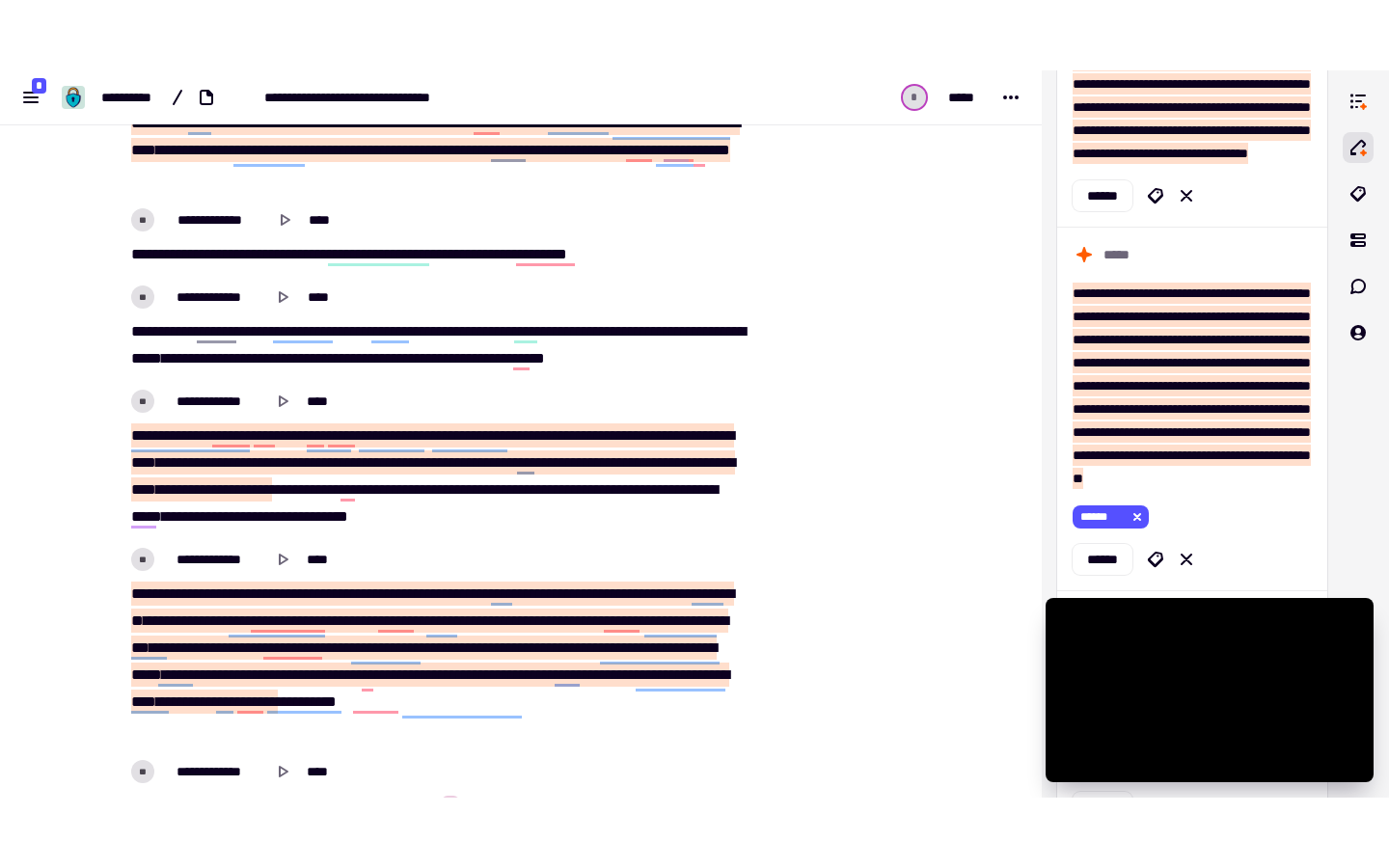 scroll, scrollTop: 6287, scrollLeft: 0, axis: vertical 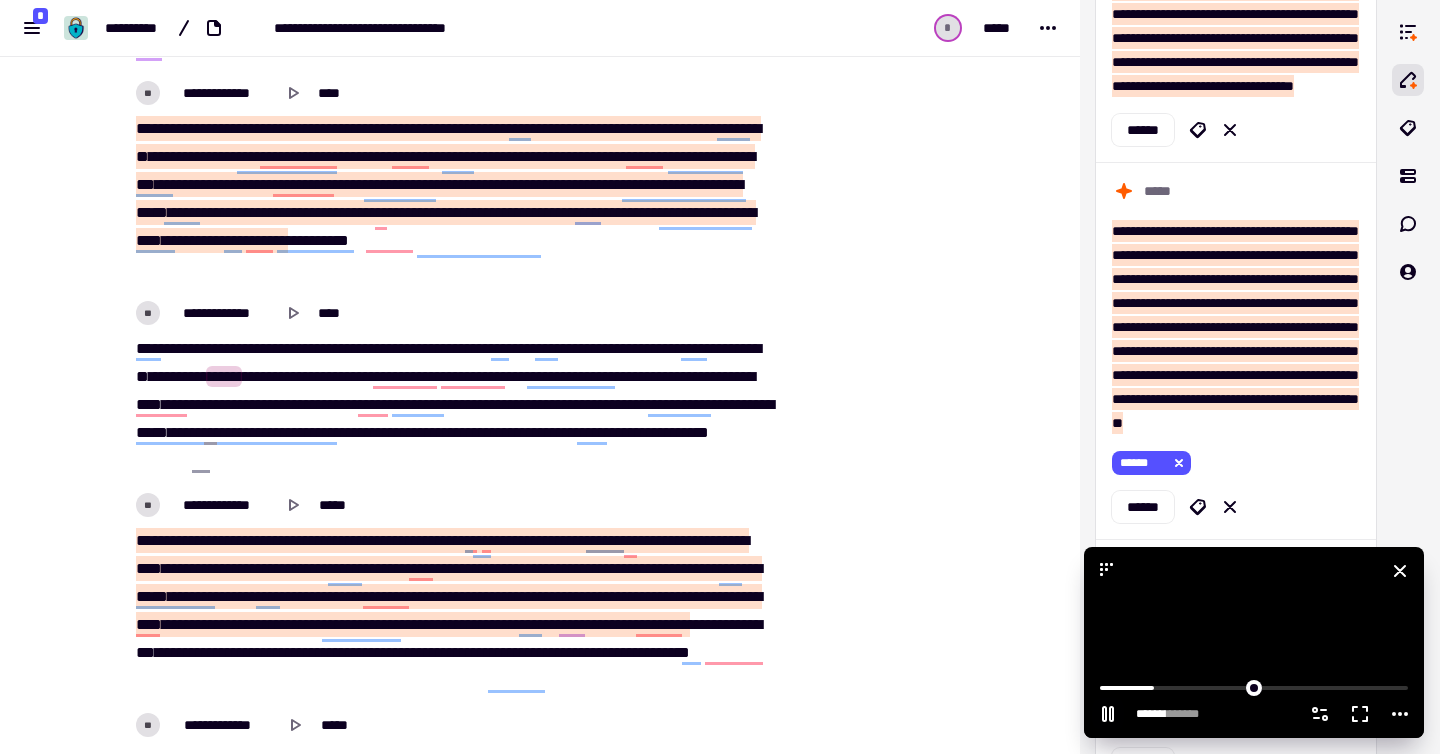 click 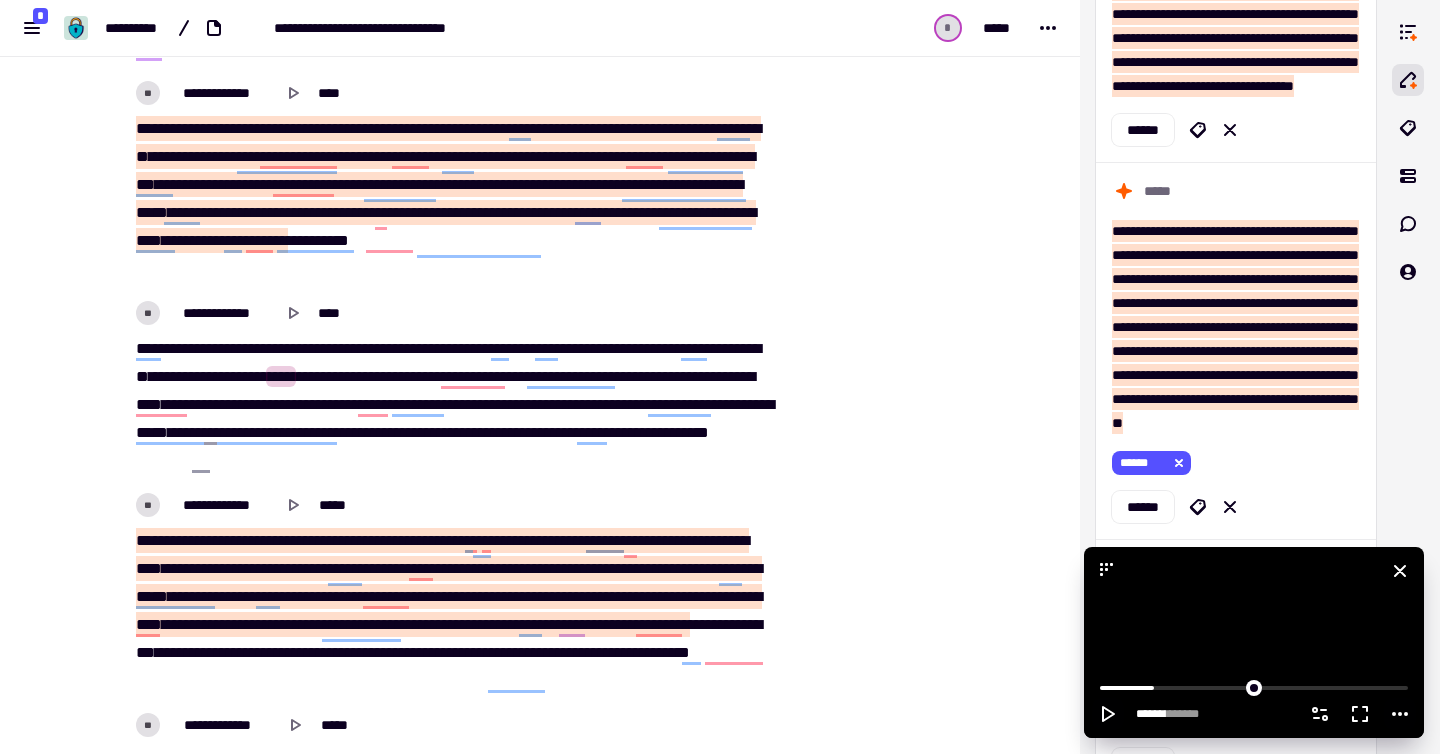 type on "******" 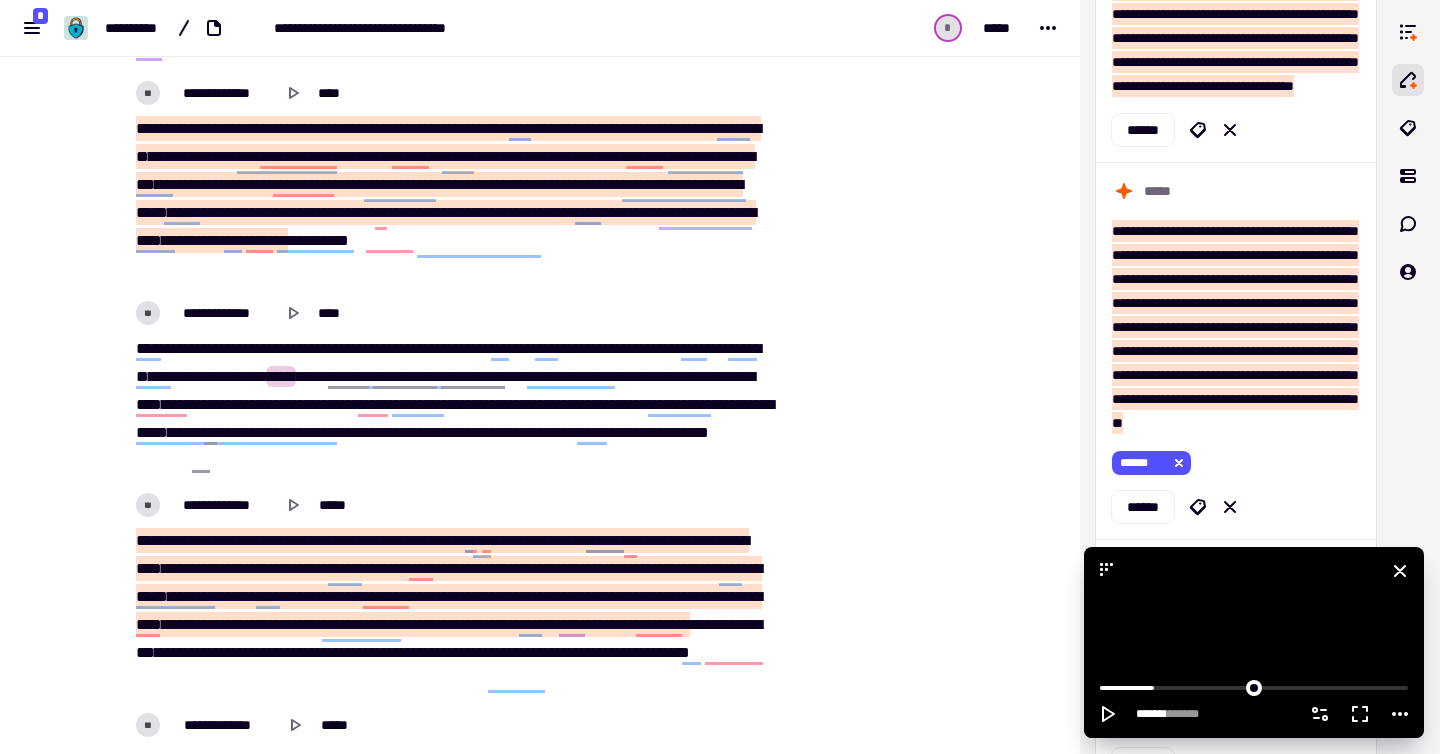 click 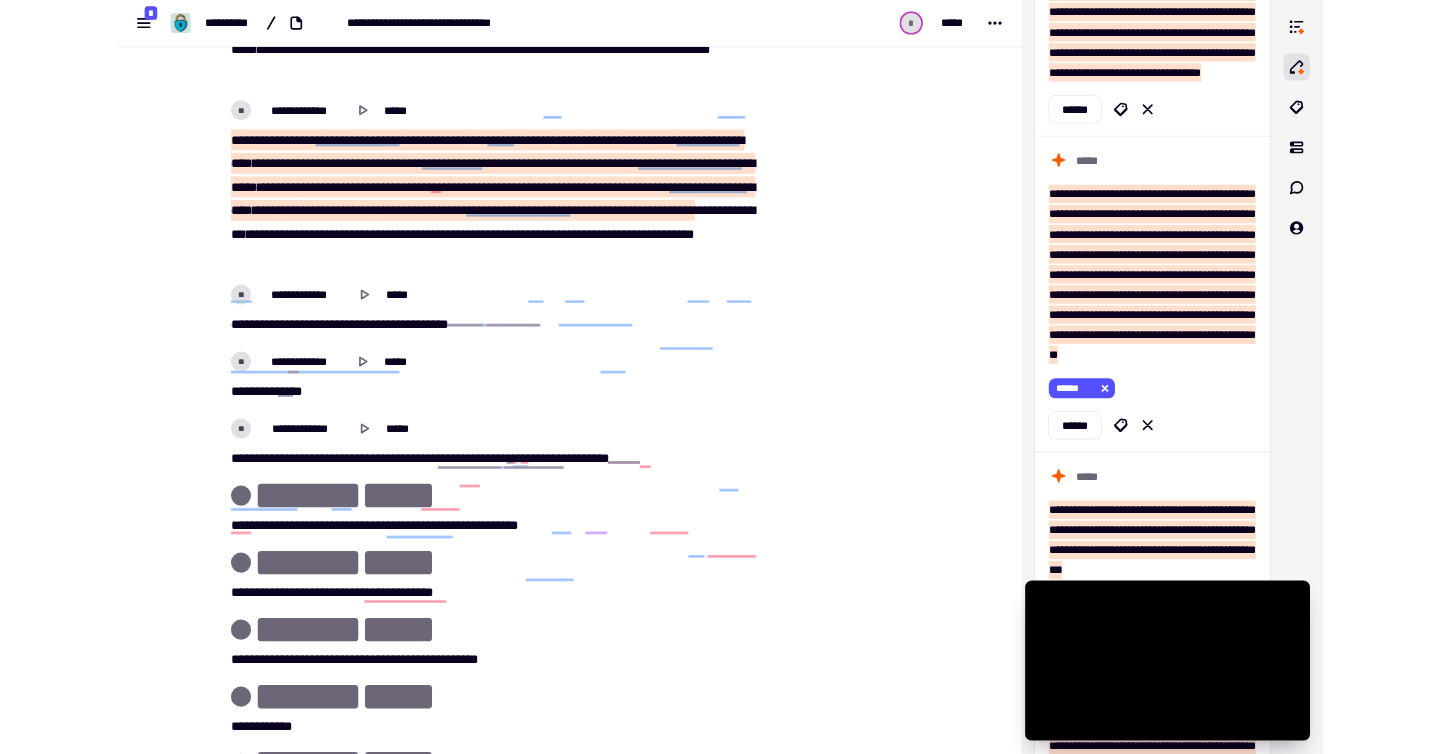 scroll, scrollTop: 6145, scrollLeft: 0, axis: vertical 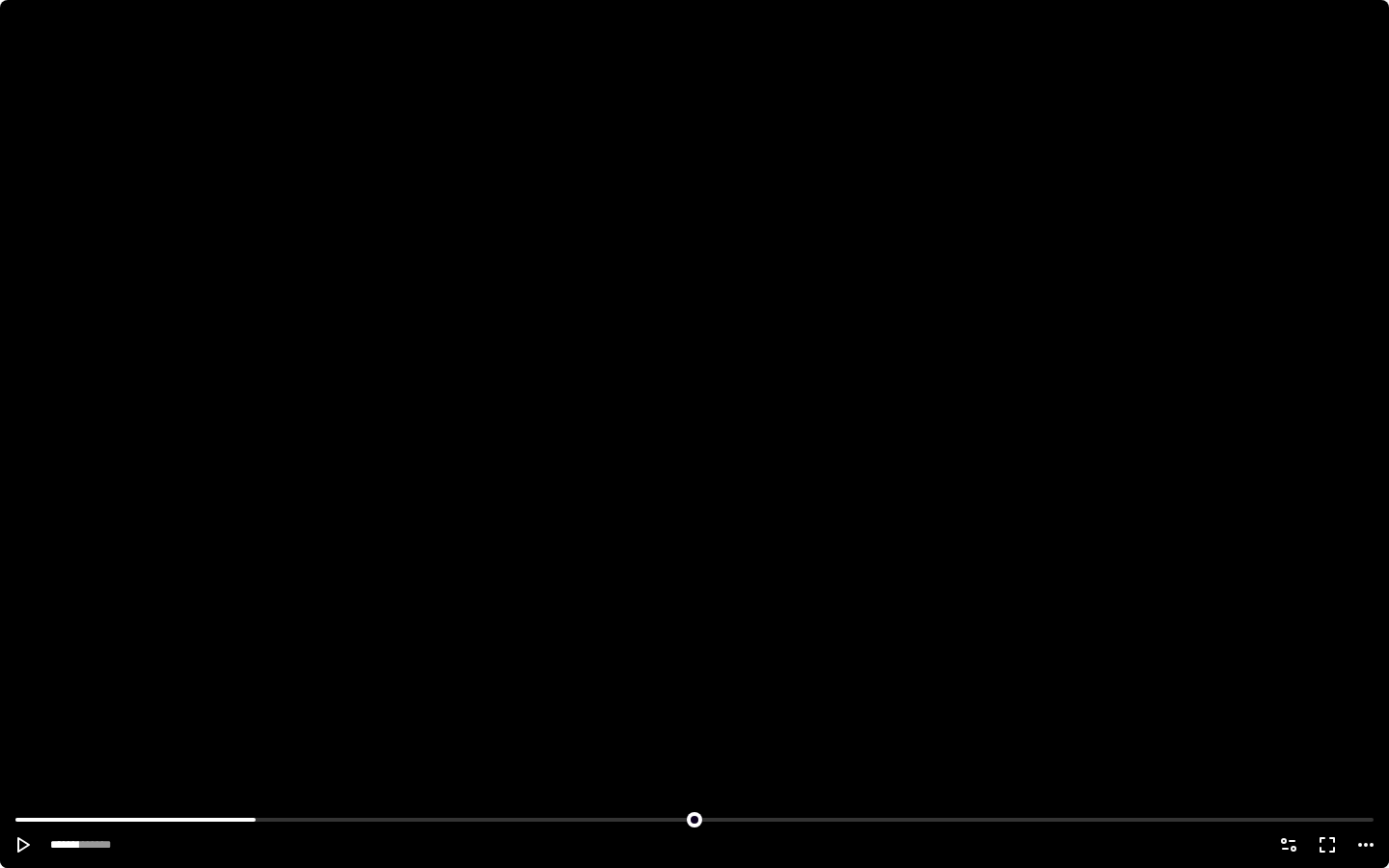 click at bounding box center [694, 434] 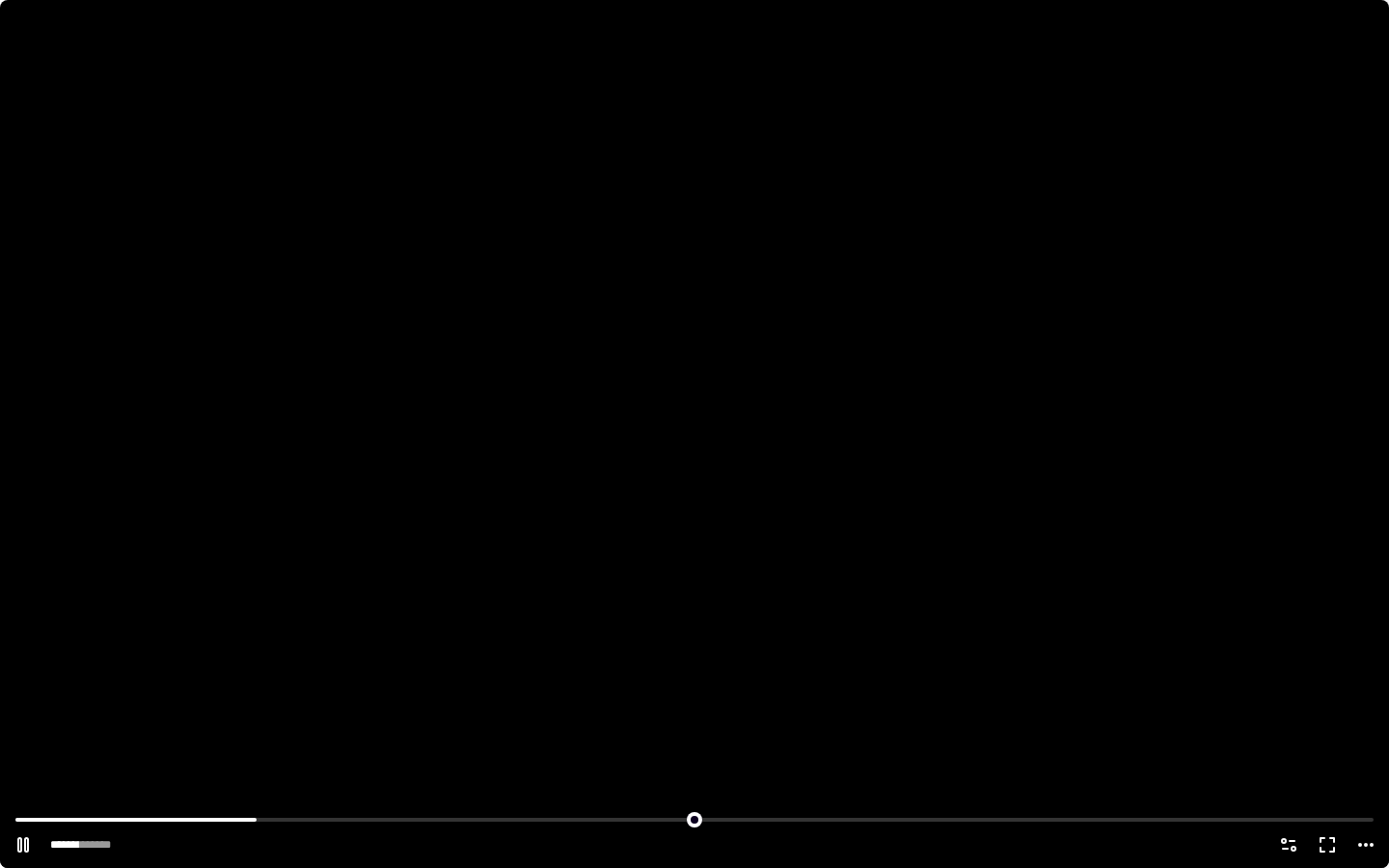 click at bounding box center (694, 434) 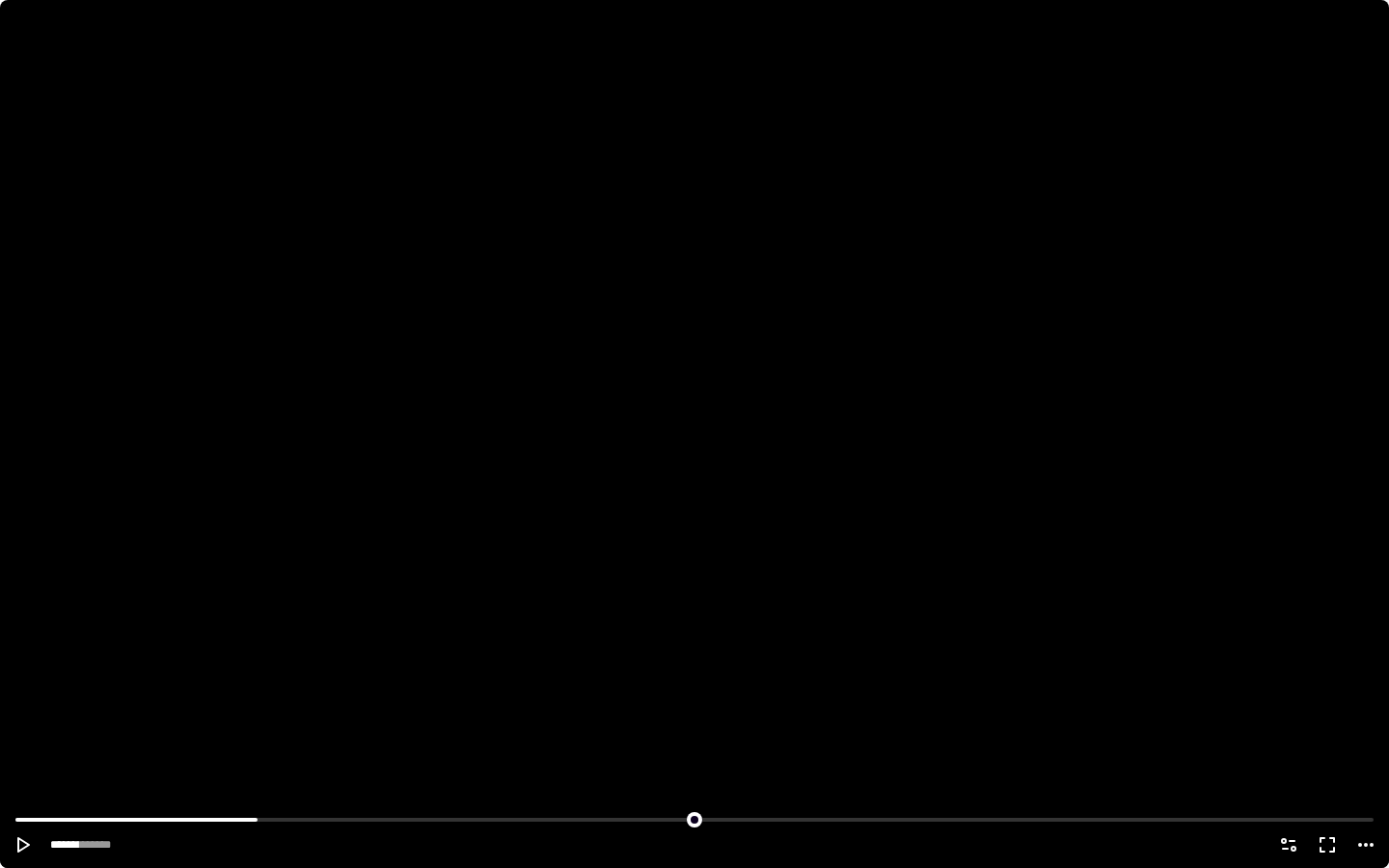 click at bounding box center [694, 434] 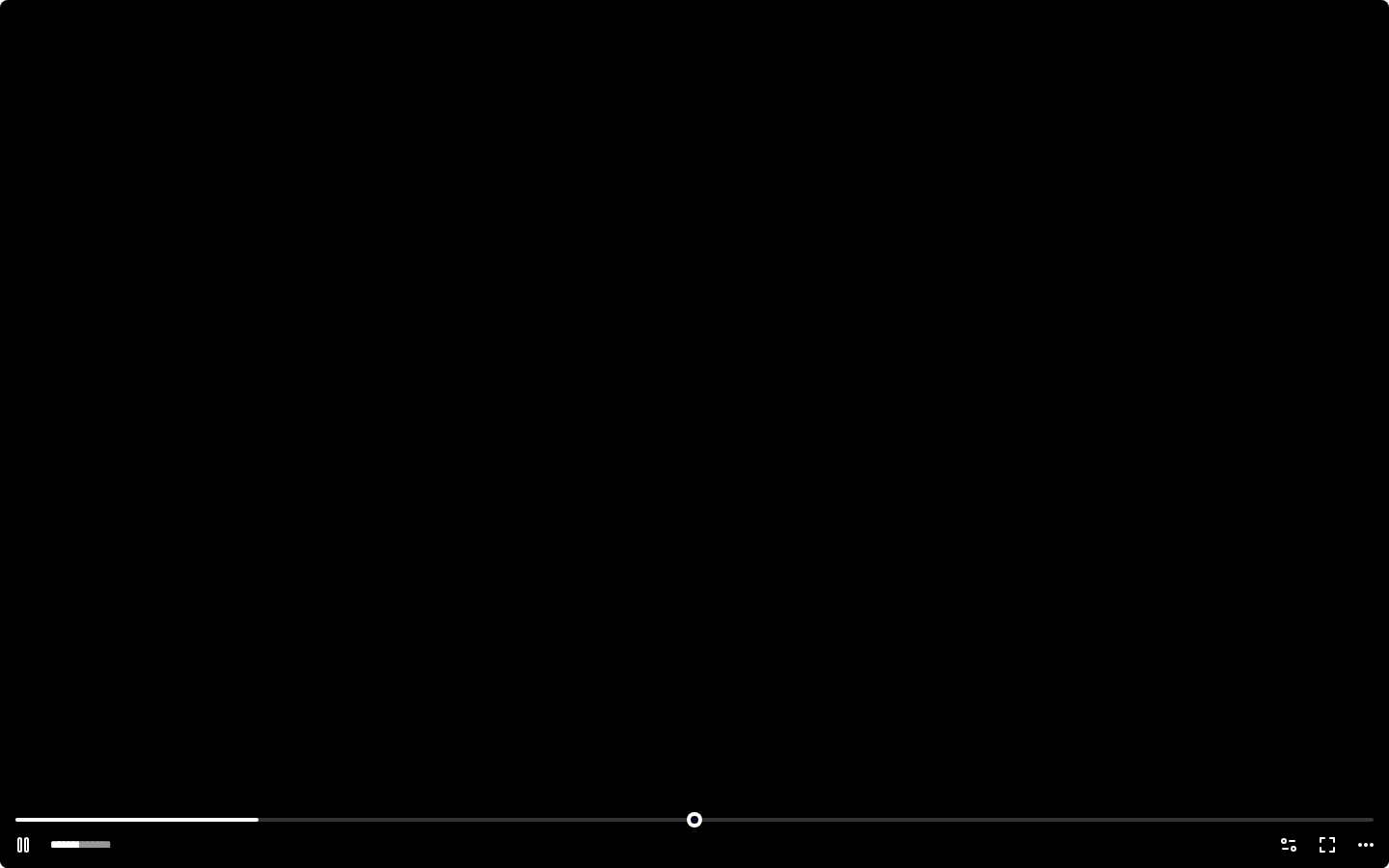 click at bounding box center [694, 434] 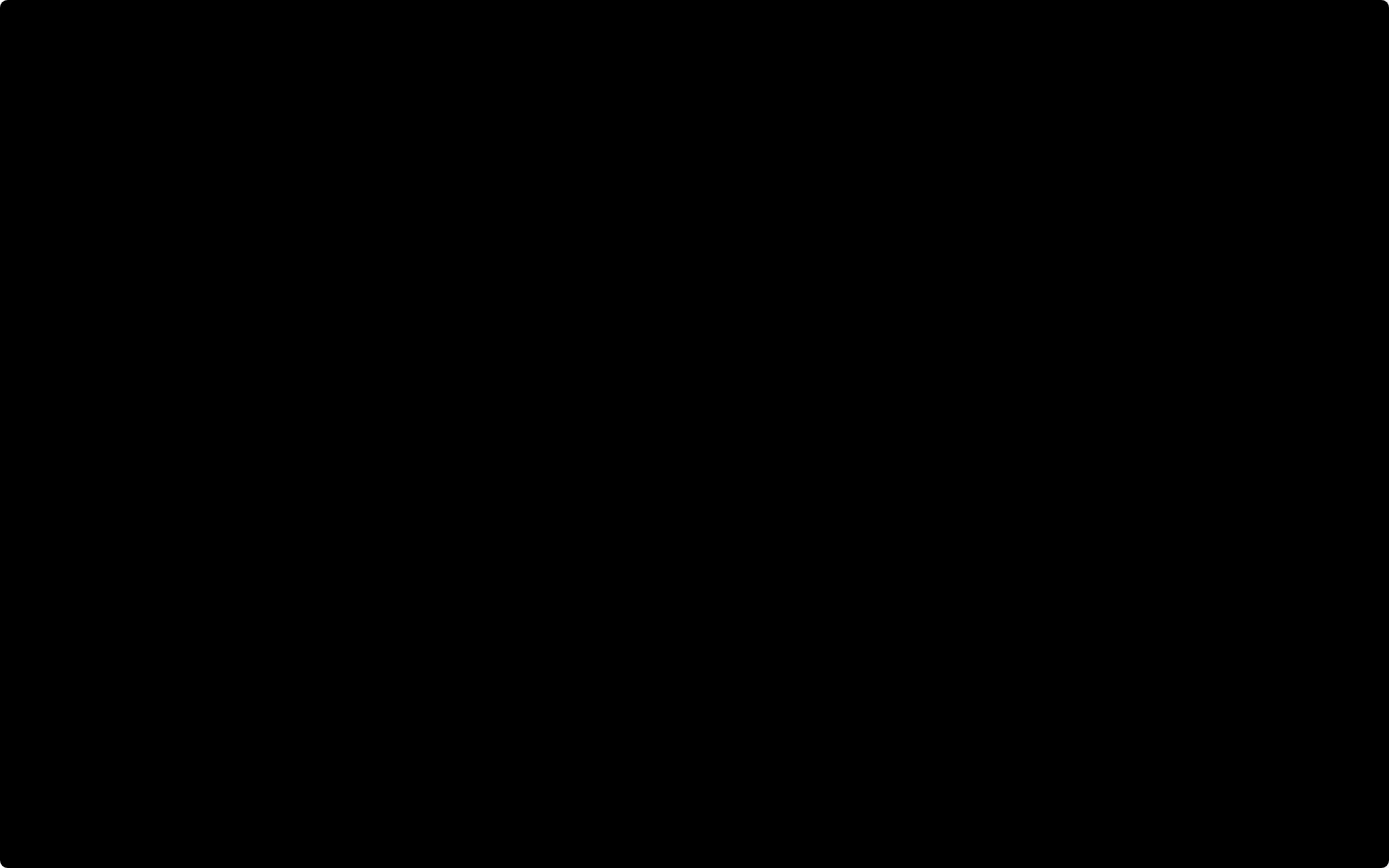 click at bounding box center (694, 434) 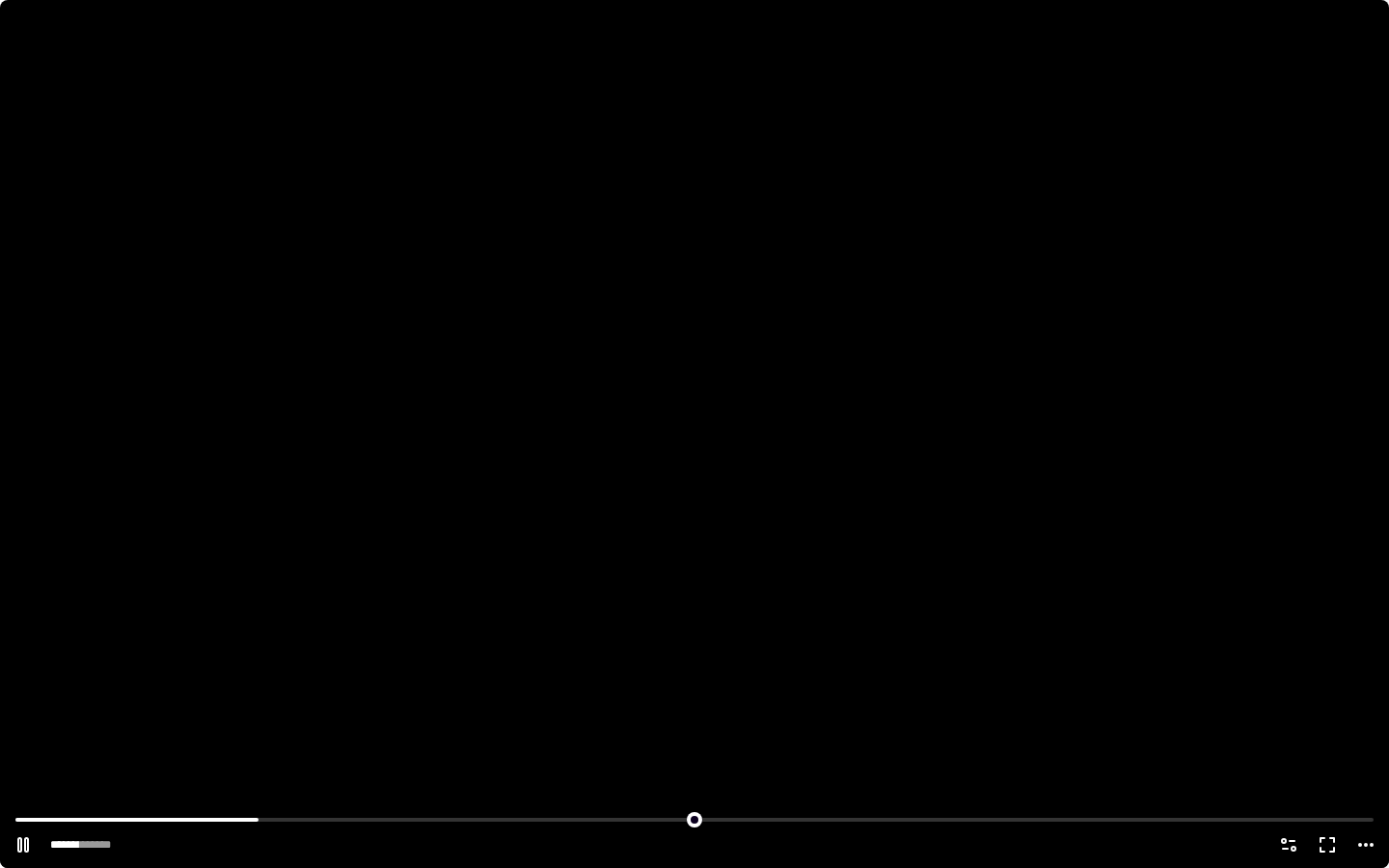 click at bounding box center (694, 434) 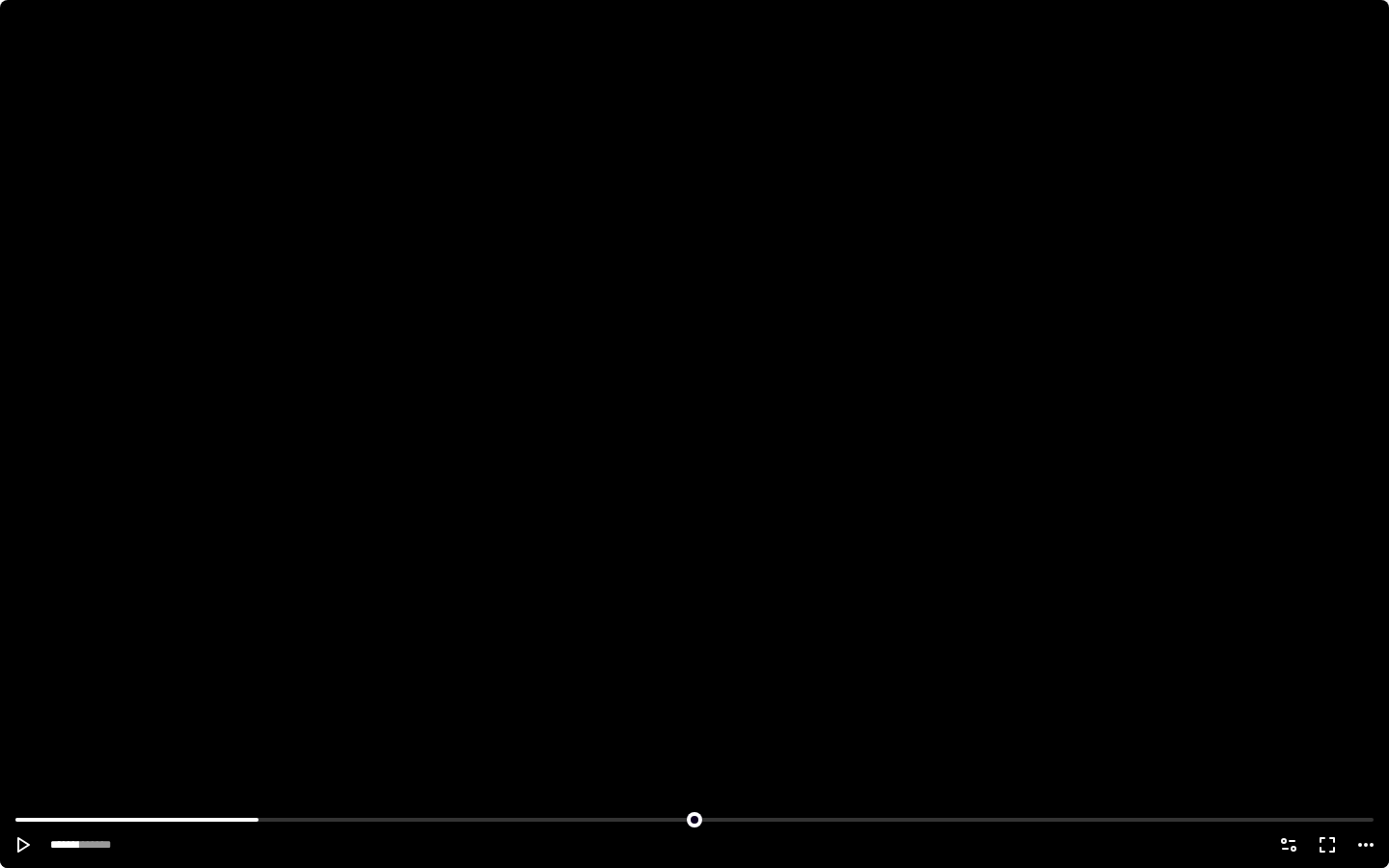 click at bounding box center (694, 434) 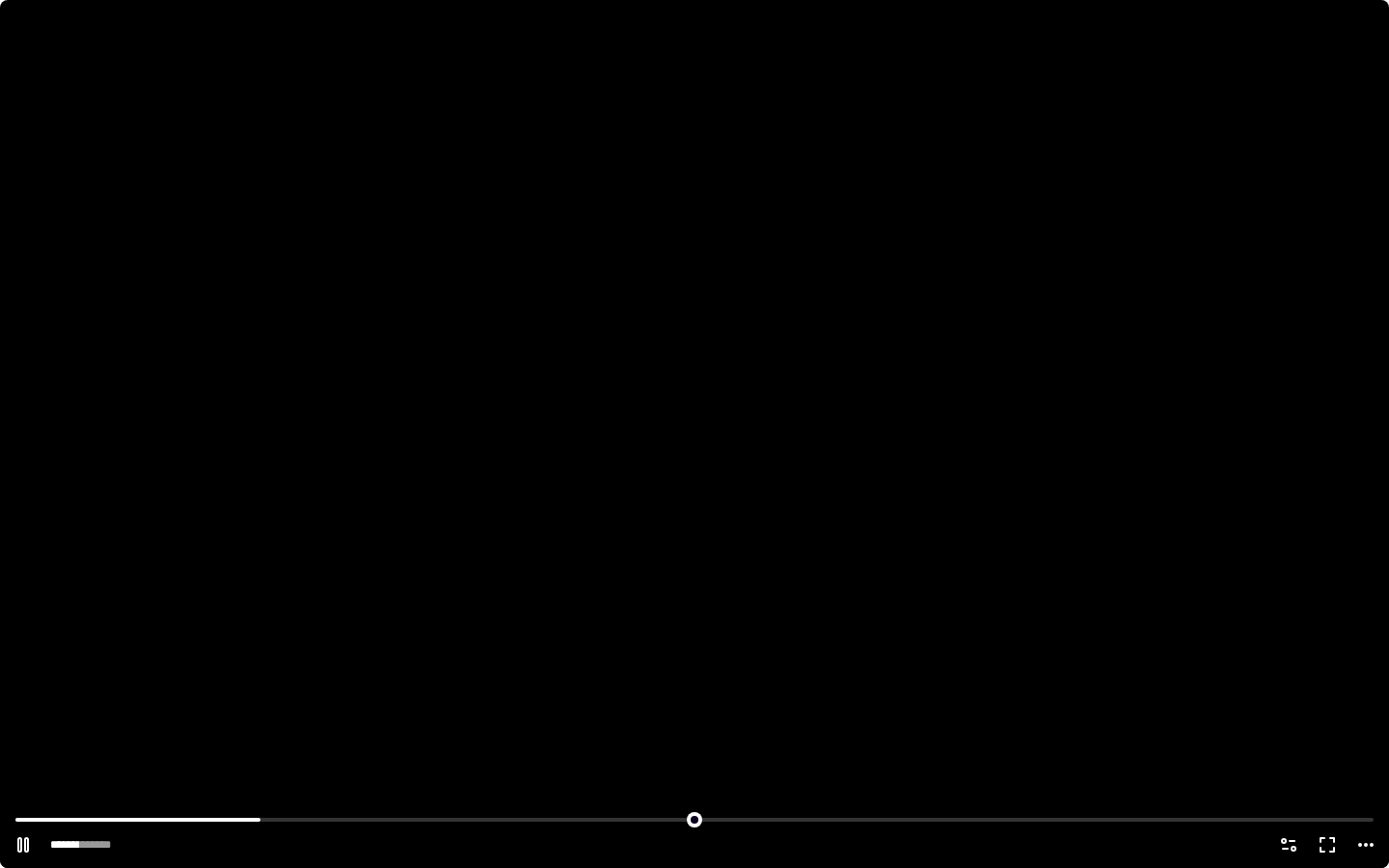 click at bounding box center (694, 434) 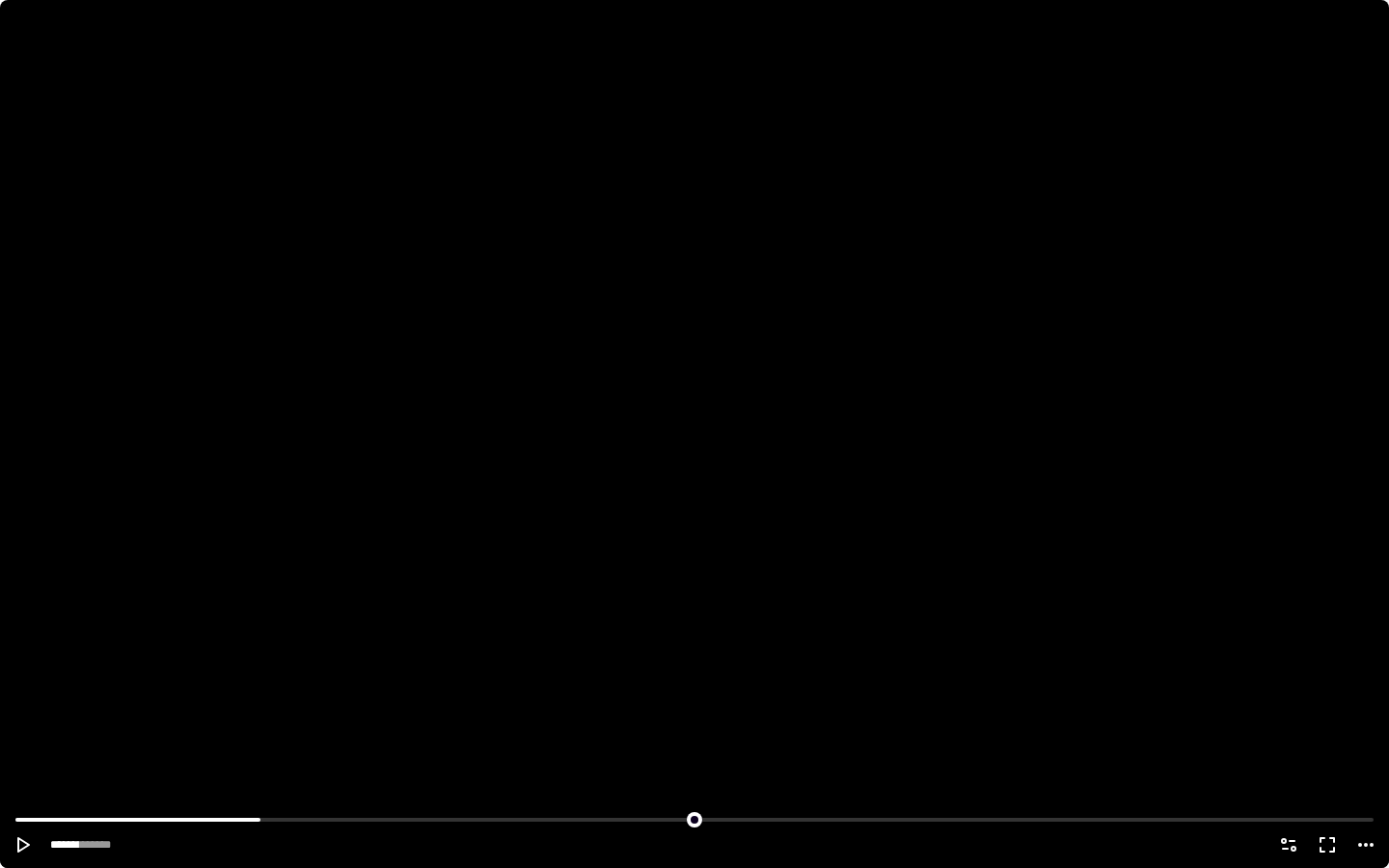click at bounding box center [694, 434] 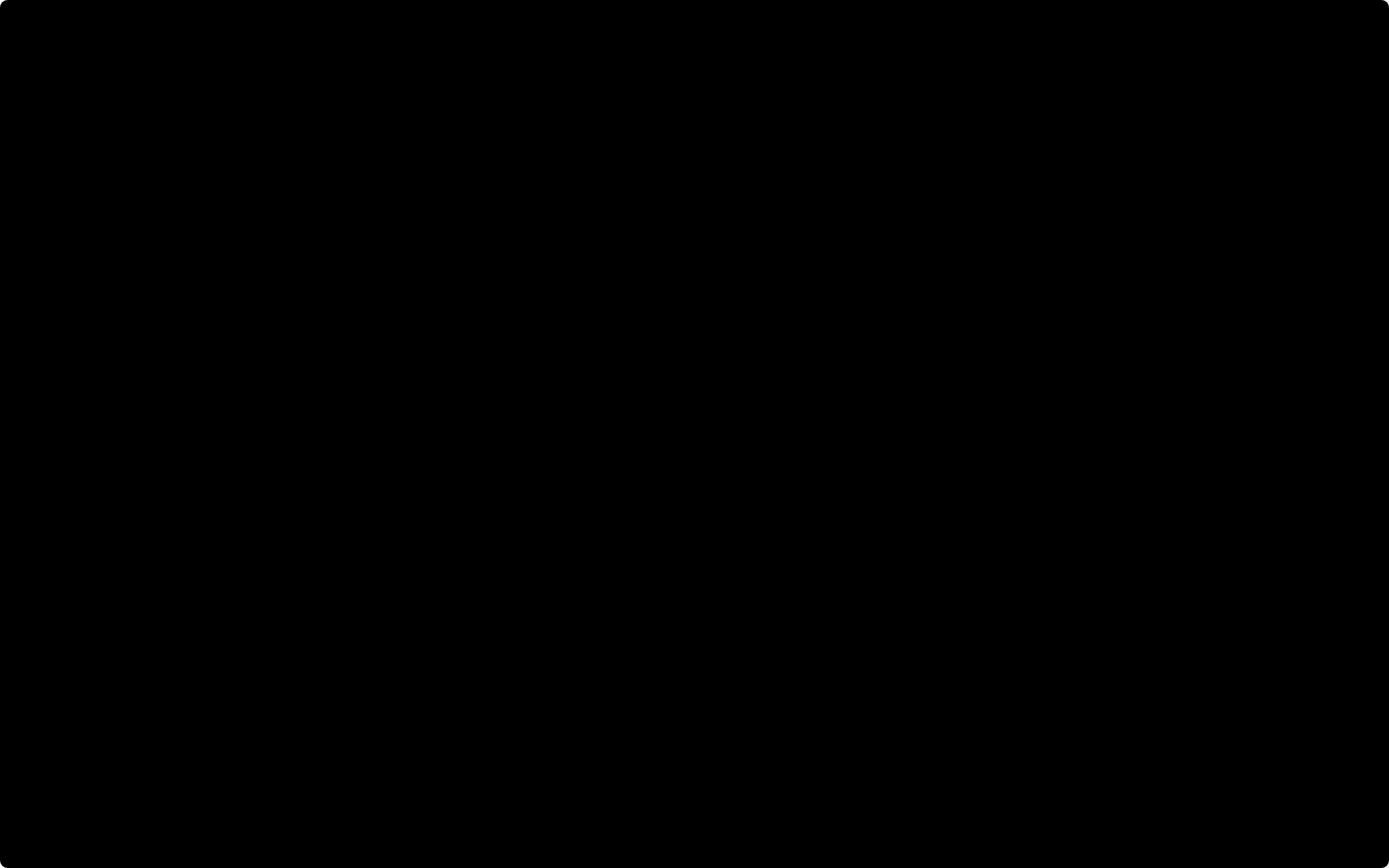 click at bounding box center (694, 434) 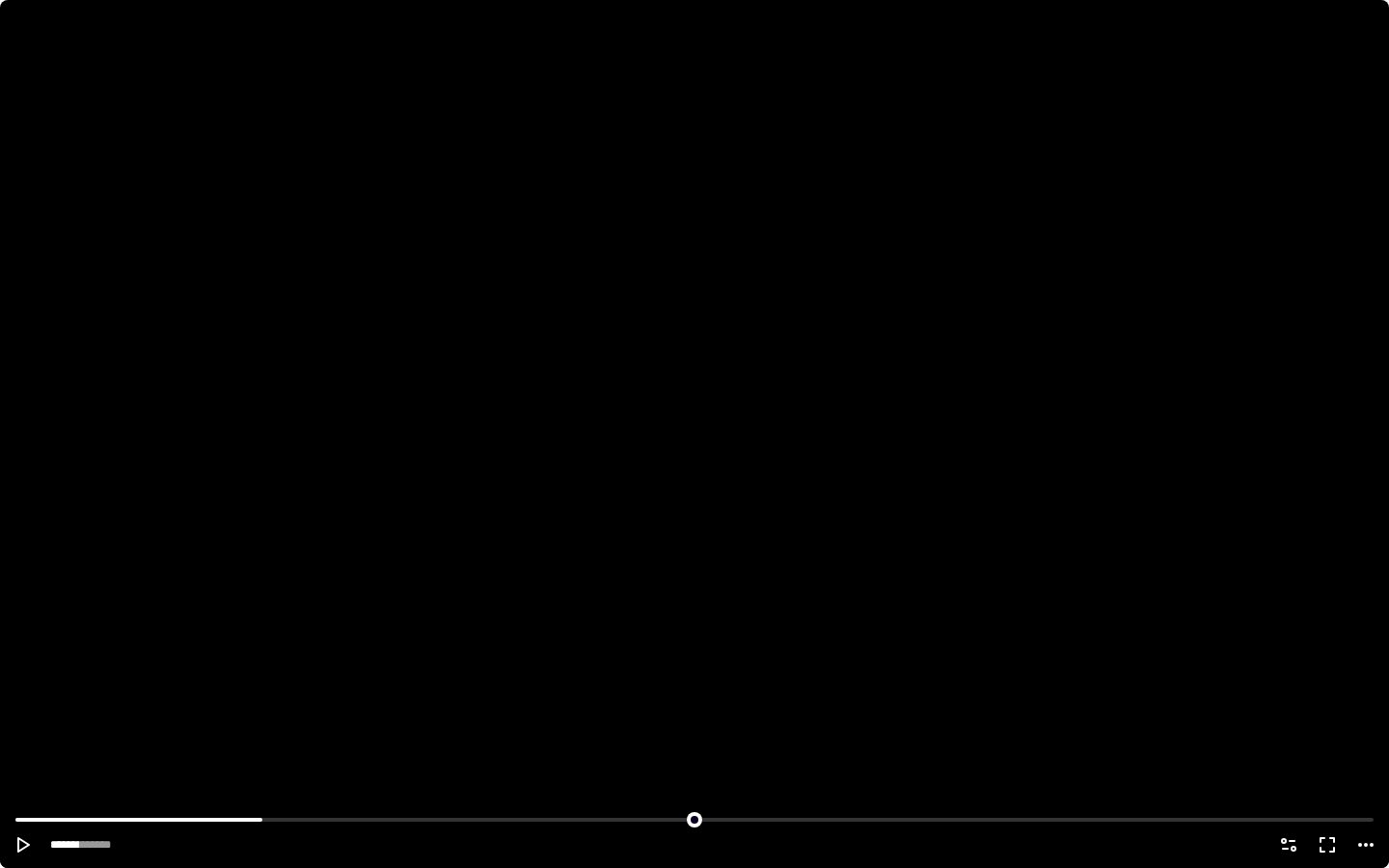 click at bounding box center (694, 434) 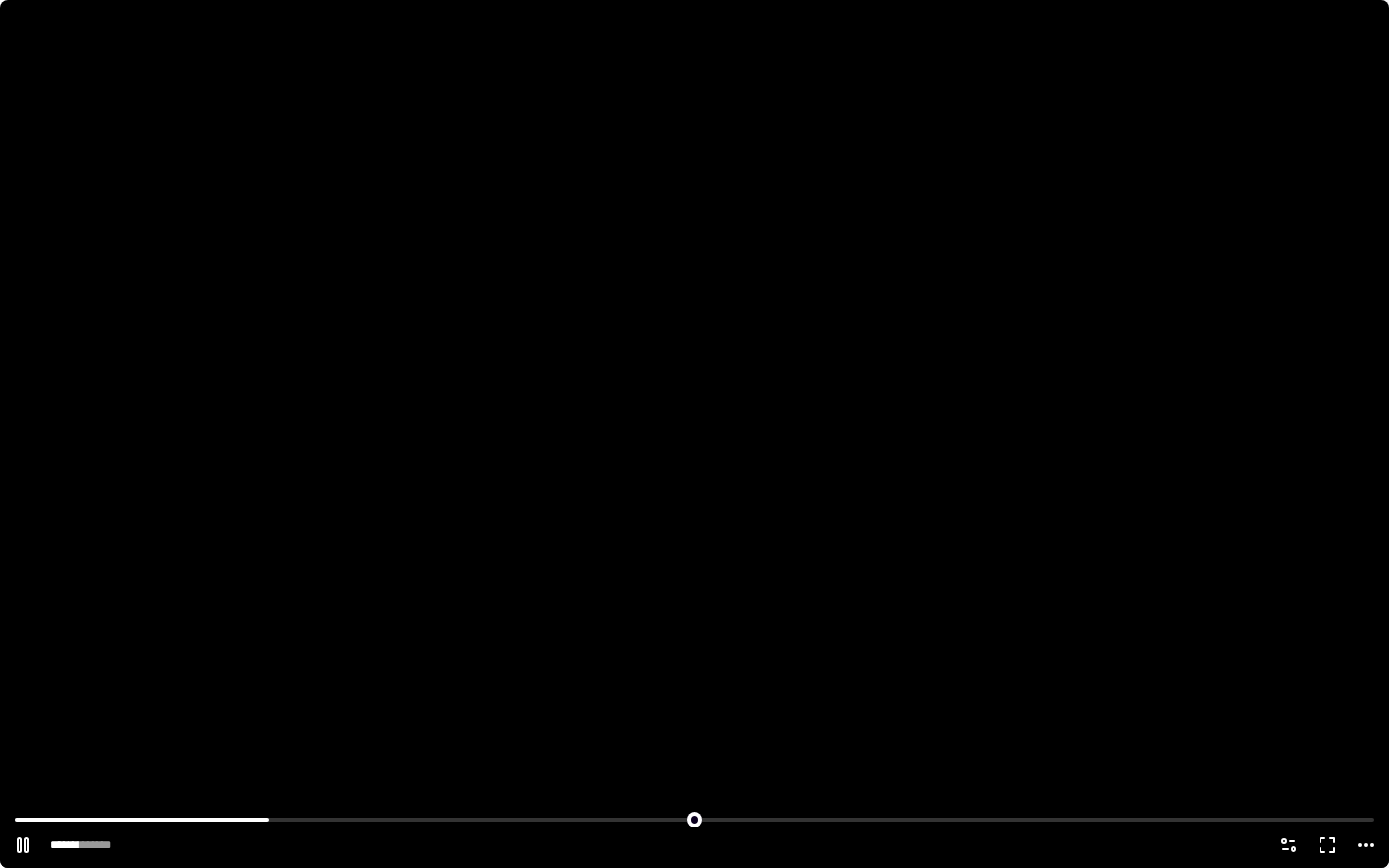 click at bounding box center [694, 434] 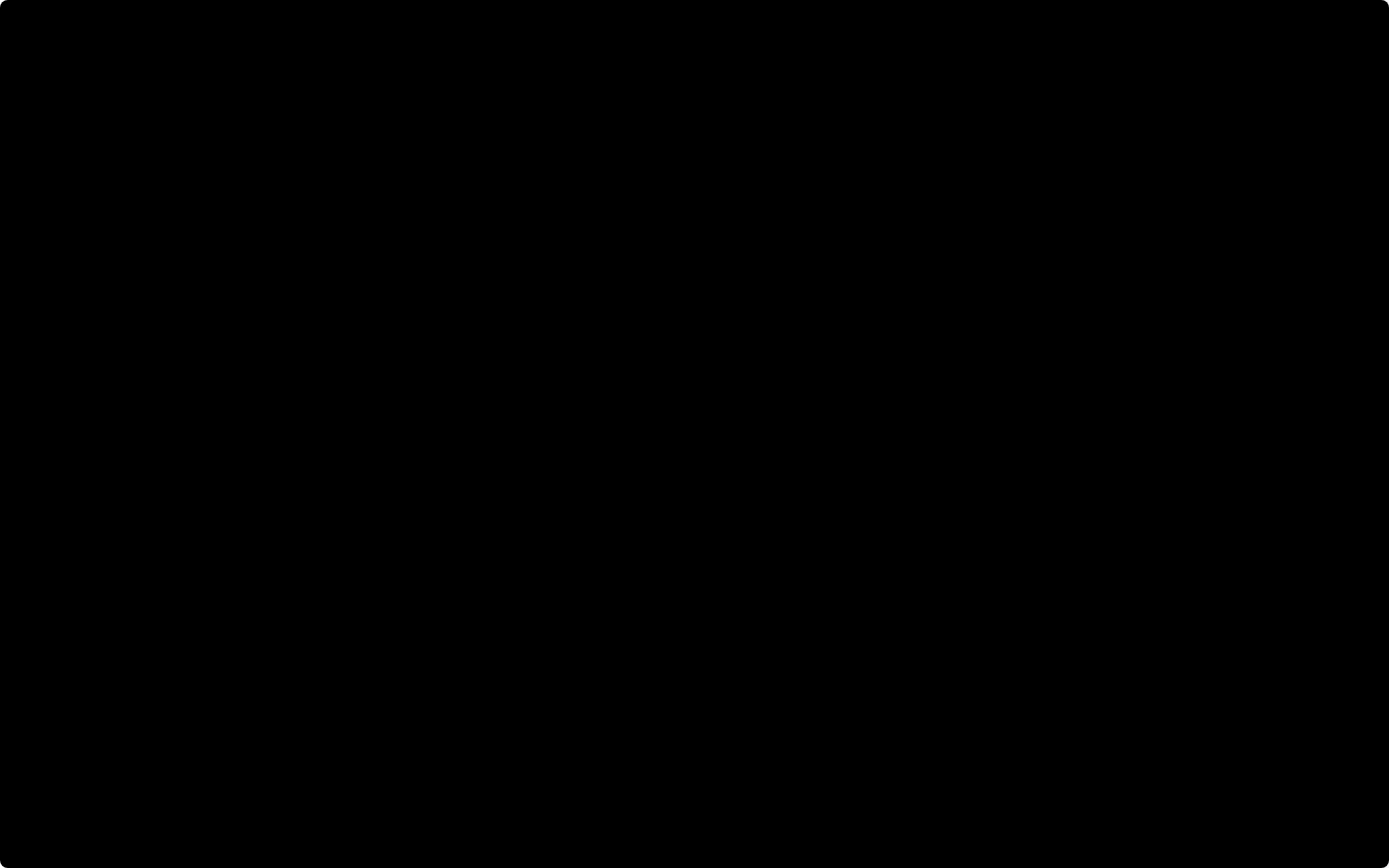 click at bounding box center (694, 434) 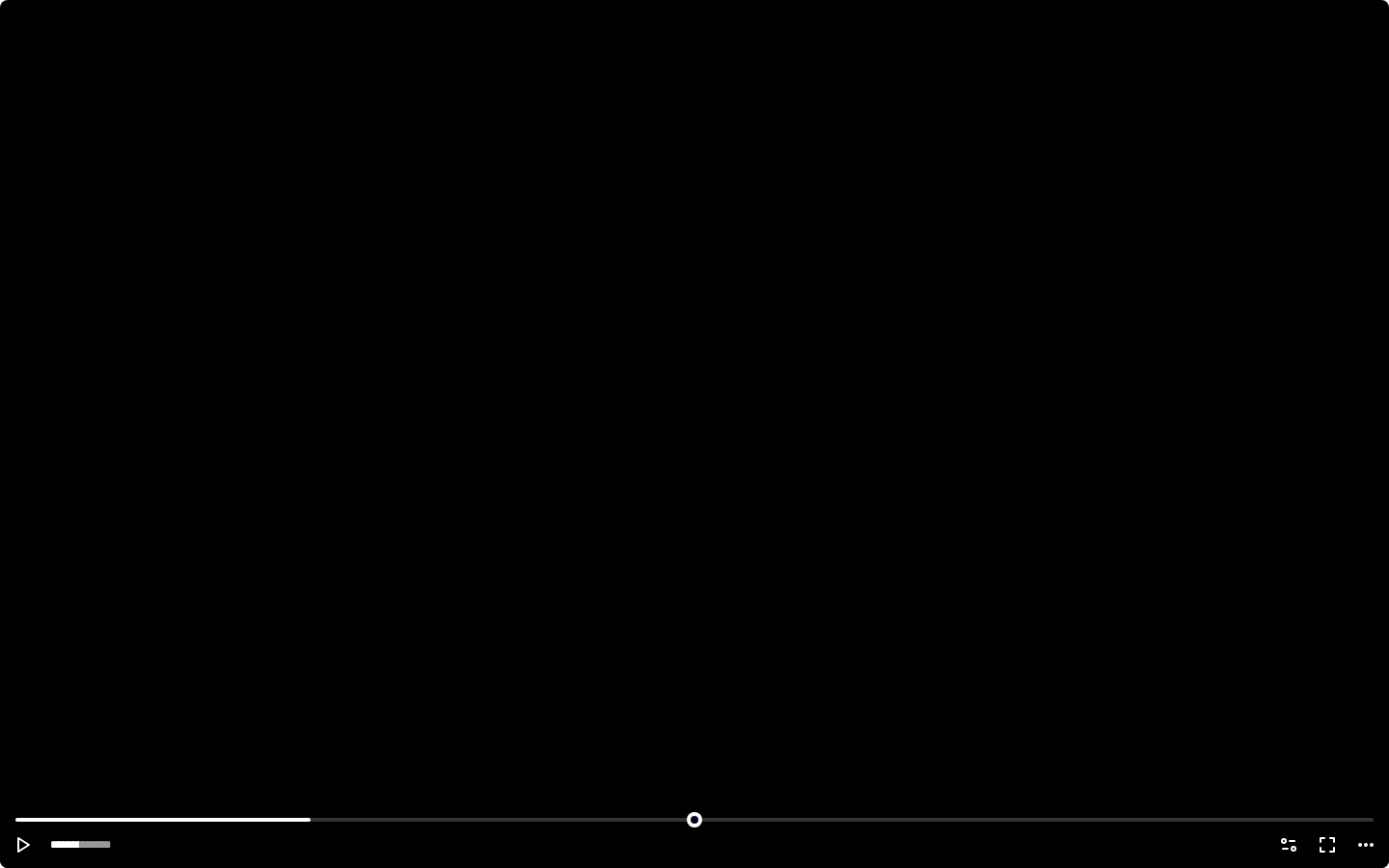 click at bounding box center [694, 434] 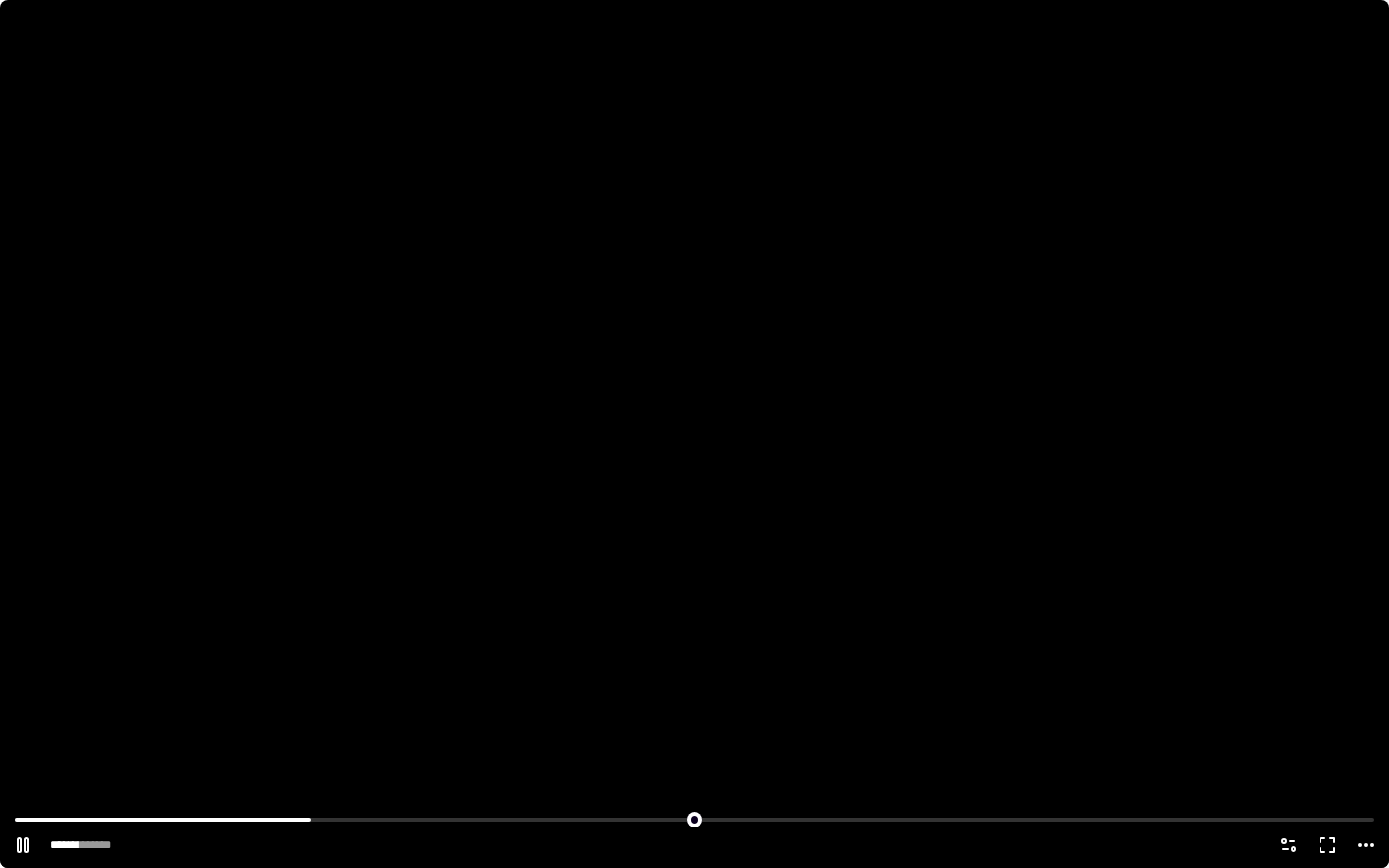 click at bounding box center (694, 434) 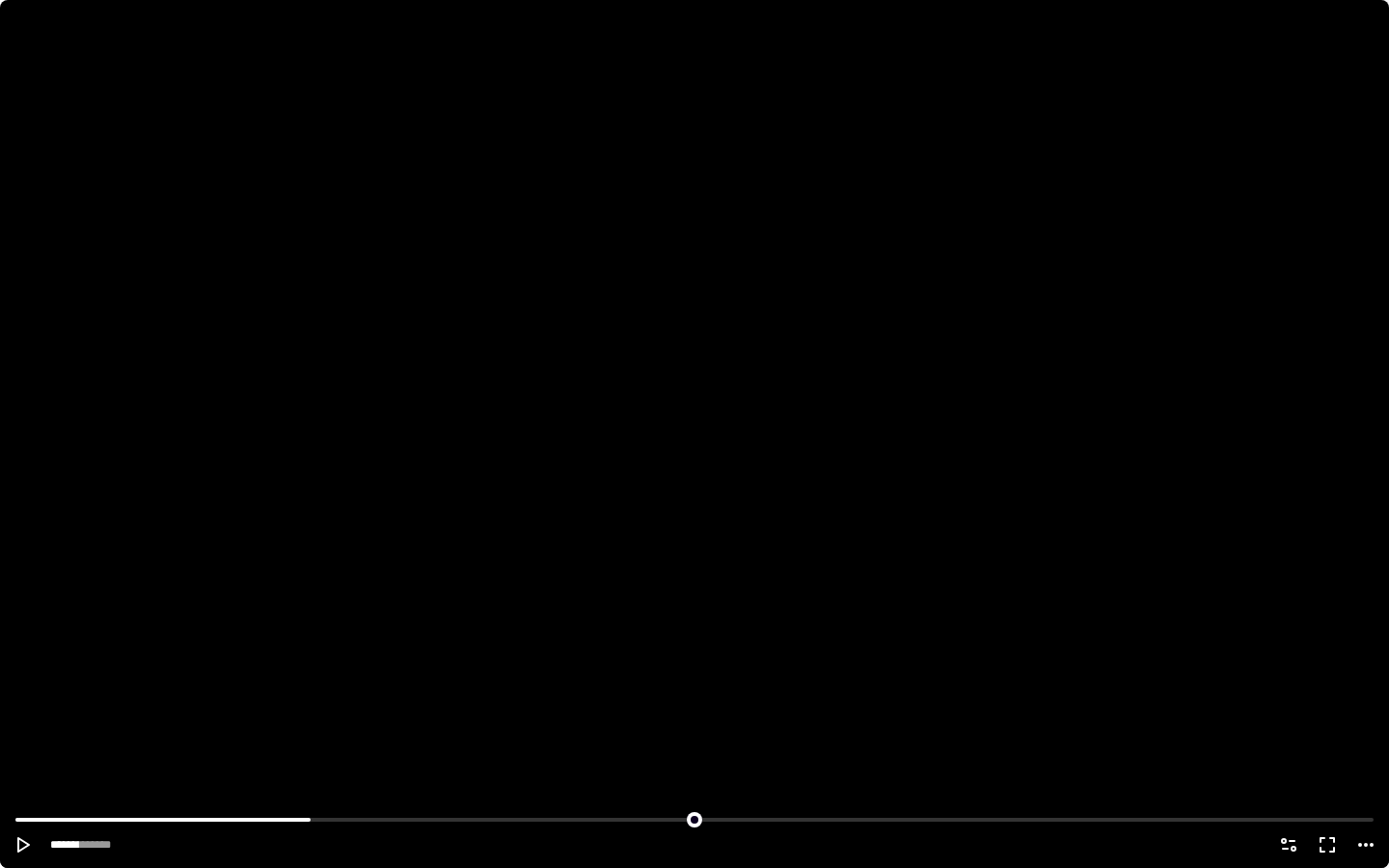 click at bounding box center [694, 434] 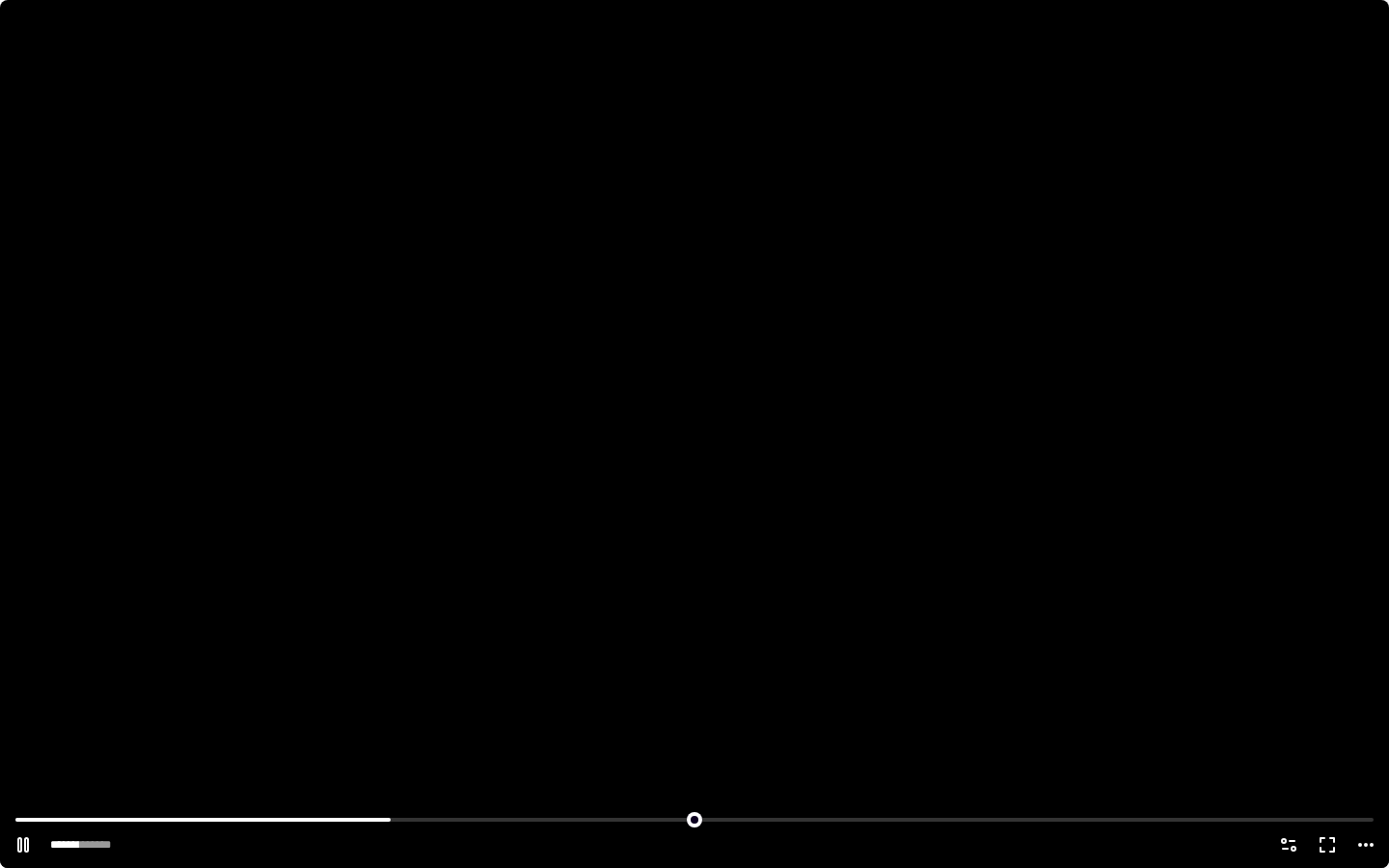 click at bounding box center [694, 434] 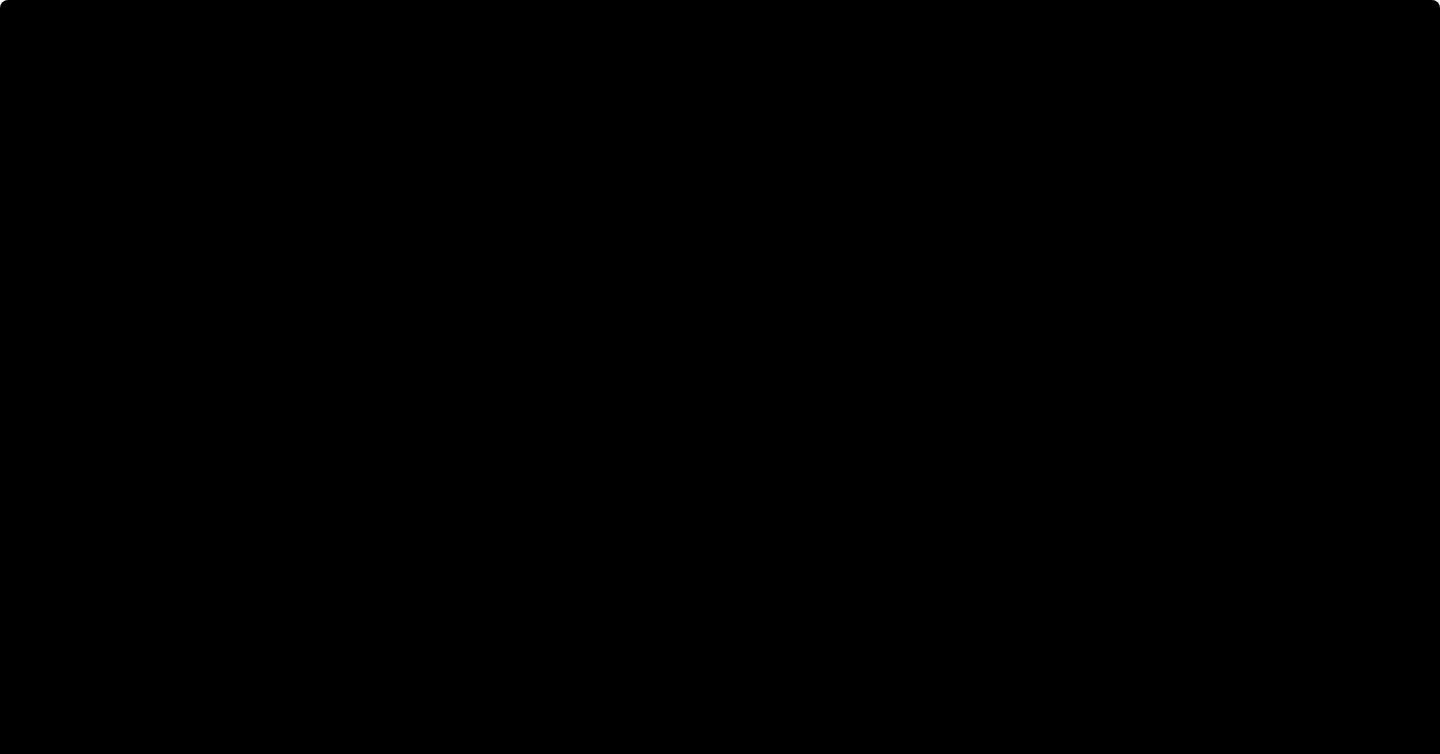 scroll, scrollTop: 6578, scrollLeft: 0, axis: vertical 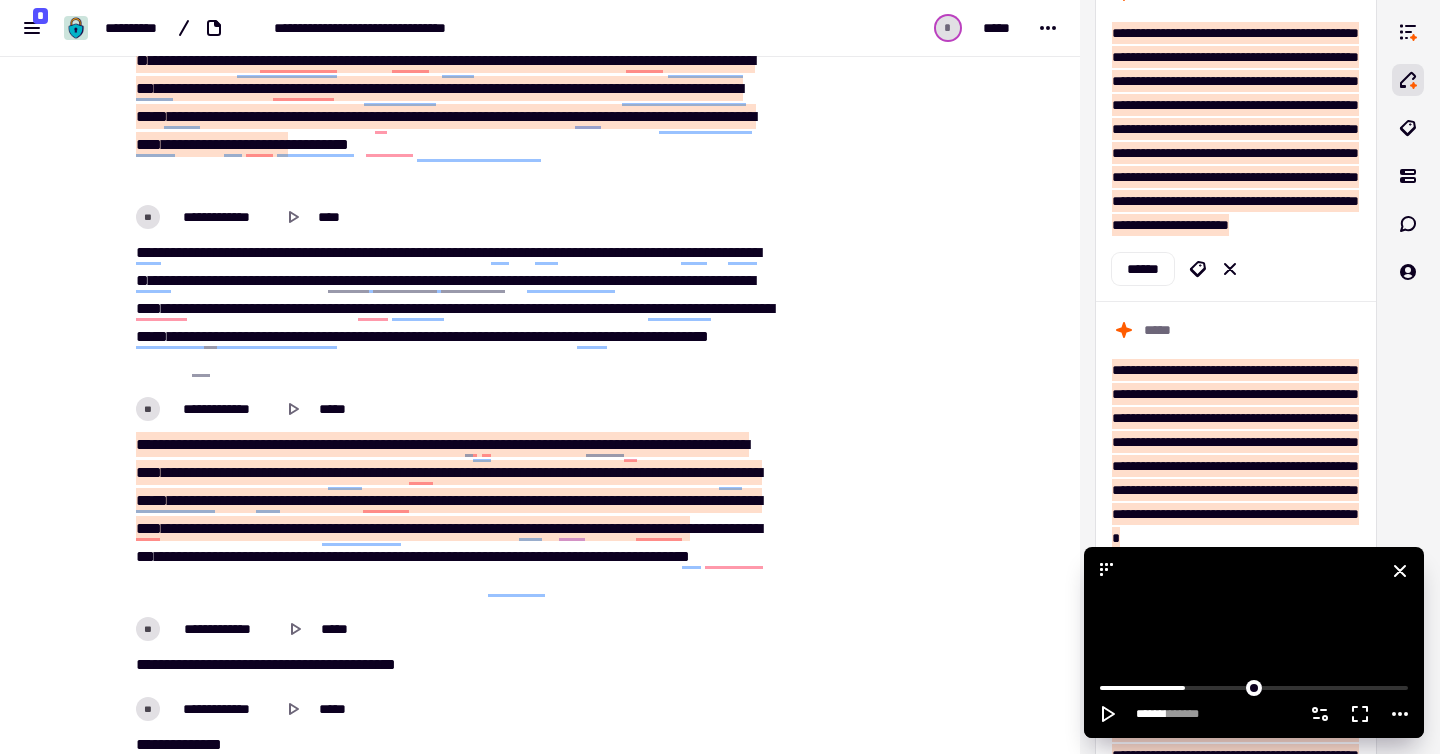 click at bounding box center (1254, 642) 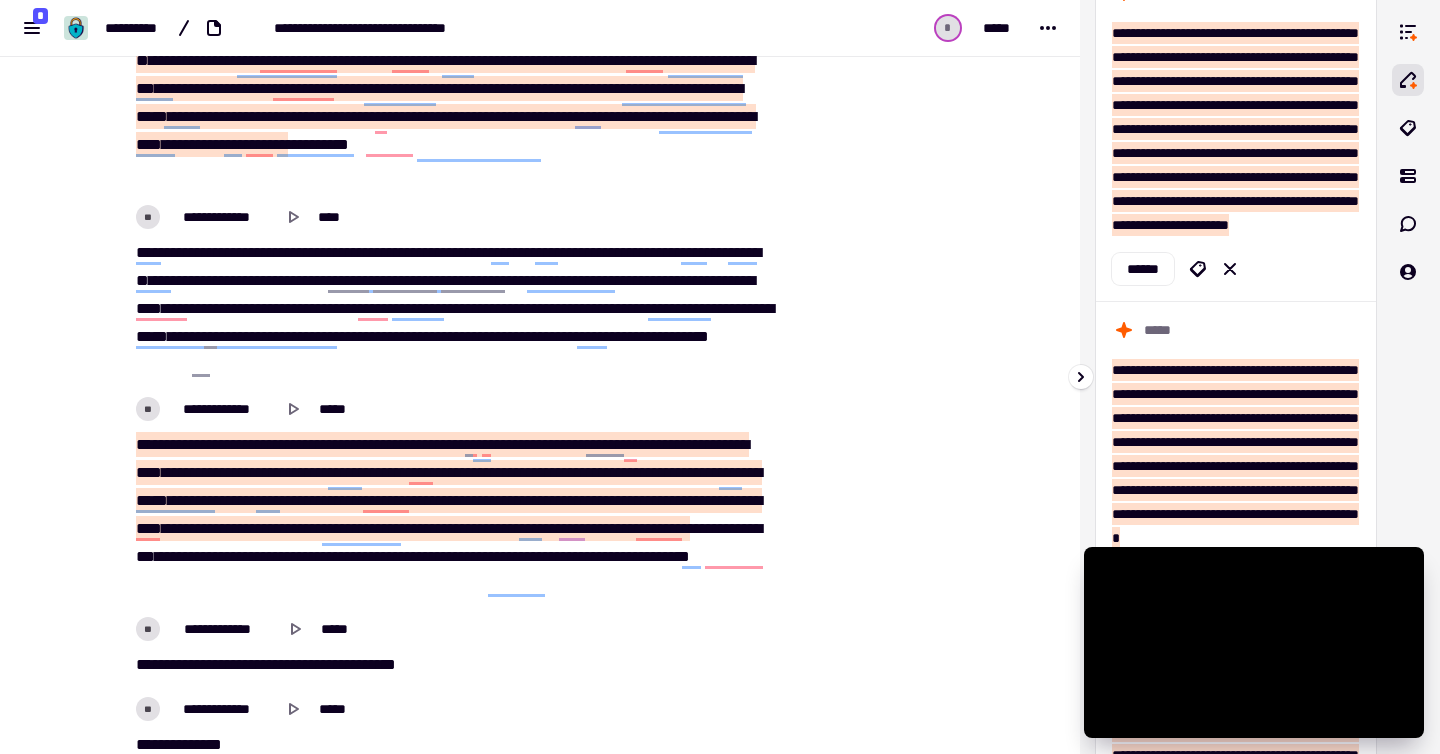 scroll, scrollTop: 5494, scrollLeft: 0, axis: vertical 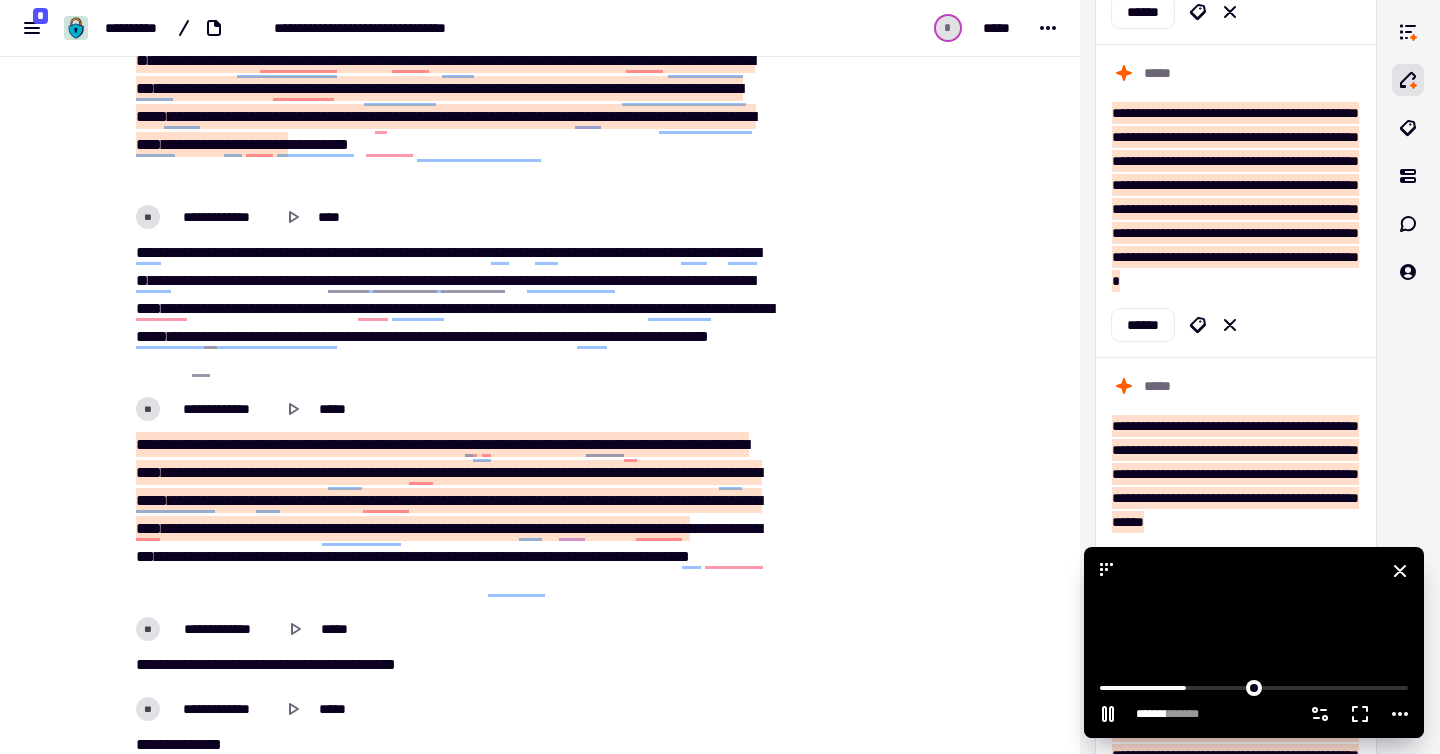 type on "******" 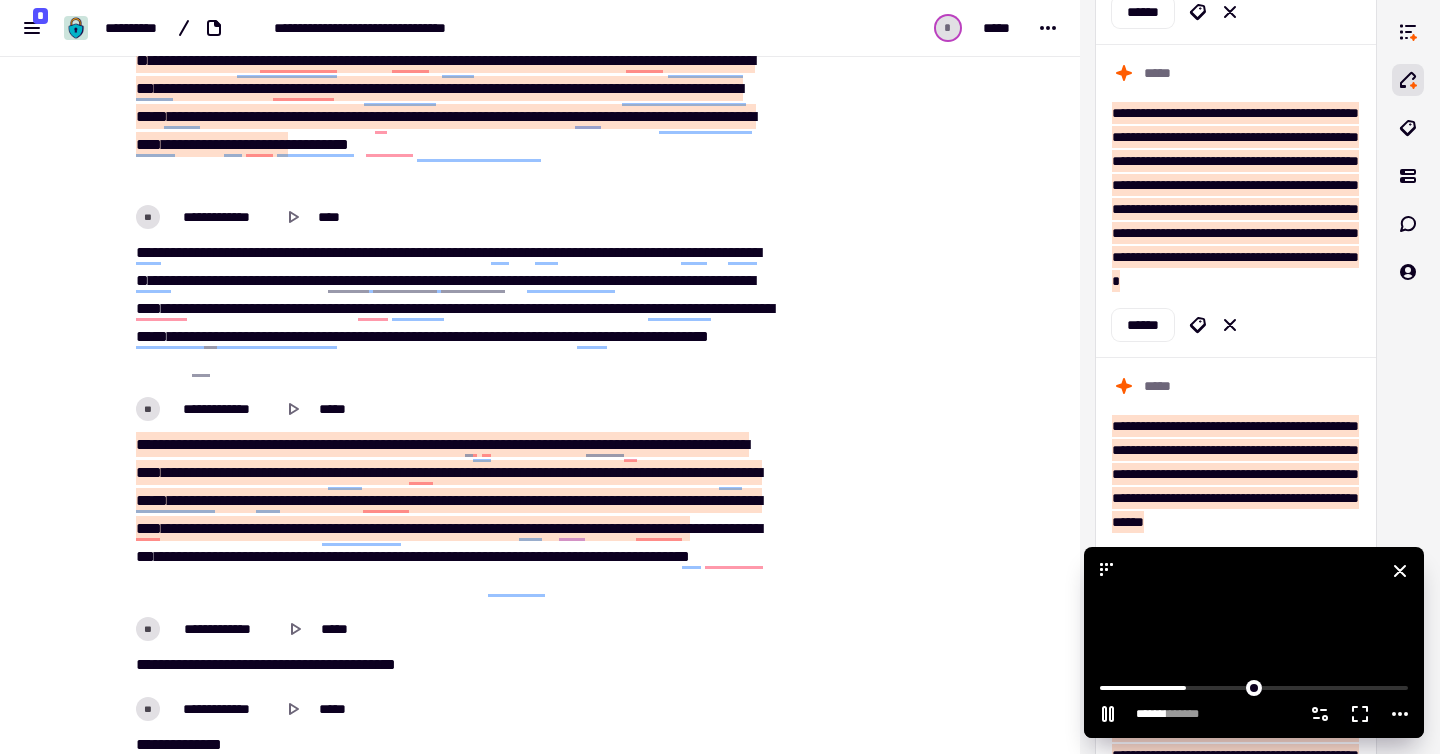 click 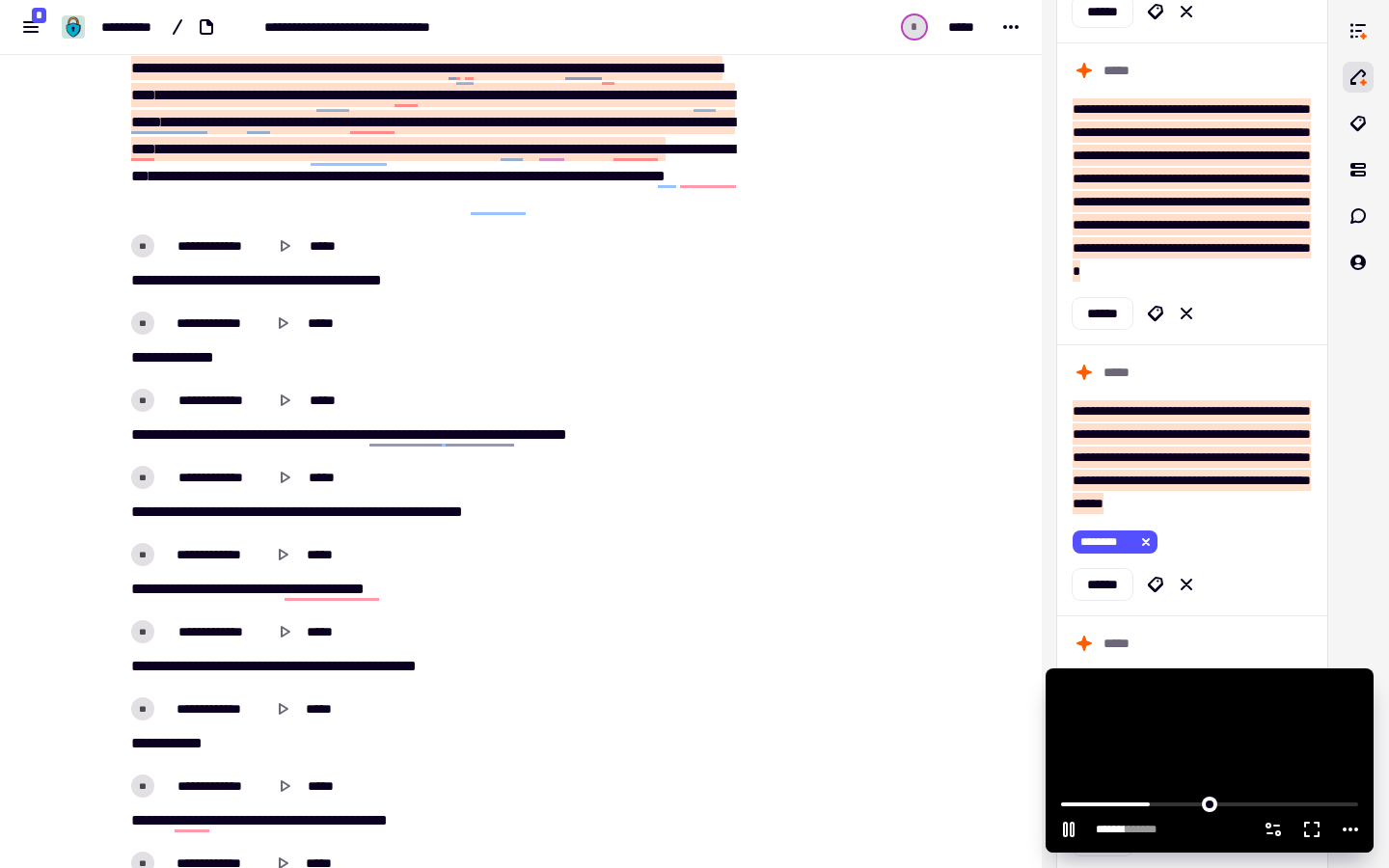 type on "****" 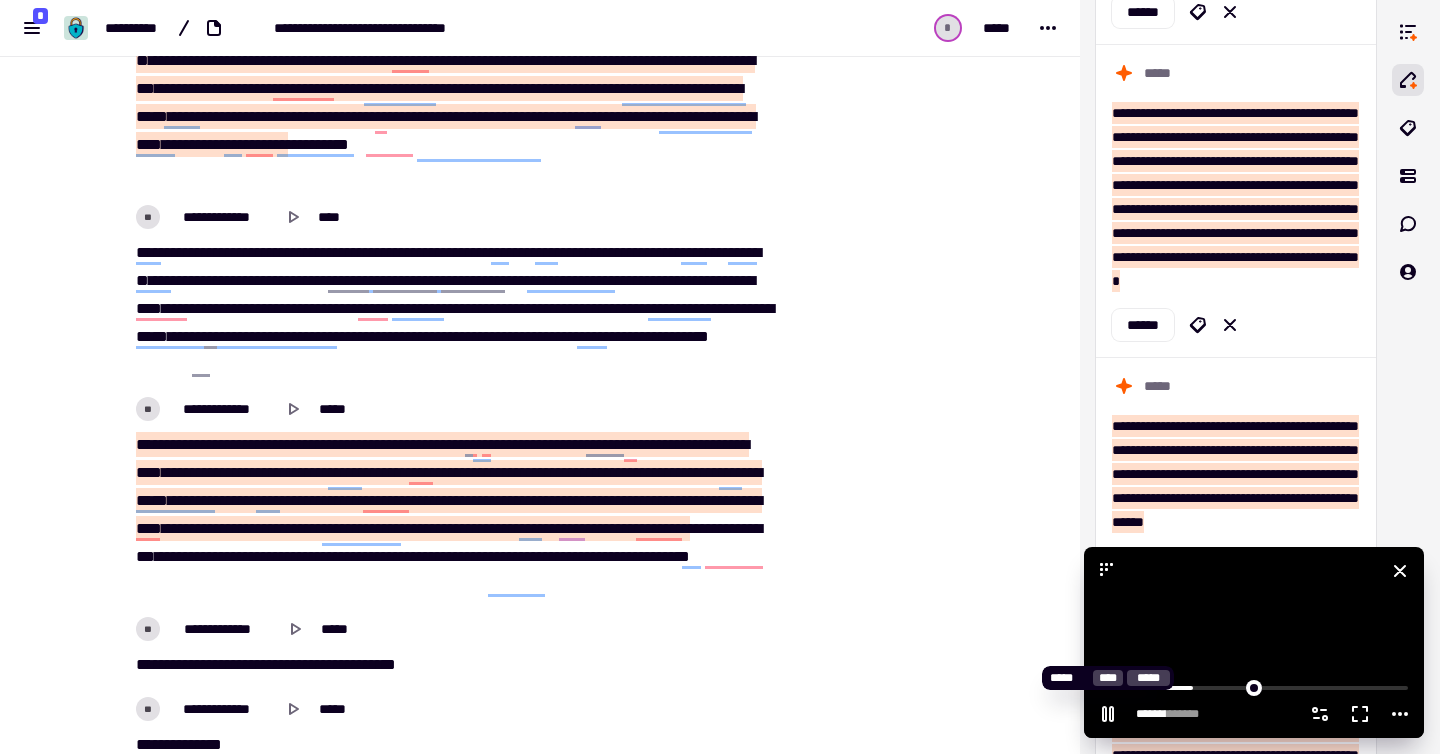 click 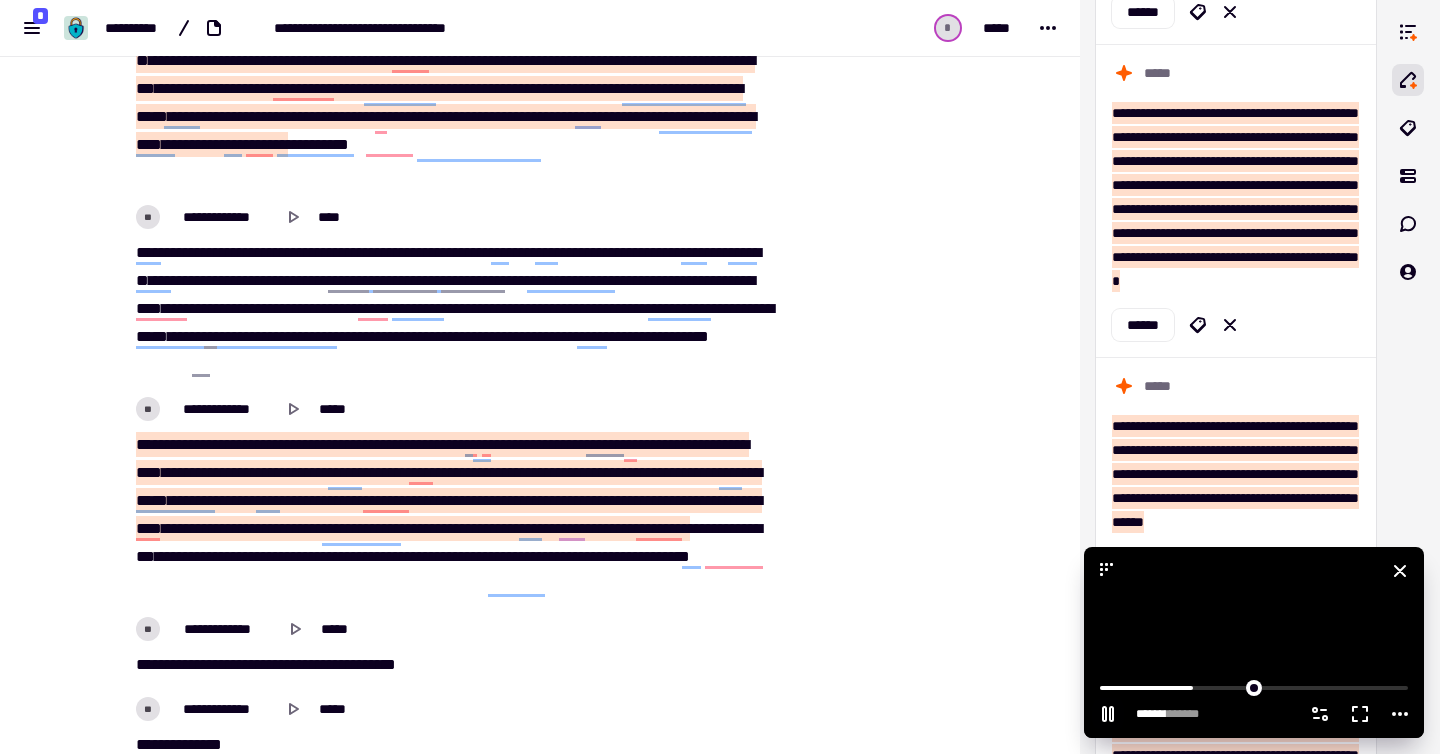 type on "*******" 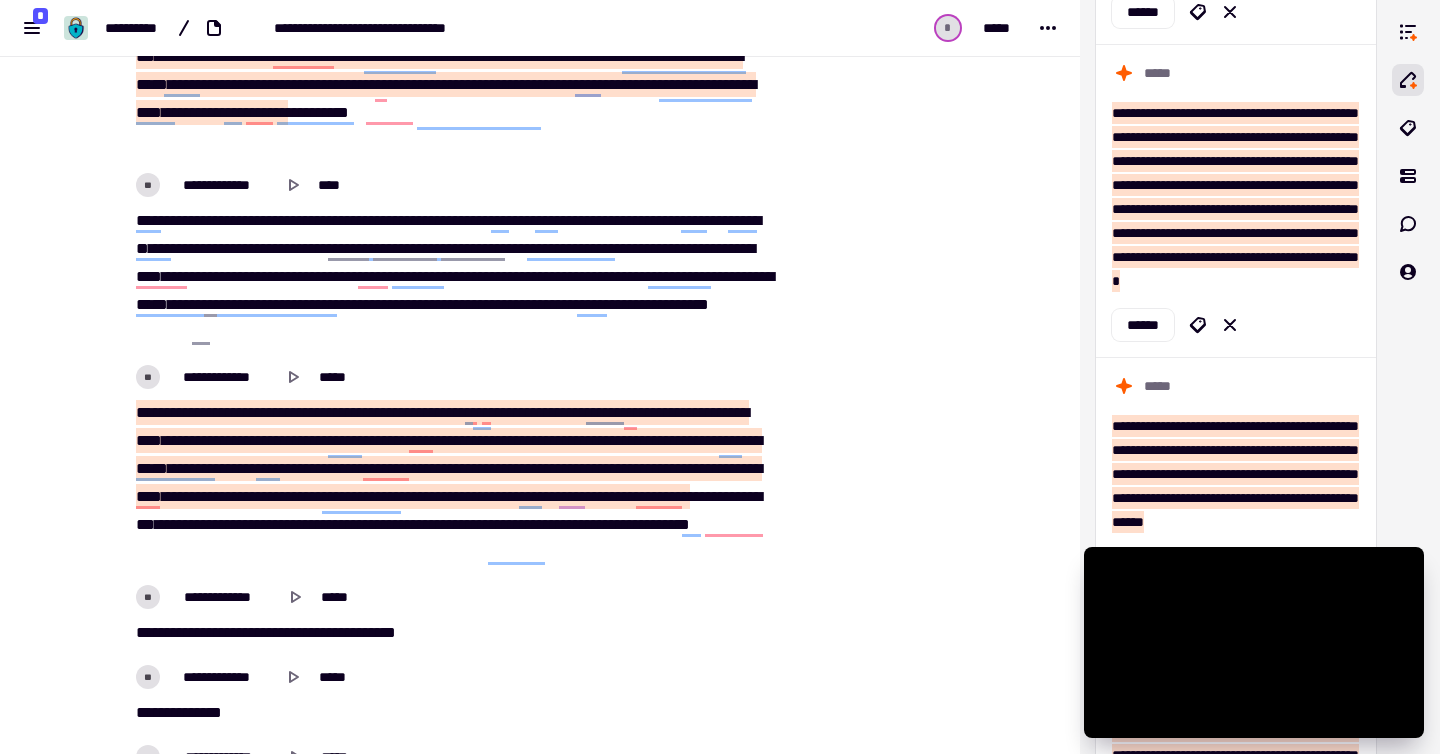 scroll, scrollTop: 6626, scrollLeft: 0, axis: vertical 